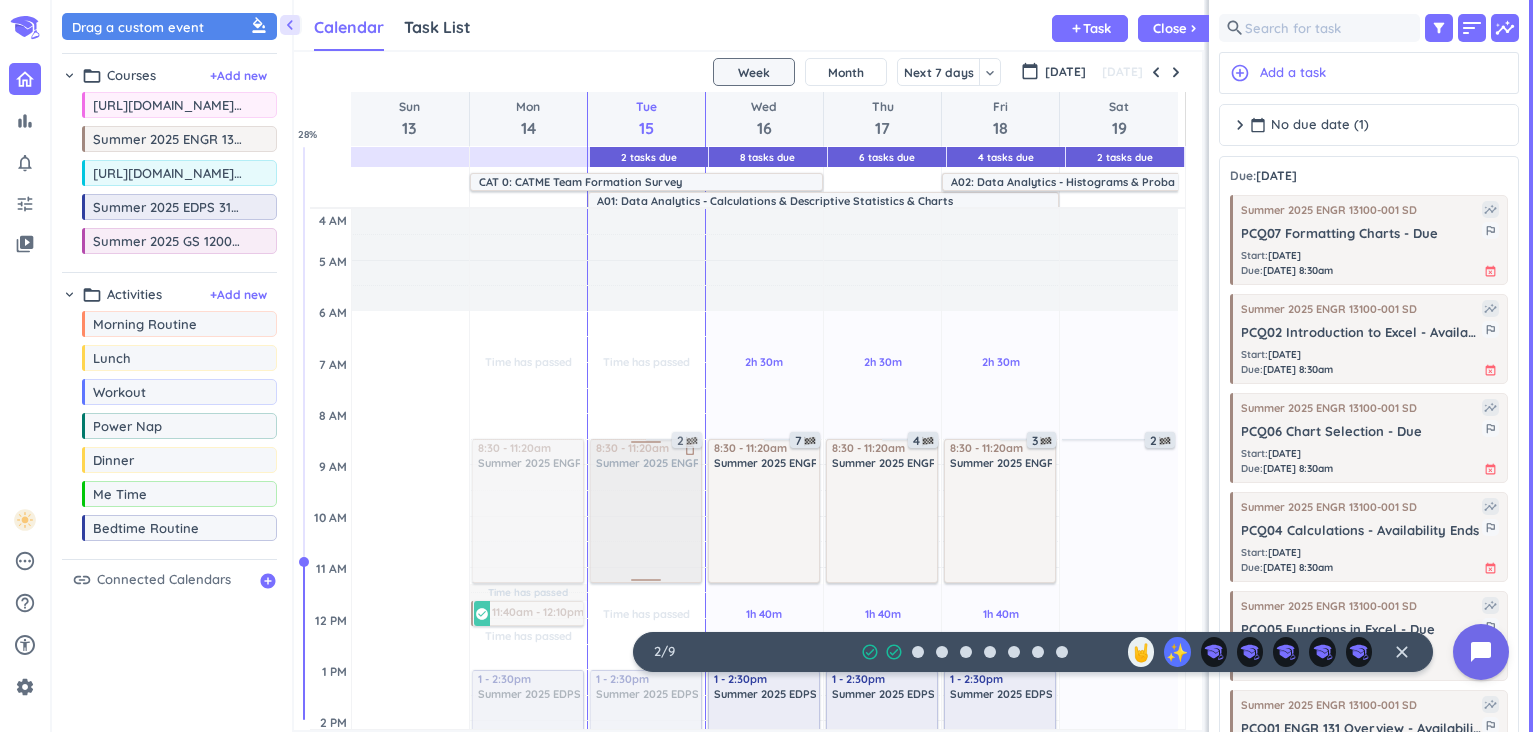 scroll, scrollTop: 0, scrollLeft: 0, axis: both 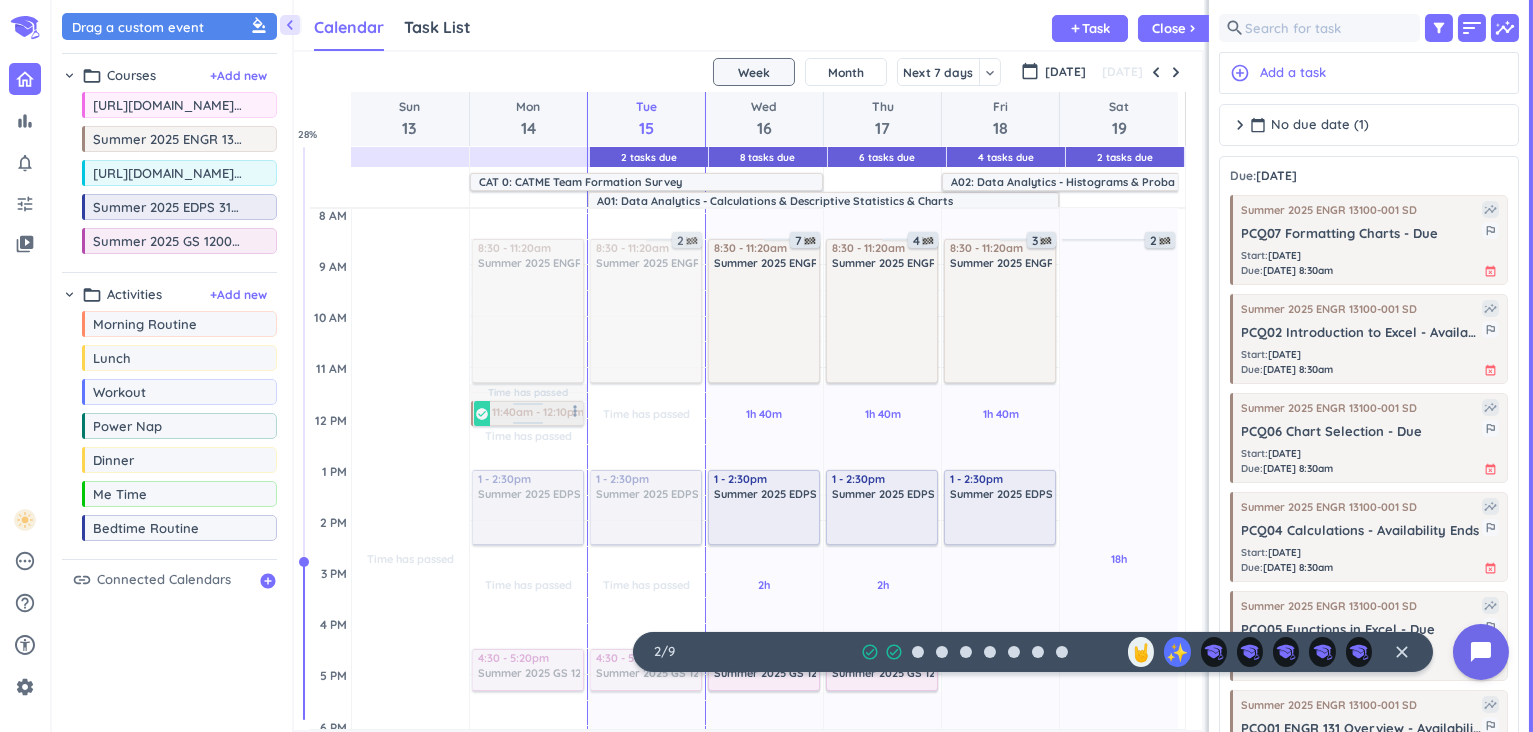 click at bounding box center (528, 413) 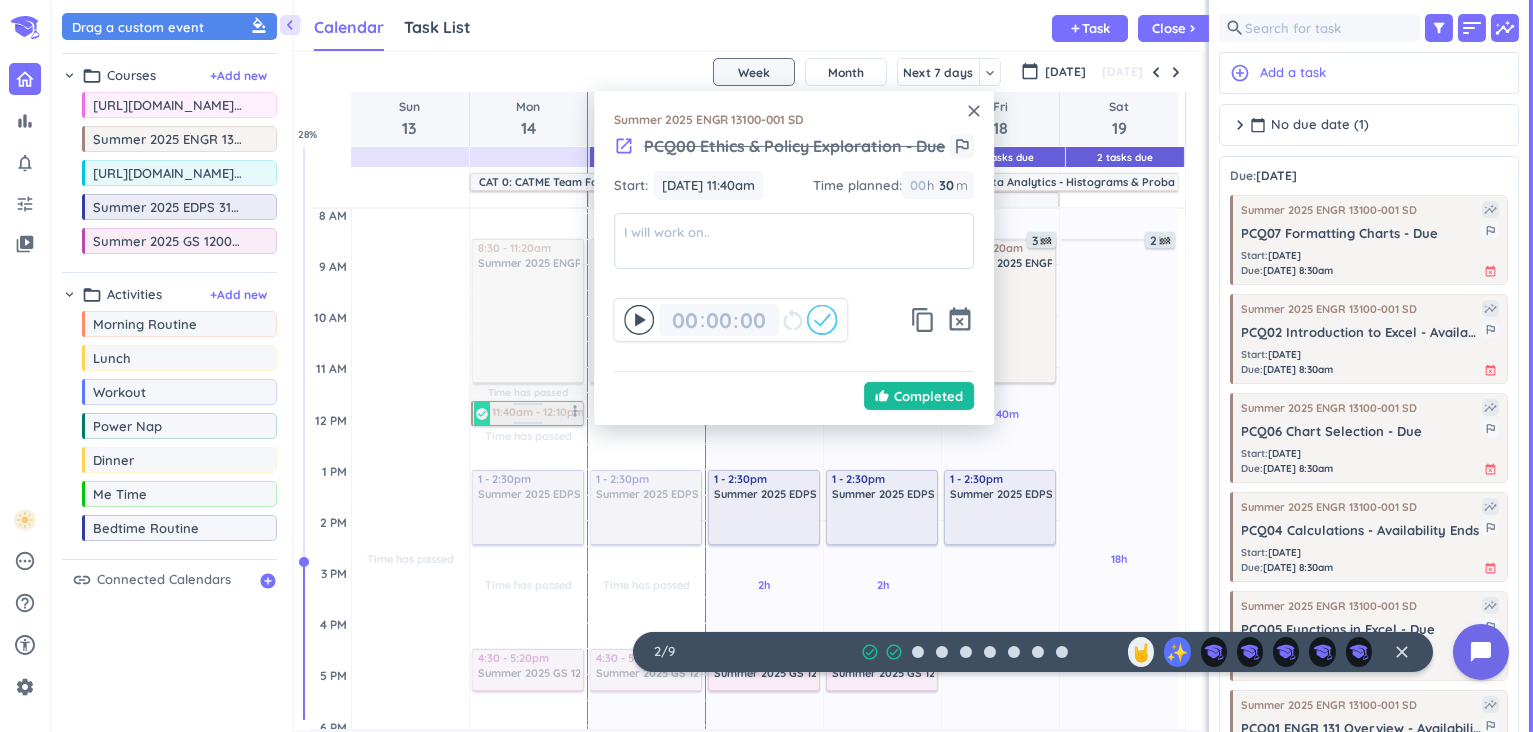 click on "more_vert" at bounding box center (575, 411) 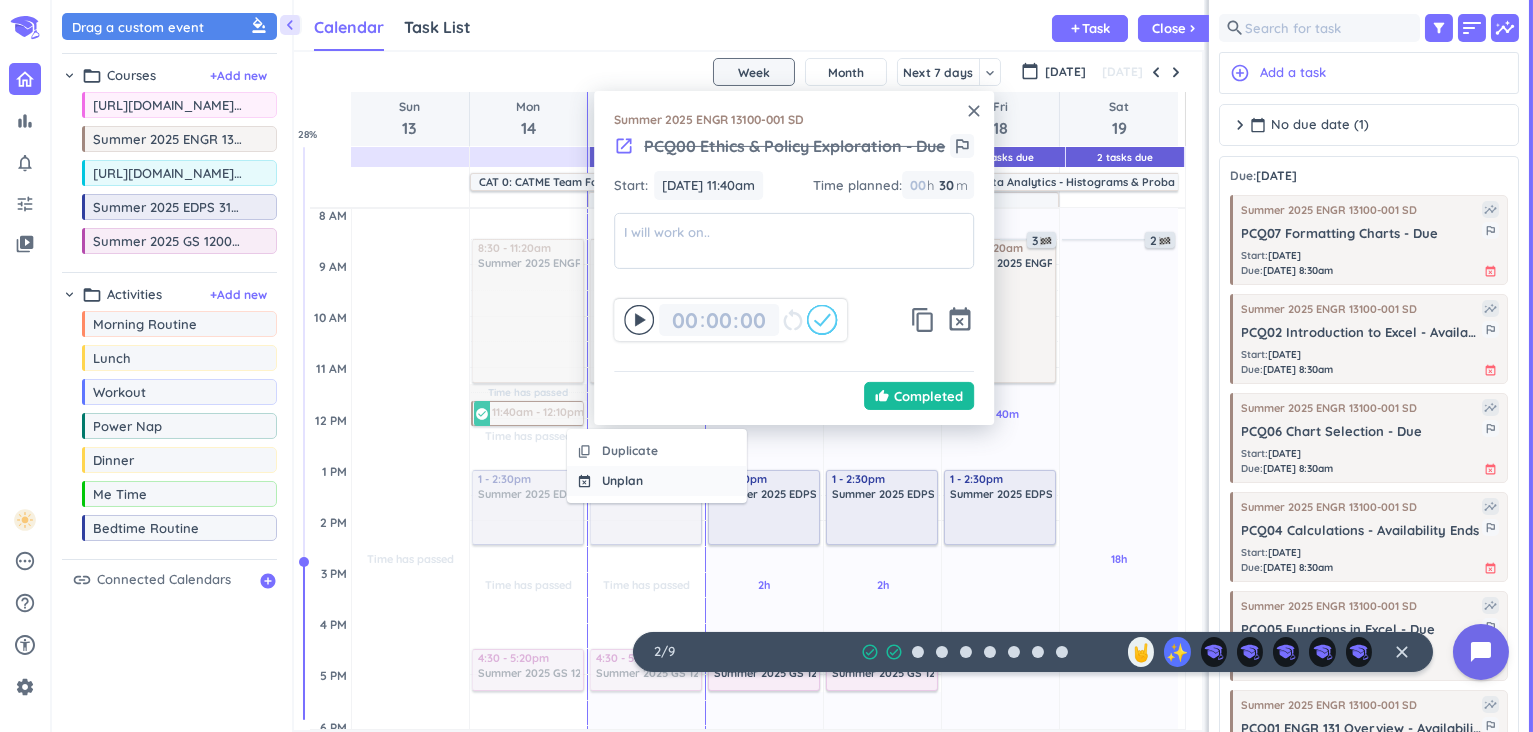 click on "event_busy Unplan" at bounding box center (657, 481) 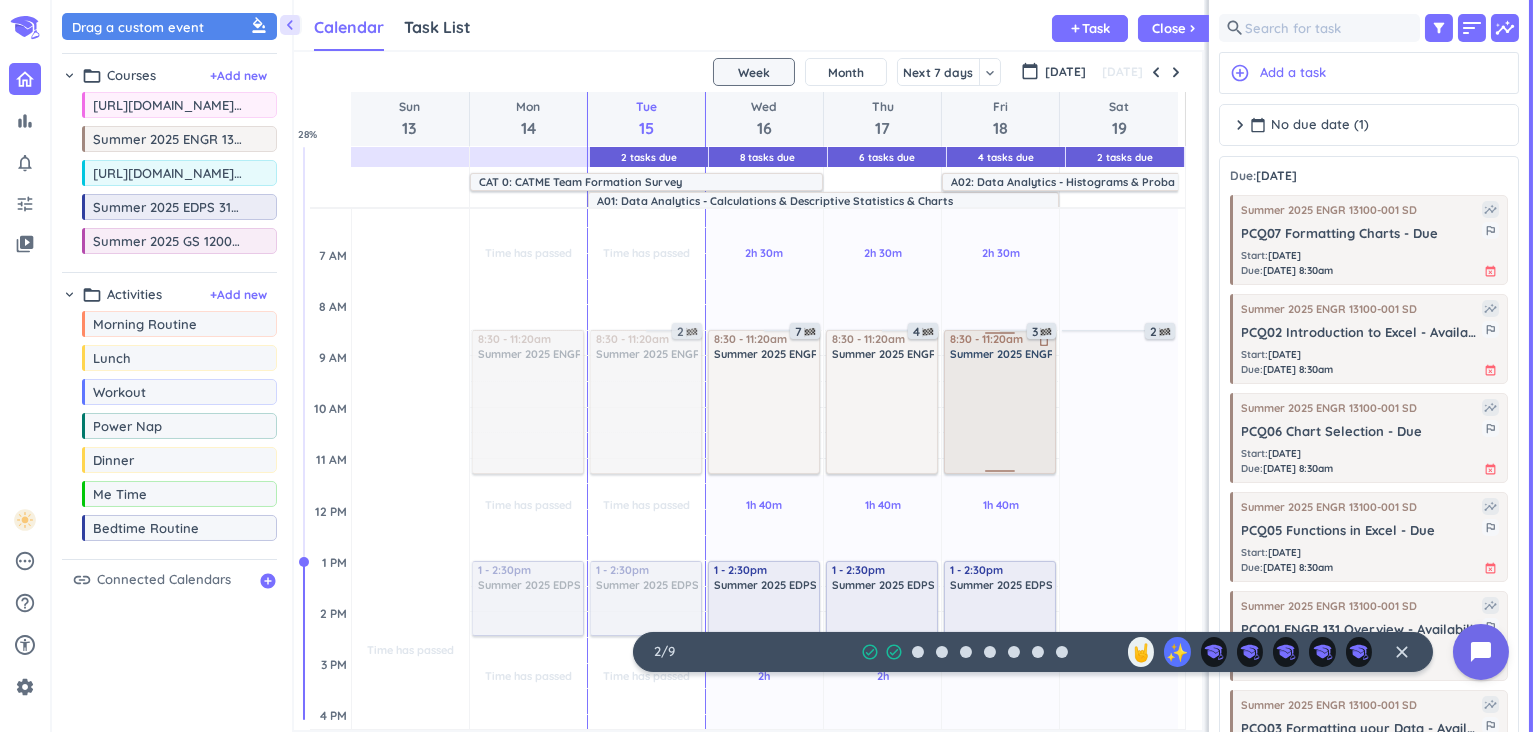 scroll, scrollTop: 0, scrollLeft: 0, axis: both 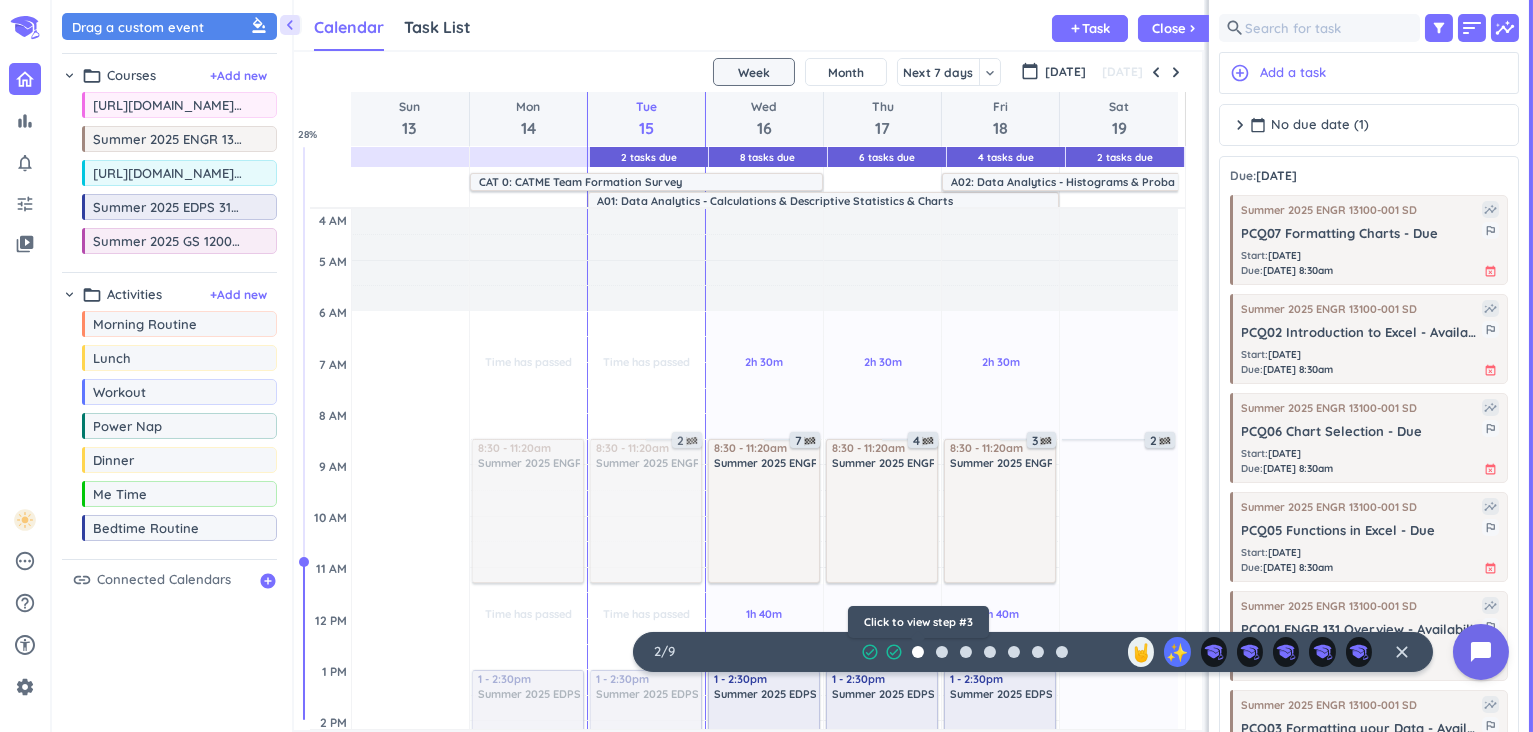 click at bounding box center (918, 652) 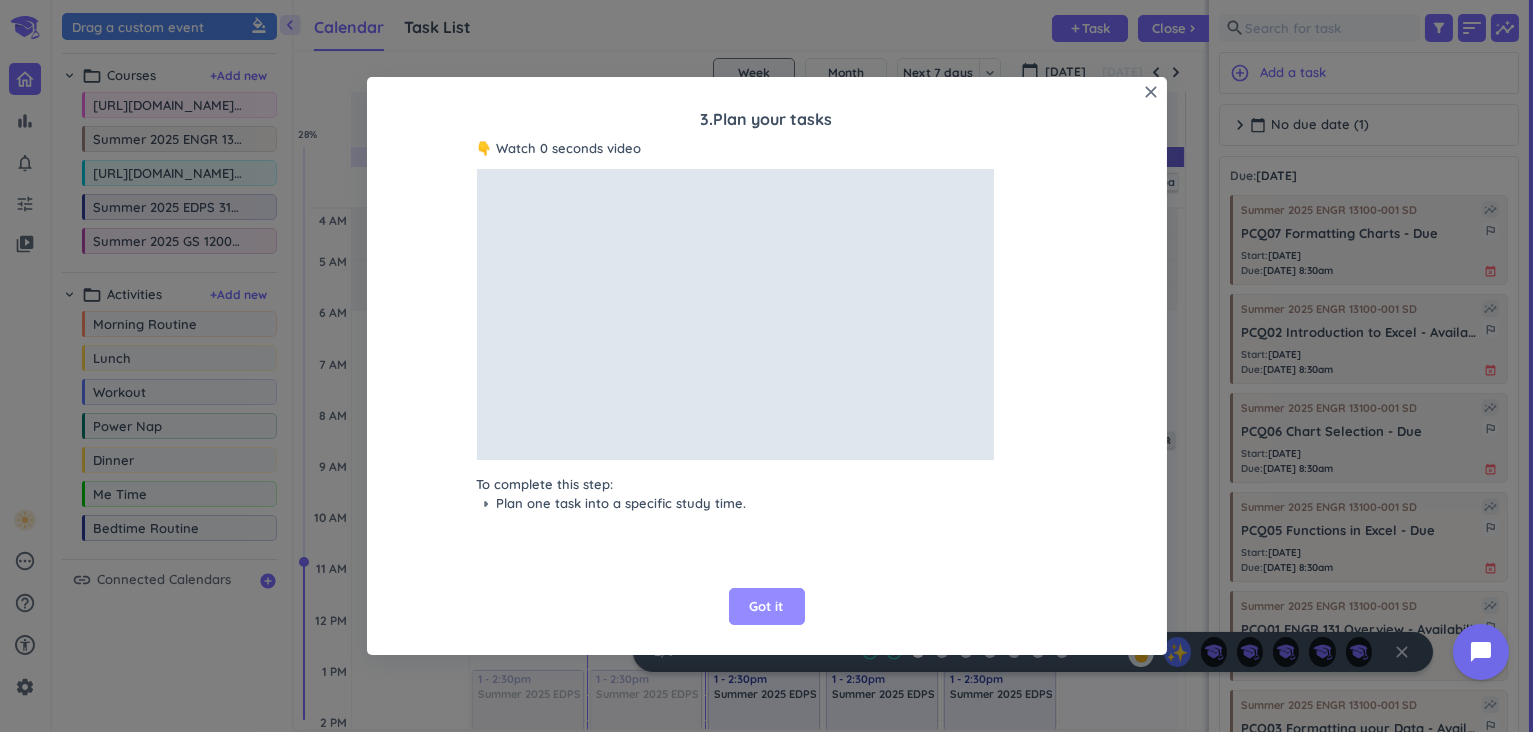 click on "Got it" at bounding box center (767, 607) 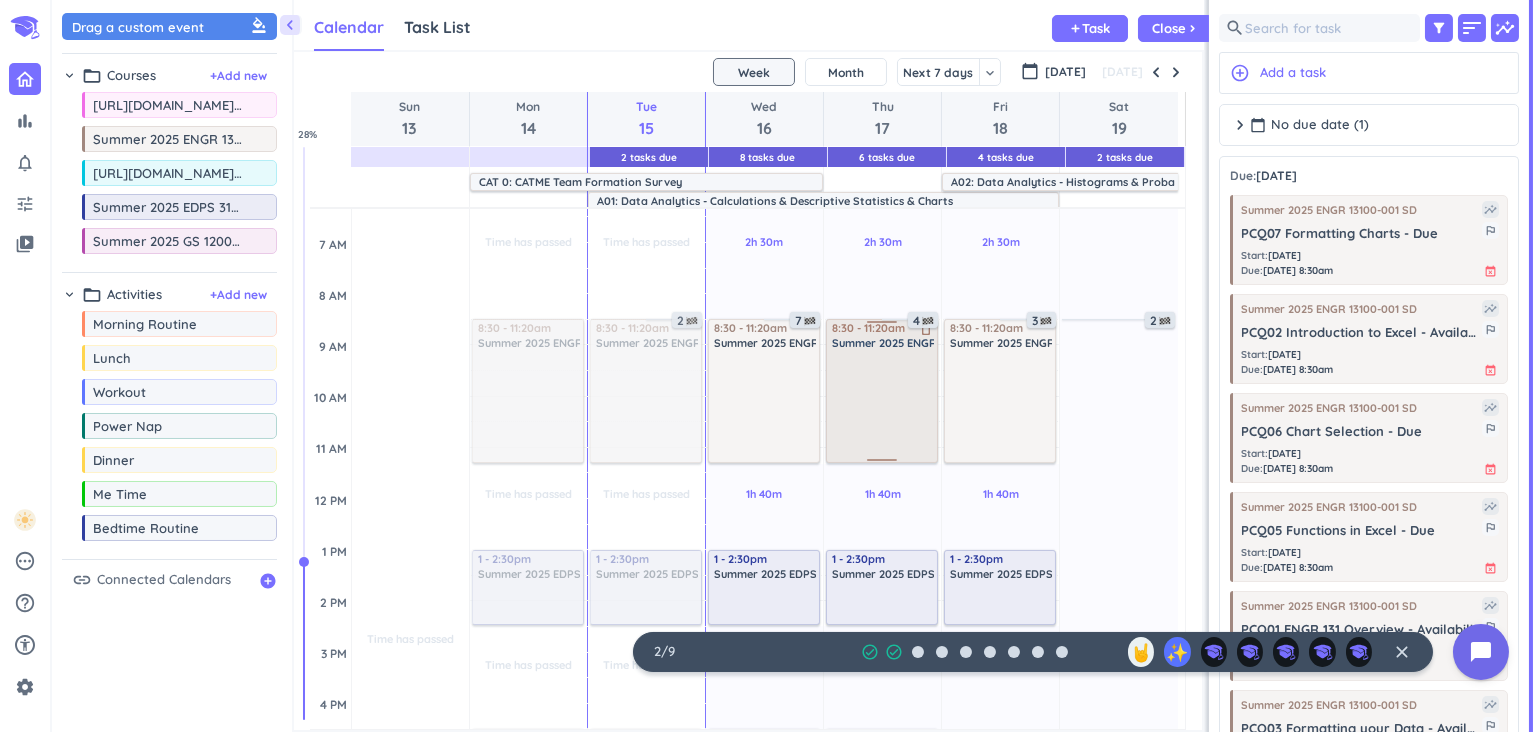 scroll, scrollTop: 0, scrollLeft: 0, axis: both 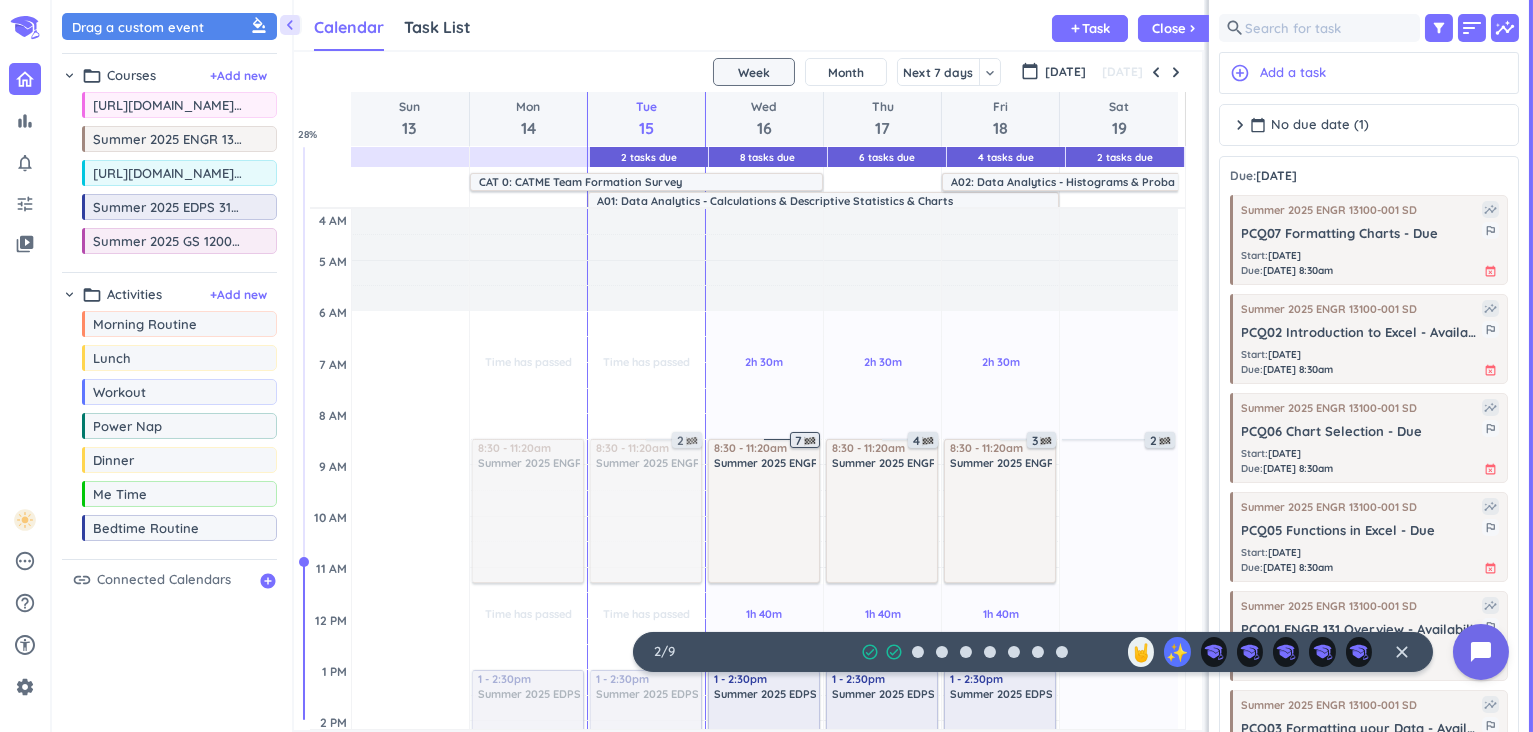 click on "7" at bounding box center (807, 441) 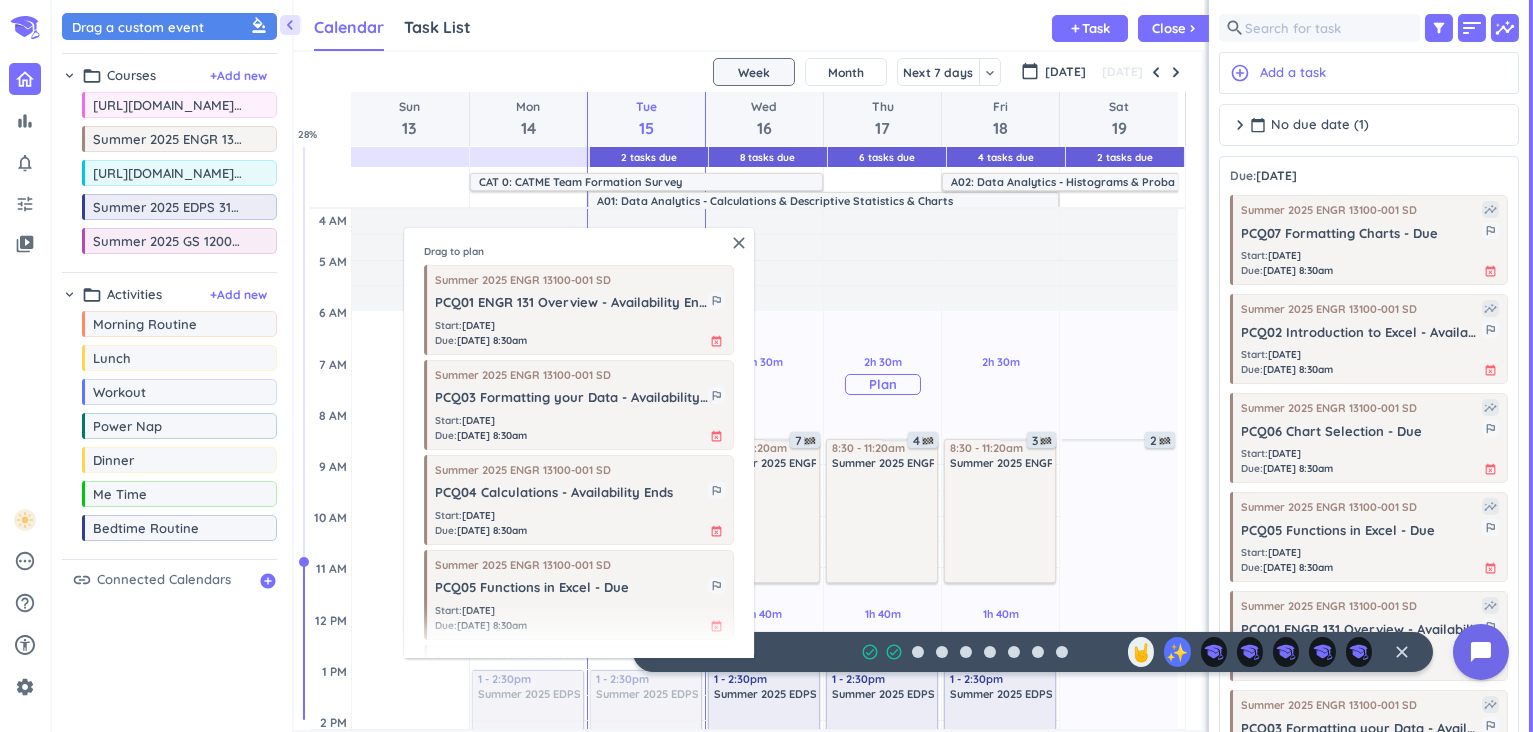 click on "2h 30m Past due Plan" at bounding box center (883, 375) 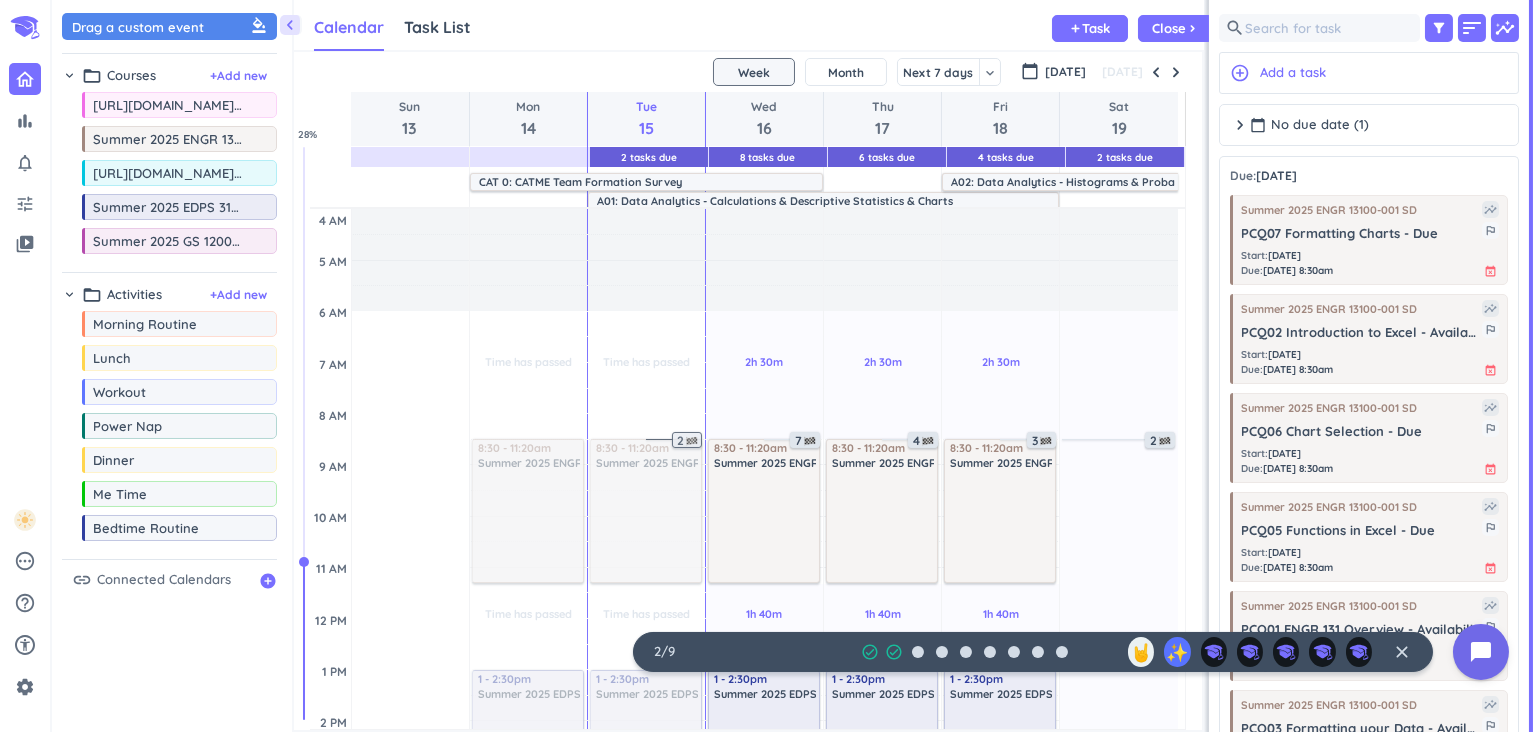 click on "2" at bounding box center [689, 441] 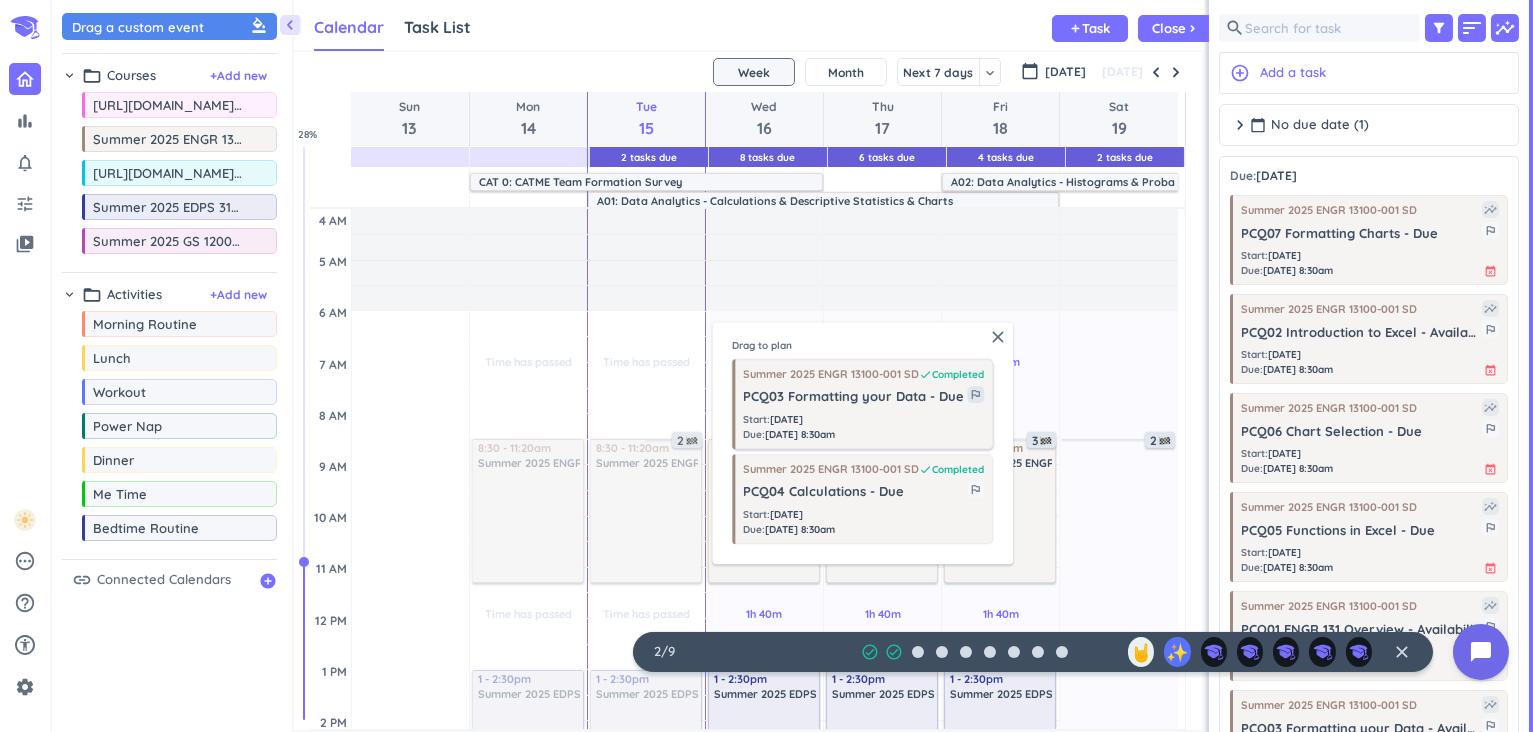 click on "outlined_flag" at bounding box center [975, 394] 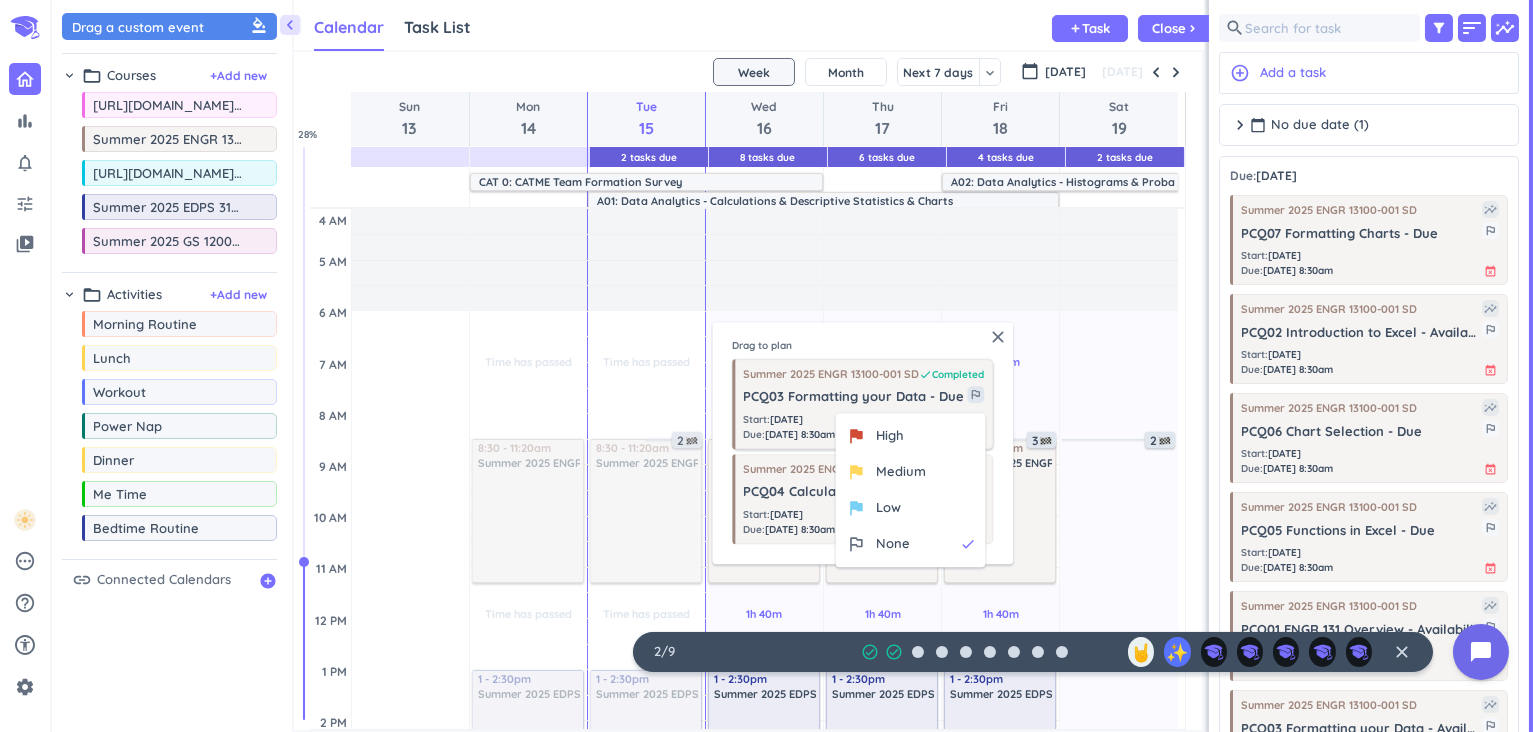 click on "outlined_flag" at bounding box center (975, 394) 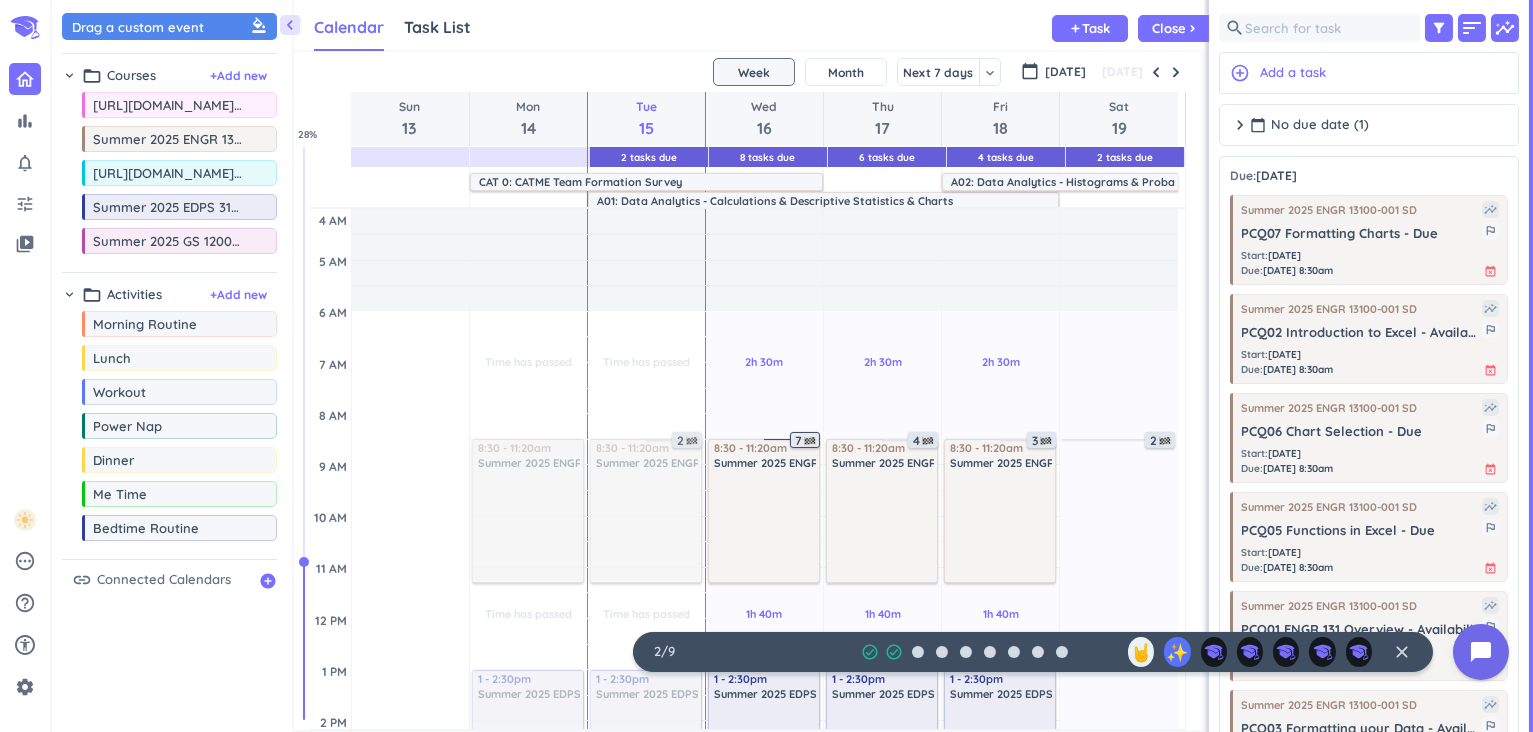 click on "7" at bounding box center (807, 441) 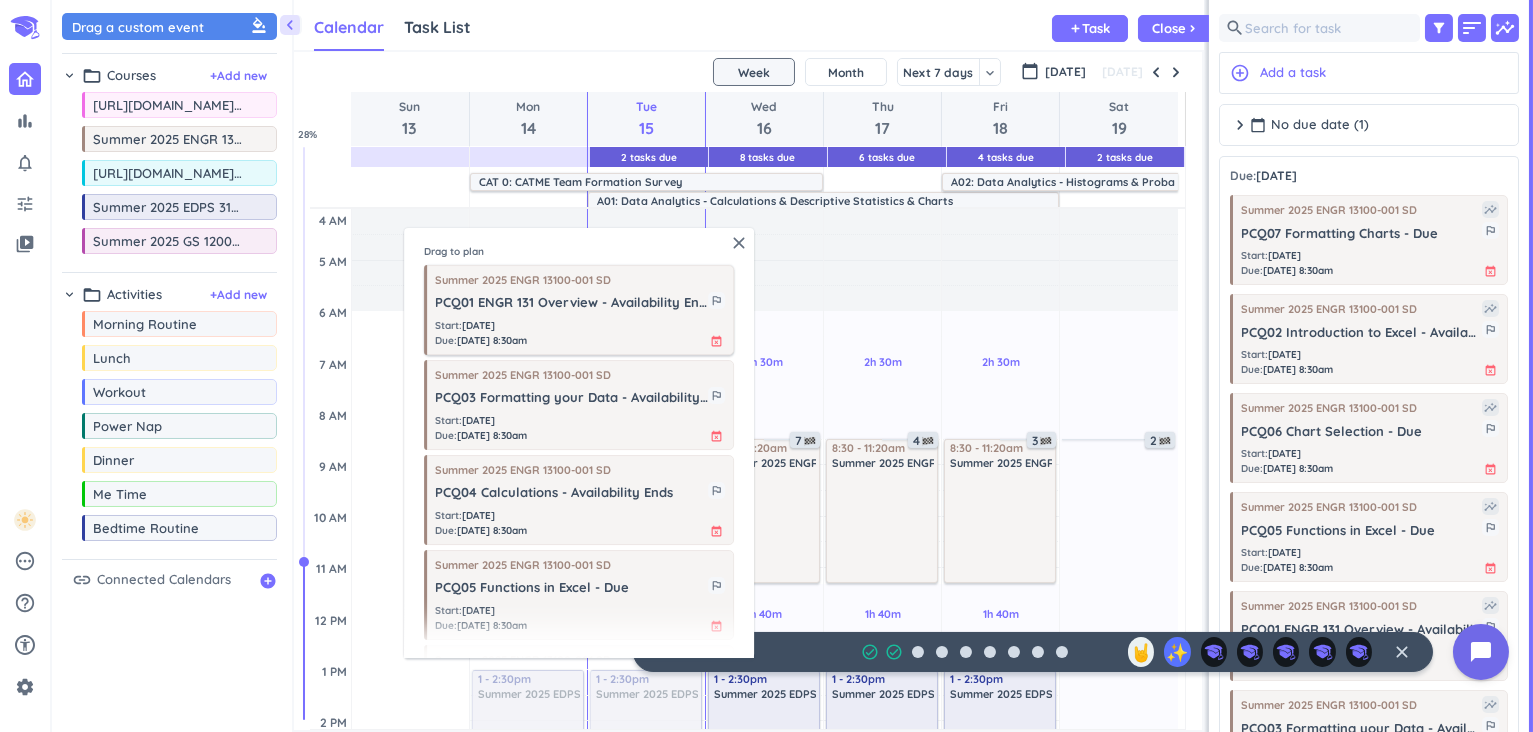 click on "Start :  [DATE] Due :  [DATE] 8:30am event_busy" at bounding box center (580, 333) 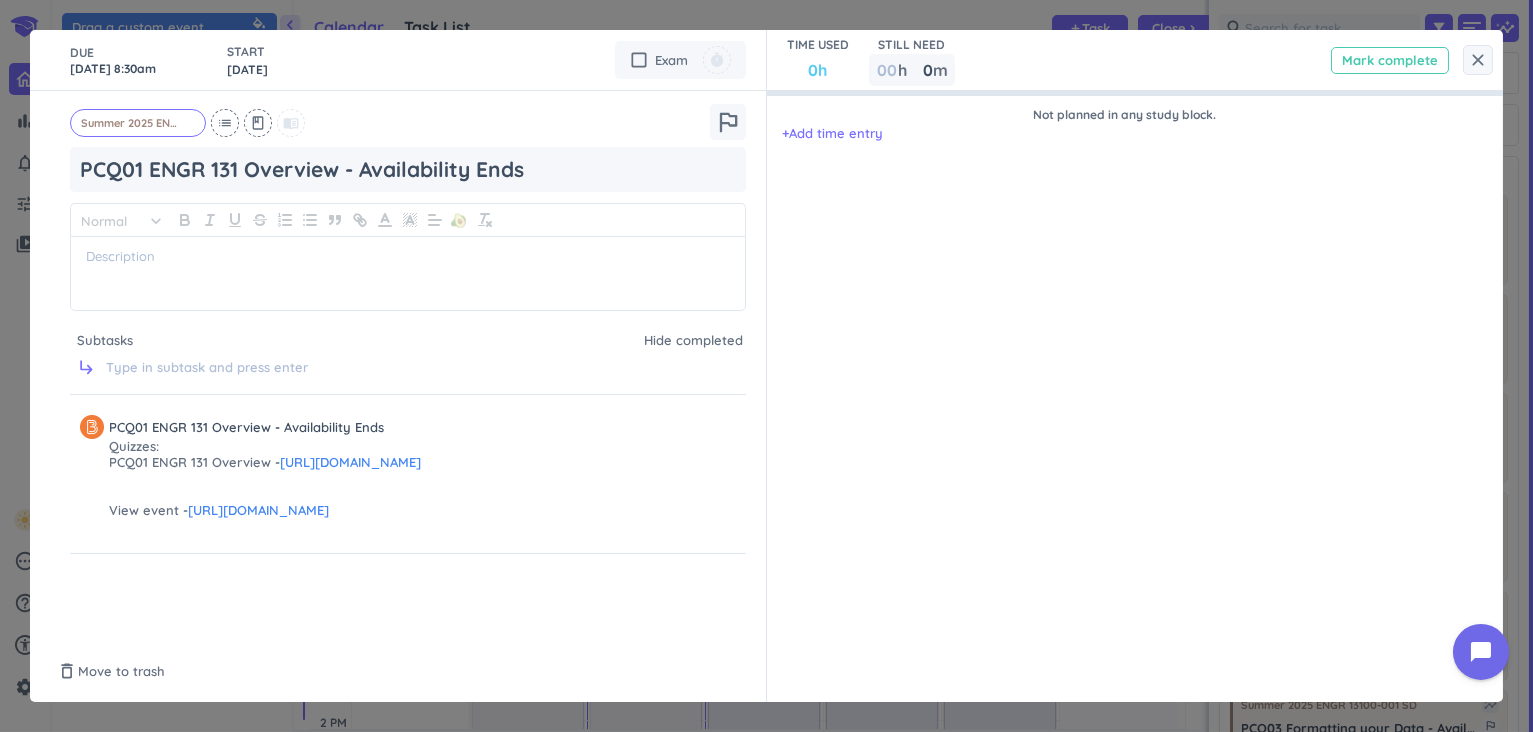 click on "Mark complete" at bounding box center [1390, 60] 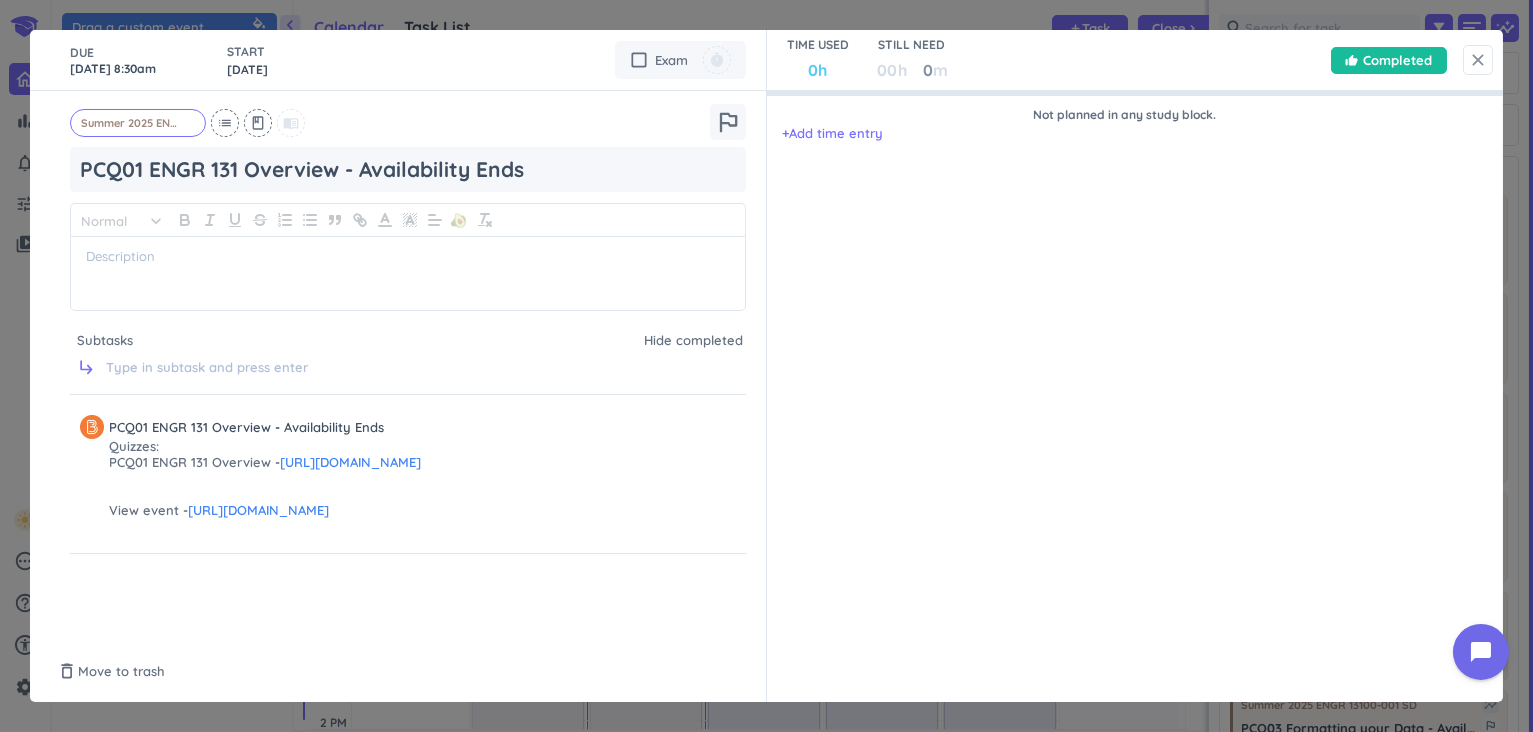 click on "close" at bounding box center (1478, 60) 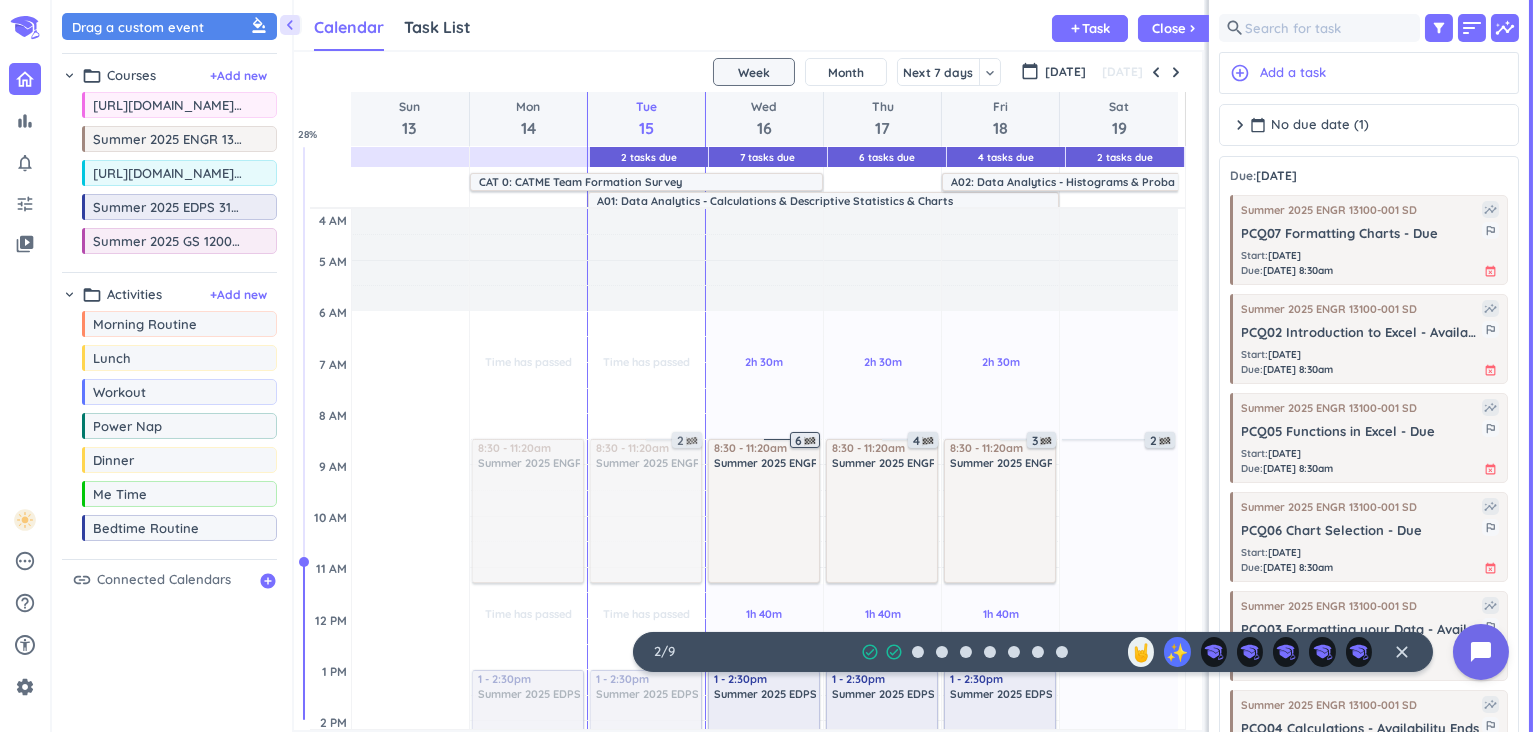 click on "6" at bounding box center [807, 441] 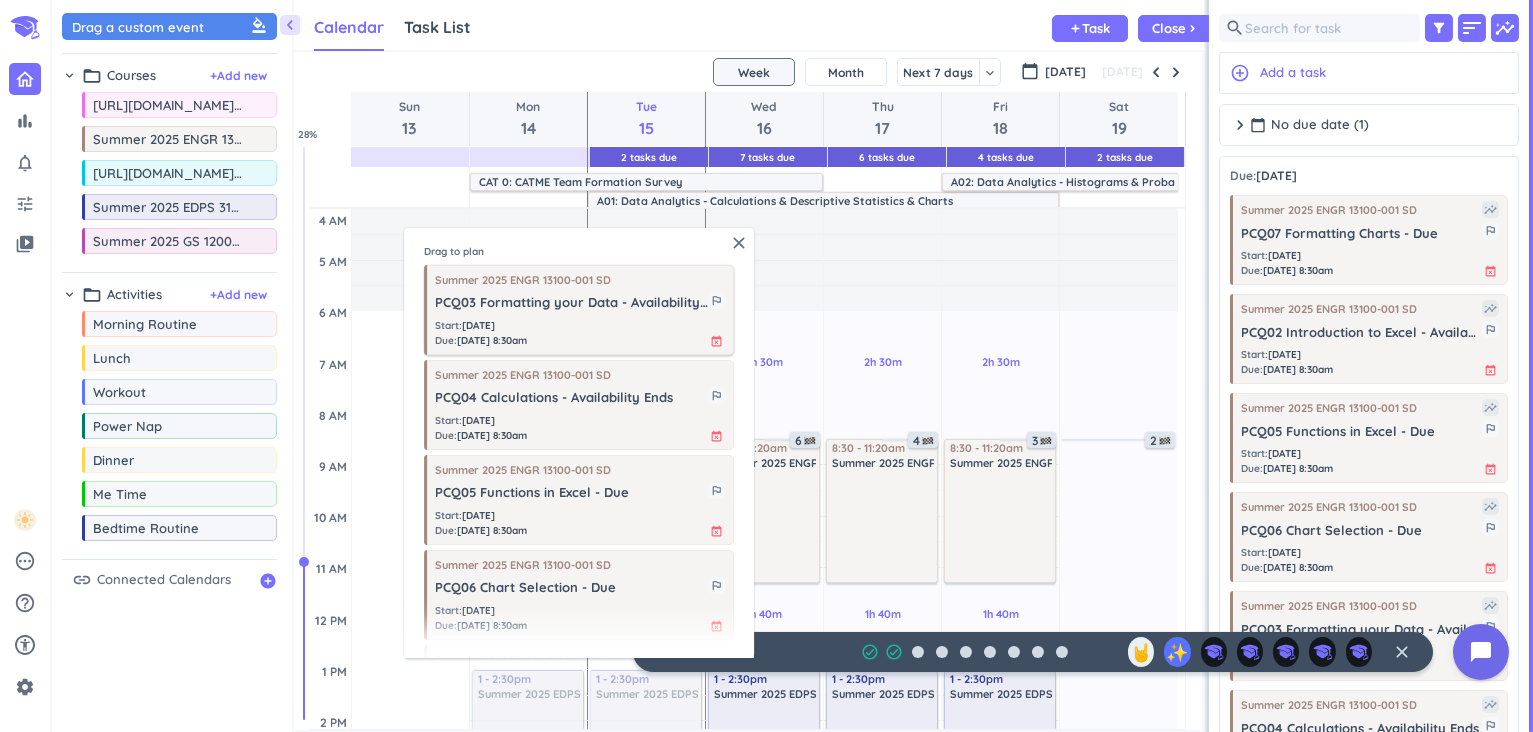 click on "Start :  [DATE] Due :  [DATE] 8:30am event_busy" at bounding box center [580, 333] 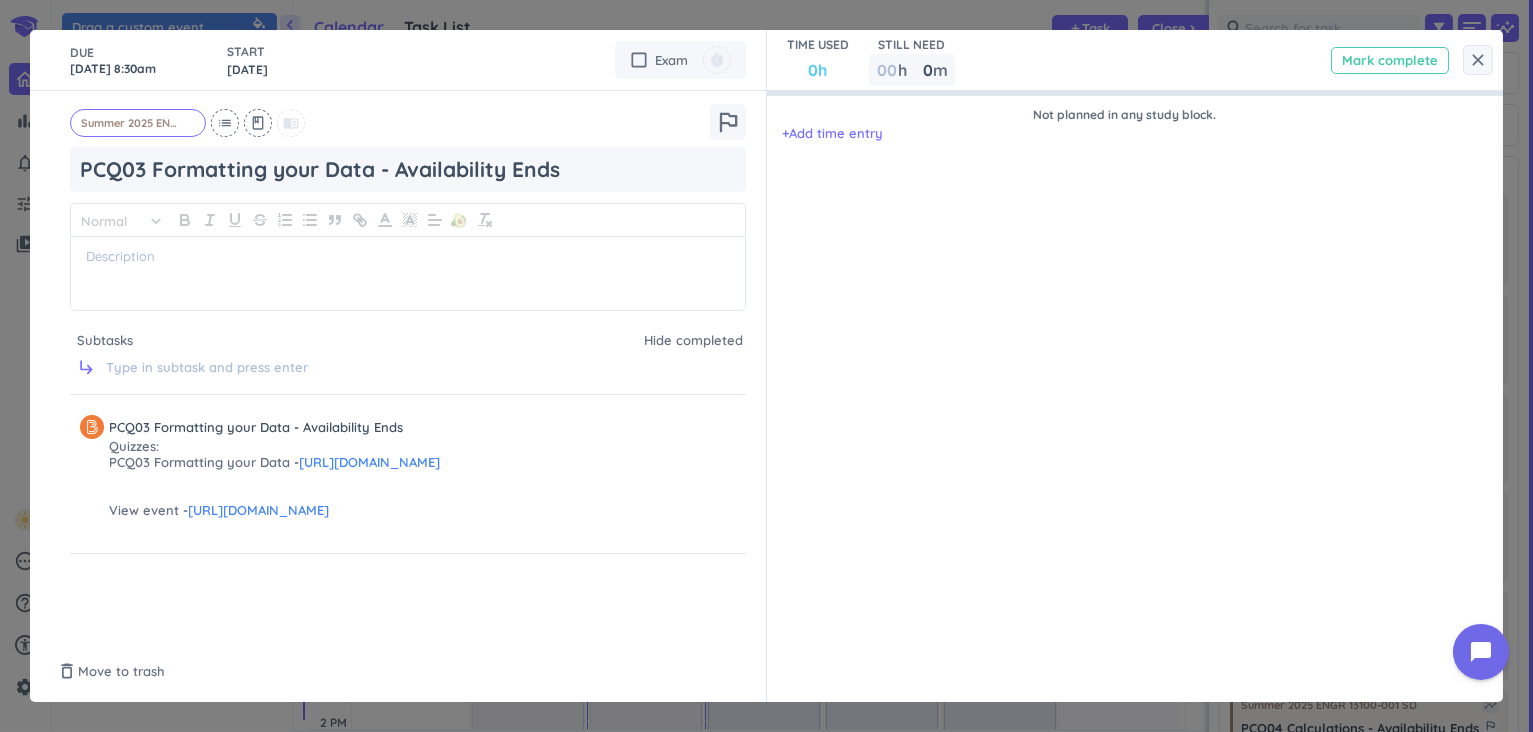 click on "Mark complete" at bounding box center (1390, 60) 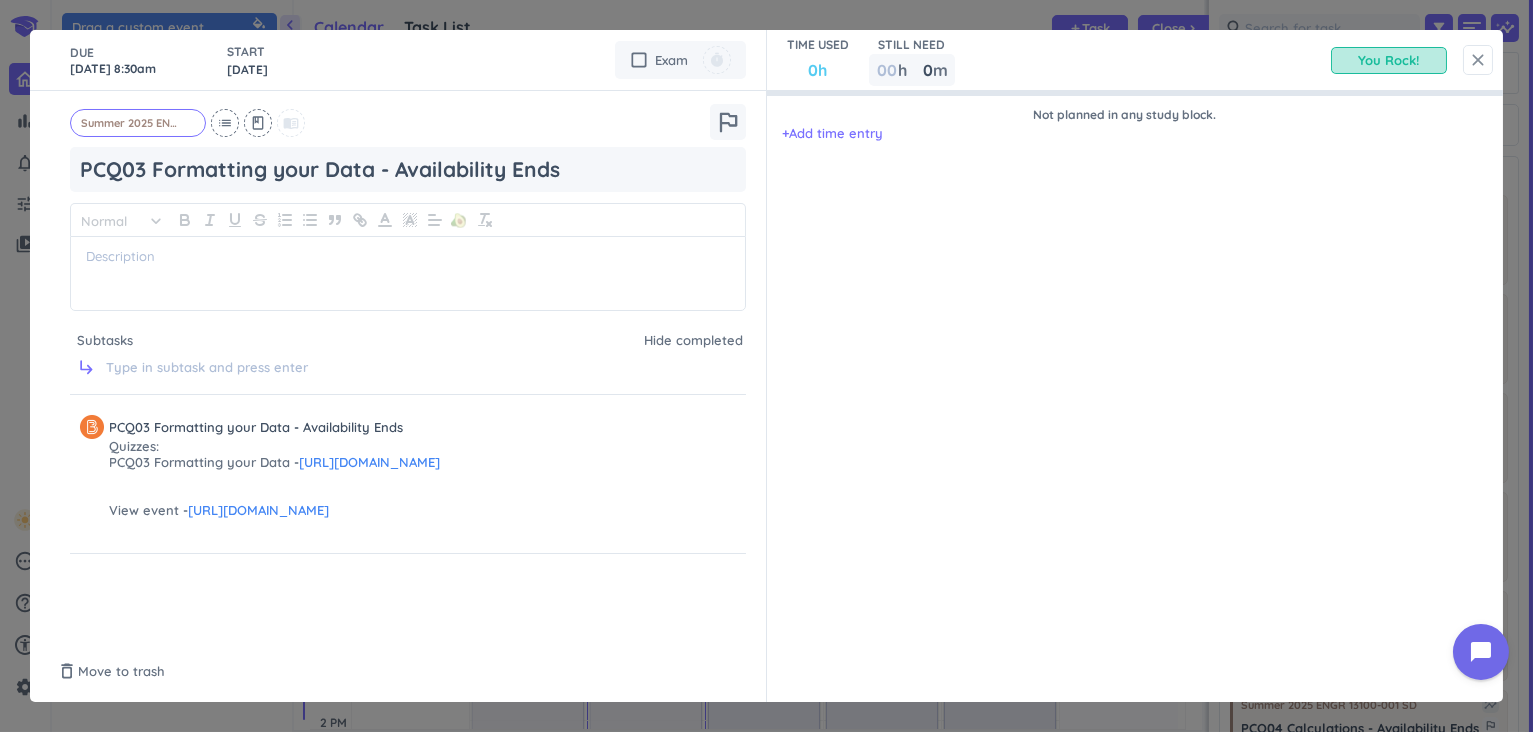 click on "close" at bounding box center (1478, 60) 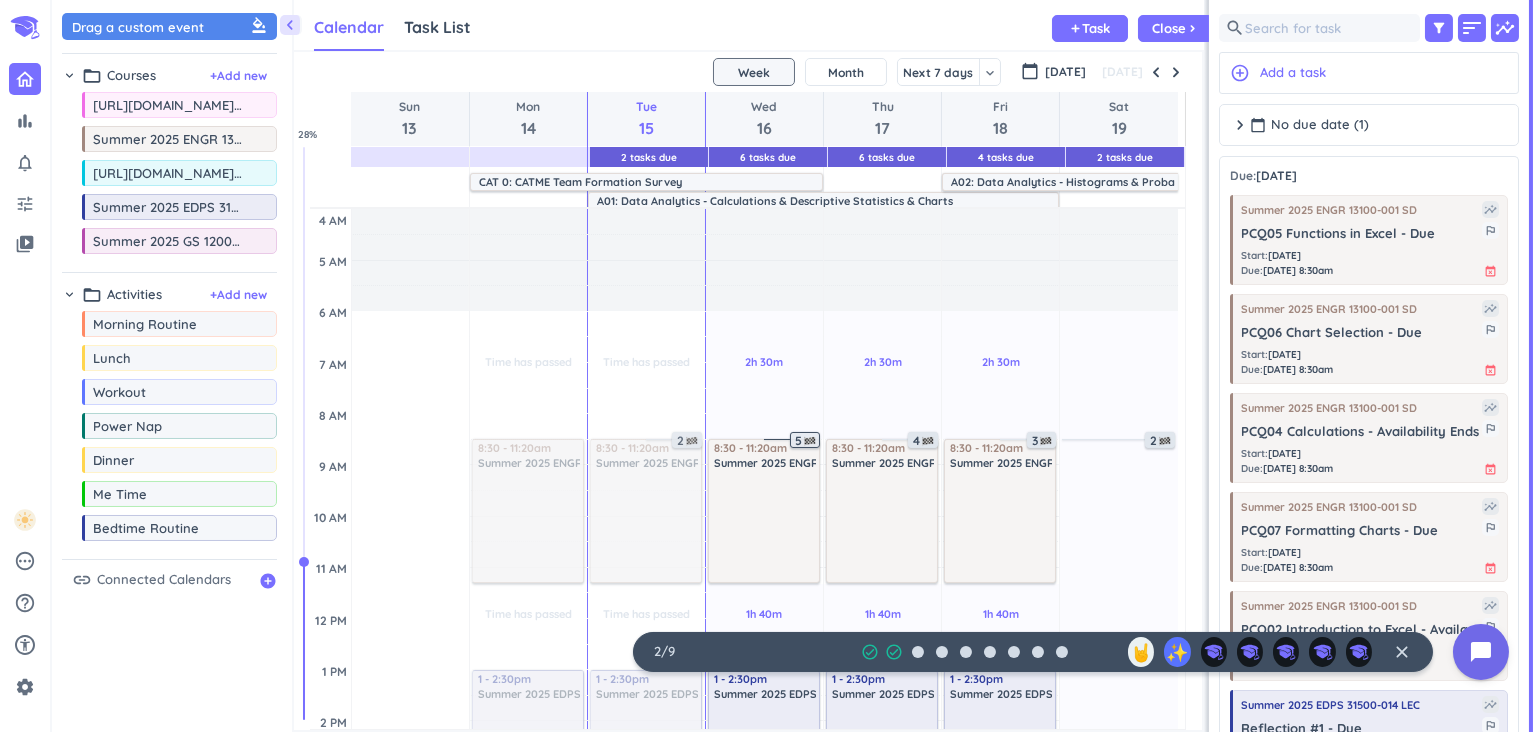 click on "5" at bounding box center [807, 441] 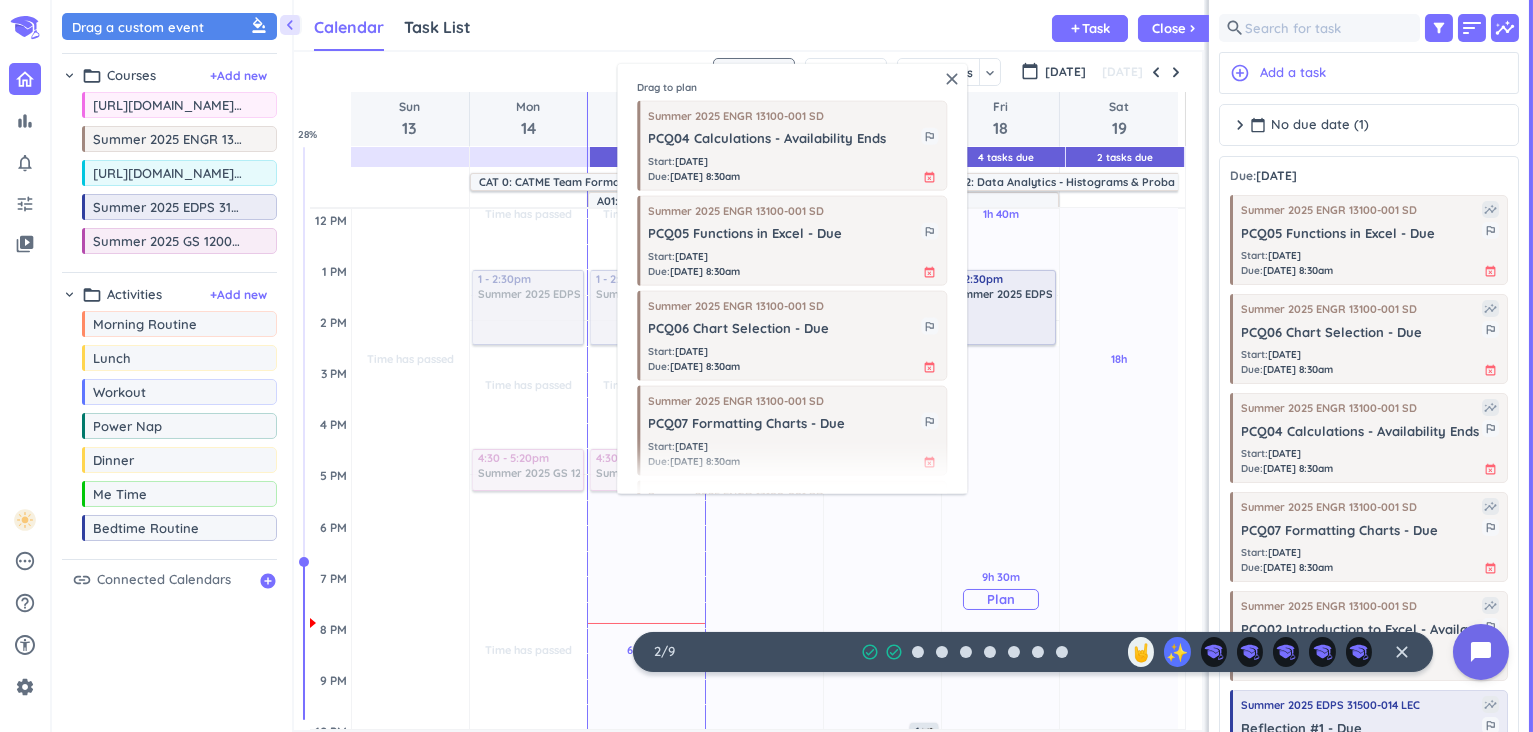 scroll, scrollTop: 0, scrollLeft: 0, axis: both 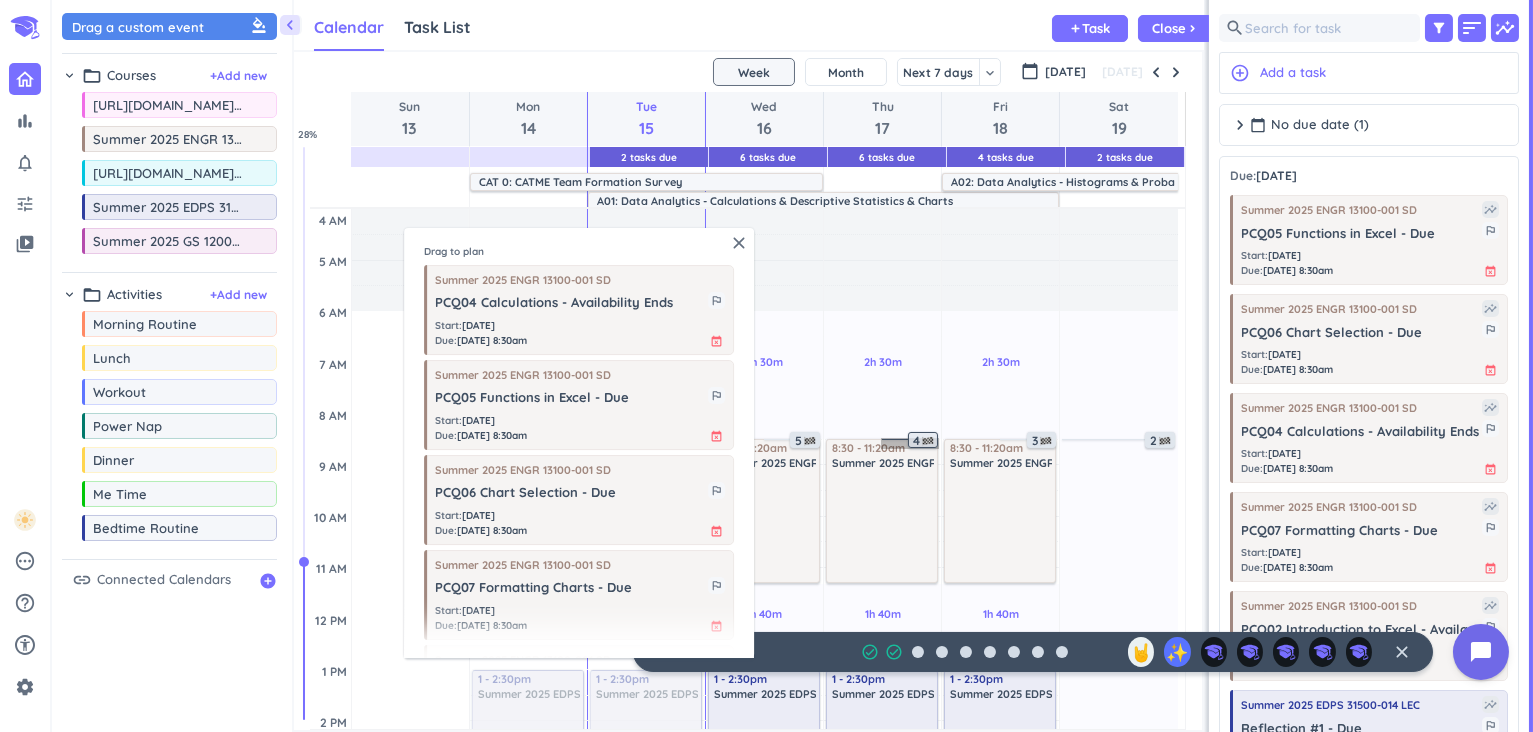 click on "4" at bounding box center [910, 443] 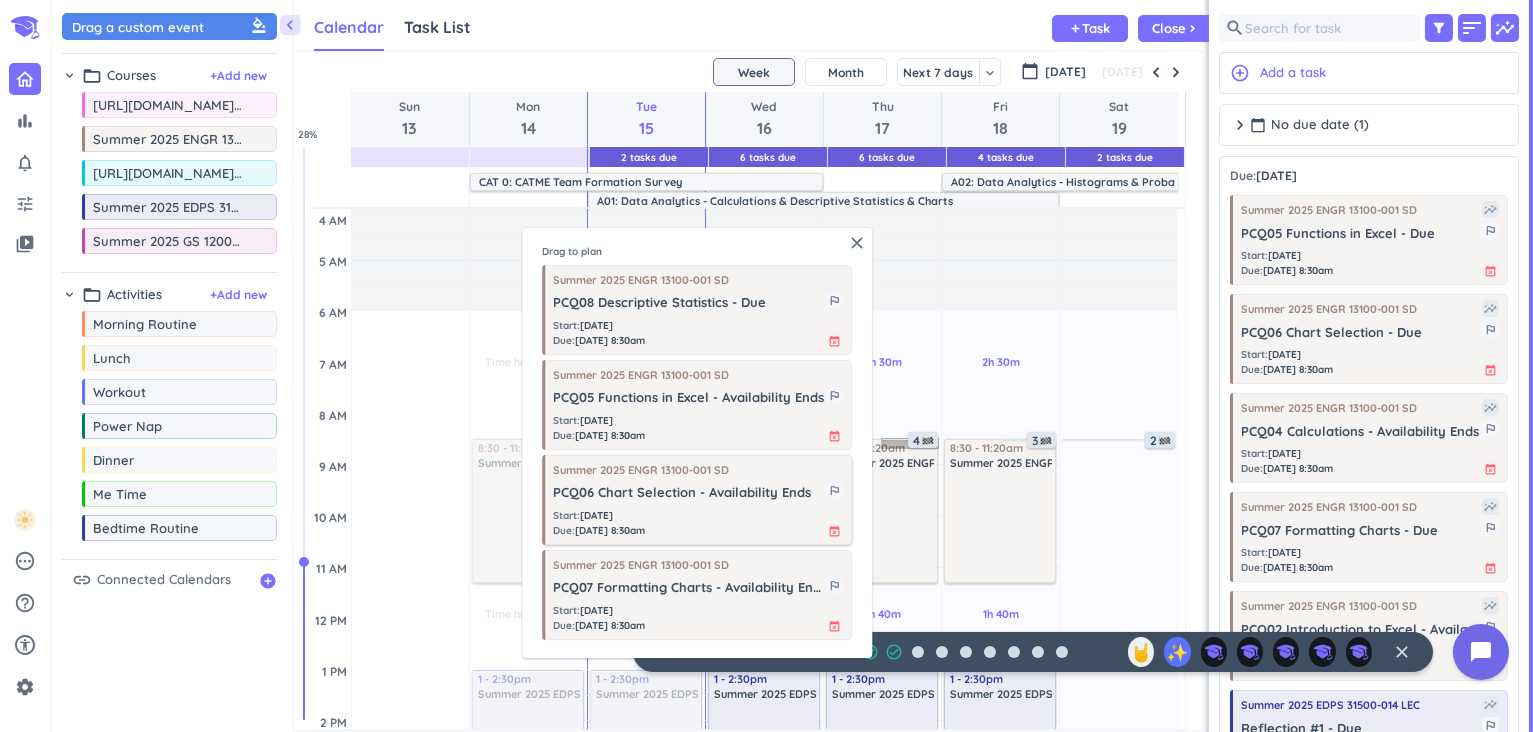 scroll, scrollTop: 0, scrollLeft: 0, axis: both 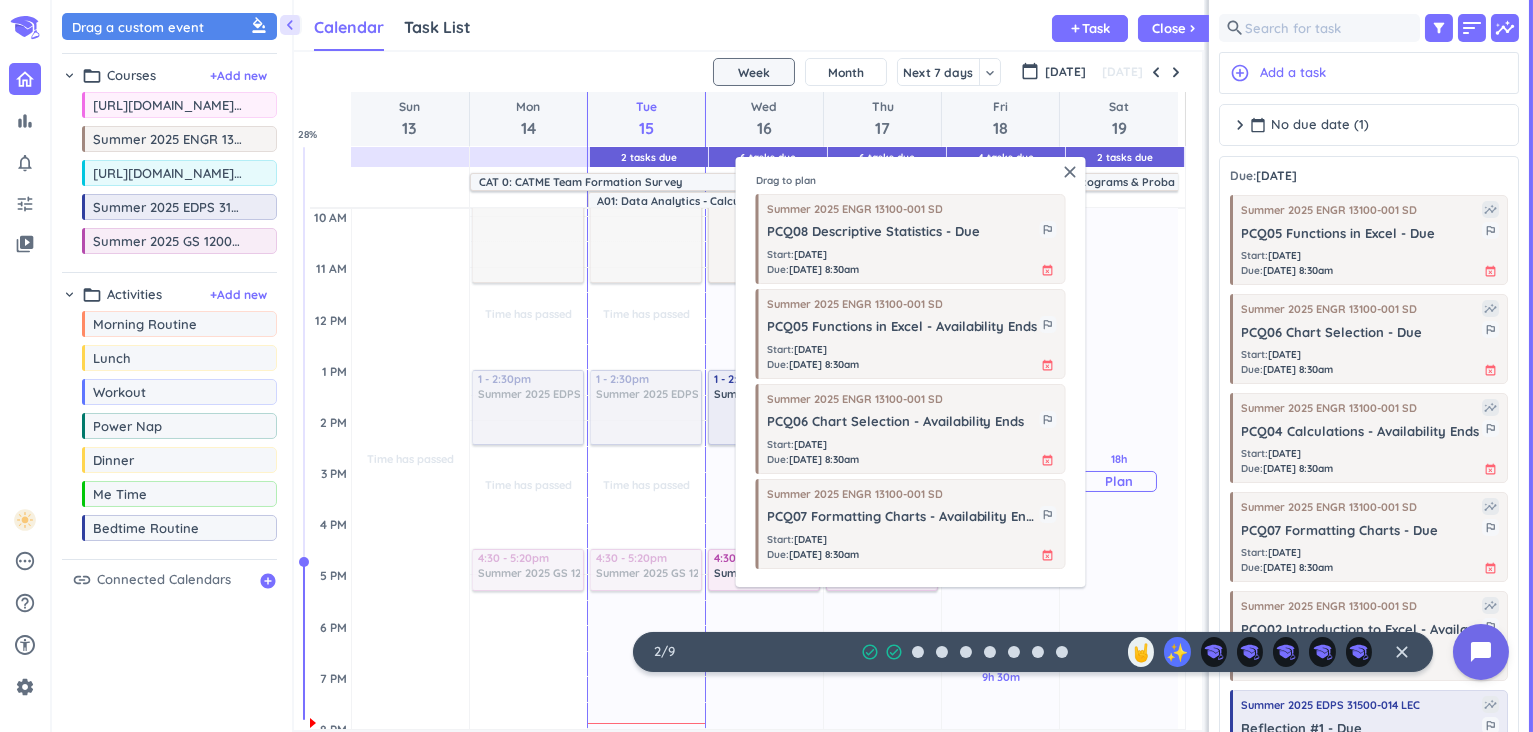 click on "18h  Past due Plan" at bounding box center (1119, 472) 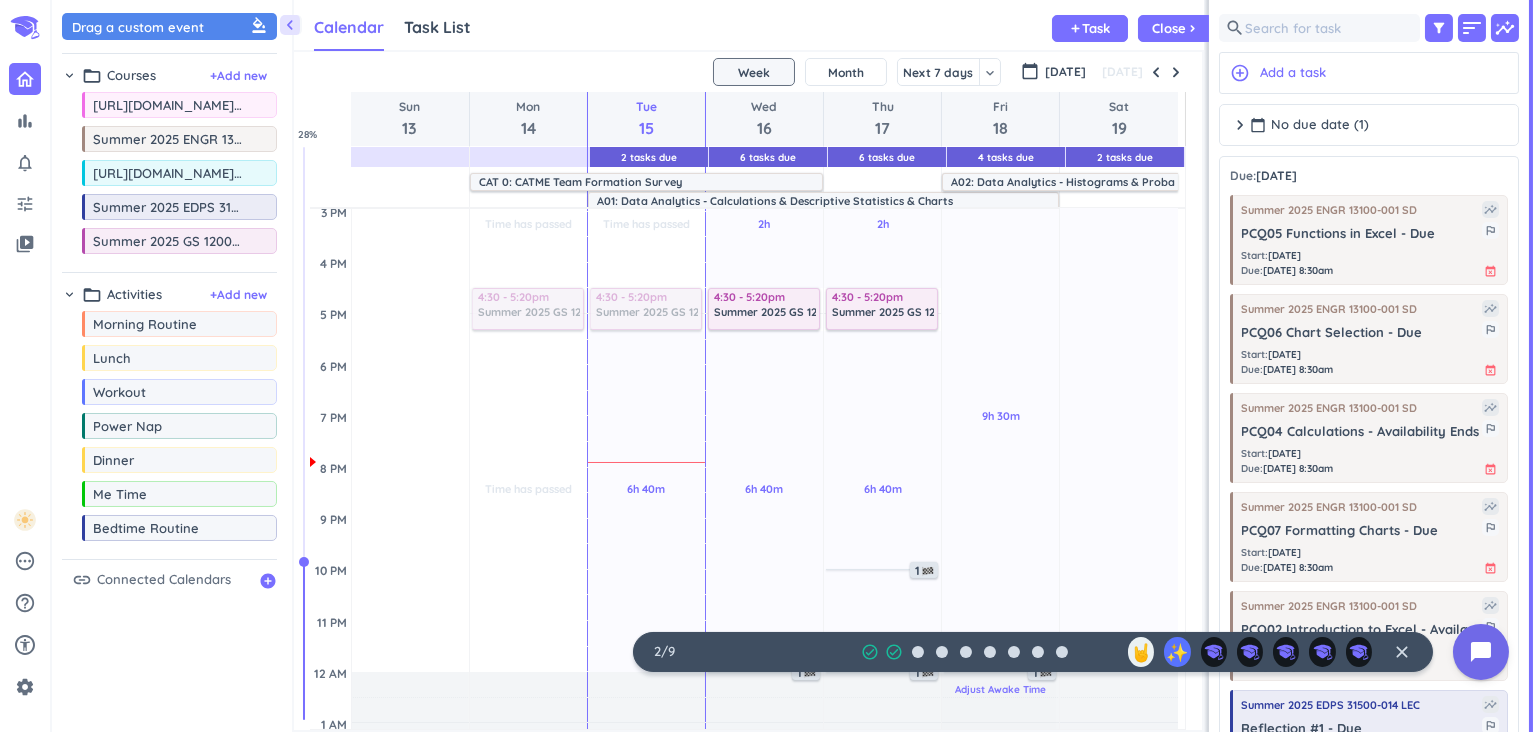 scroll, scrollTop: 708, scrollLeft: 0, axis: vertical 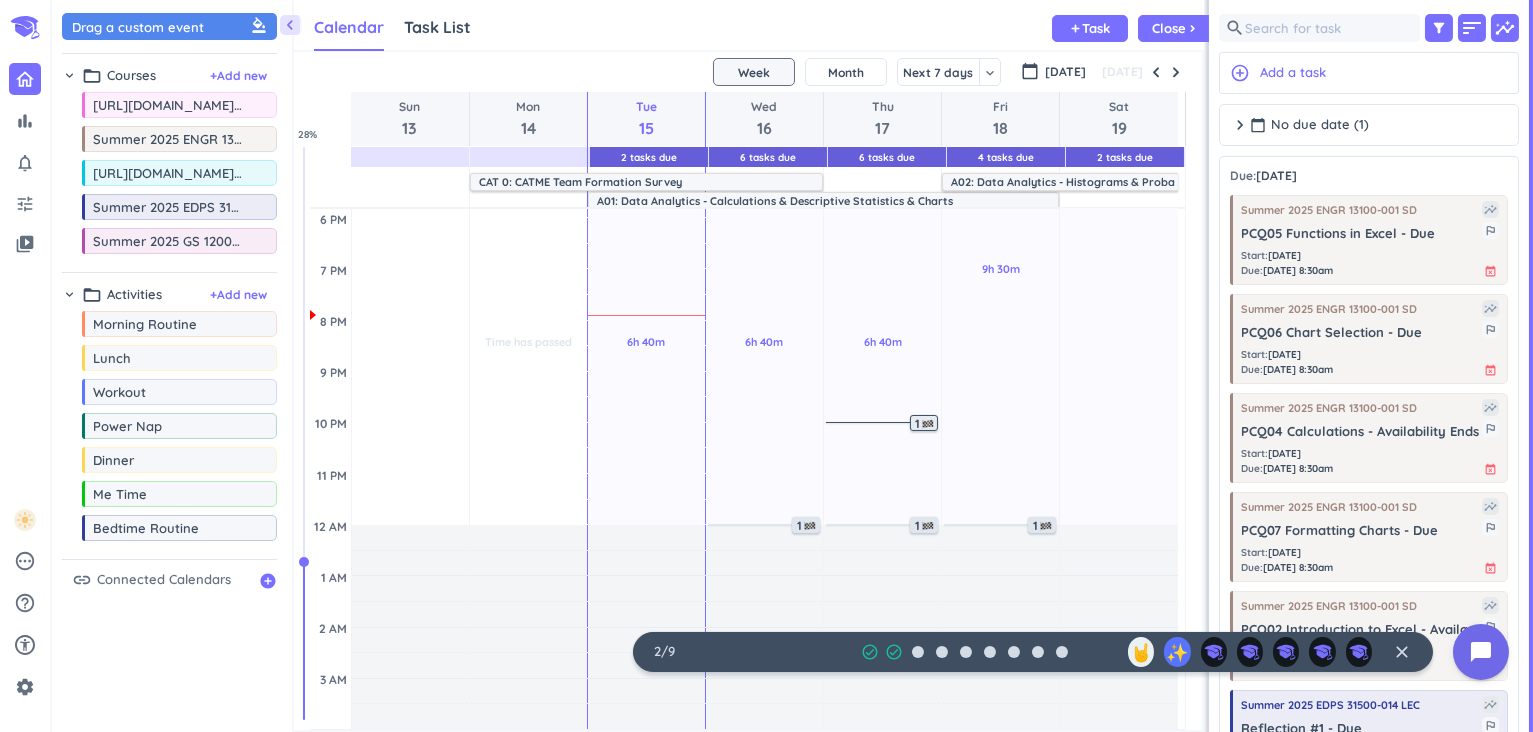 click on "1" at bounding box center [926, 424] 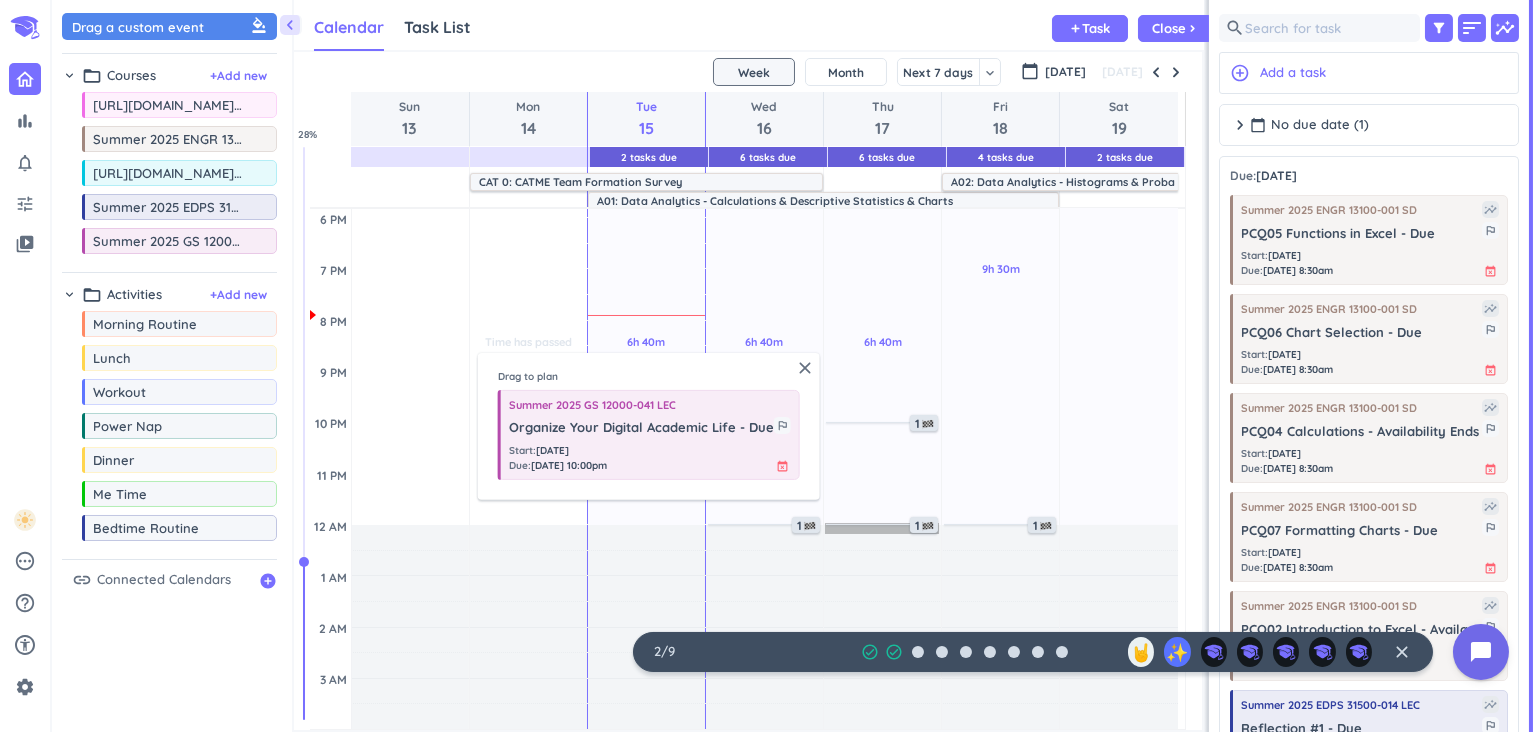 click on "1" at bounding box center [882, 528] 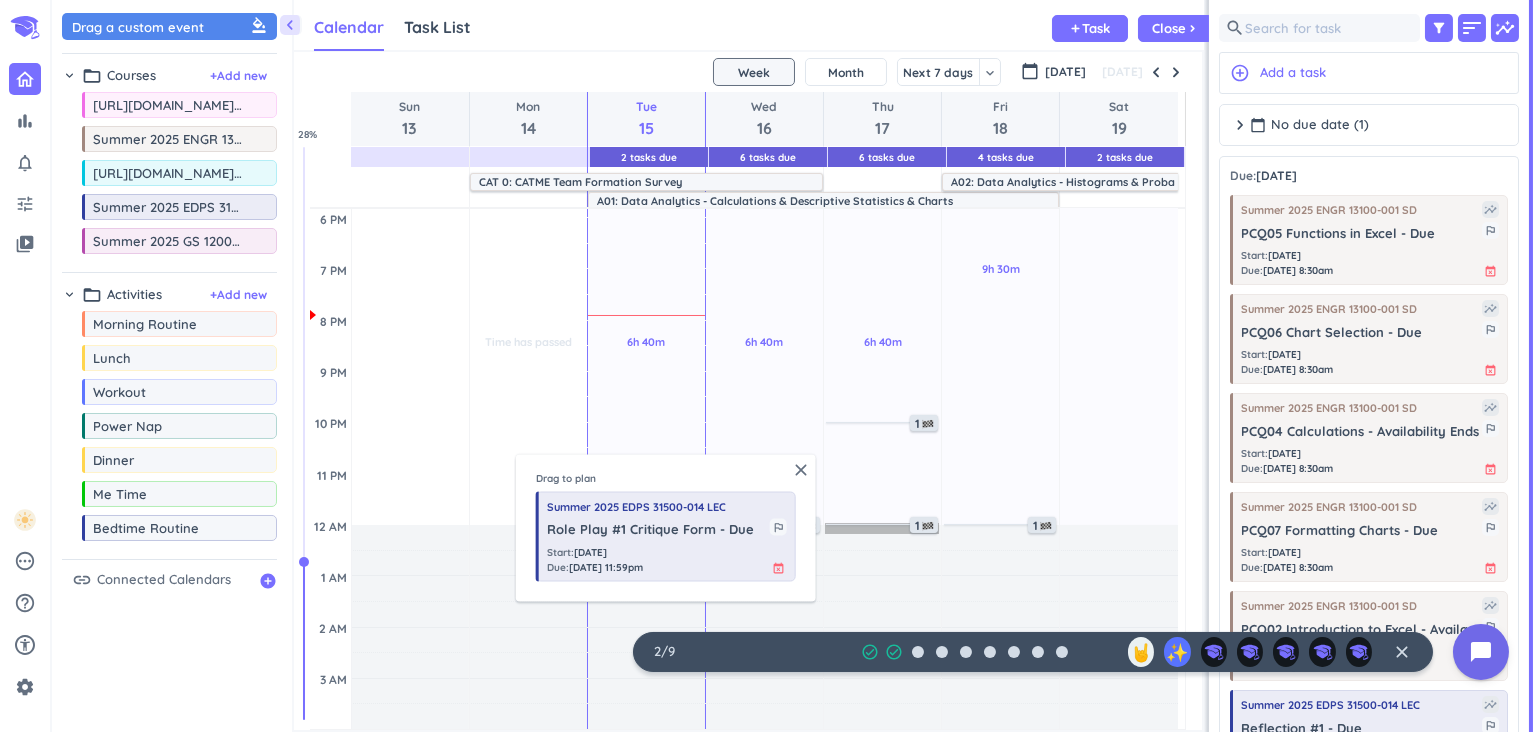 click on "1" at bounding box center [882, 528] 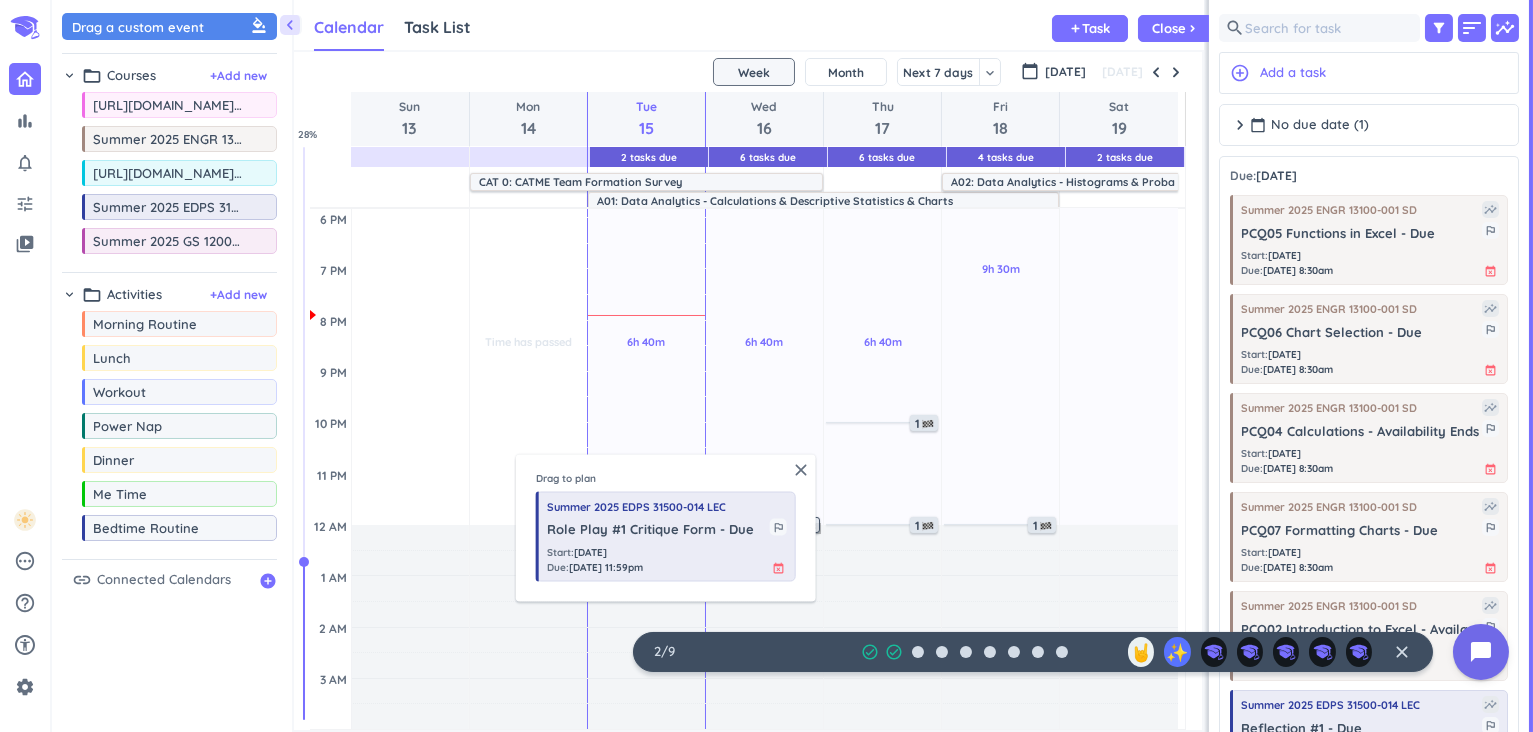 click on "1" at bounding box center (764, 528) 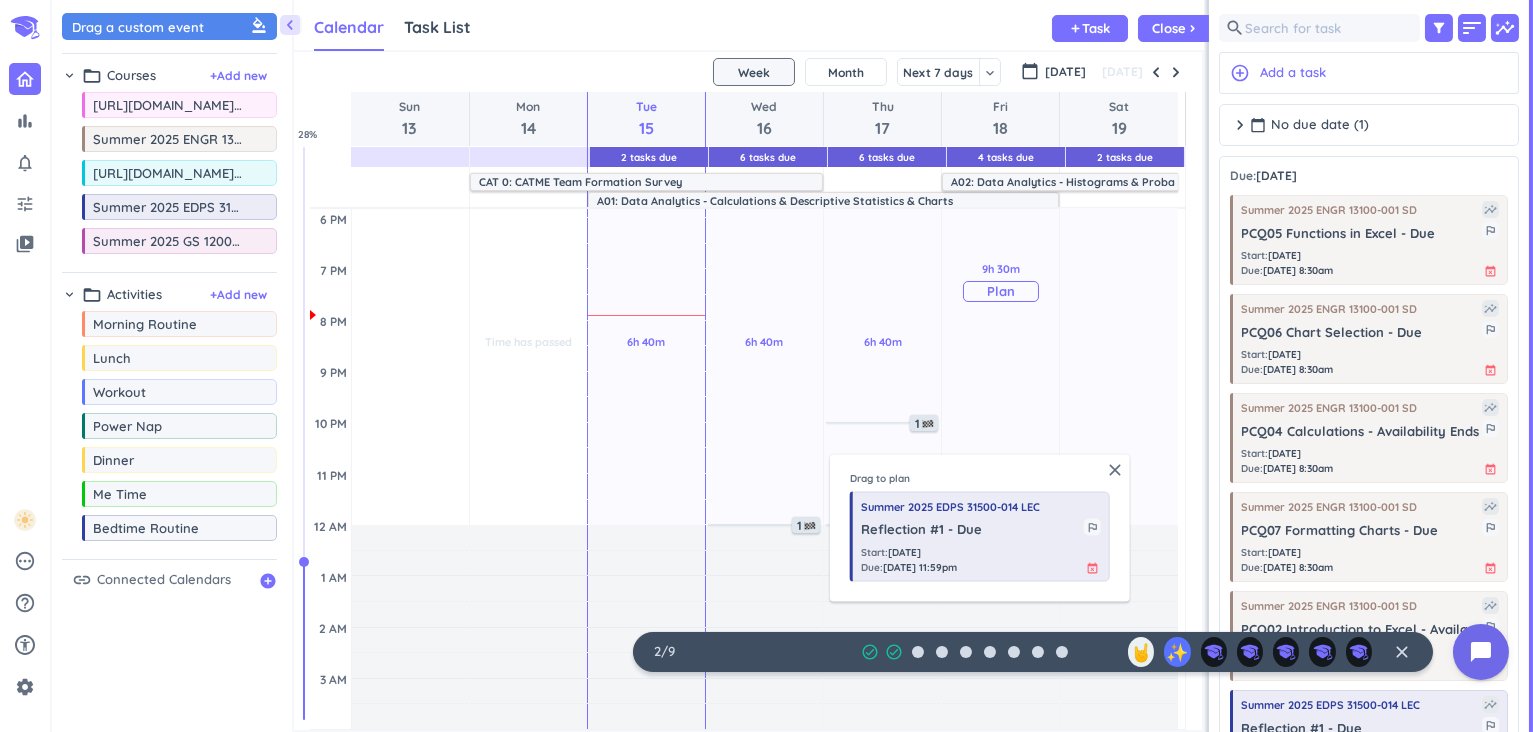 click on "9h 30m Past due Plan" at bounding box center (1000, 281) 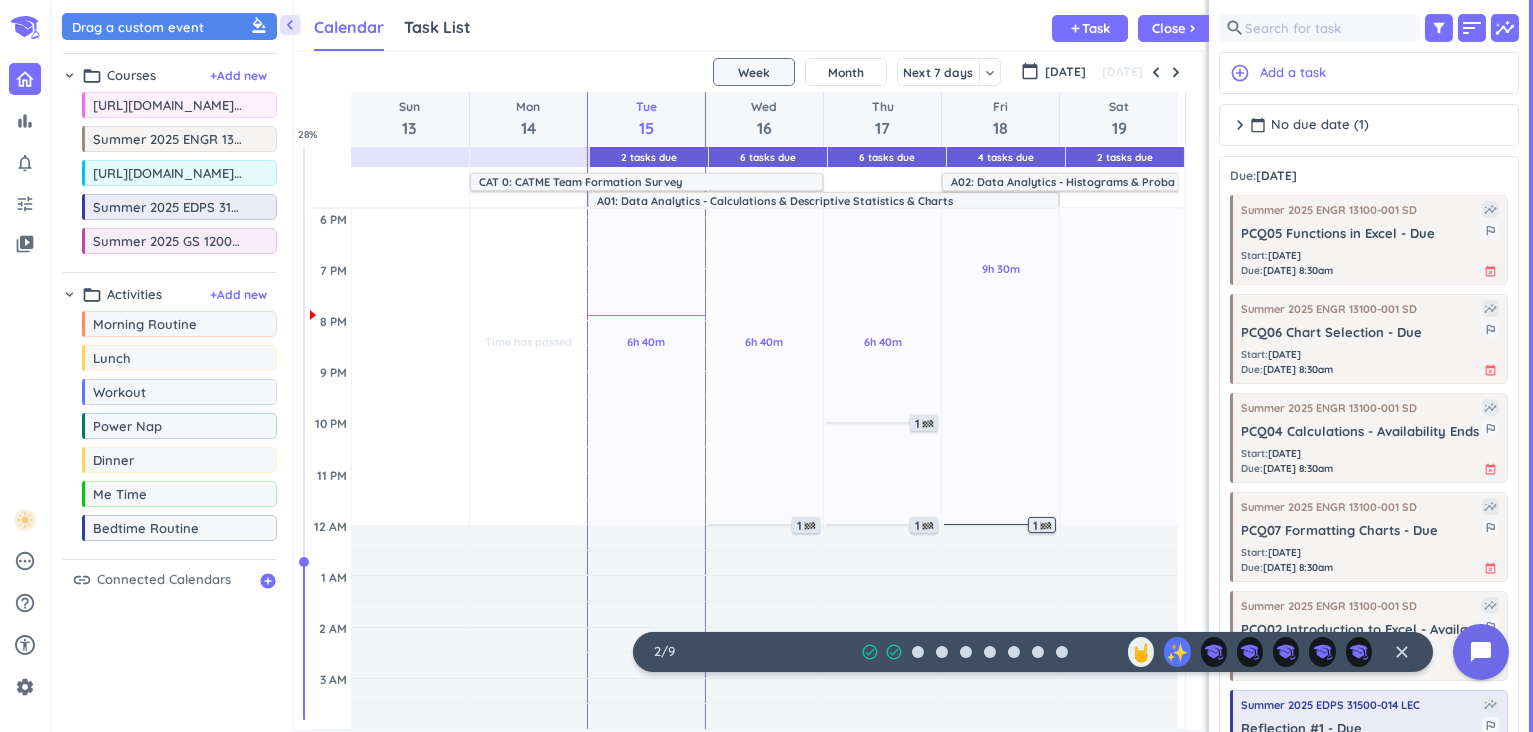 click on "1" at bounding box center [1042, 525] 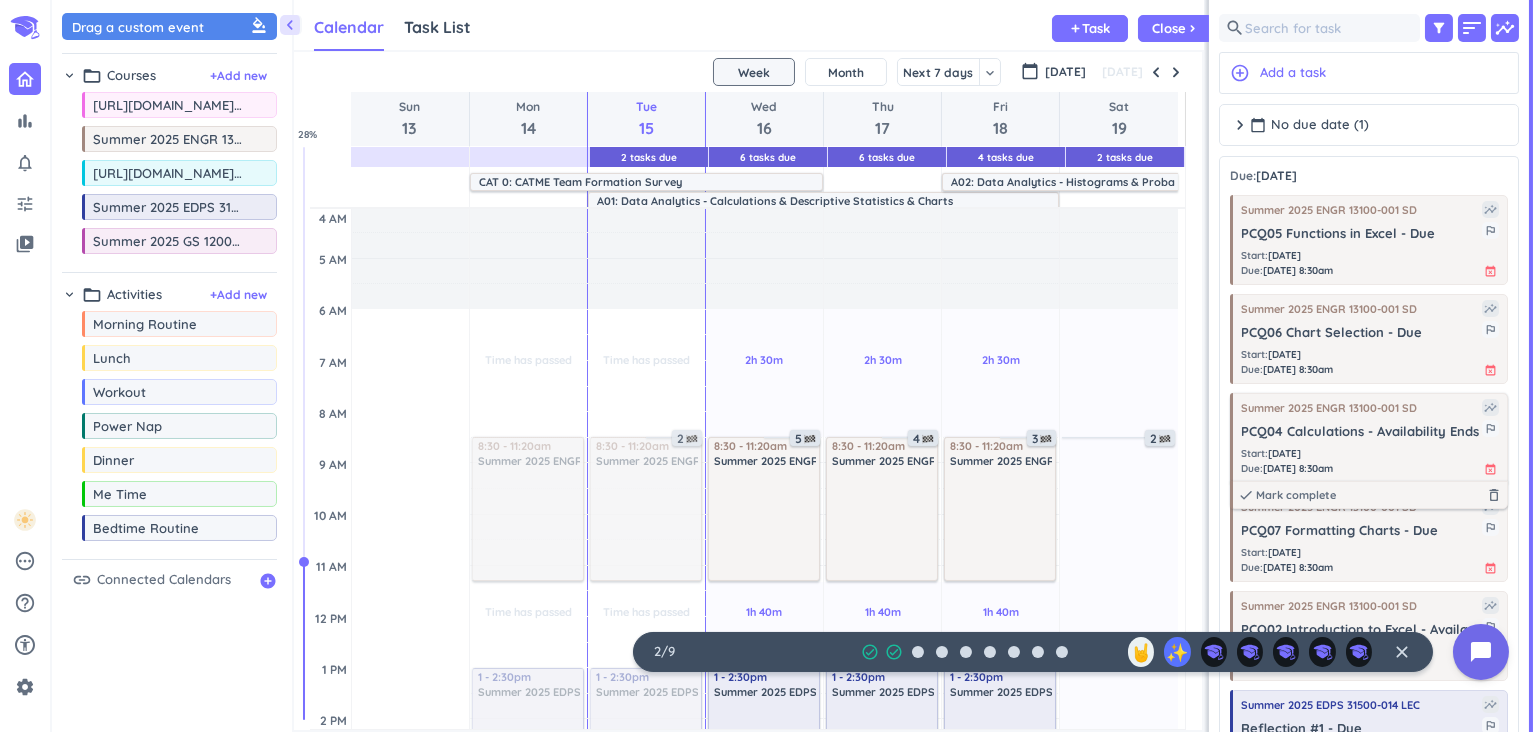 scroll, scrollTop: 0, scrollLeft: 0, axis: both 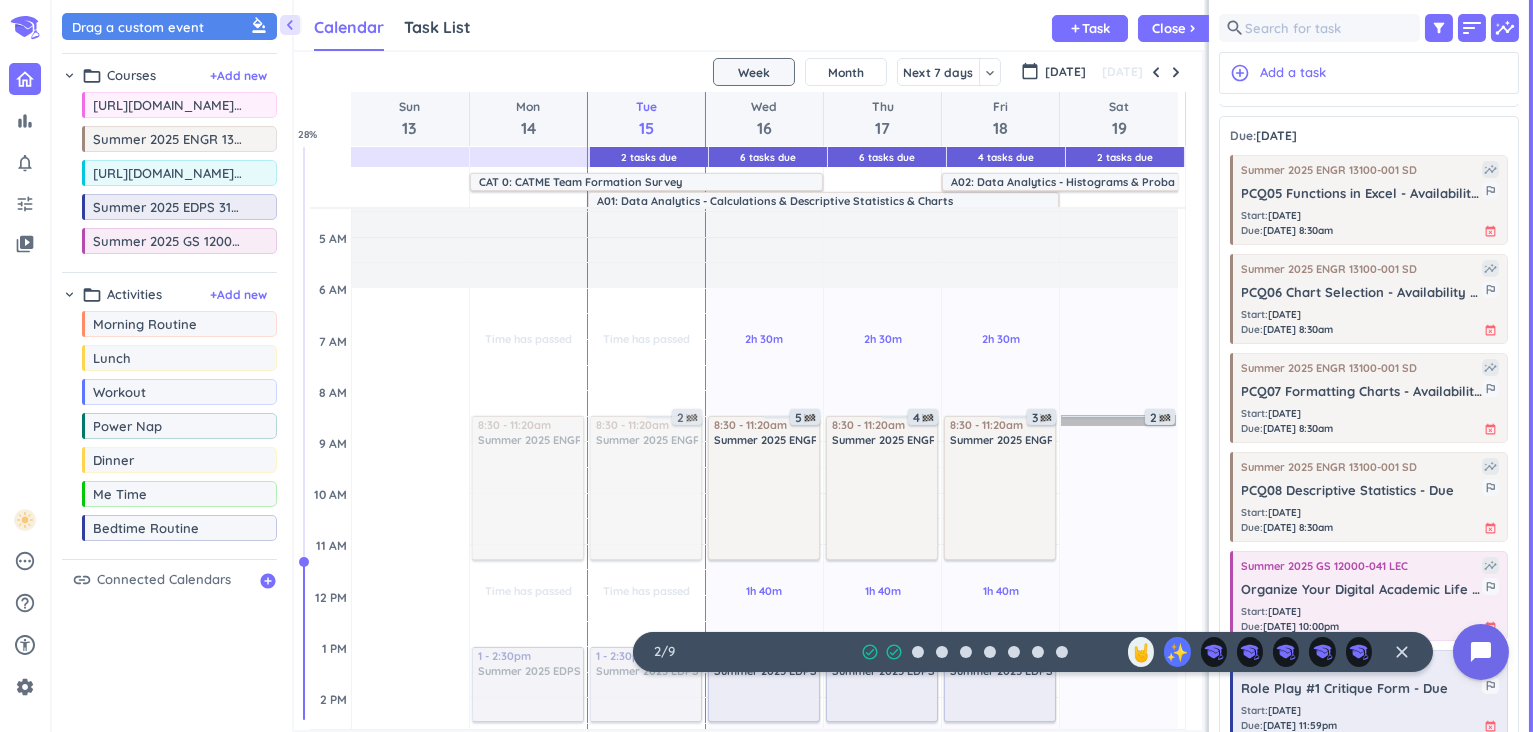 click on "2" at bounding box center (1118, 420) 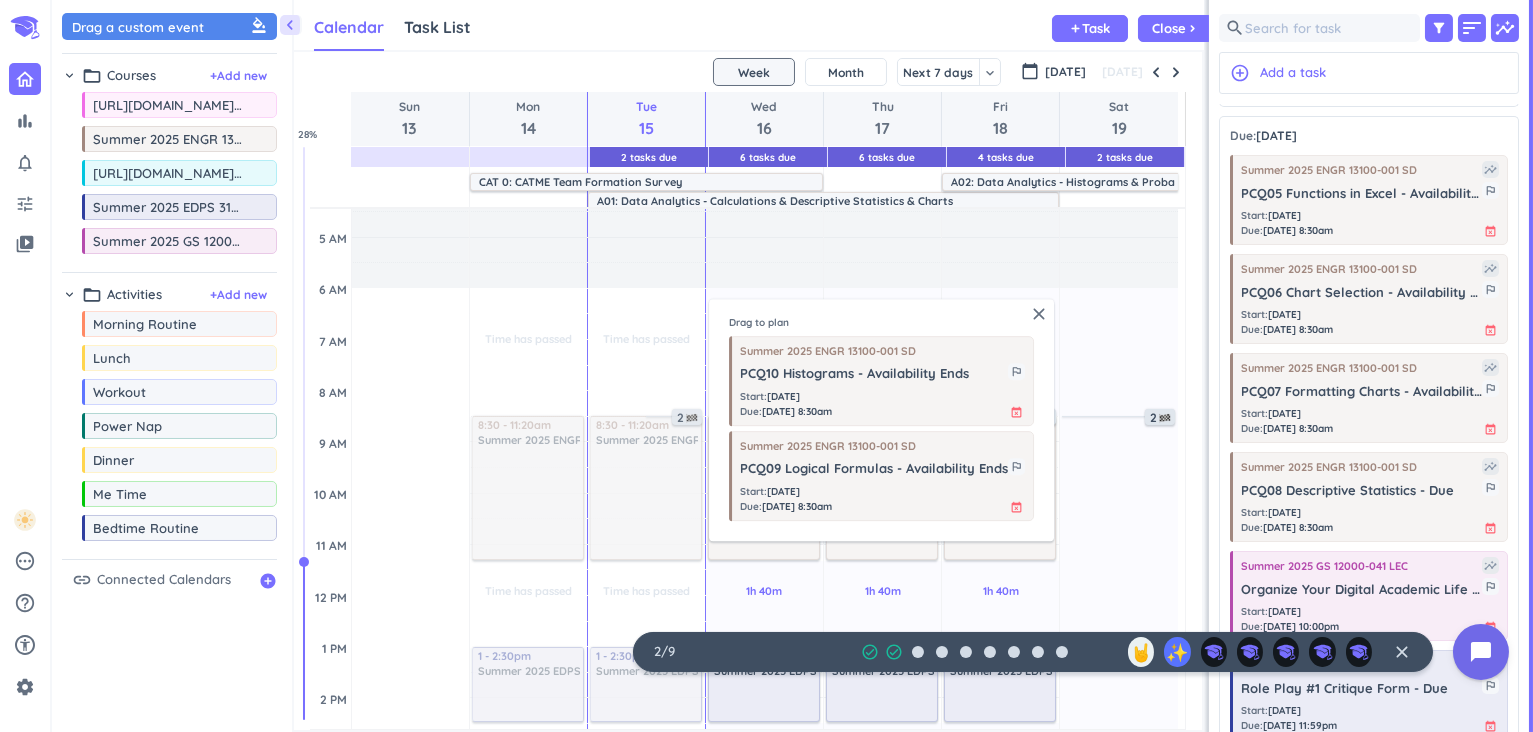 click on "18h  Past due Plan" at bounding box center (1119, 749) 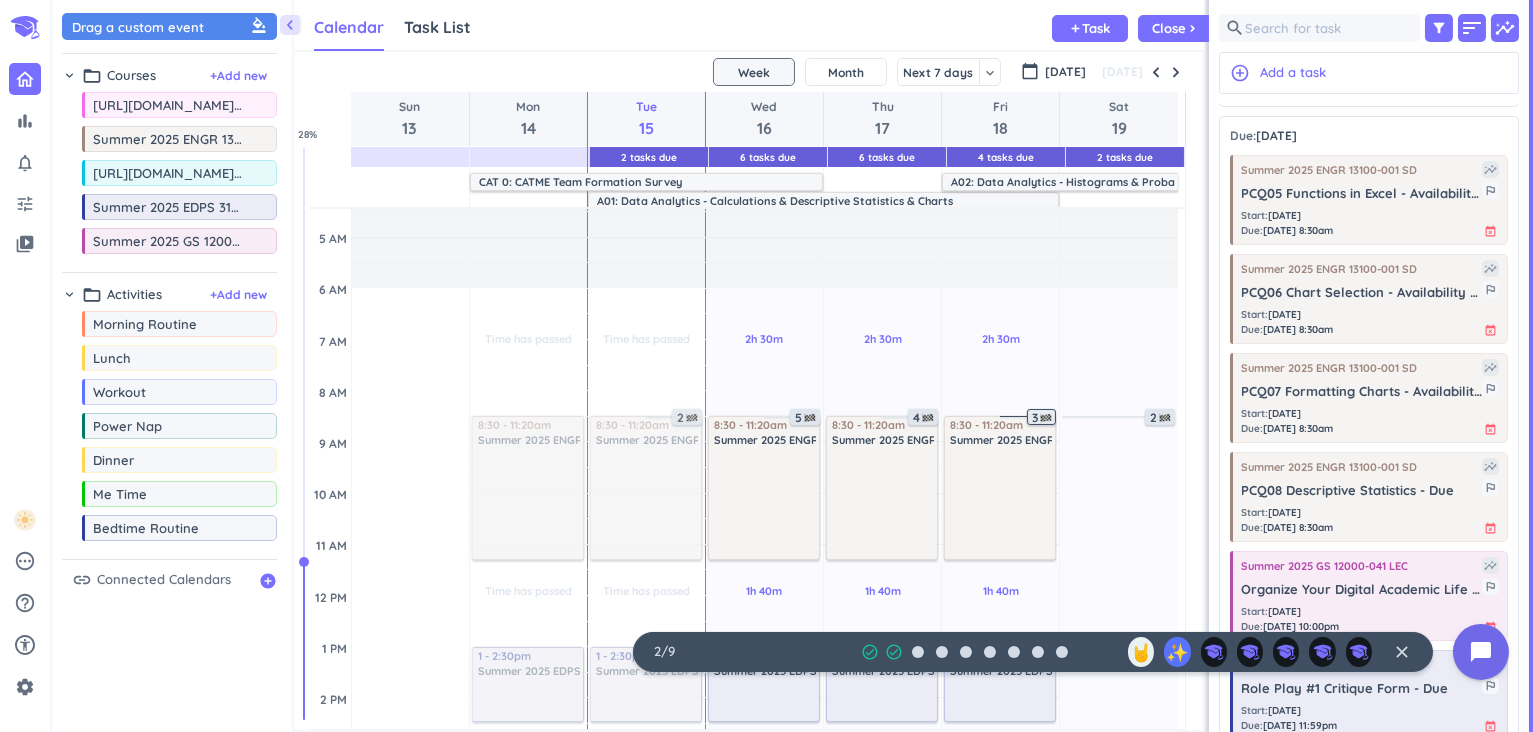 click at bounding box center (1046, 418) 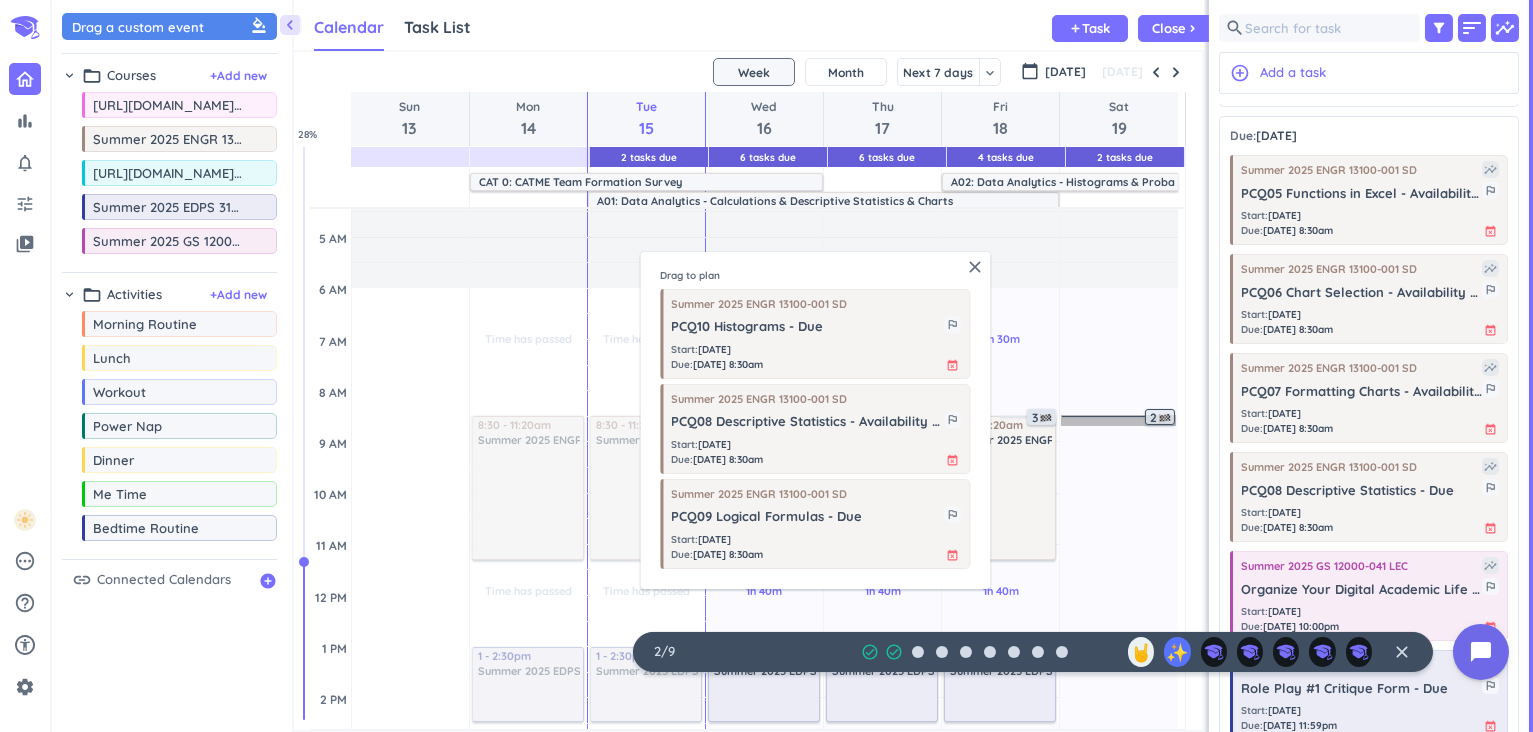 click on "2" at bounding box center [1118, 420] 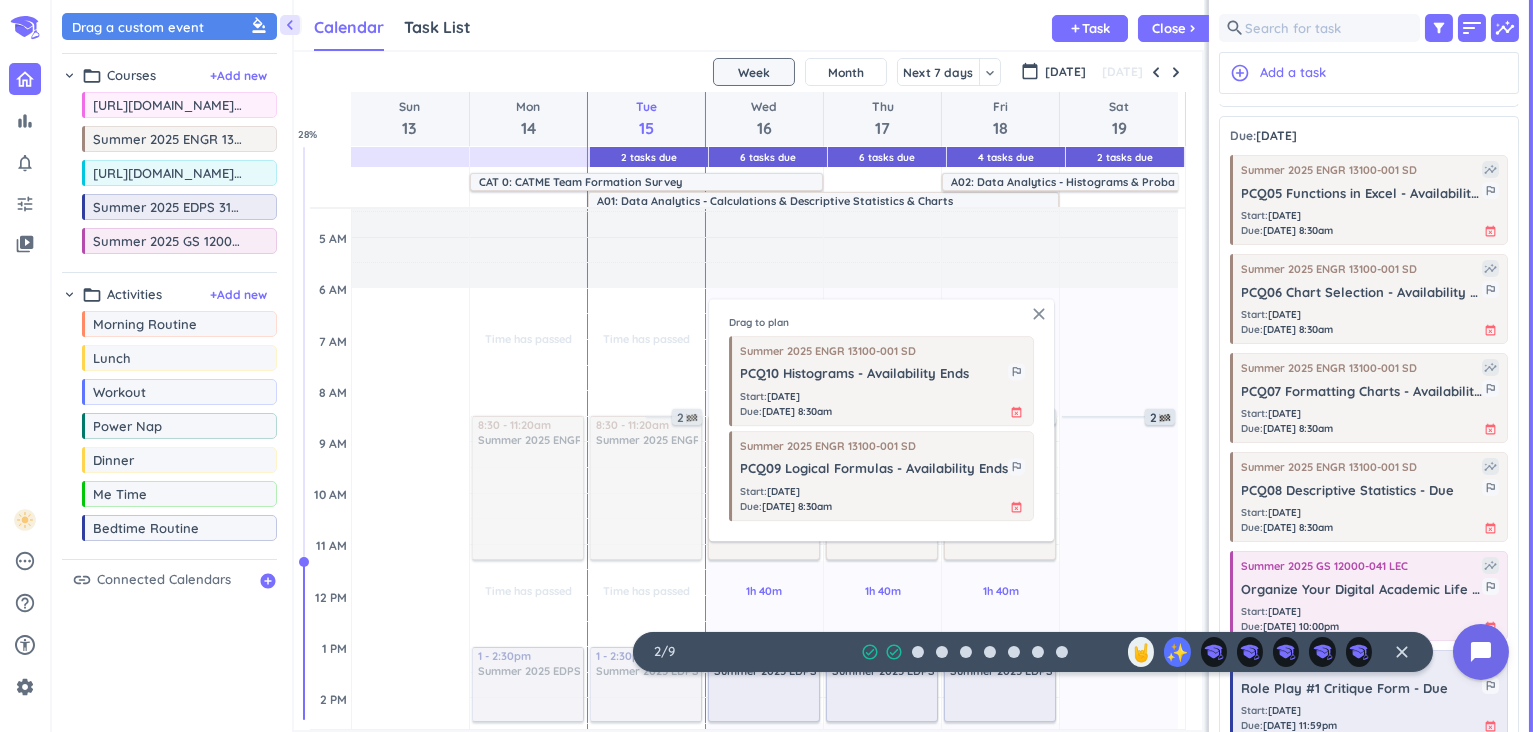 click on "close" at bounding box center (1039, 314) 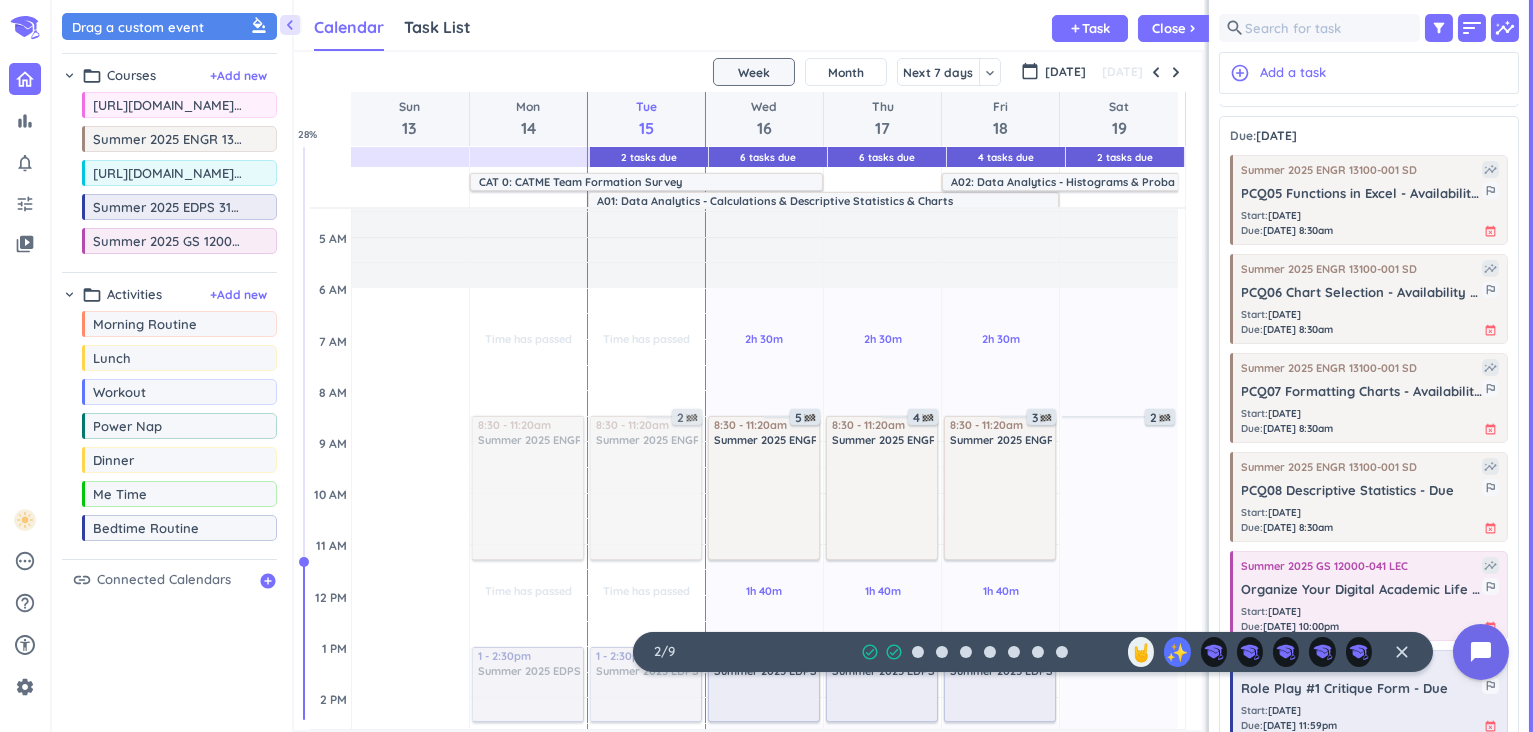 scroll, scrollTop: 0, scrollLeft: 0, axis: both 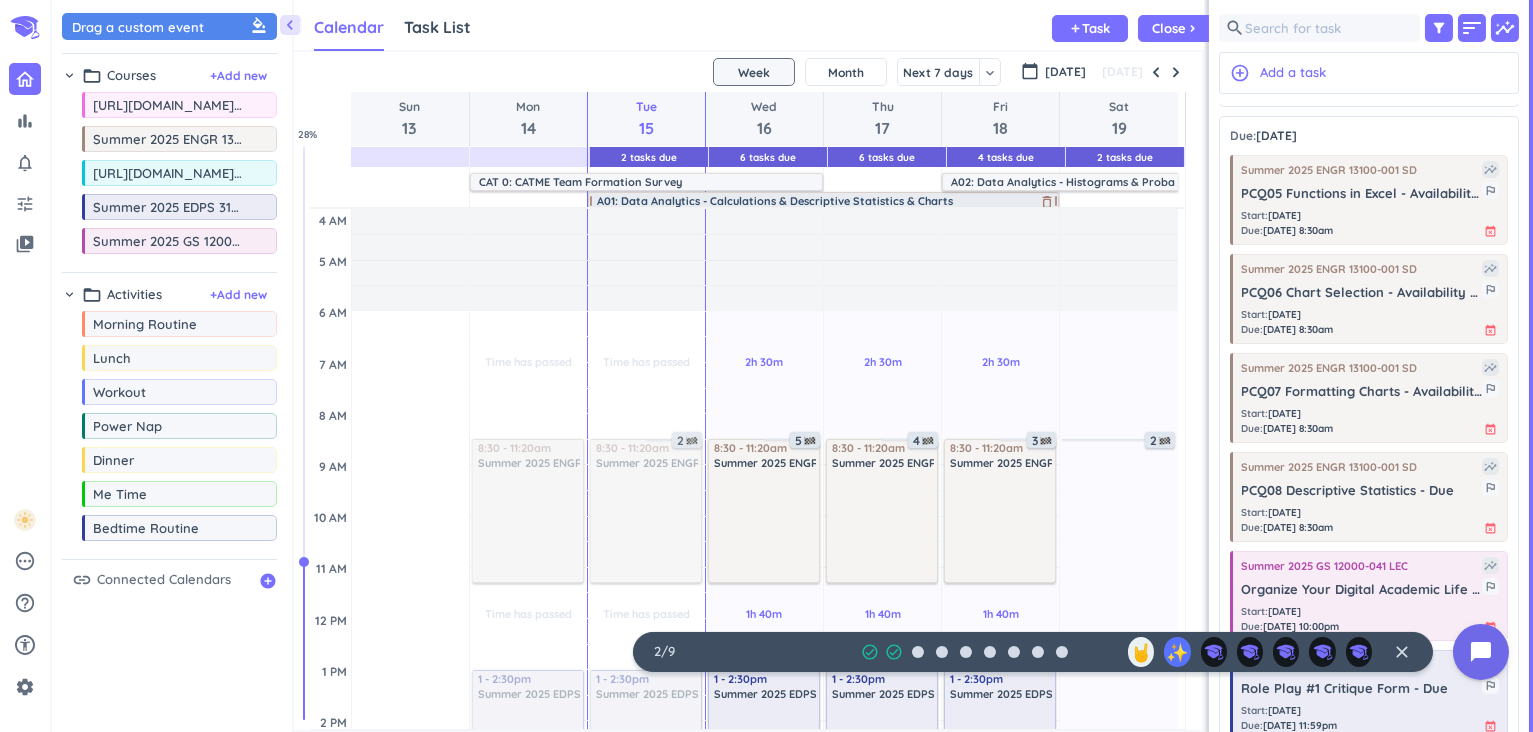 click on "A01: Data Analytics - Calculations & Descriptive Statistics & Charts" at bounding box center (775, 201) 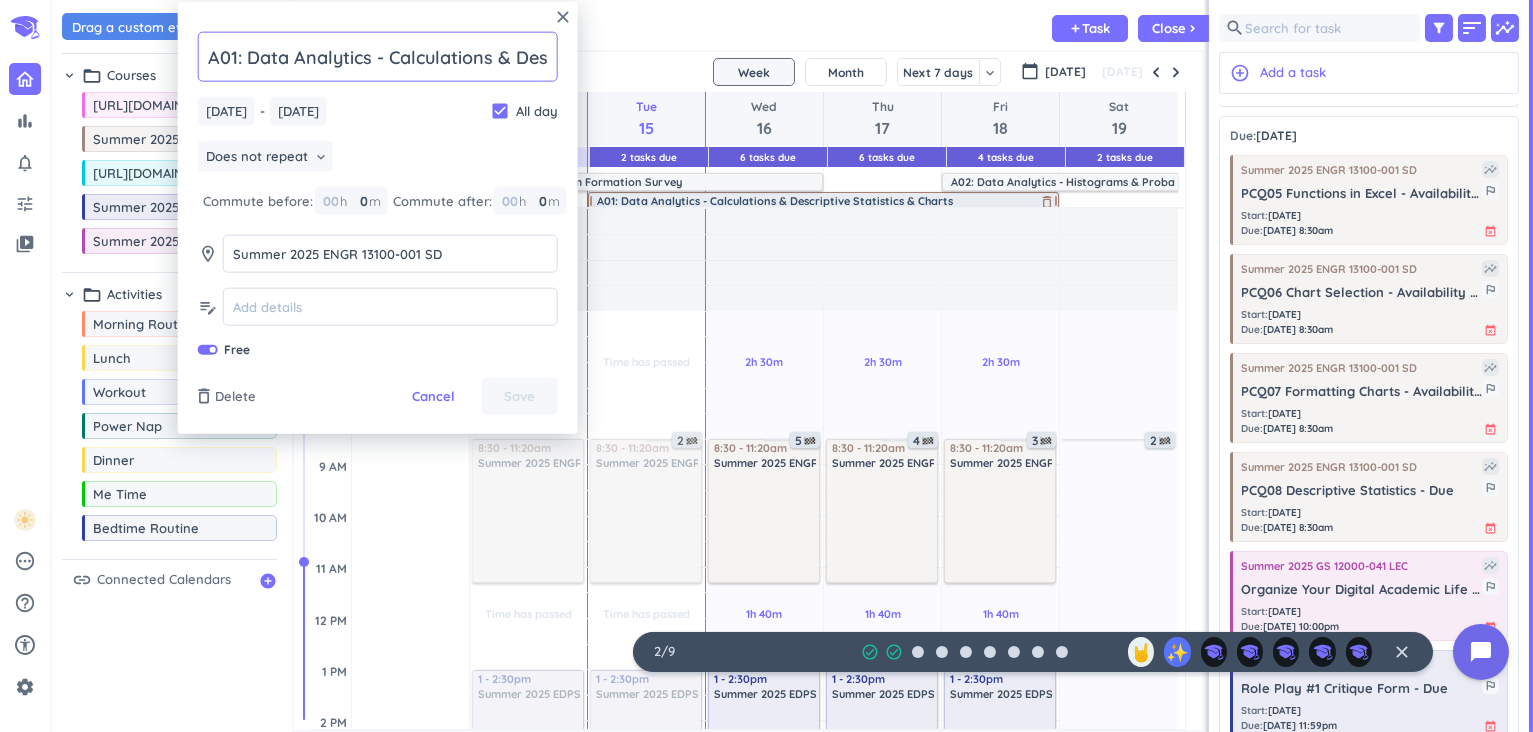 scroll, scrollTop: 0, scrollLeft: 223, axis: horizontal 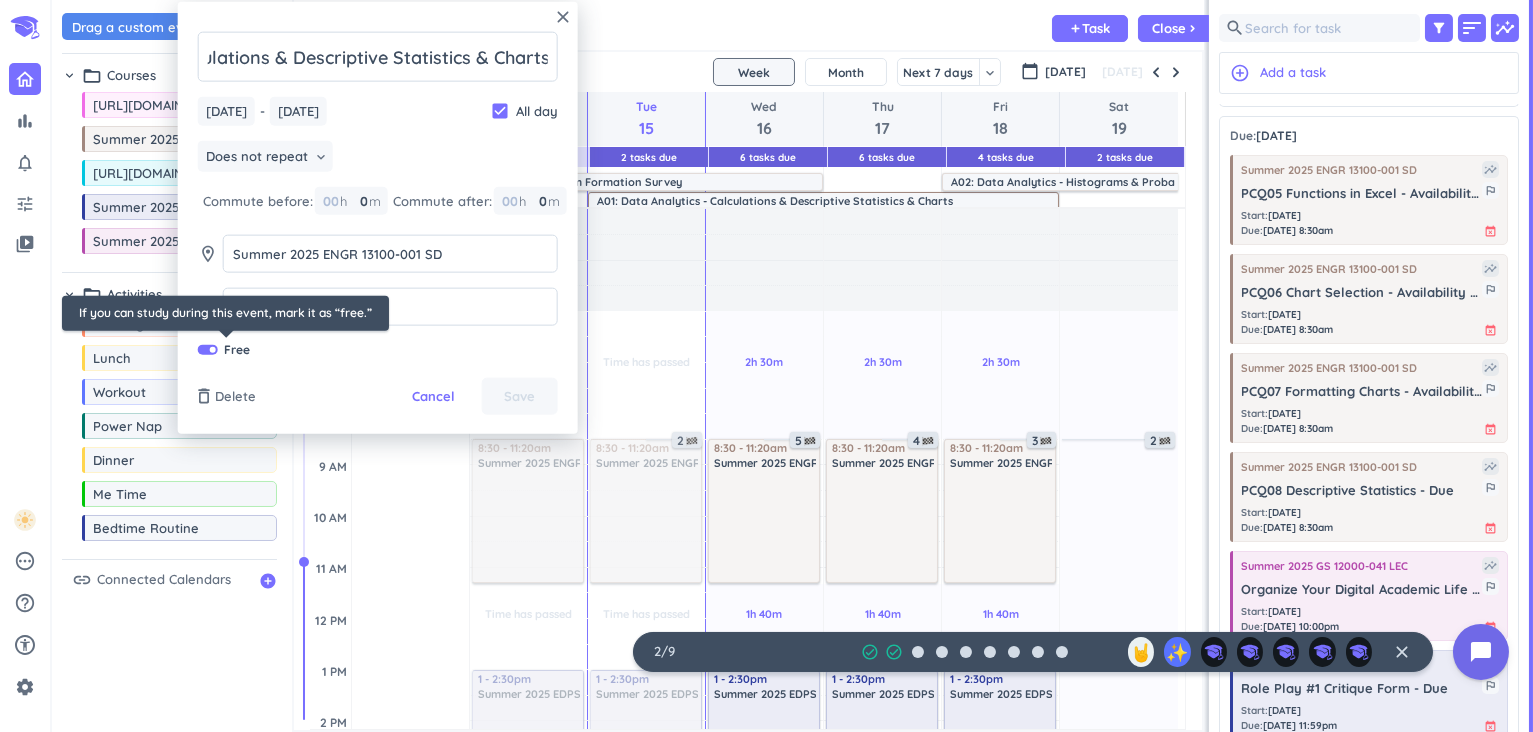 click at bounding box center [213, 350] 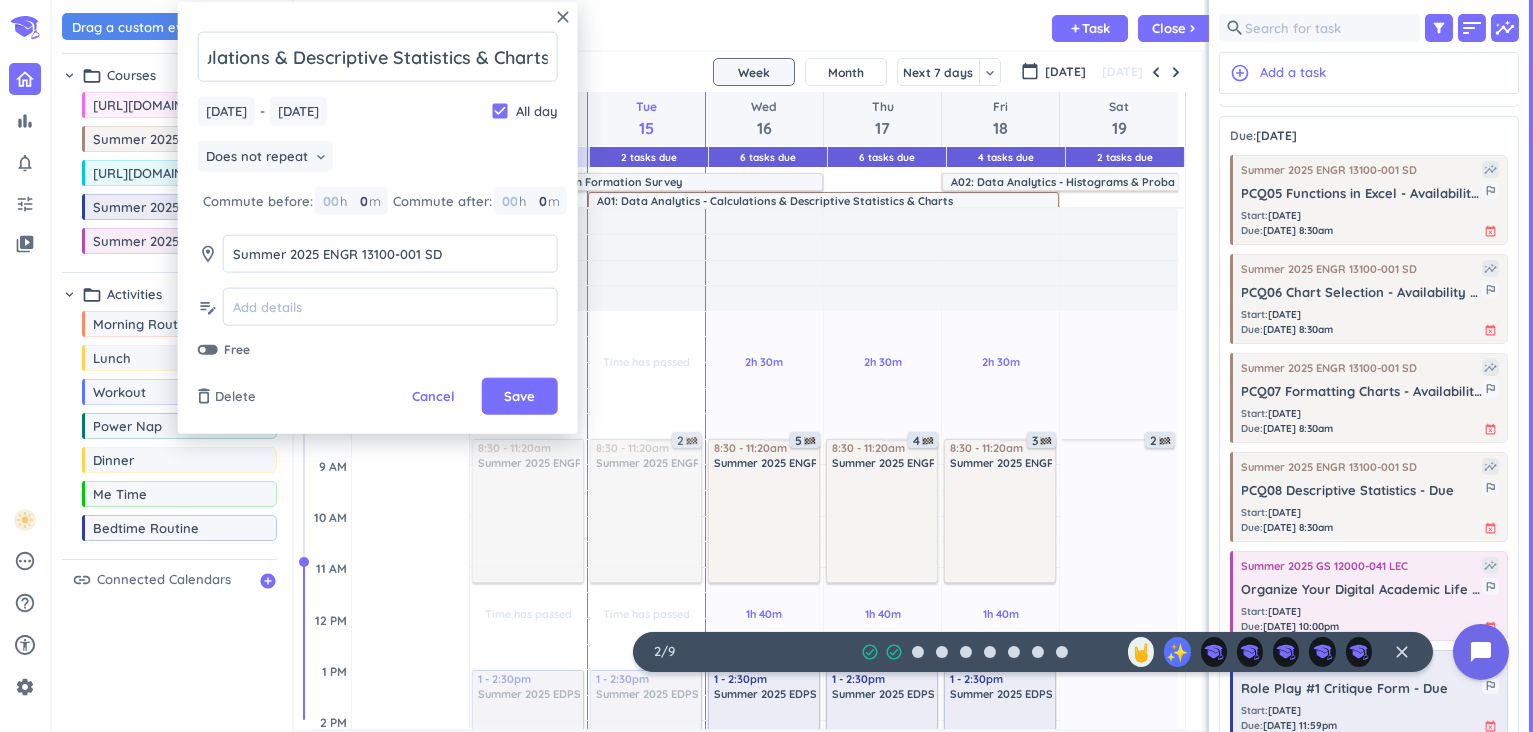 scroll, scrollTop: 0, scrollLeft: 0, axis: both 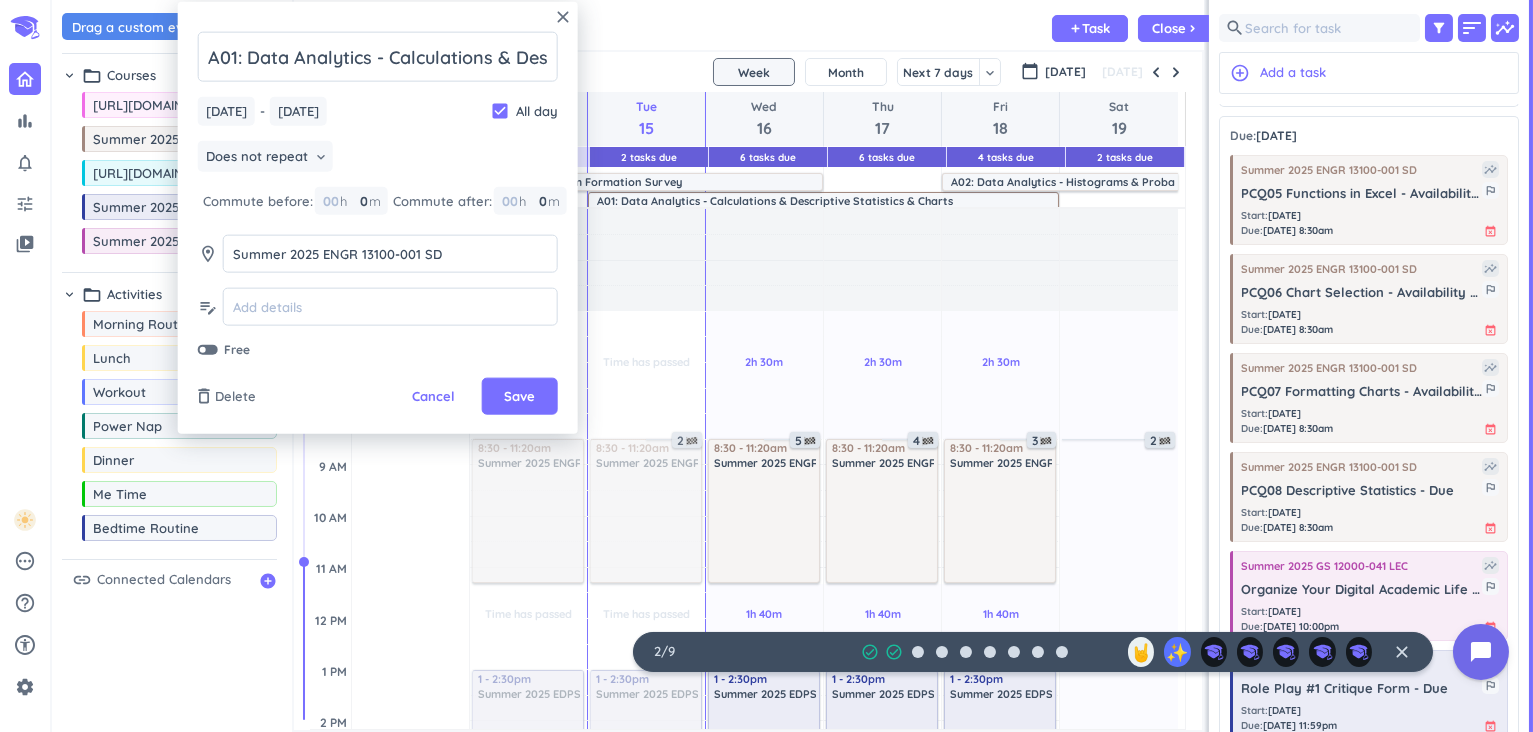 click at bounding box center (208, 350) 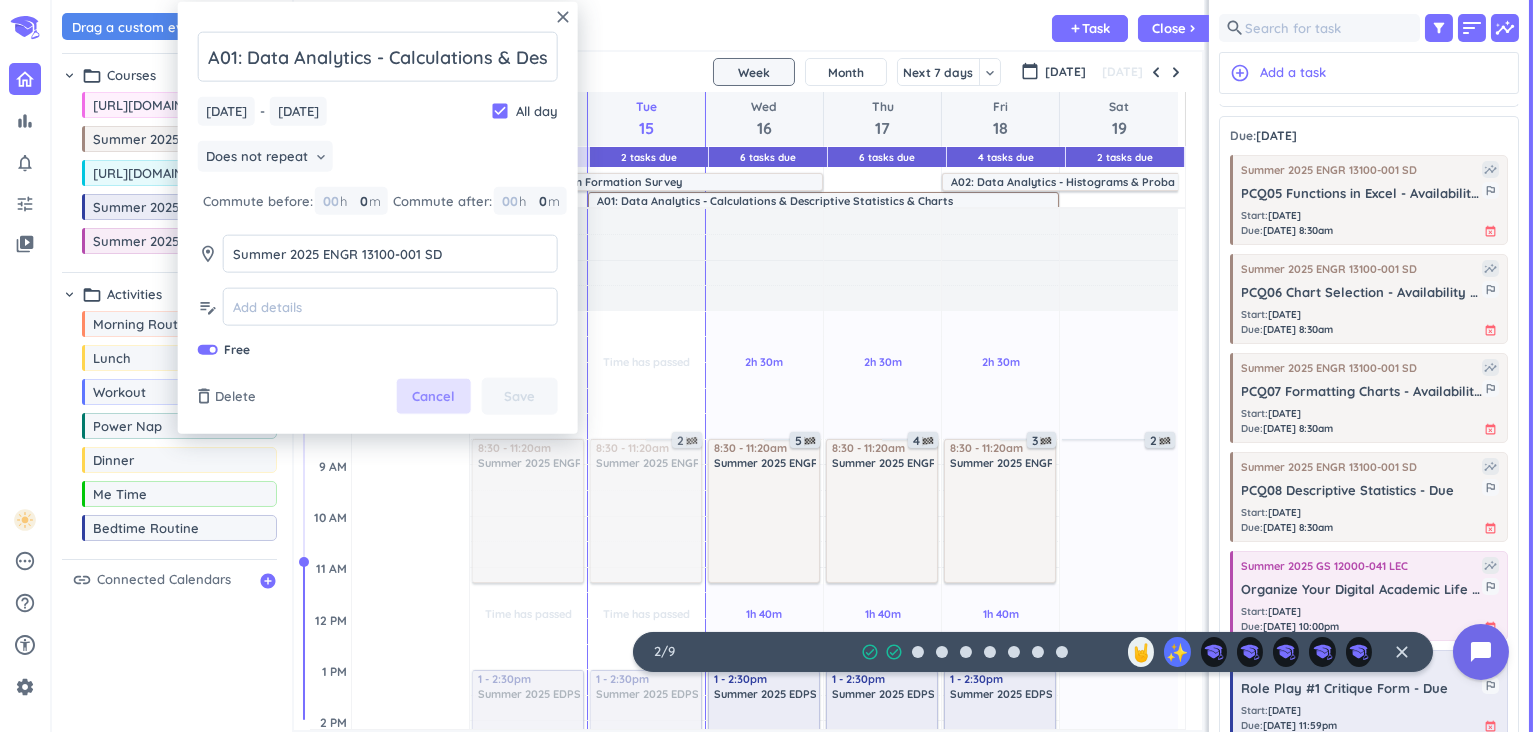 click on "Cancel" at bounding box center (433, 397) 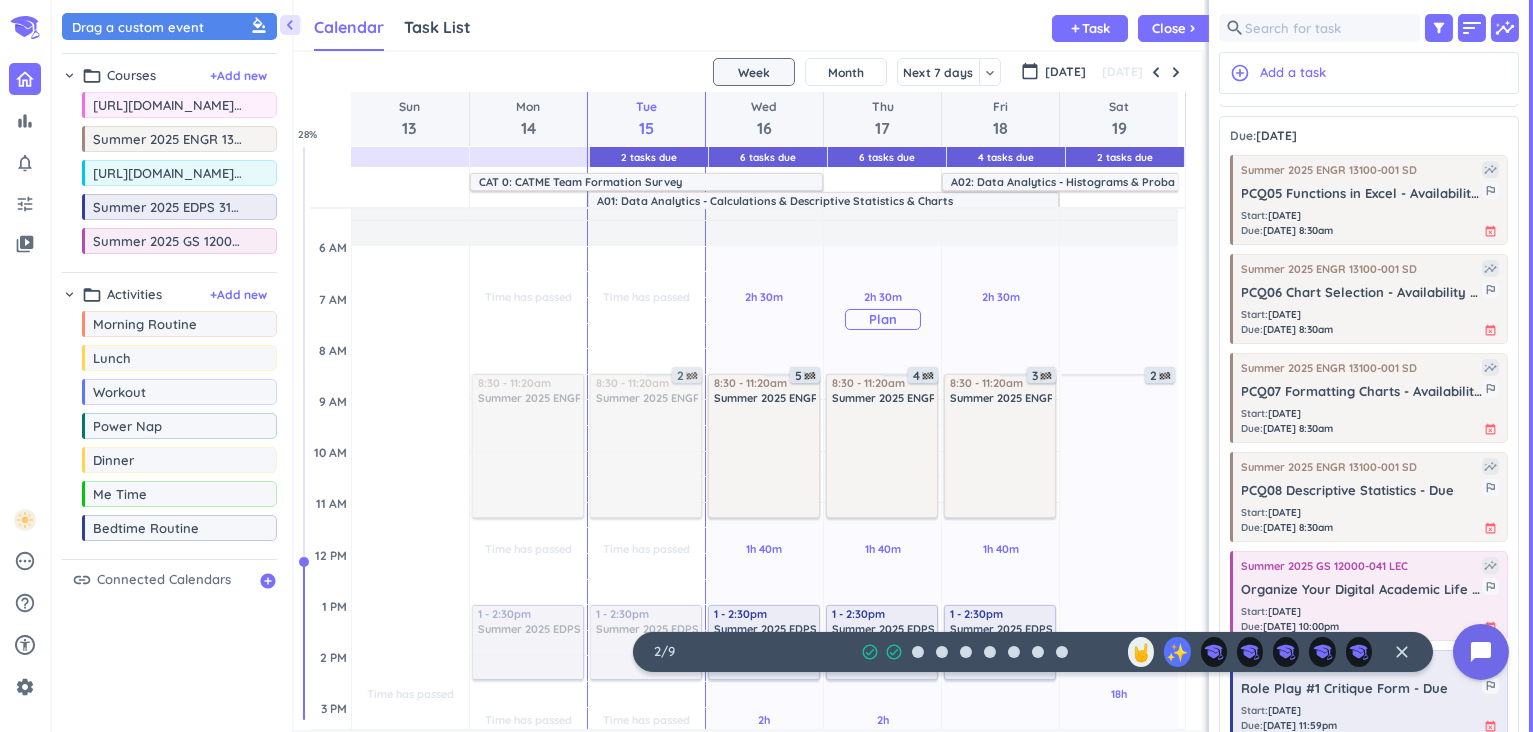 scroll, scrollTop: 0, scrollLeft: 0, axis: both 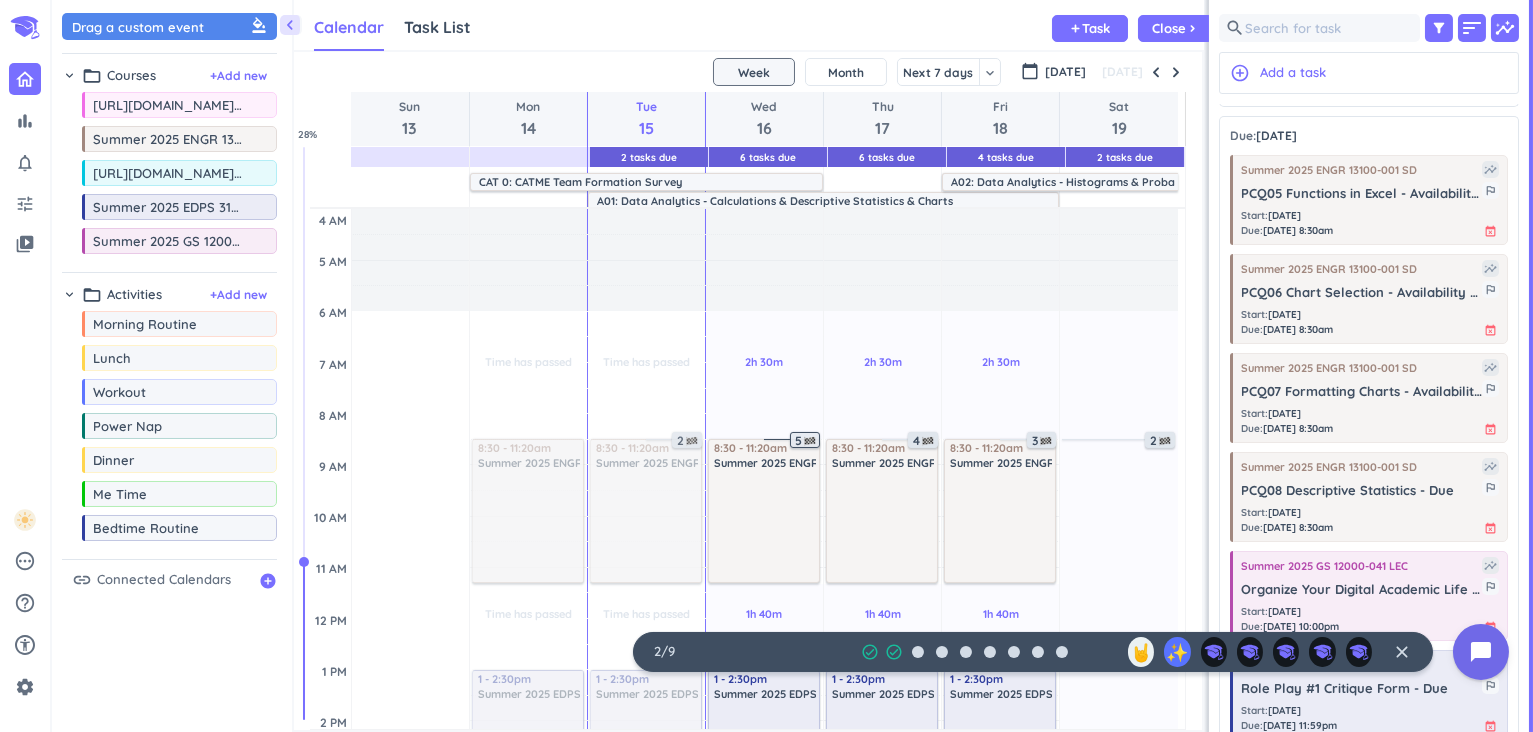 click at bounding box center [810, 441] 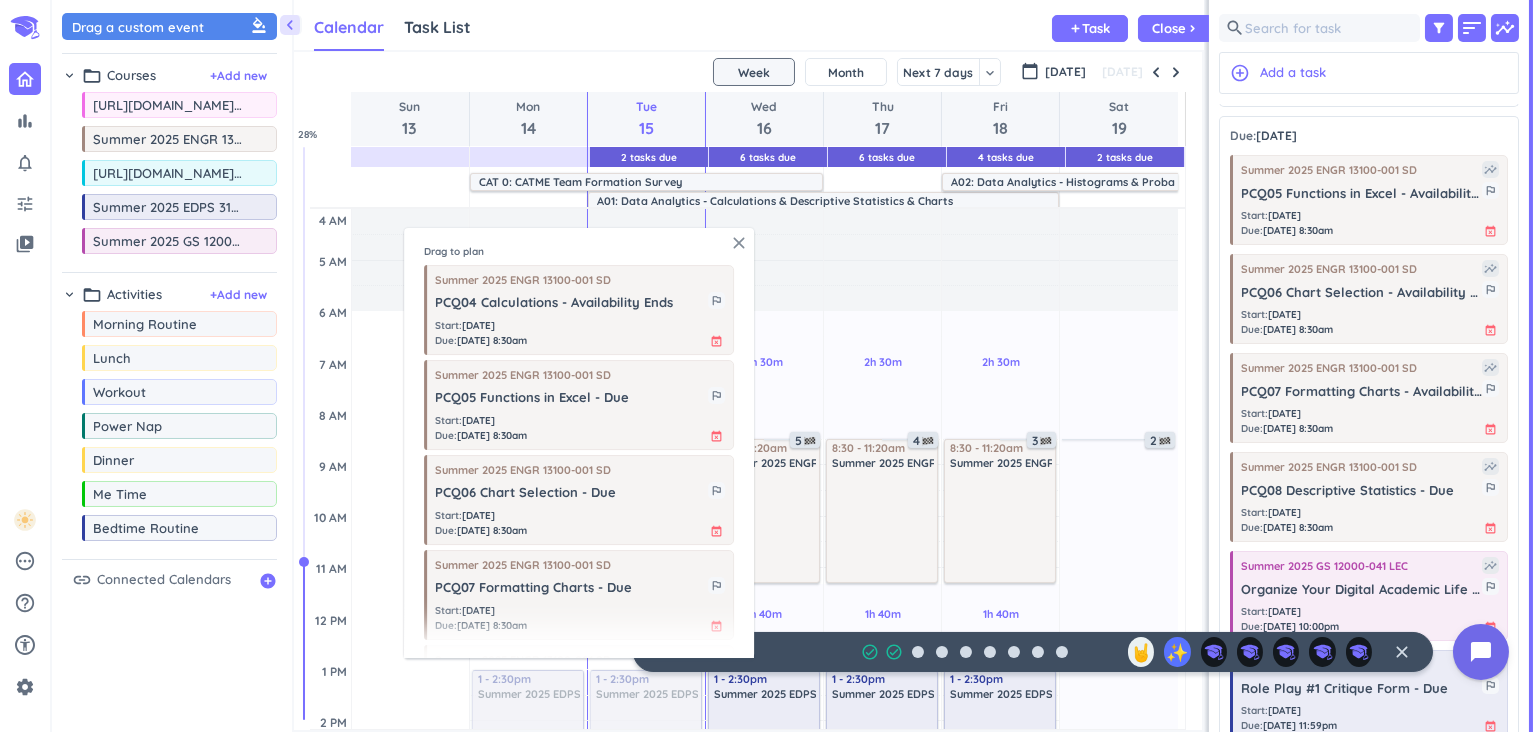 click on "close" at bounding box center (739, 243) 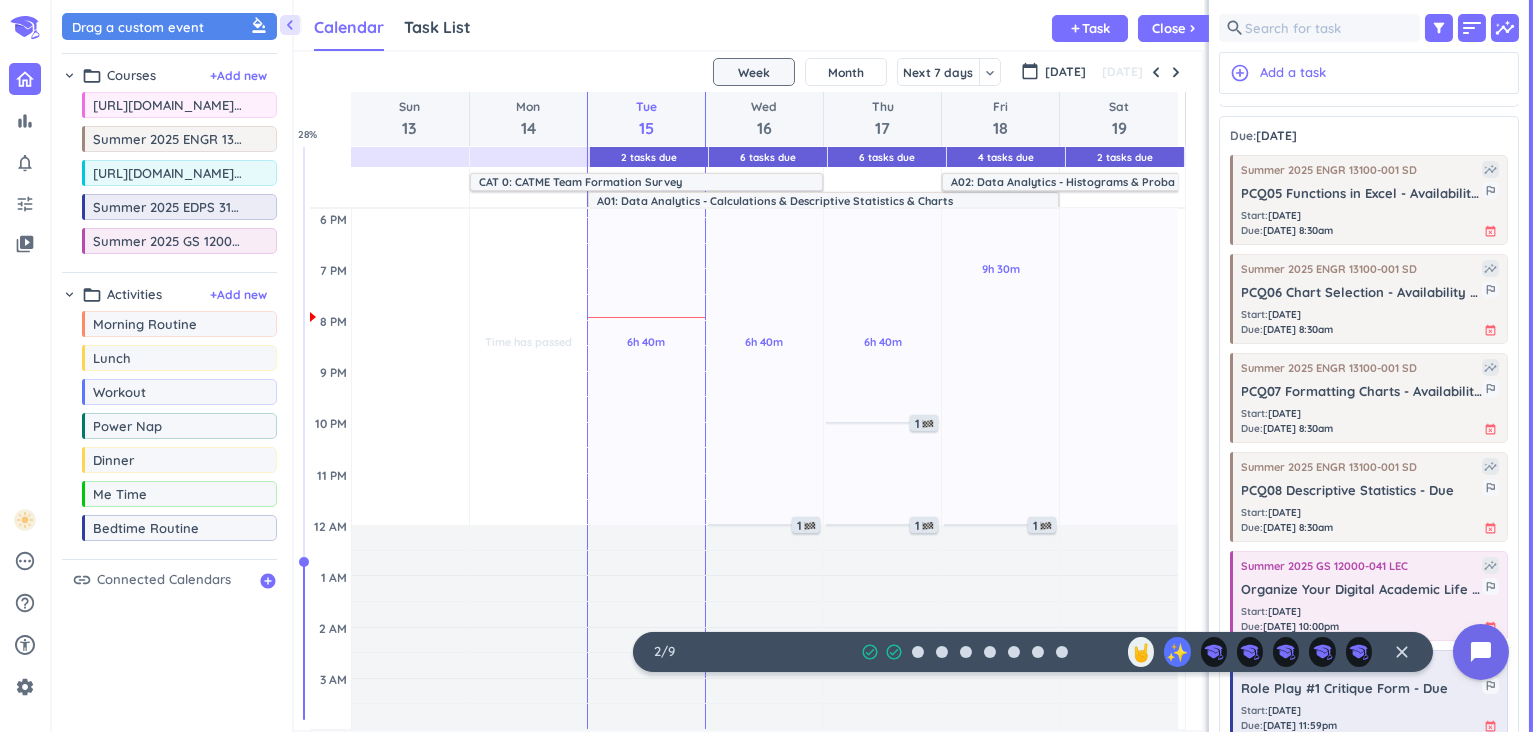 scroll, scrollTop: 694, scrollLeft: 0, axis: vertical 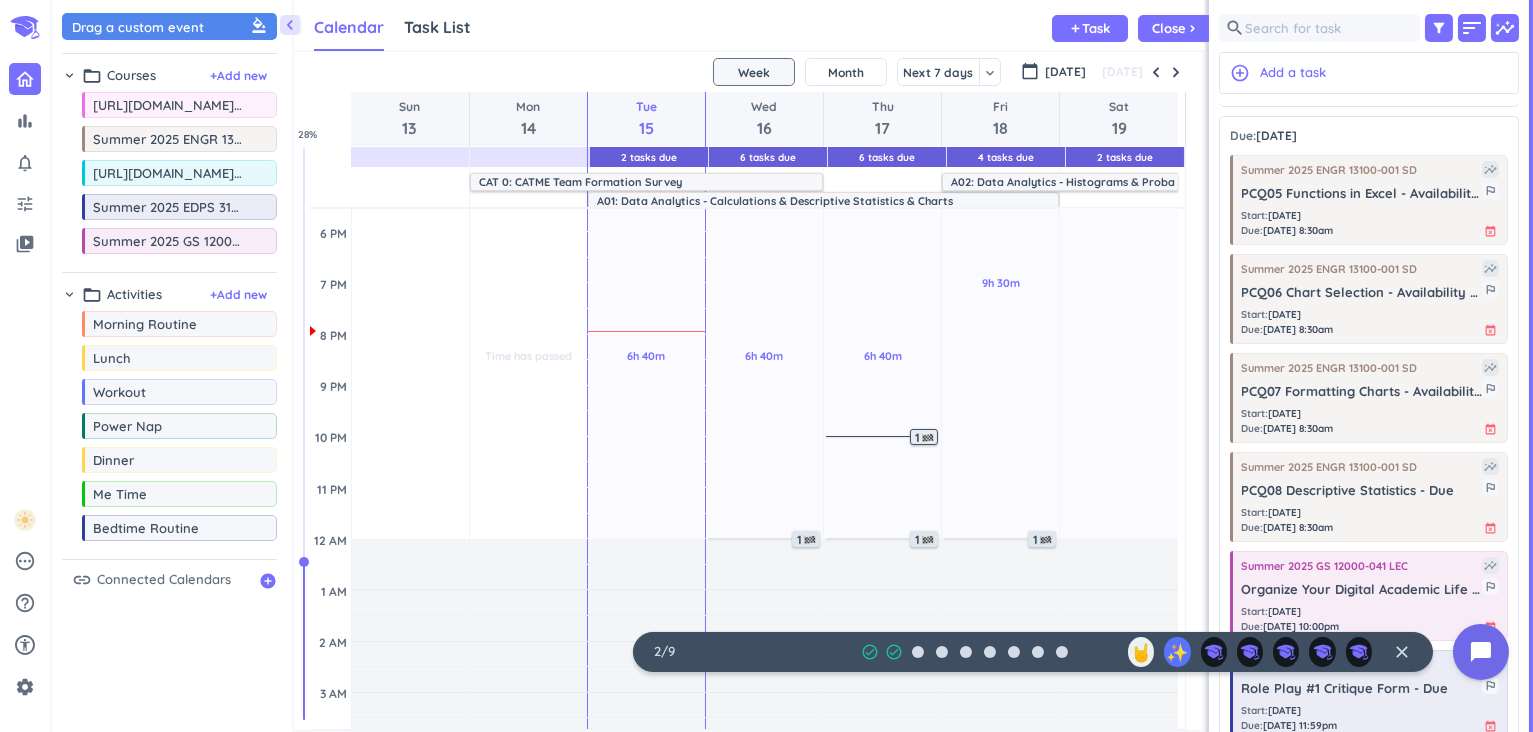 click at bounding box center [928, 438] 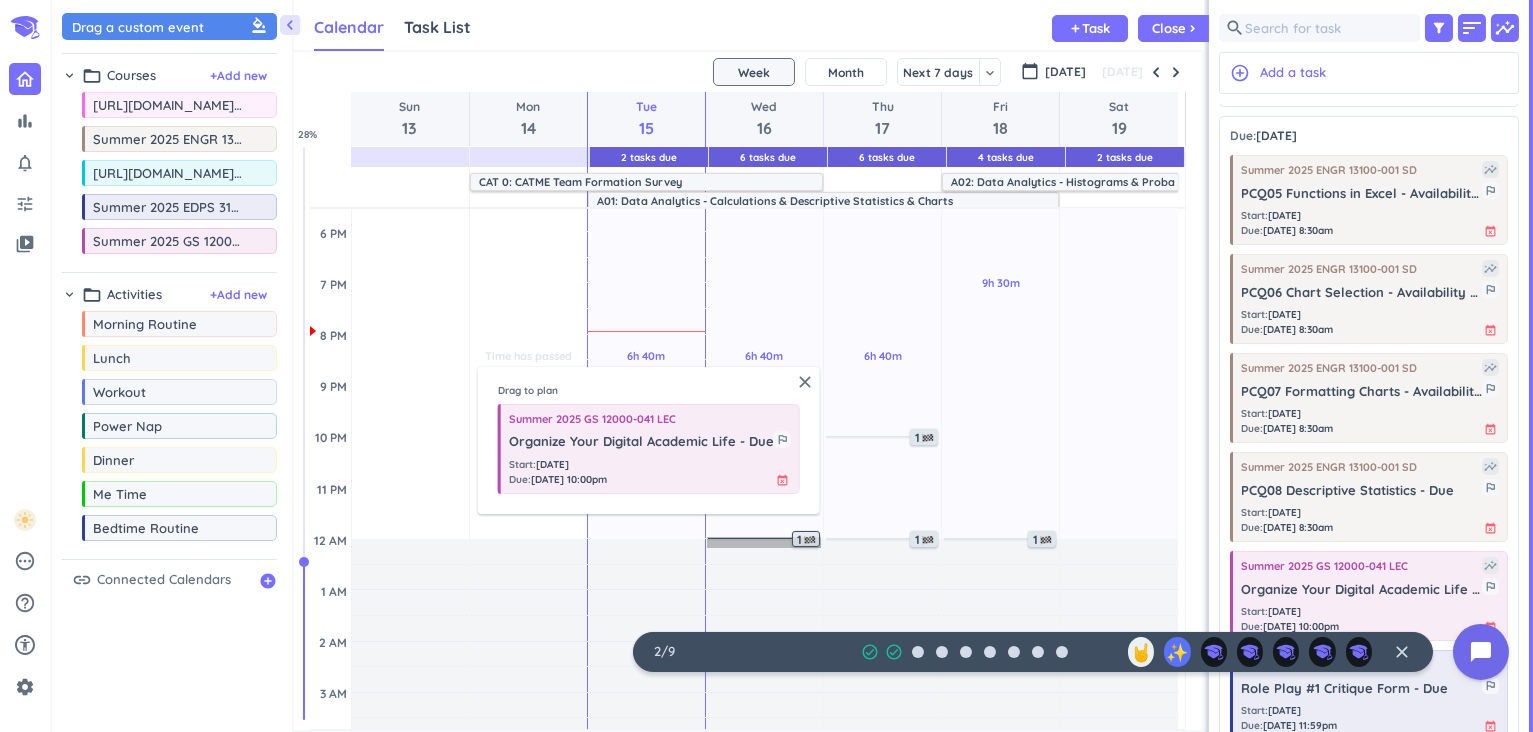 click on "1" at bounding box center [806, 539] 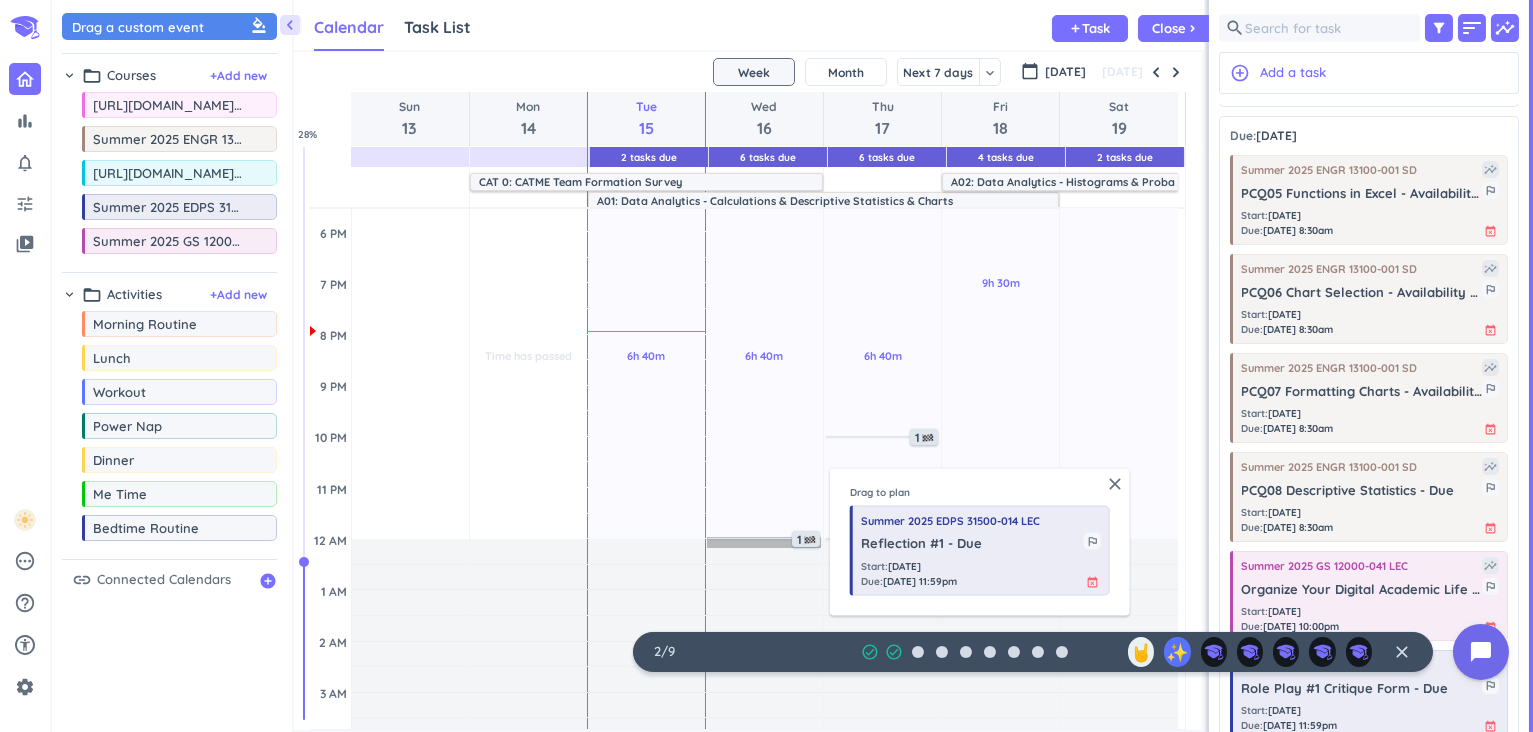 click on "1" at bounding box center (764, 542) 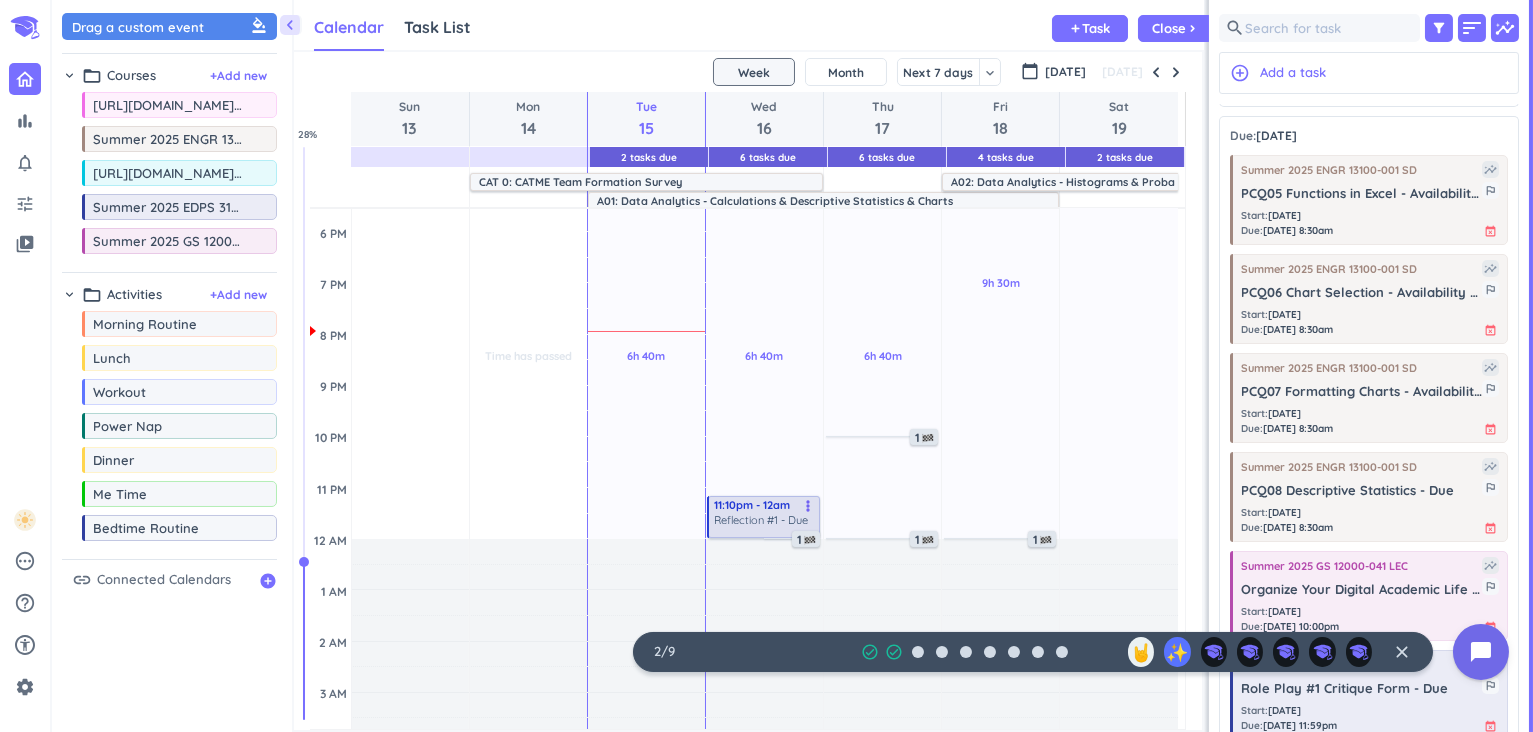 click on "2h 30m Past due Plan 1h 40m Past due Plan 2h  Past due Plan 6h 40m Past due Plan Adjust Awake Time Adjust Awake Time 8:30 - 11:20am Summer 2025 ENGR 13100-001 SD delete_outline 5  11:10pm - 12am Reflection #1 - Due more_vert 1  1 - 2:30pm Summer 2025 EDPS 31500-014 LEC delete_outline 4:30 - 5:20pm Summer 2025 GS 12000-041 LEC delete_outline" at bounding box center [764, 129] 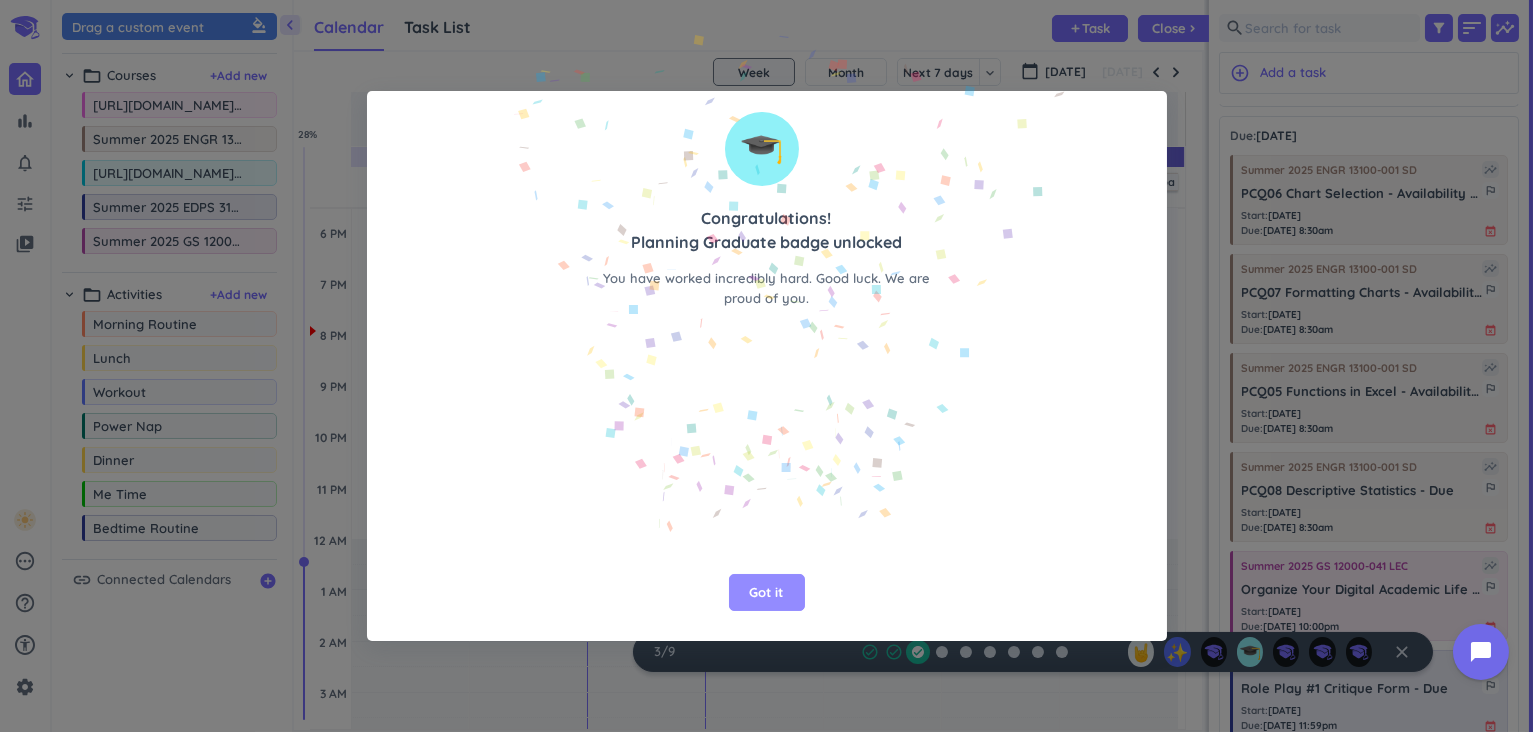 click on "Got it" at bounding box center [767, 593] 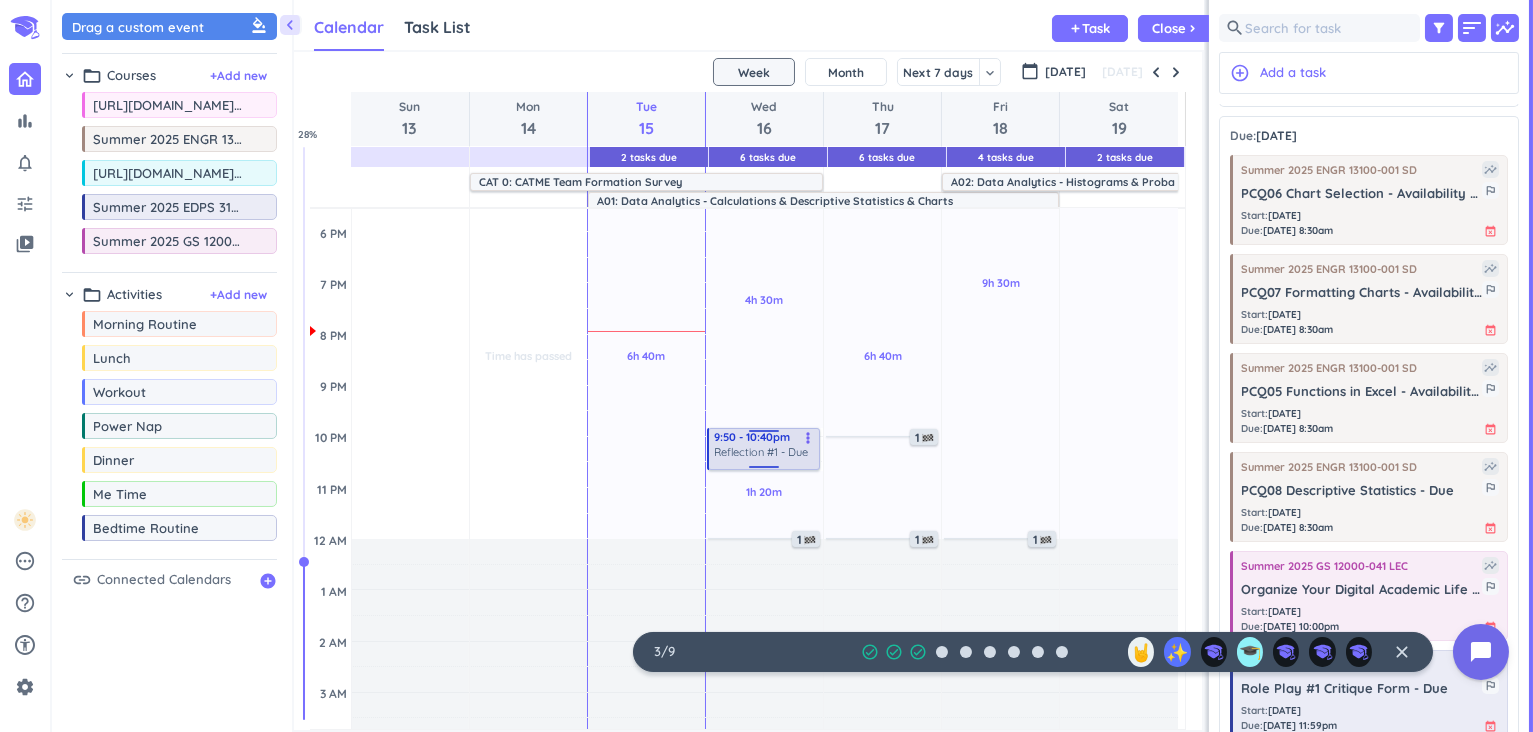 click on "Reflection #1 - Due" at bounding box center (761, 452) 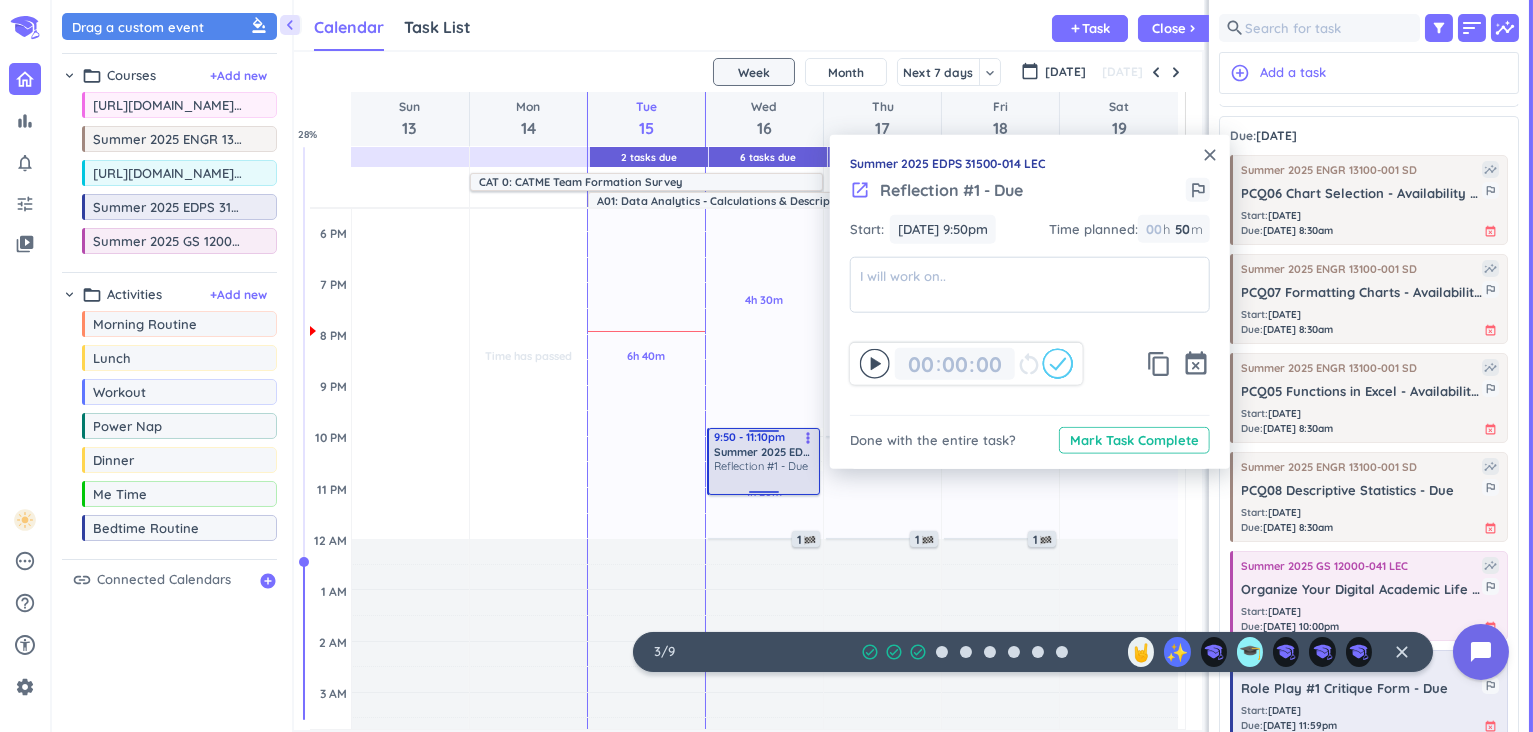 drag, startPoint x: 764, startPoint y: 466, endPoint x: 764, endPoint y: 495, distance: 29 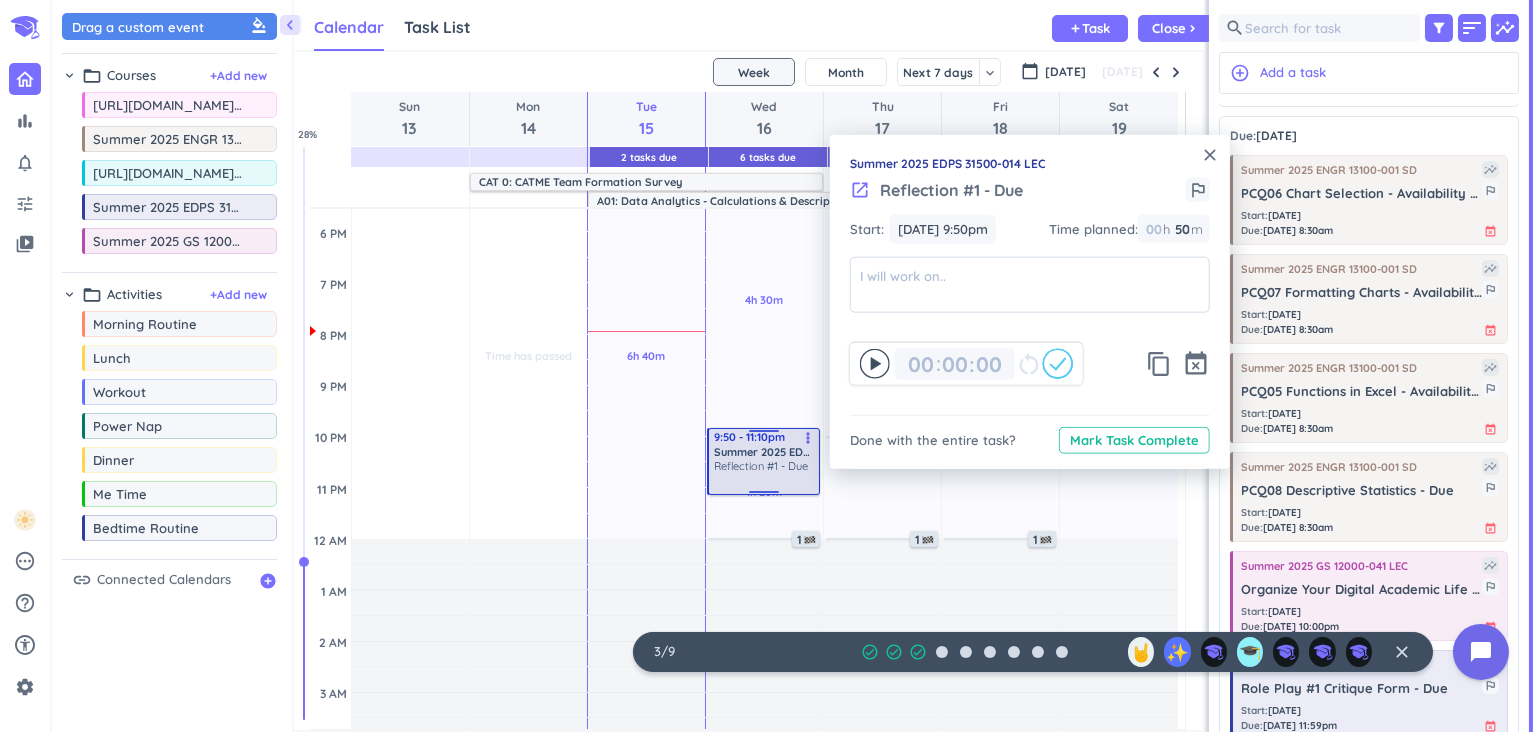 click on "2h 30m Past due Plan 1h 40m Past due Plan 2h  Past due Plan 4h 30m Past due Plan 1h 20m Past due Plan Adjust Awake Time Adjust Awake Time 8:30 - 11:20am Summer 2025 ENGR 13100-001 SD delete_outline 5  1 - 2:30pm Summer 2025 EDPS 31500-014 LEC delete_outline 4:30 - 5:20pm Summer 2025 GS 12000-041 LEC delete_outline 9:50 - 10:40pm Reflection #1 - Due more_vert 1  9:50 - 11:10pm Summer 2025 EDPS 31500-014 LEC Reflection #1 - Due more_vert" at bounding box center (764, 129) 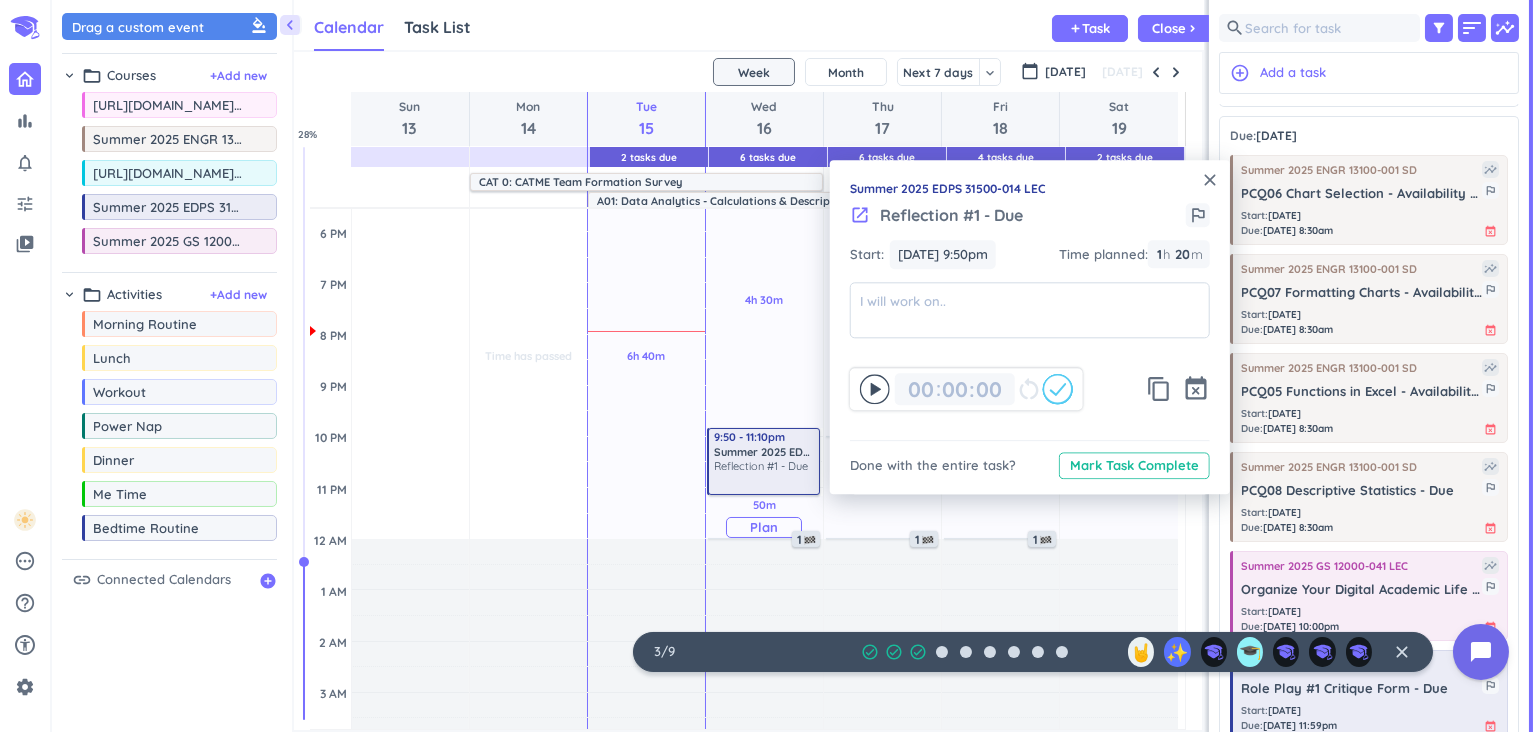 click on "2h 30m Past due Plan 1h 40m Past due Plan 2h  Past due Plan 4h 30m Past due Plan 50m Past due Plan Adjust Awake Time Adjust Awake Time 8:30 - 11:20am Summer 2025 ENGR 13100-001 SD delete_outline 5  1 - 2:30pm Summer 2025 EDPS 31500-014 LEC delete_outline 4:30 - 5:20pm Summer 2025 GS 12000-041 LEC delete_outline 9:50 - 11:10pm Summer 2025 EDPS 31500-014 LEC Reflection #1 - Due more_vert 1" at bounding box center (764, 129) 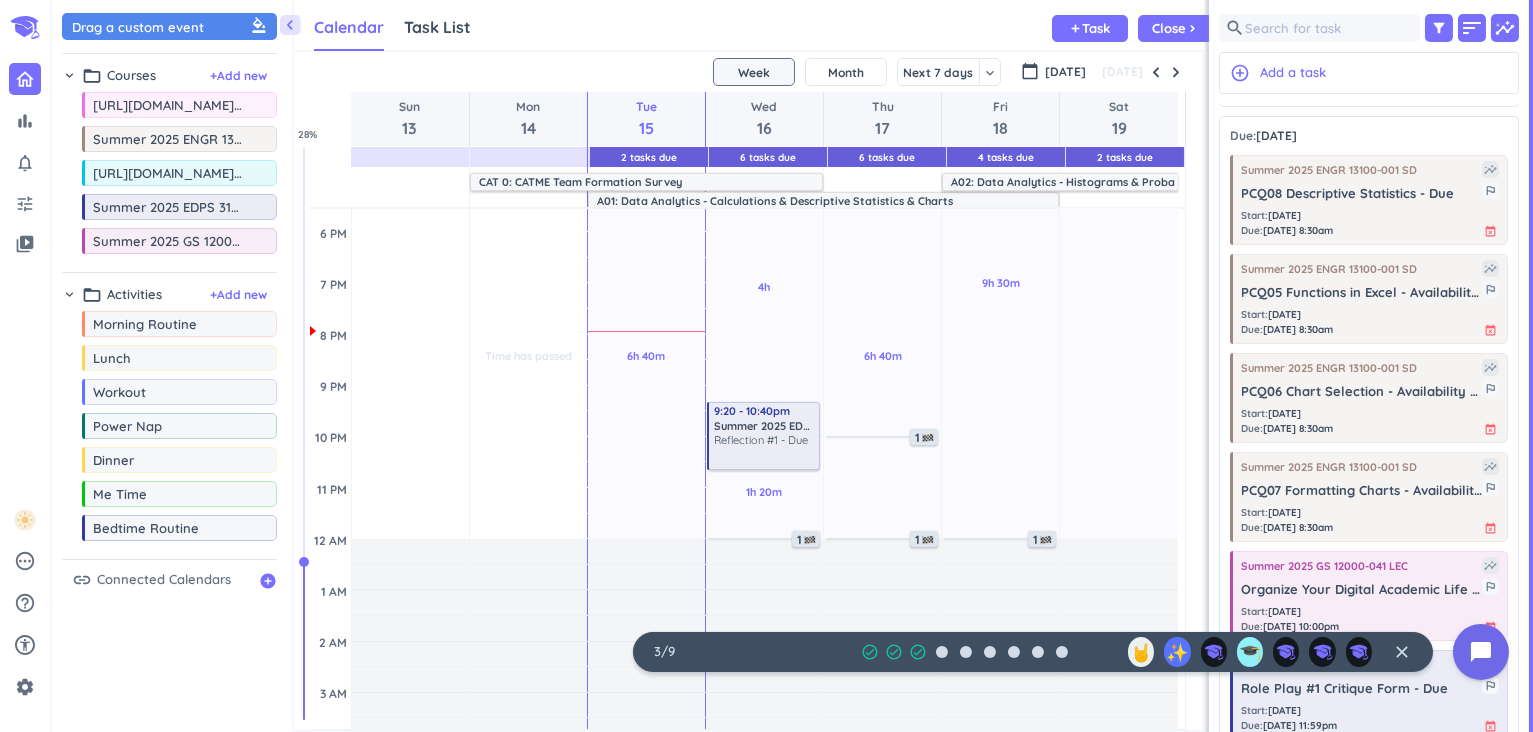 click at bounding box center [765, 456] 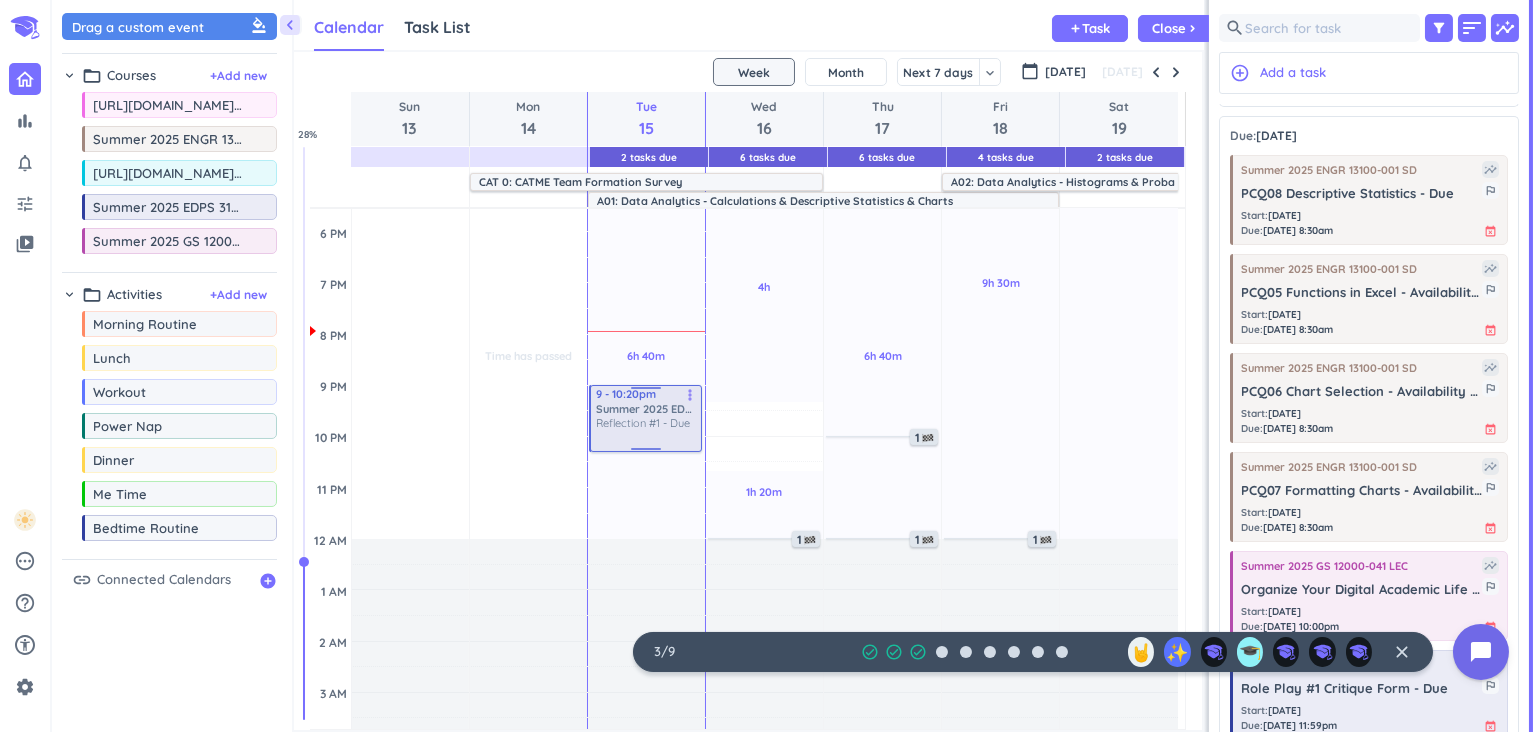 drag, startPoint x: 747, startPoint y: 437, endPoint x: 629, endPoint y: 410, distance: 121.049576 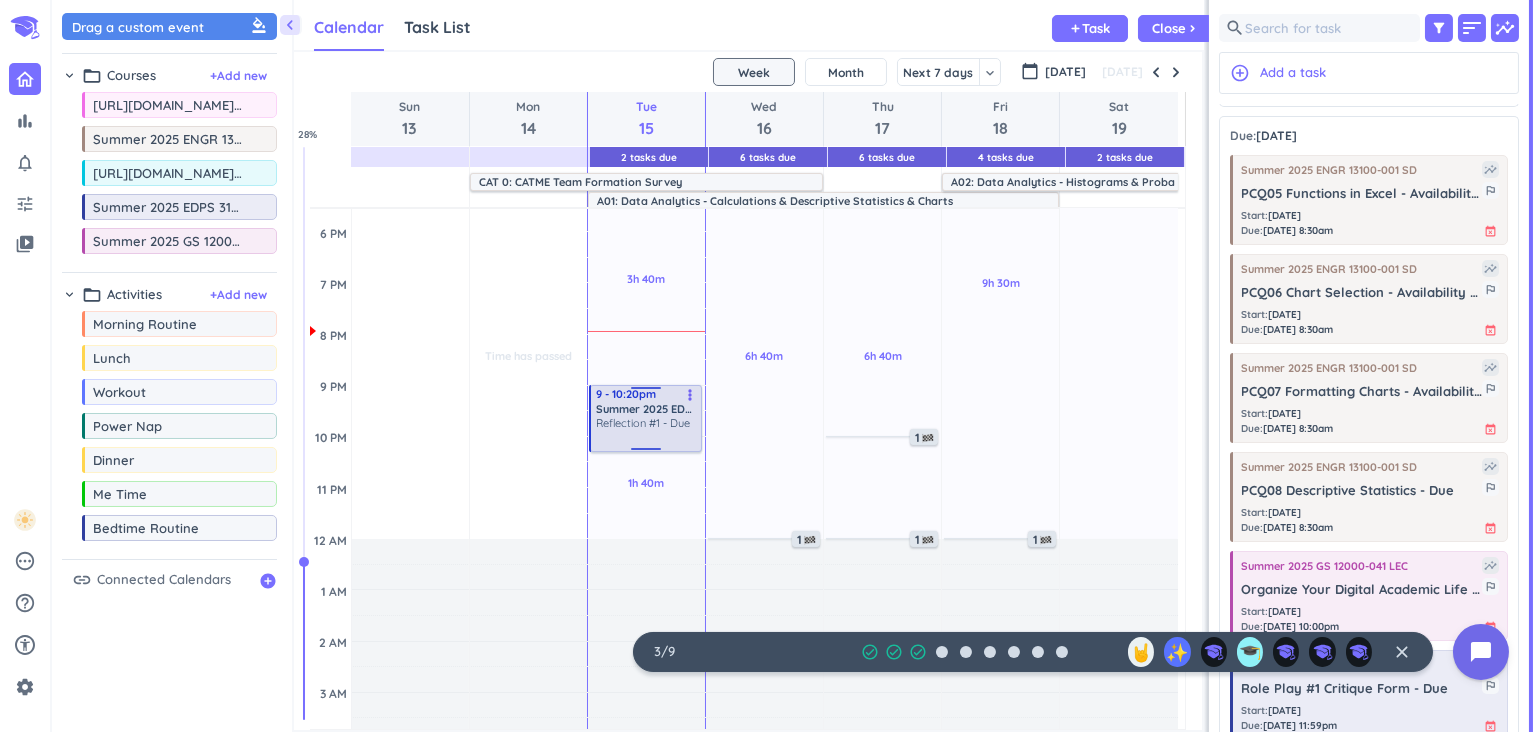 click on "Time has passed Past due Plan Time has passed Past due Plan Time has passed Past due Plan 3h 40m Past due Plan 1h 40m Past due Plan Adjust Awake Time Adjust Awake Time 8:30 - 11:20am Summer 2025 ENGR 13100-001 SD delete_outline 2  1 - 2:30pm Summer 2025 EDPS 31500-014 LEC delete_outline 4:30 - 5:20pm Summer 2025 GS 12000-041 LEC delete_outline 9 - 10:20pm Summer 2025 EDPS 31500-014 LEC Reflection #1 - Due more_vert" at bounding box center (646, 129) 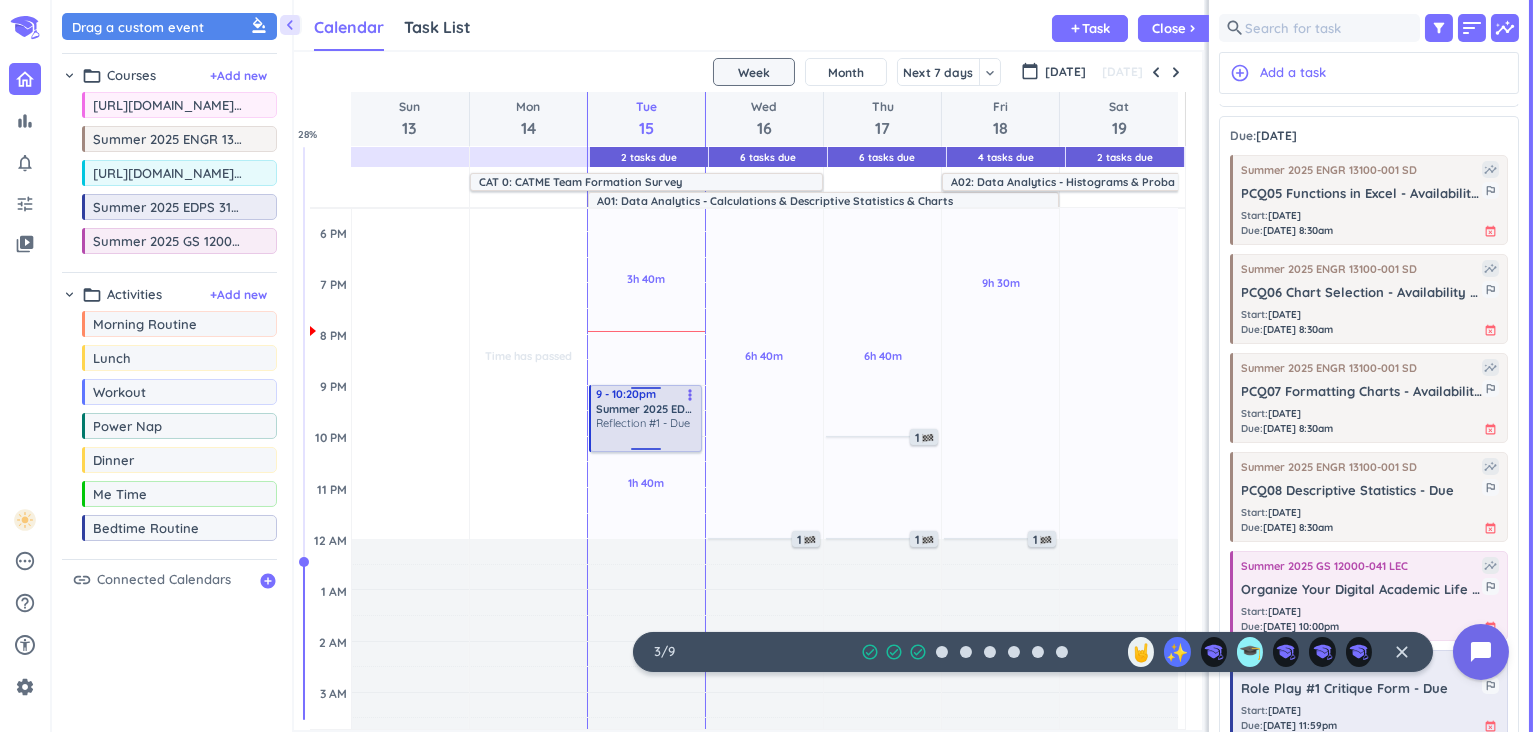 click on "Summer 2025 EDPS 31500-014 LEC" at bounding box center [647, 409] 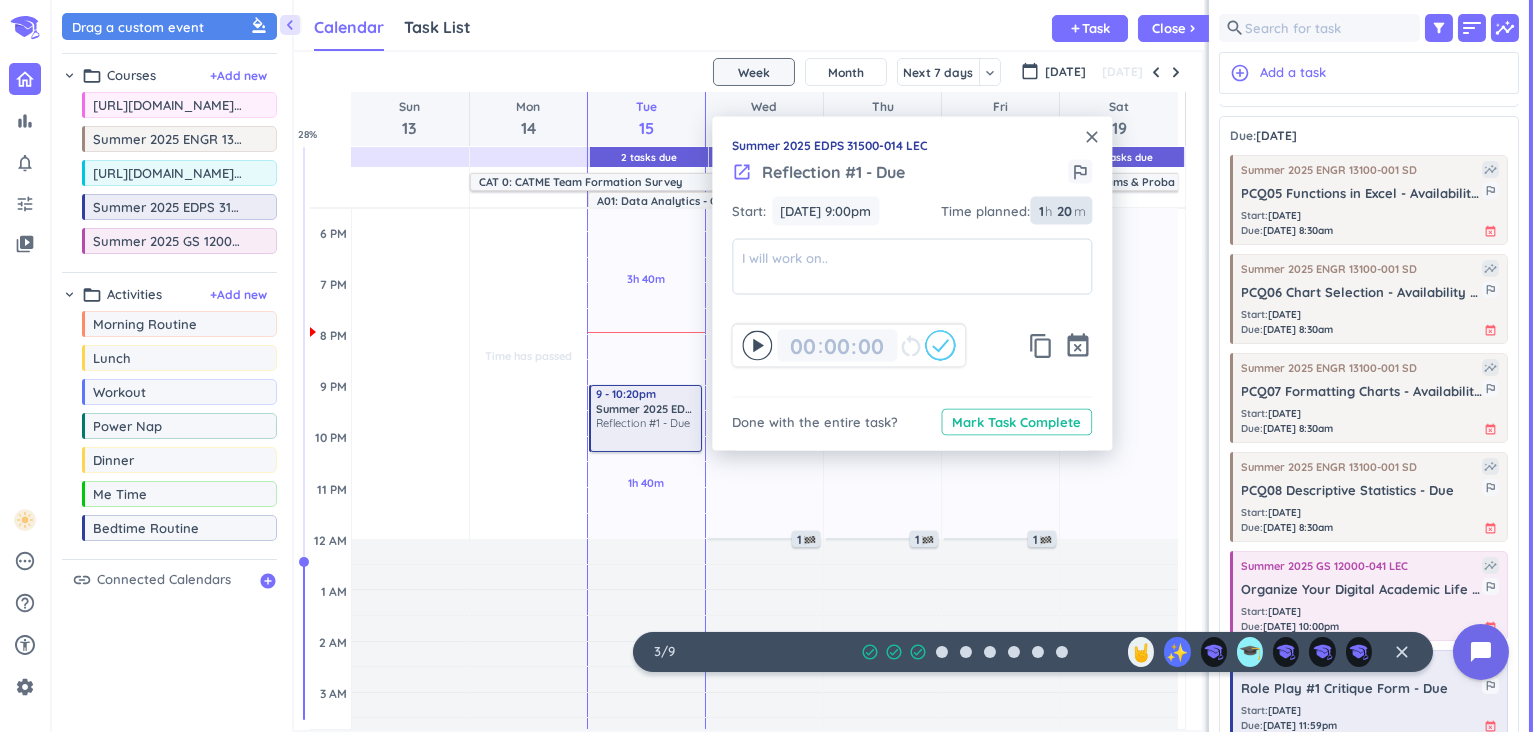 click on "20" at bounding box center (1063, 211) 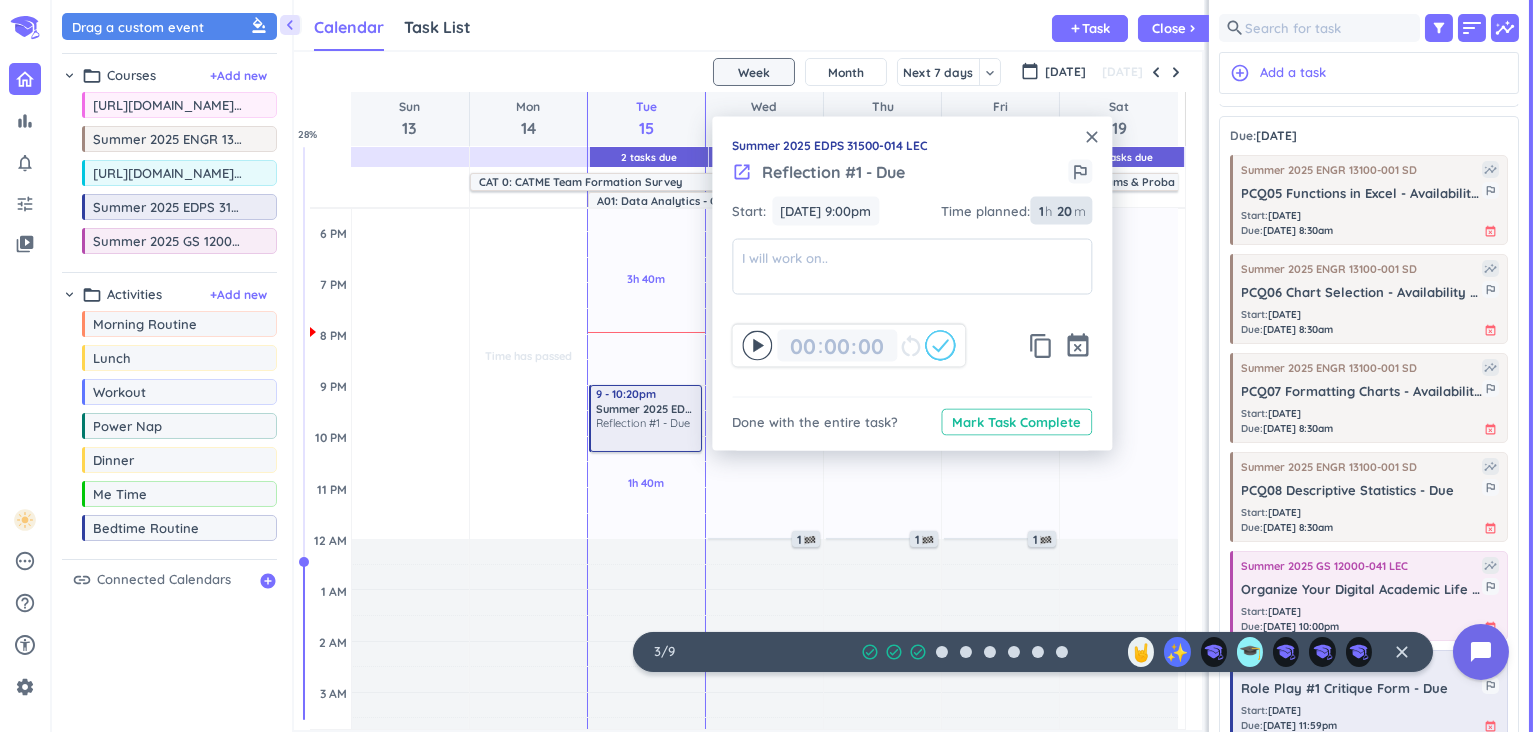 type on "2" 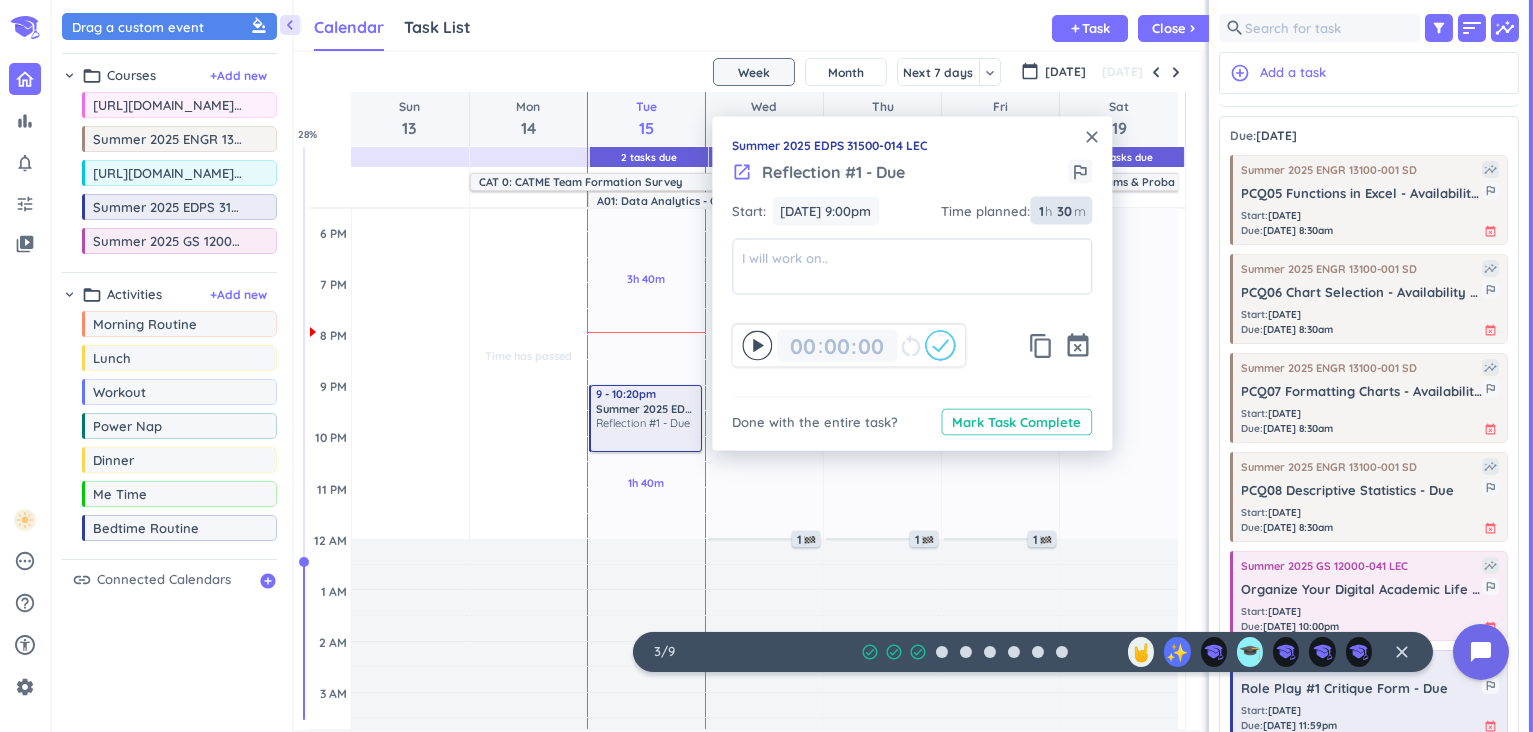 type on "30" 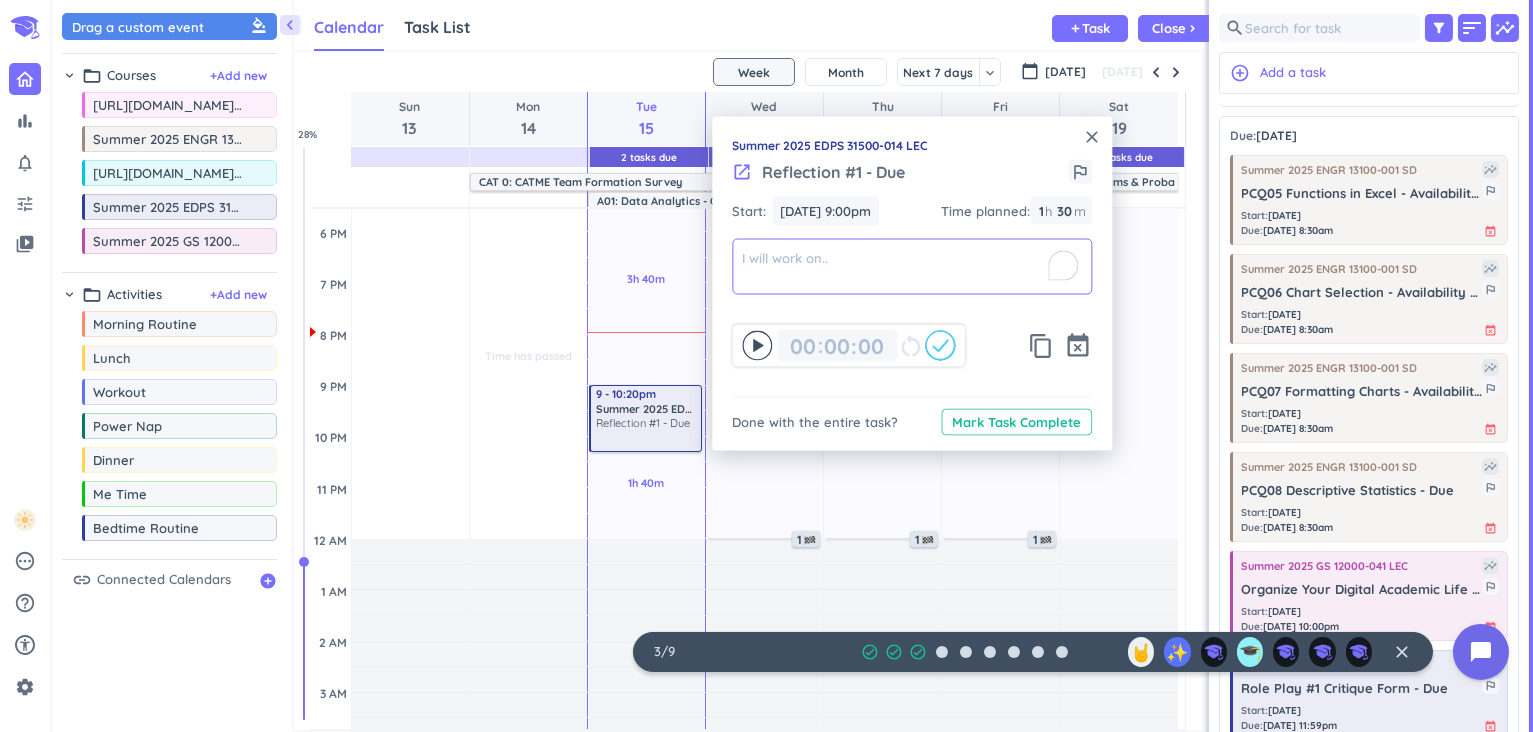 click at bounding box center (912, 266) 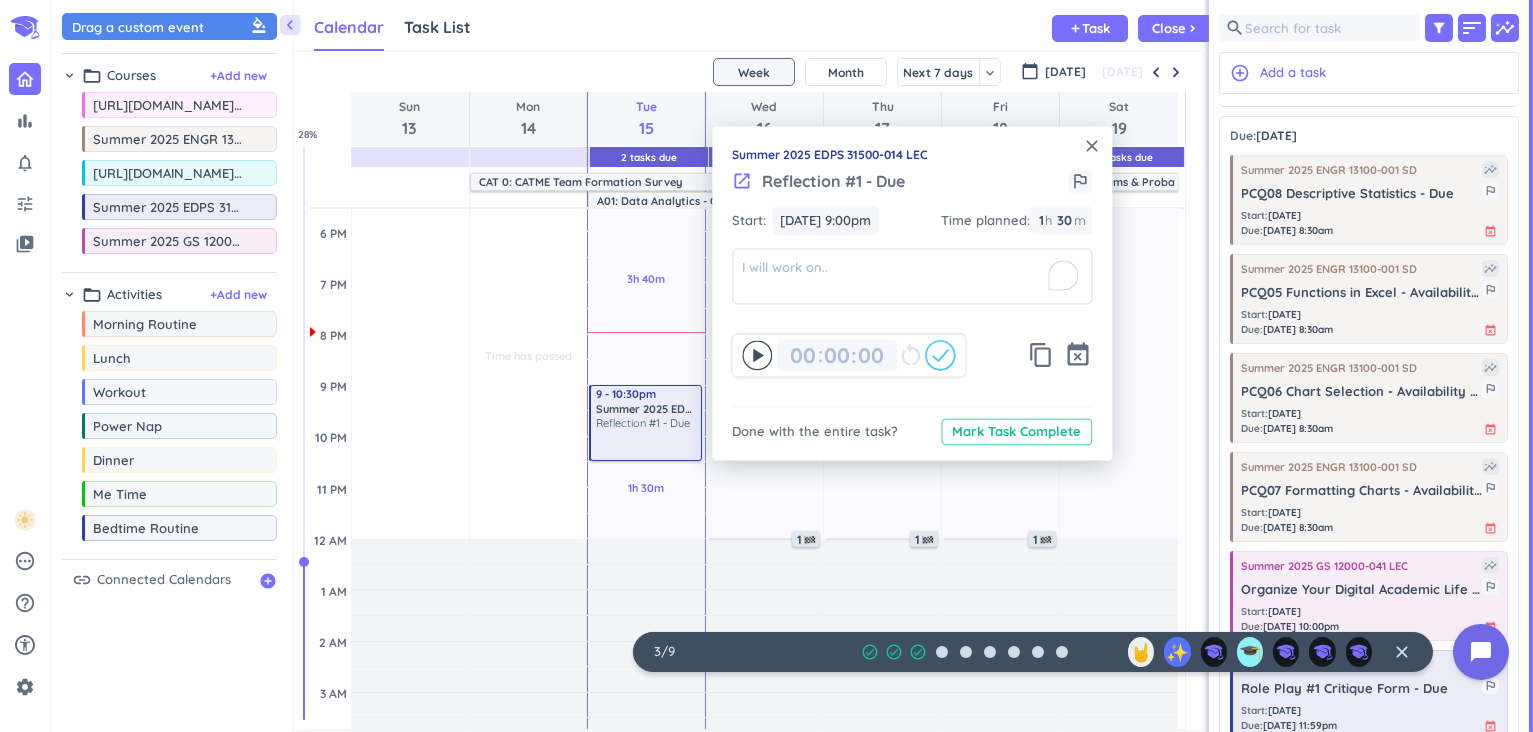 click on "close" at bounding box center (1092, 146) 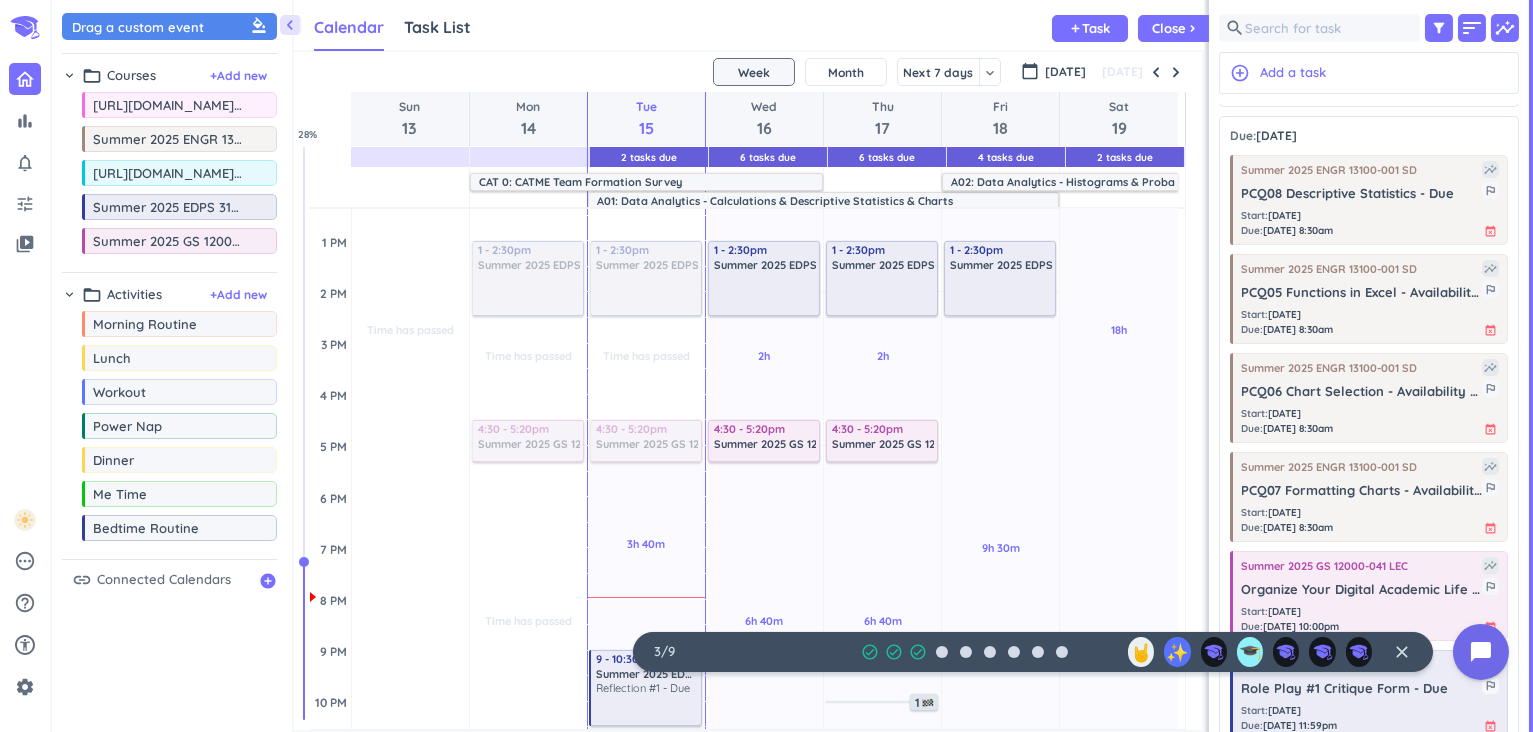 scroll, scrollTop: 604, scrollLeft: 0, axis: vertical 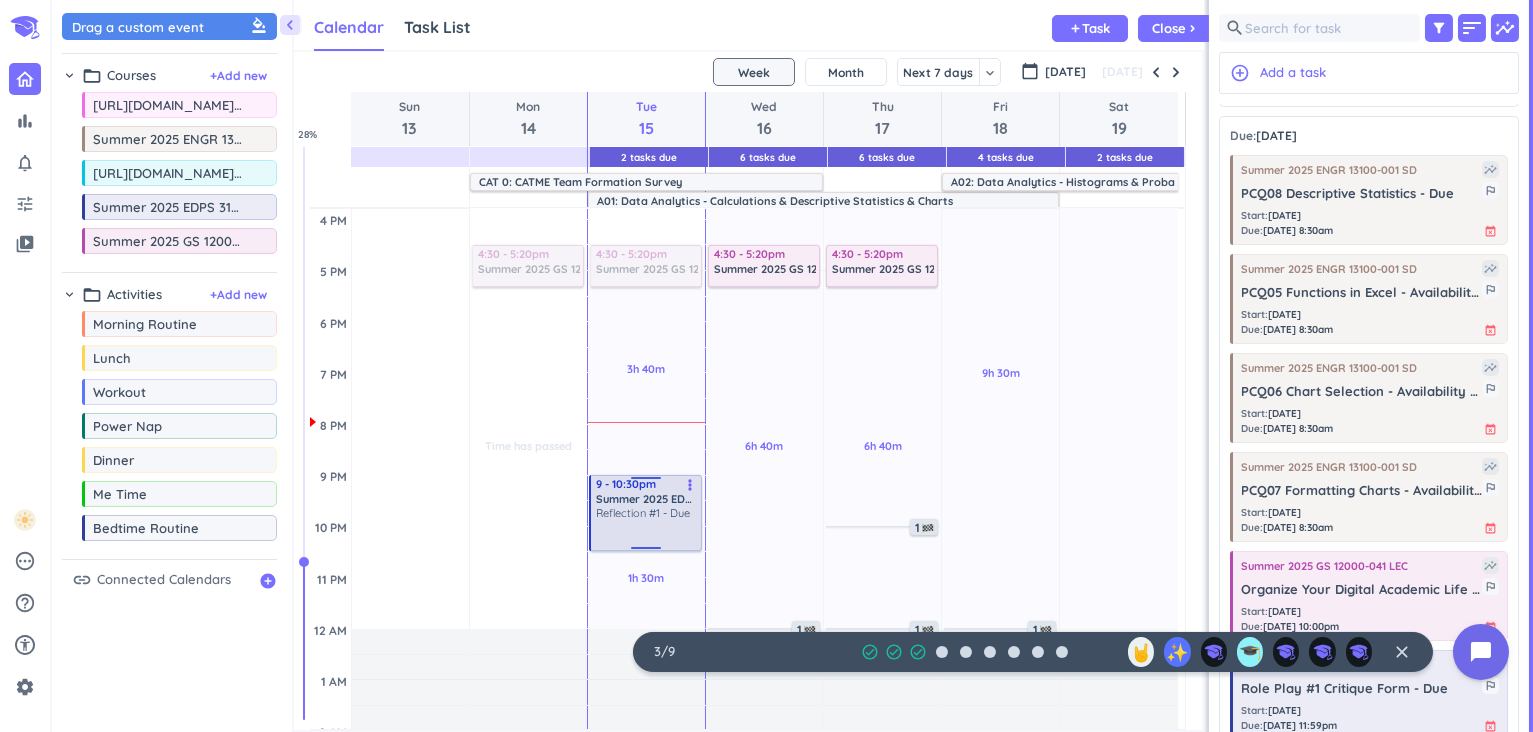 click on "Reflection #1 - Due" at bounding box center (643, 513) 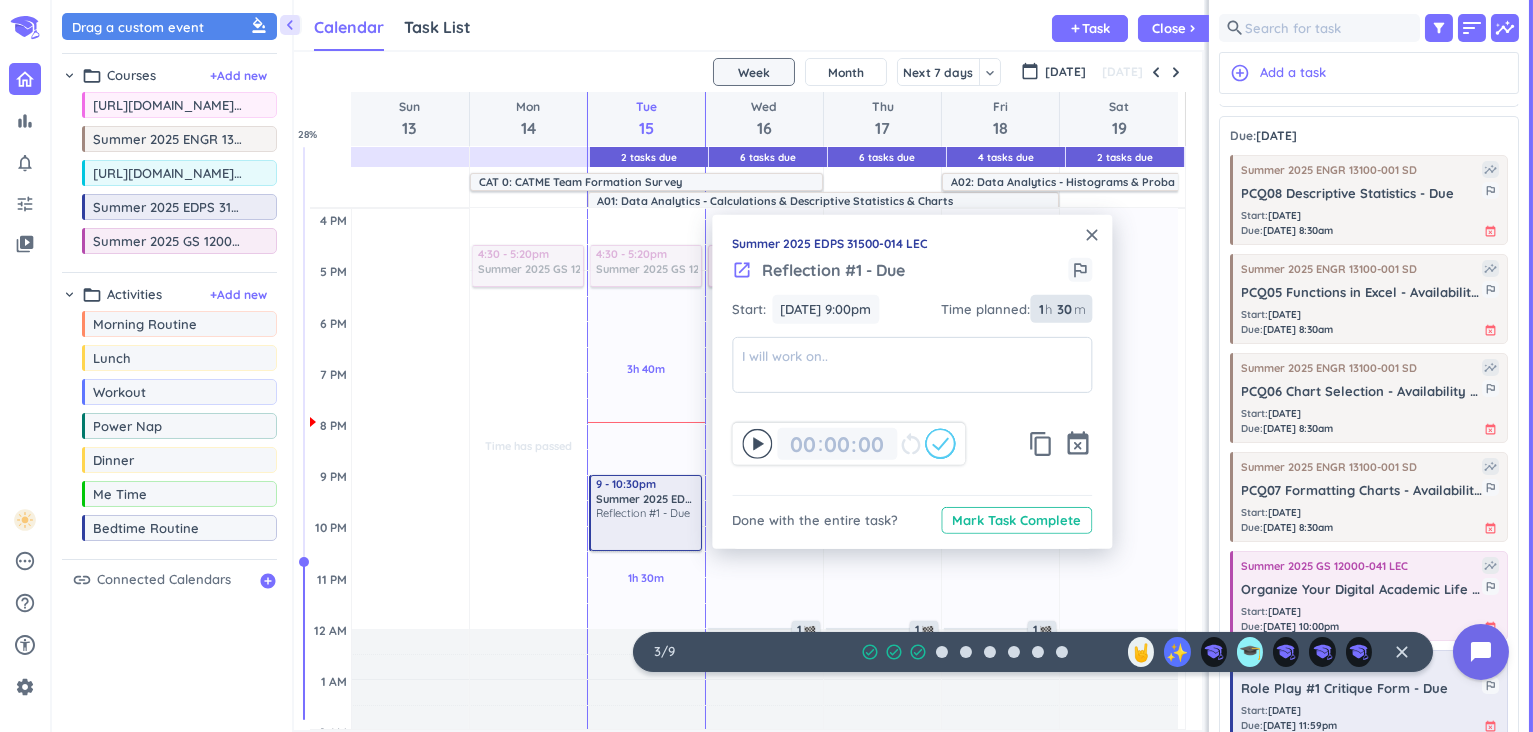 click on "30" at bounding box center [1063, 309] 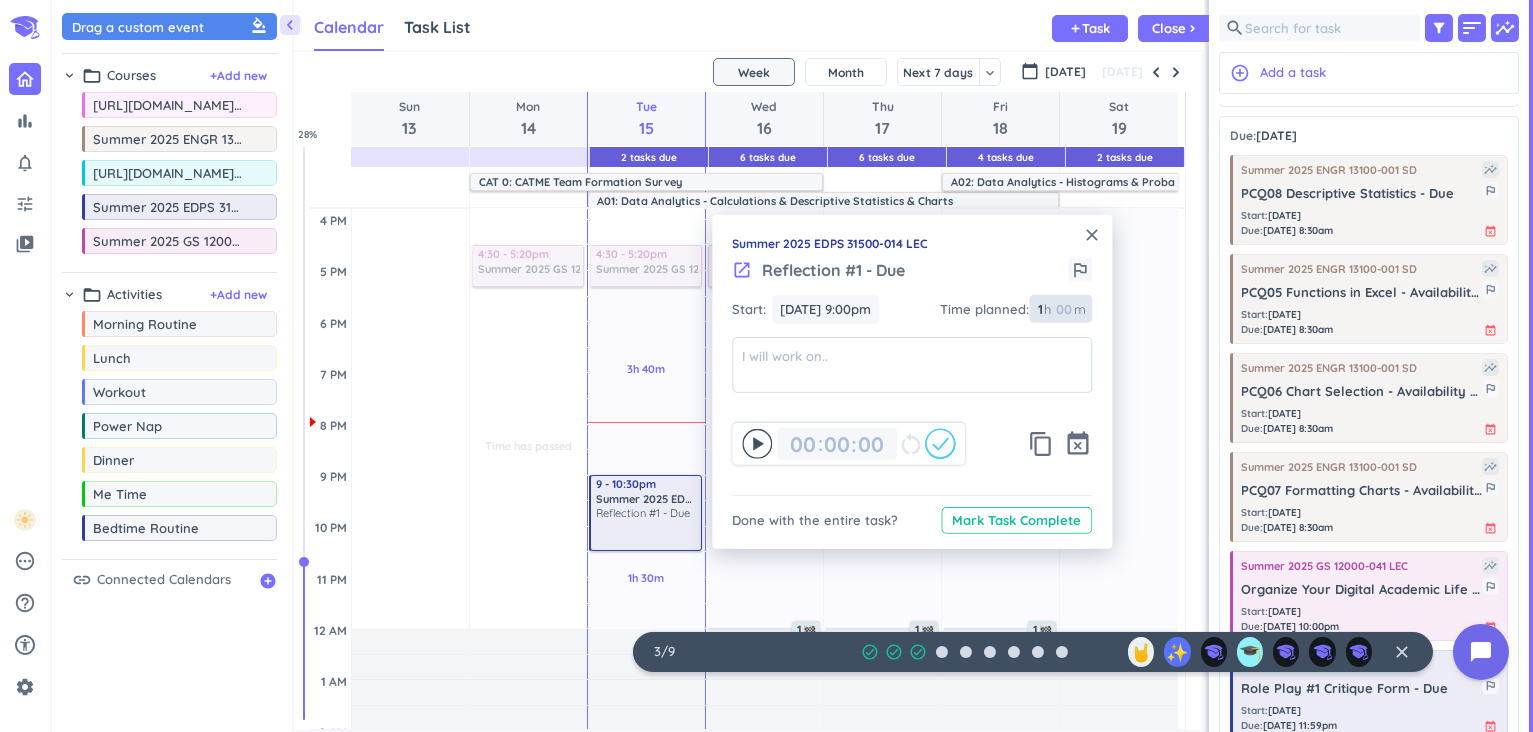 type 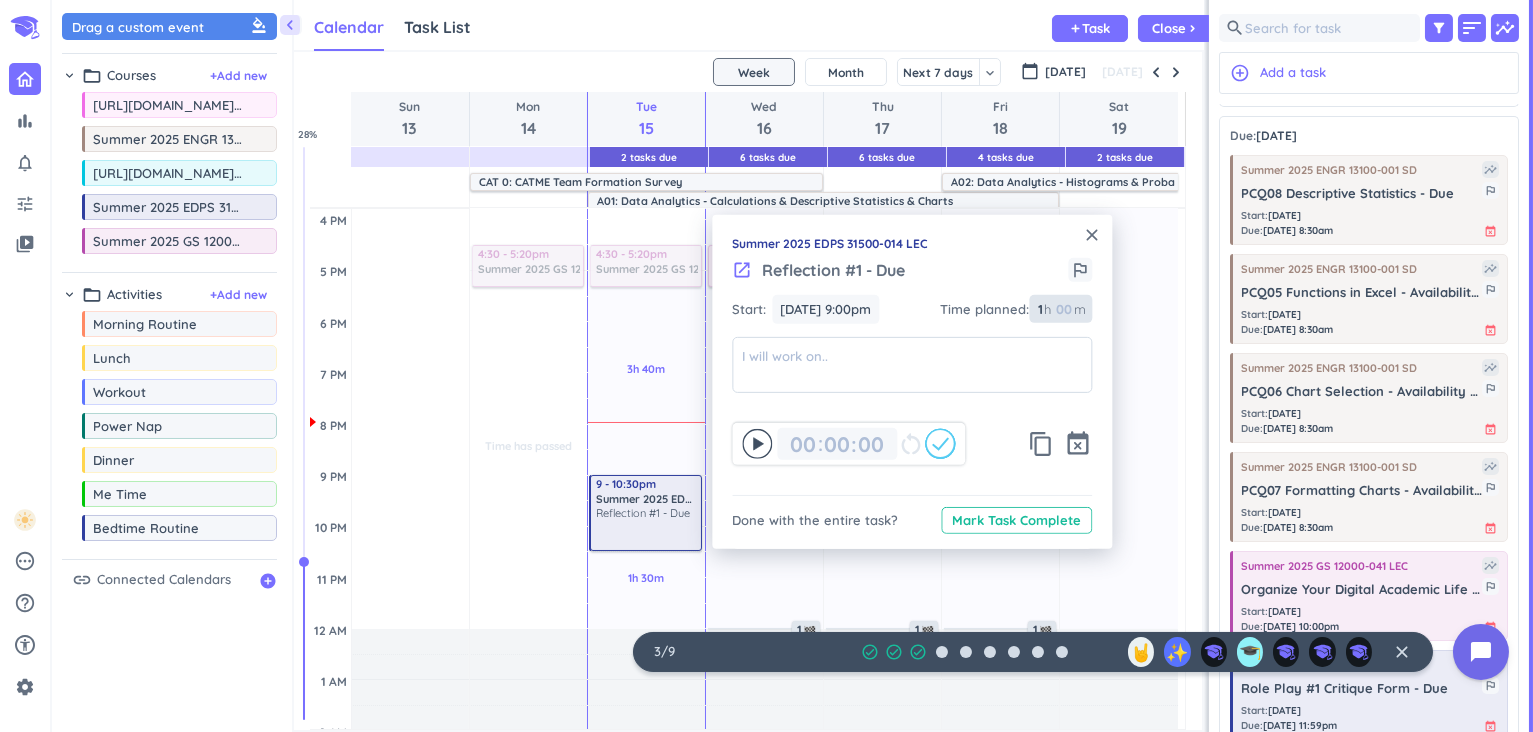 click on "1" at bounding box center [1039, 309] 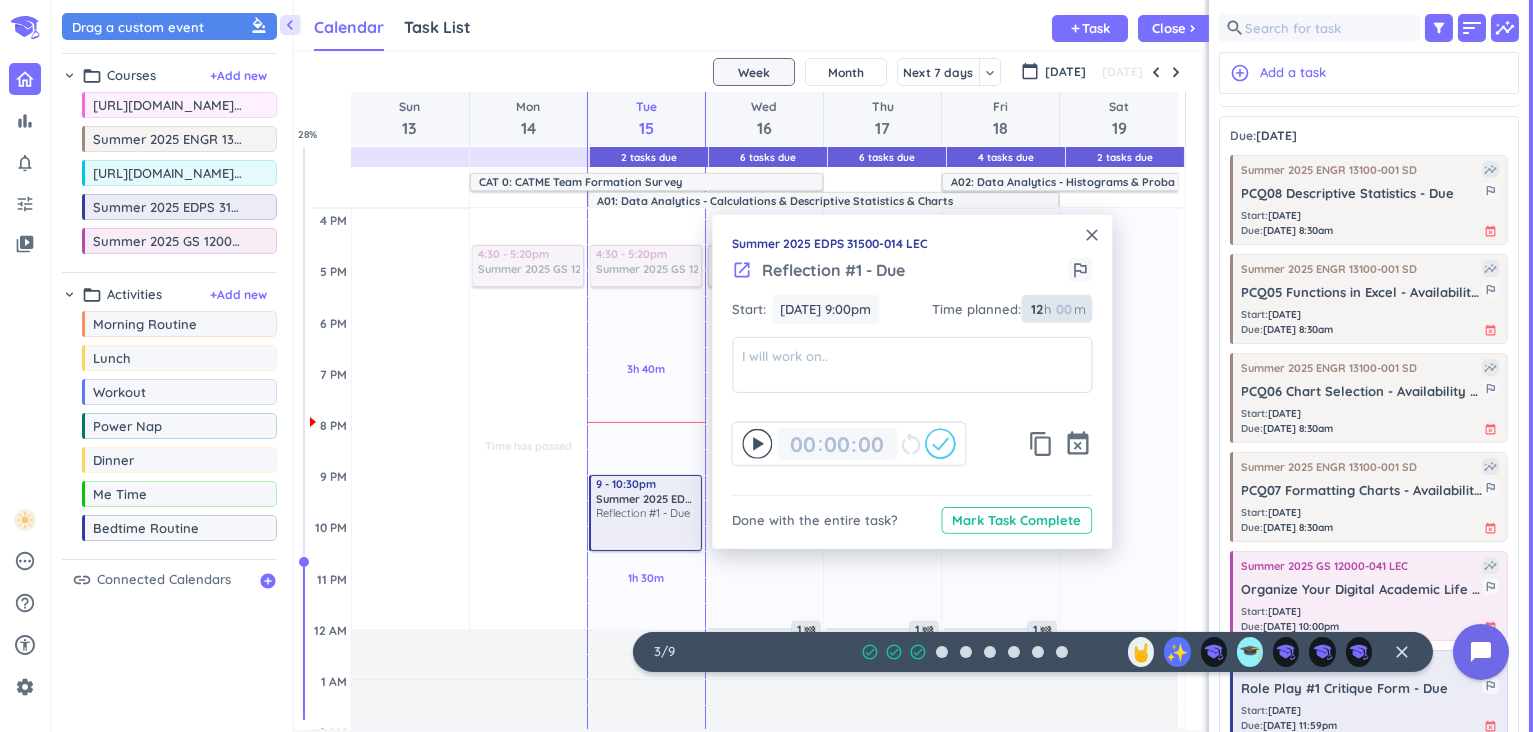 type on "1" 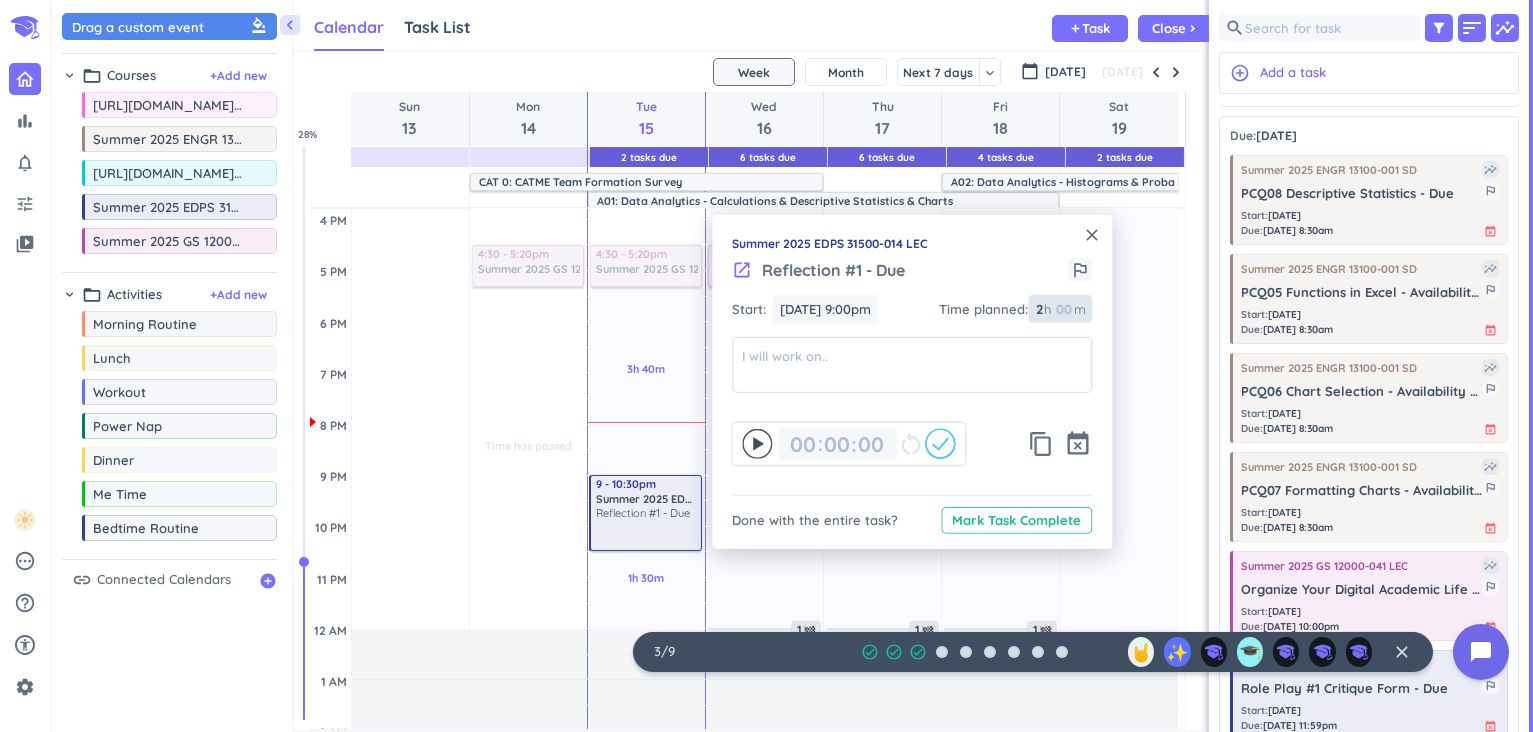 type on "2" 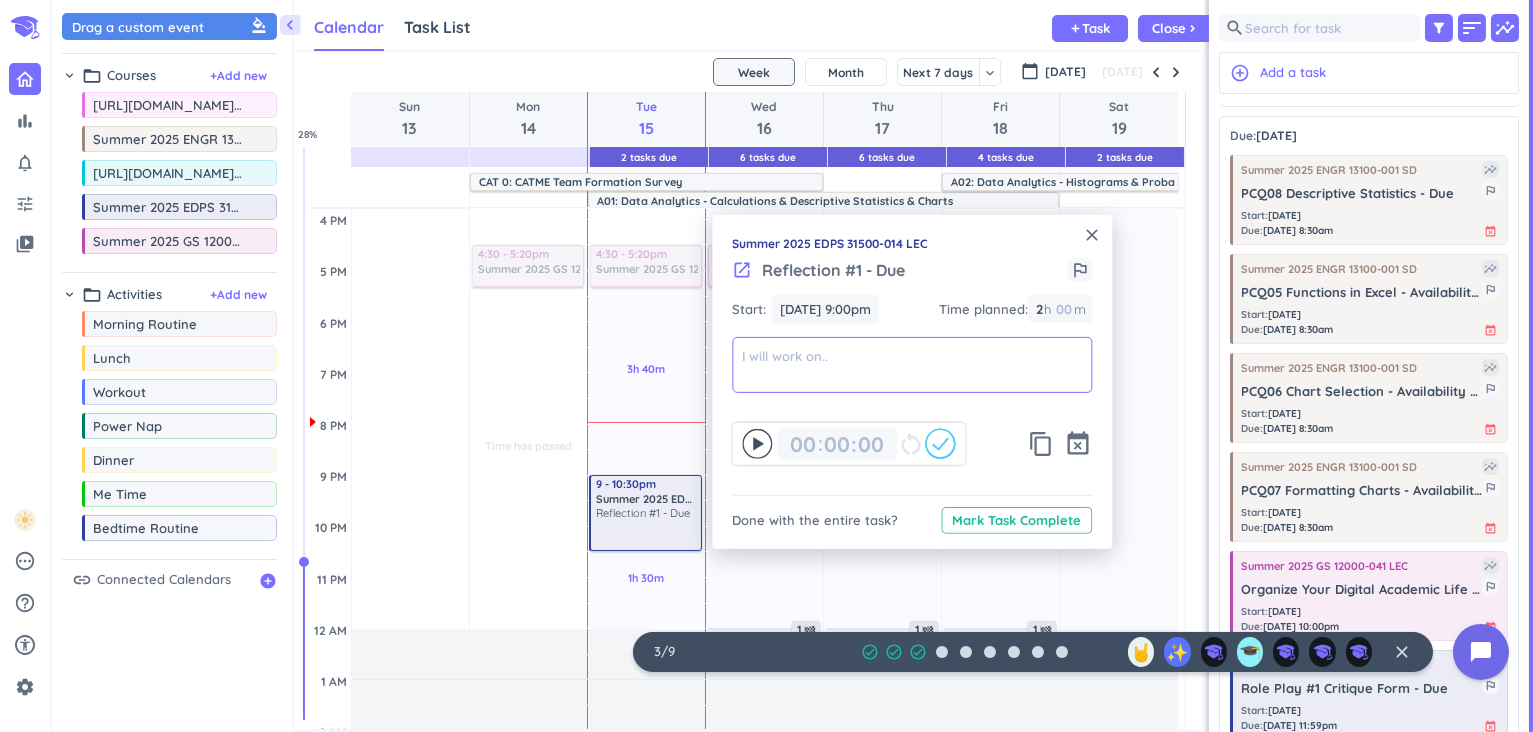 click at bounding box center [912, 365] 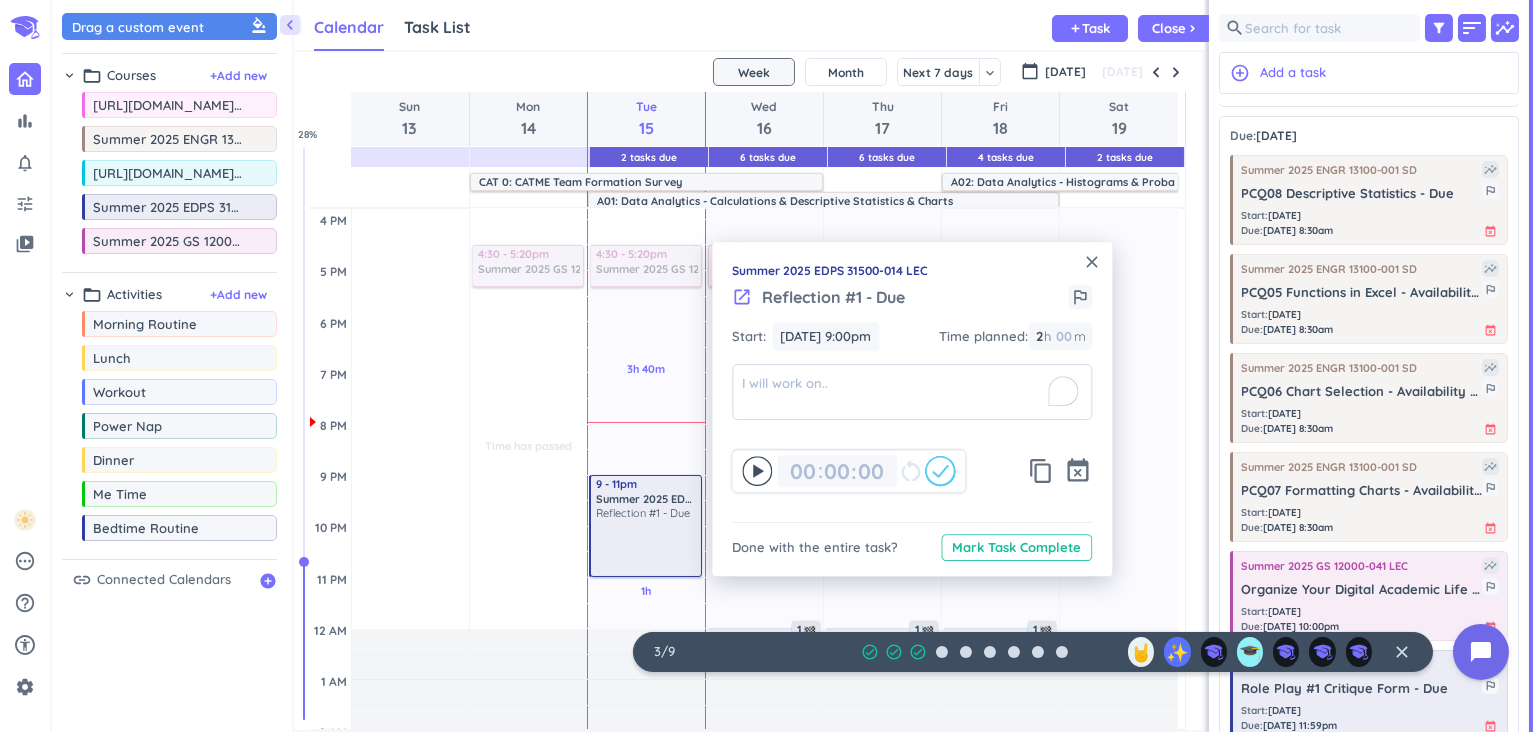 click on "close" at bounding box center [1092, 262] 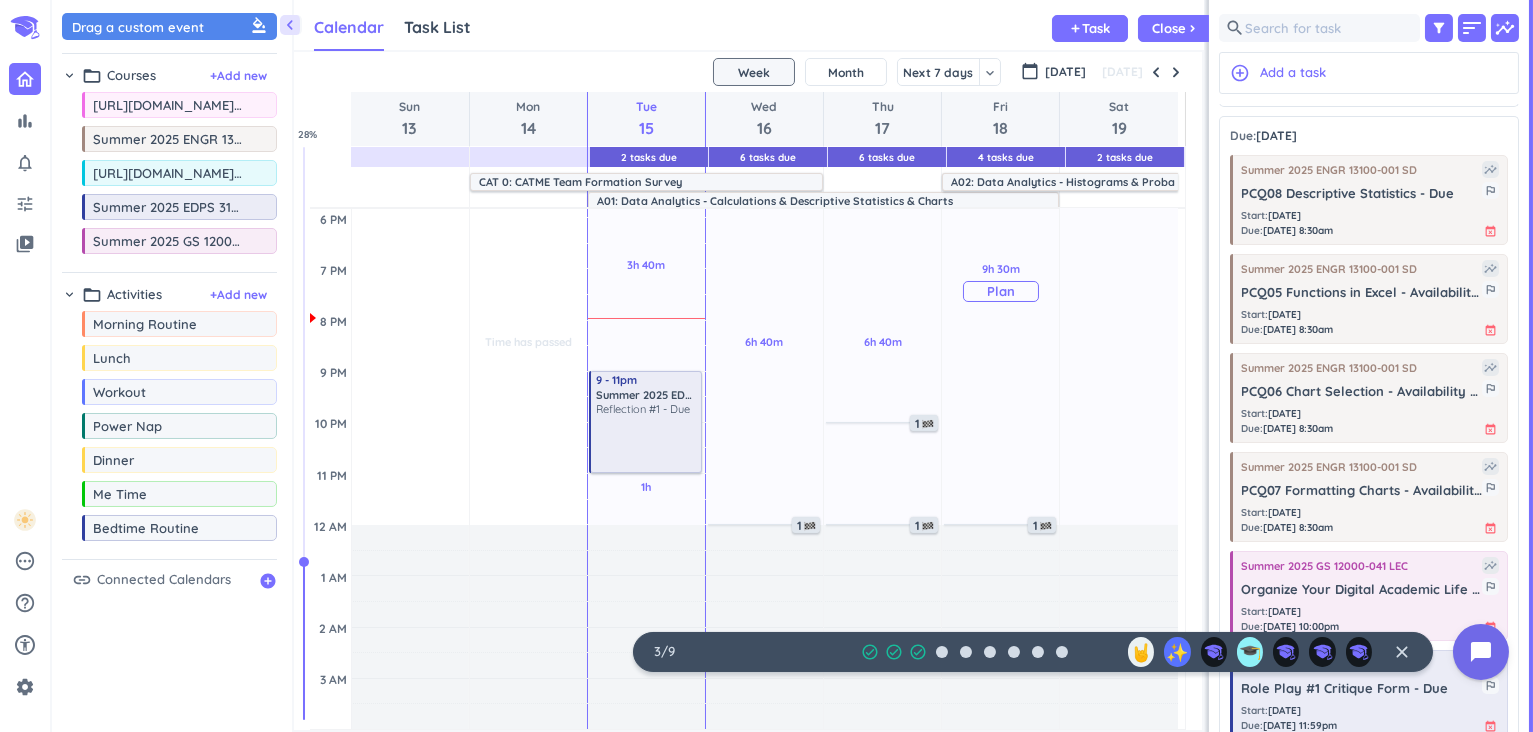 scroll, scrollTop: 626, scrollLeft: 0, axis: vertical 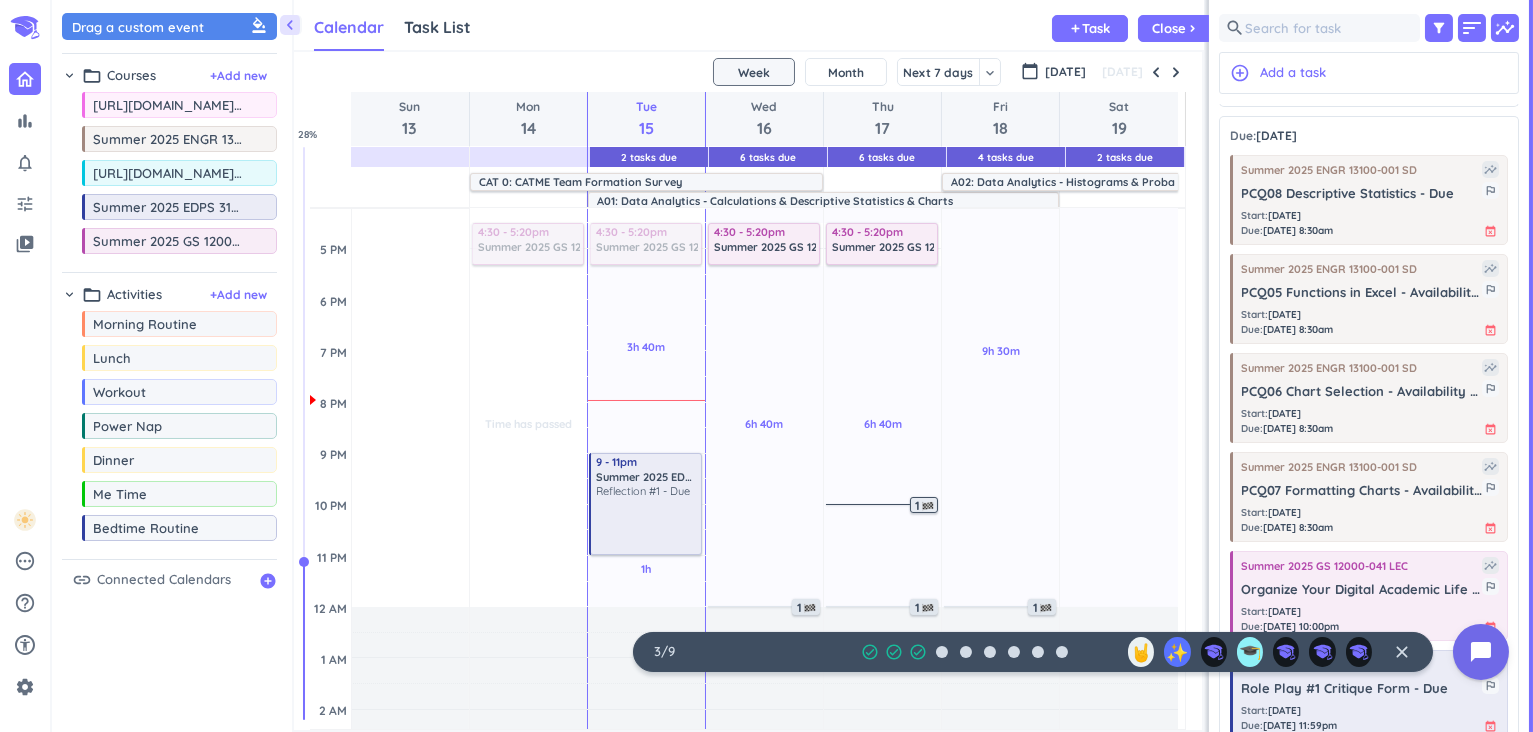 click on "1" at bounding box center (926, 506) 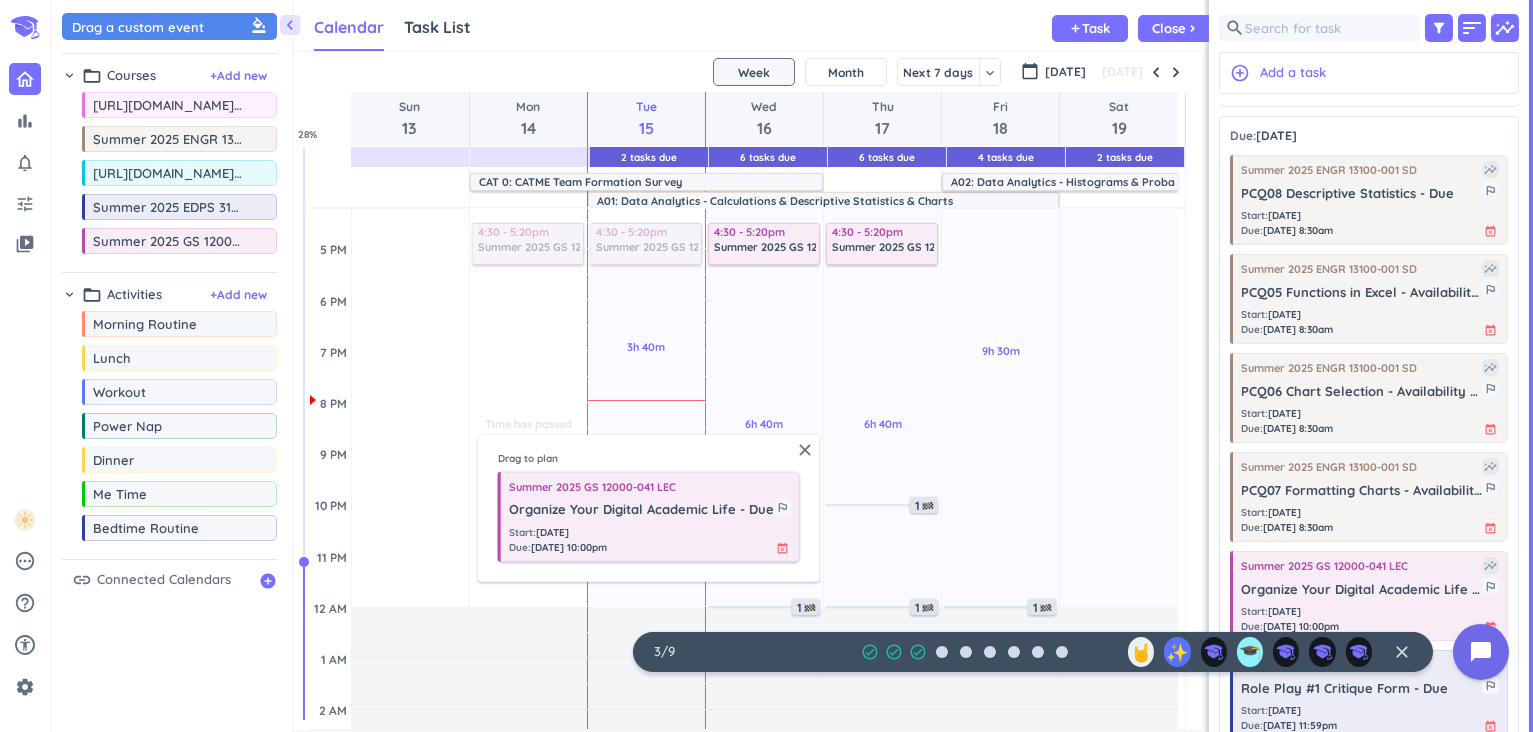 click on "Organize Your Digital Academic Life - Due" at bounding box center [641, 510] 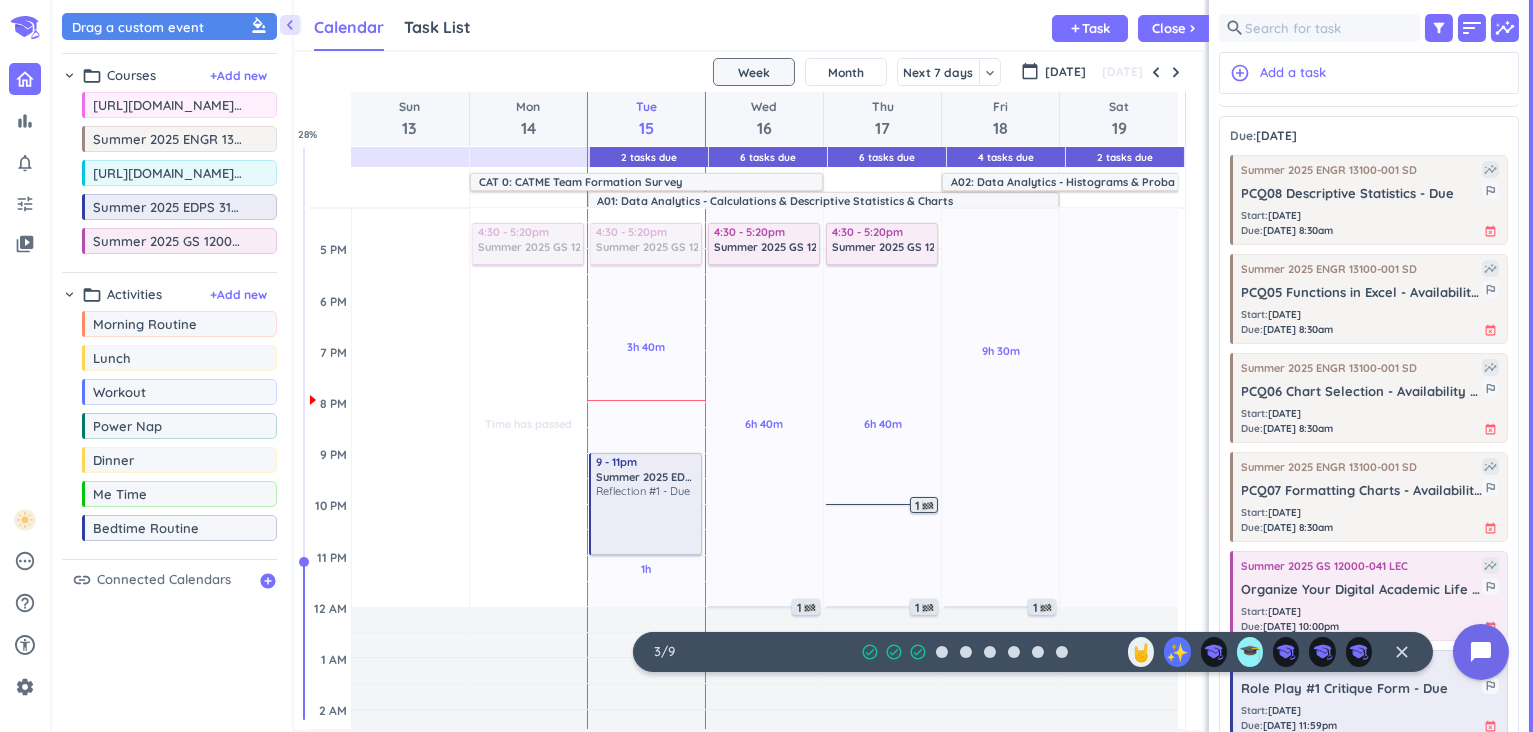 click on "1" at bounding box center [926, 506] 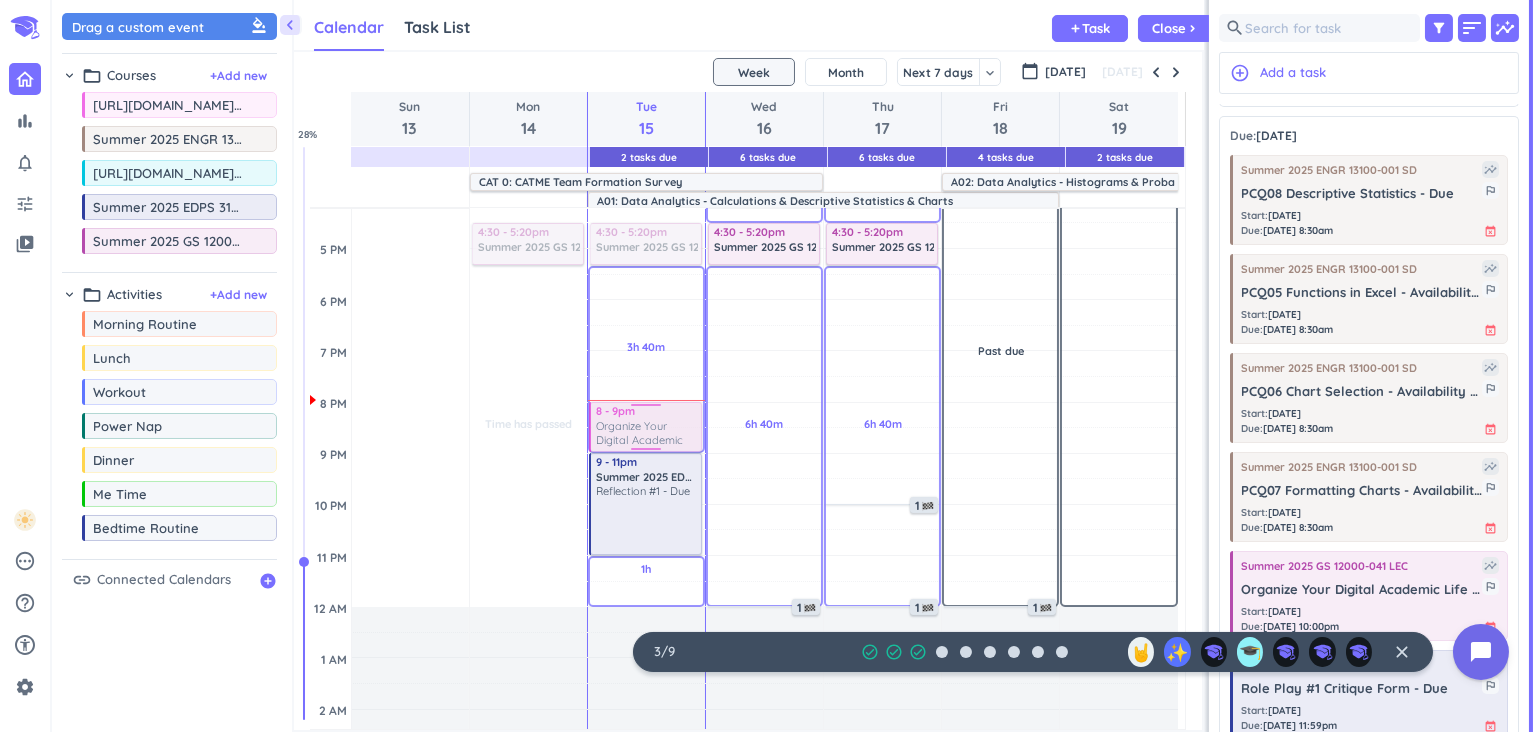 drag, startPoint x: 659, startPoint y: 512, endPoint x: 638, endPoint y: 403, distance: 111.0045 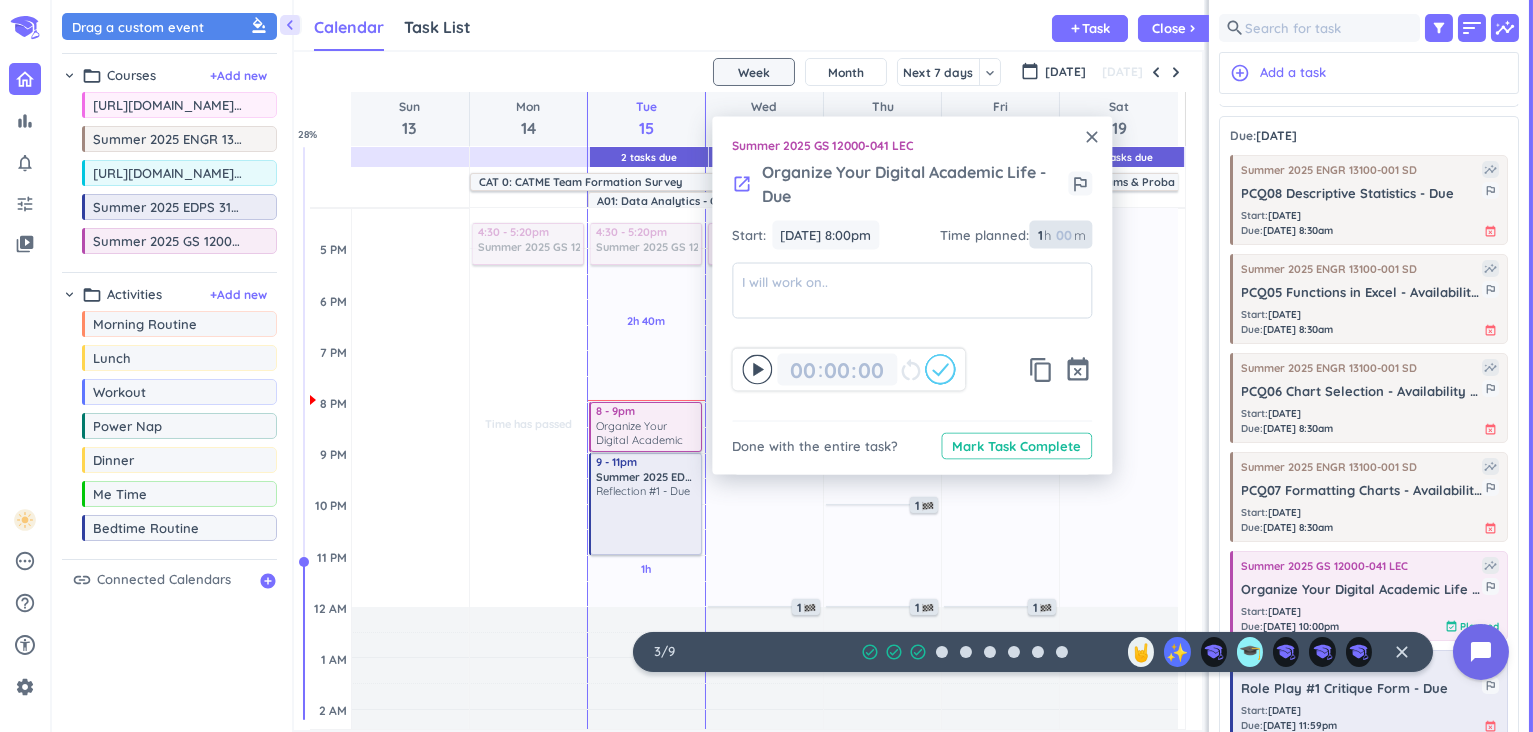 click at bounding box center [1063, 235] 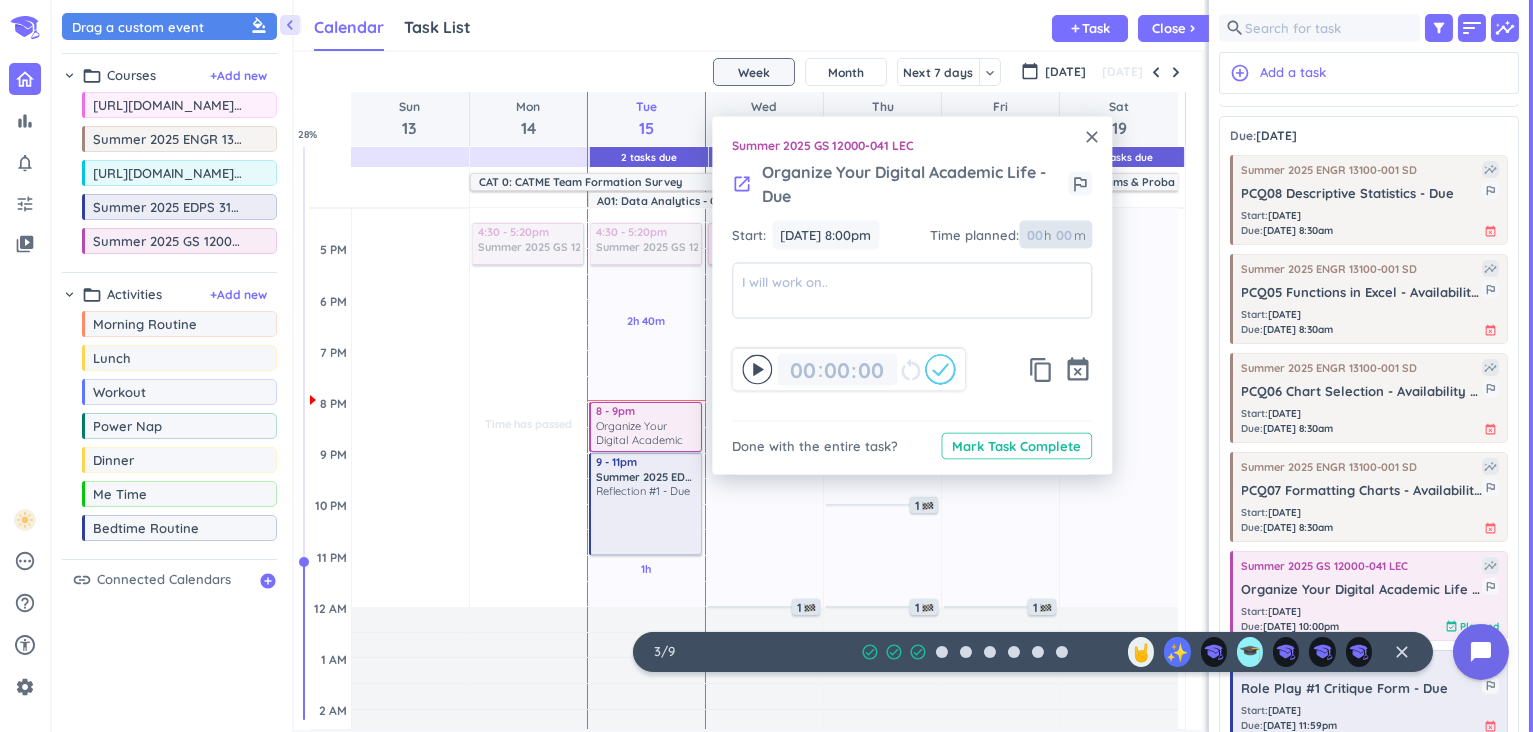 type 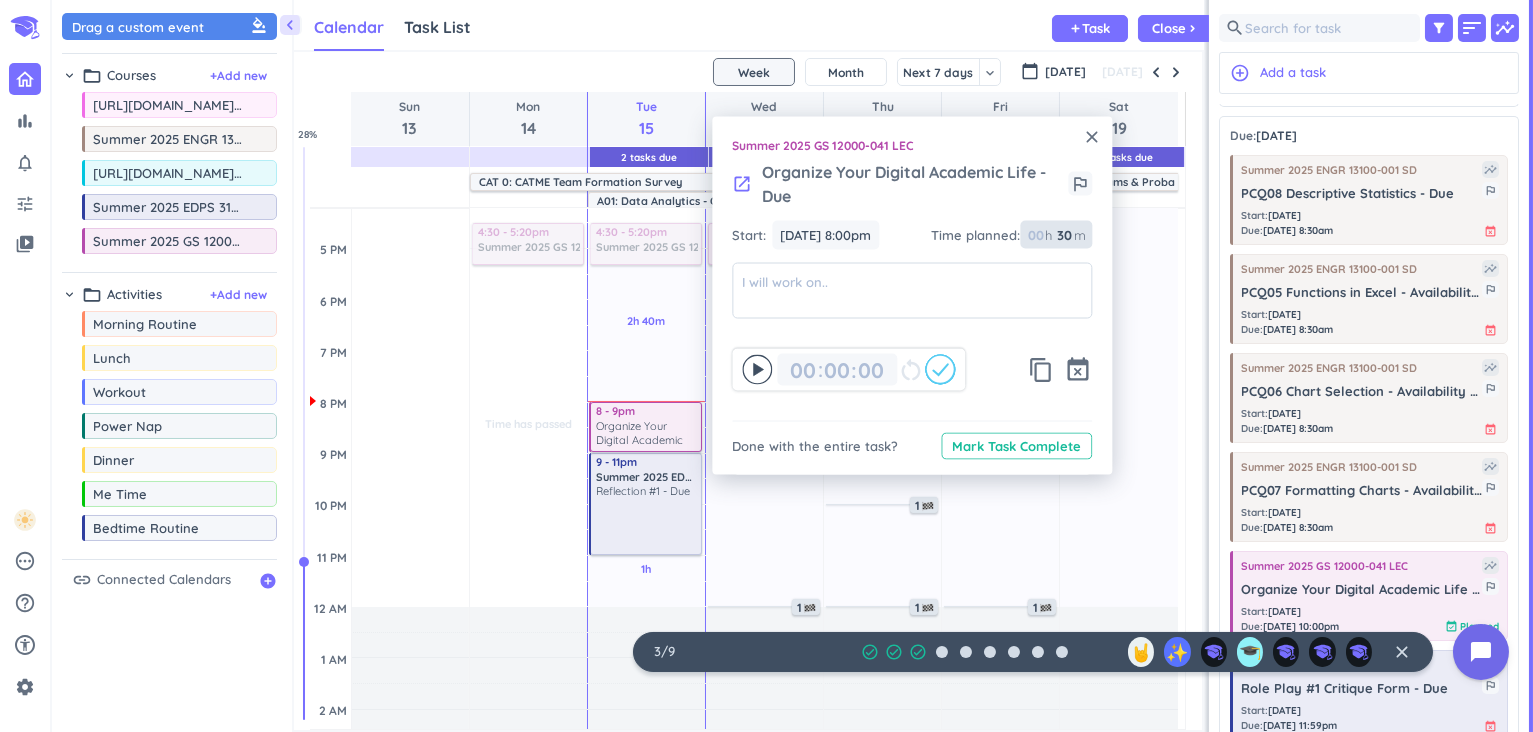 type on "30" 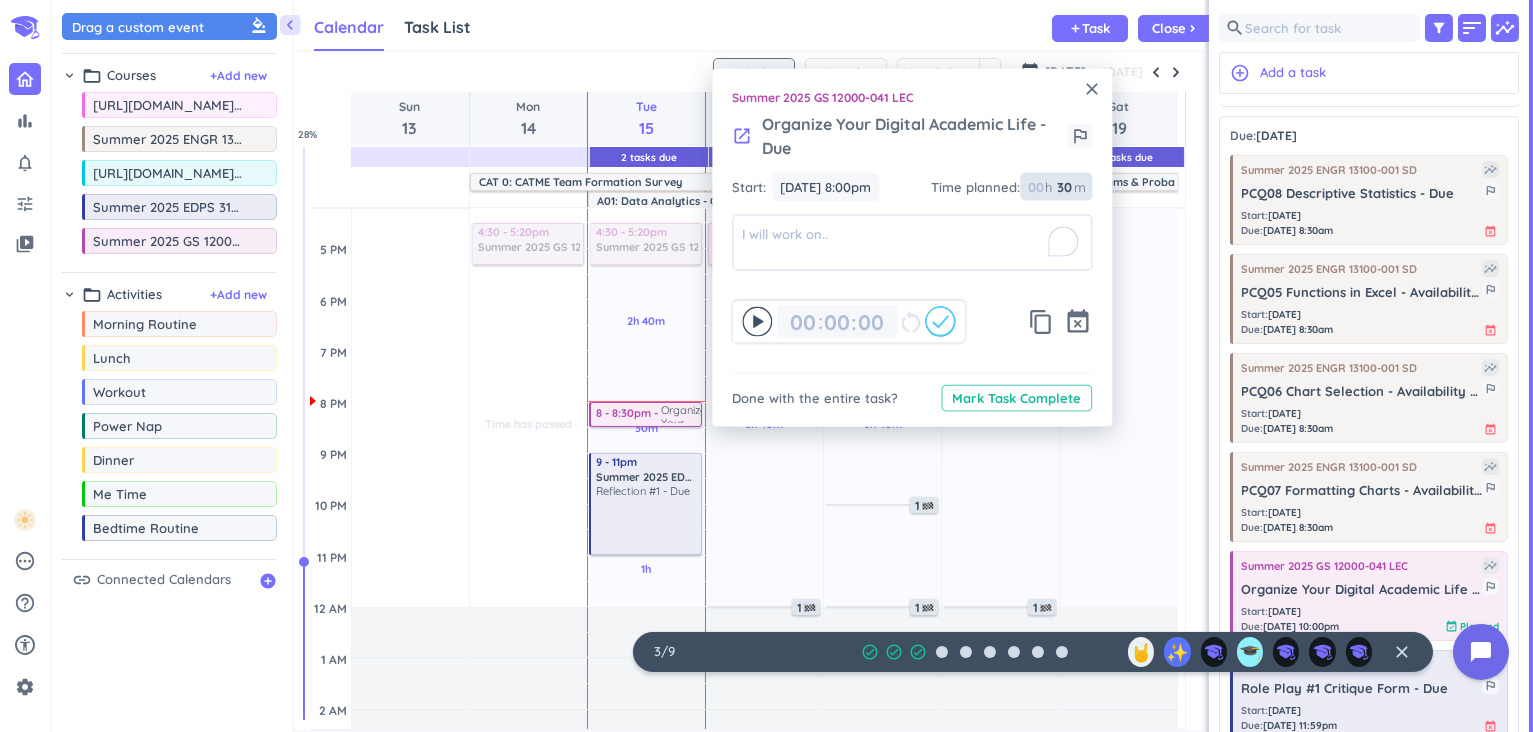 click 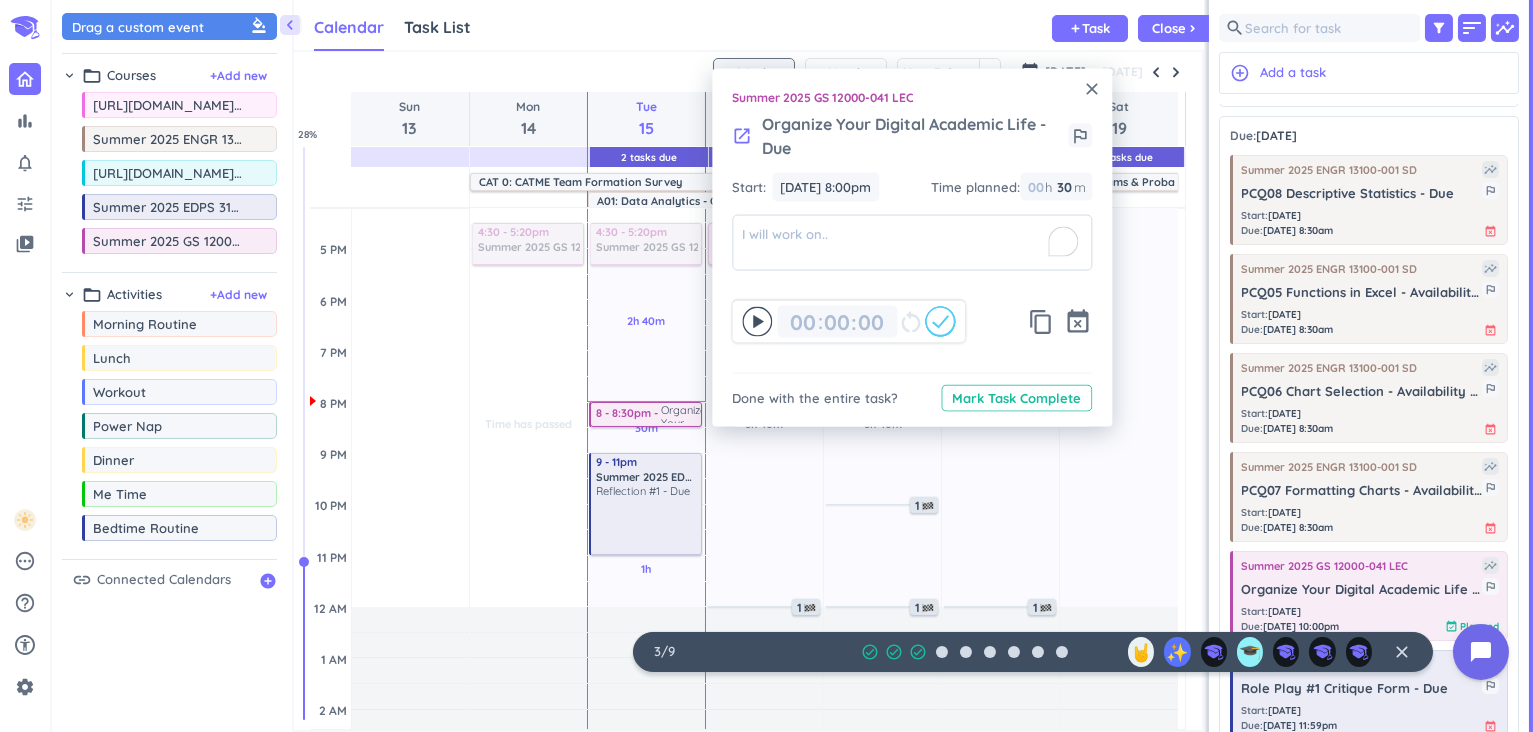 click on "close" at bounding box center (1092, 89) 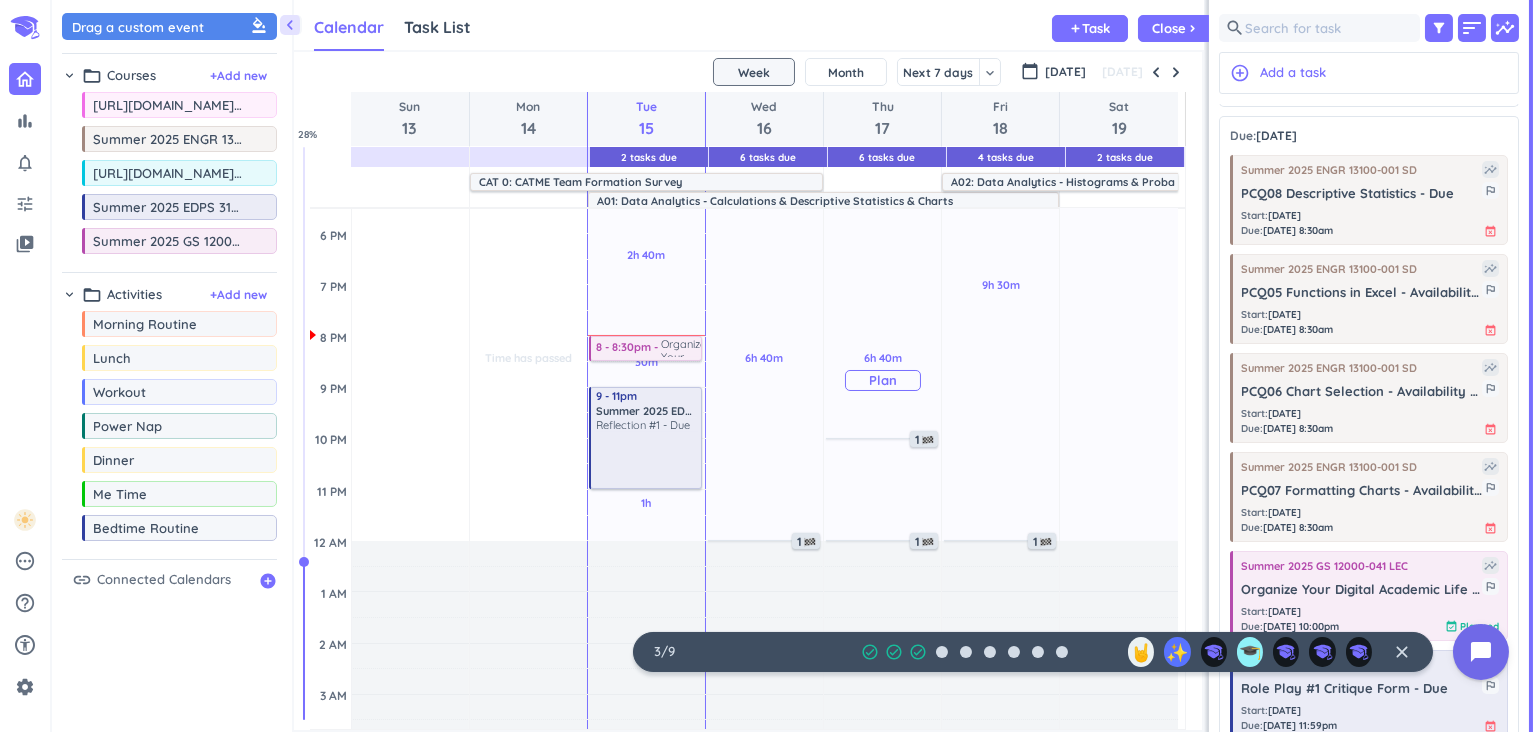 scroll, scrollTop: 671, scrollLeft: 0, axis: vertical 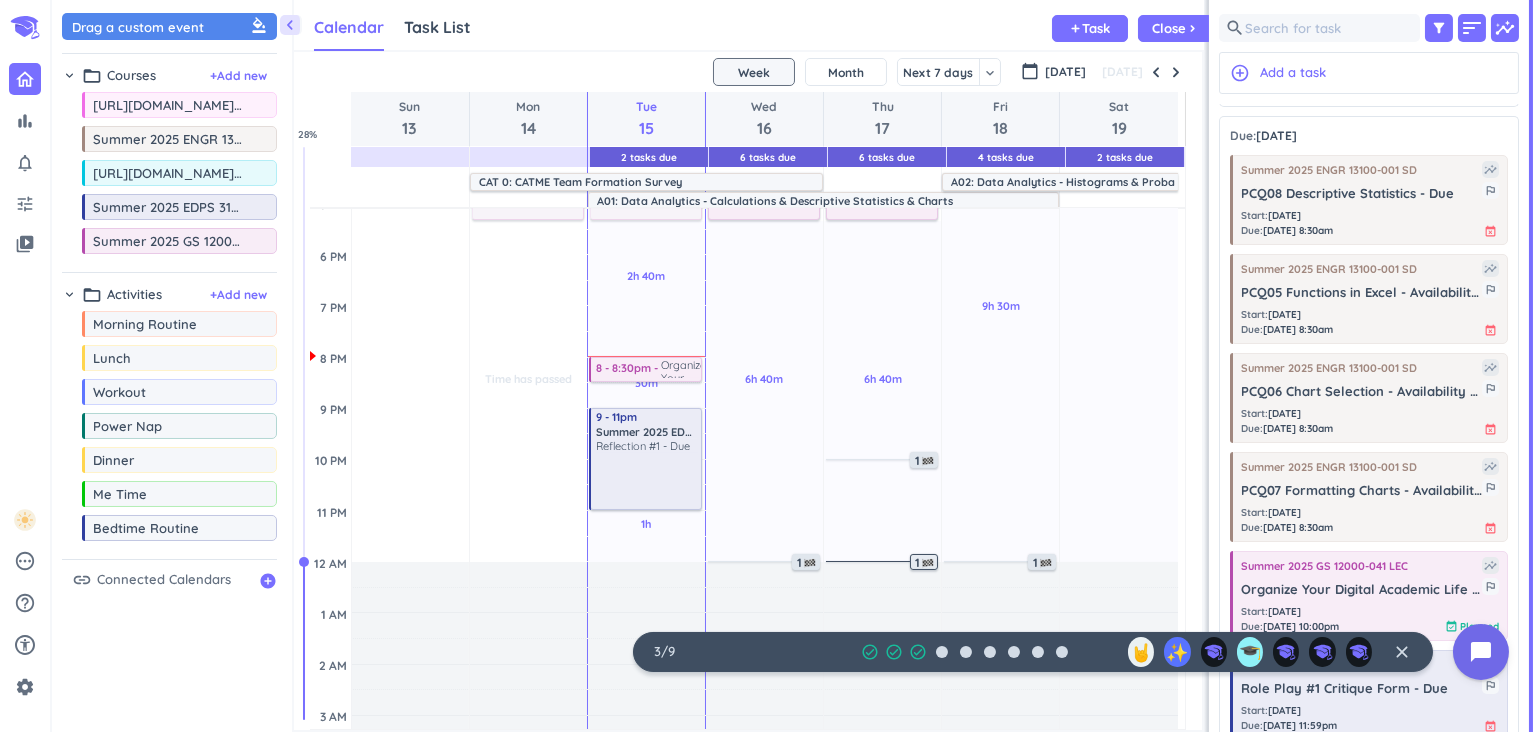 click on "1" at bounding box center [924, 562] 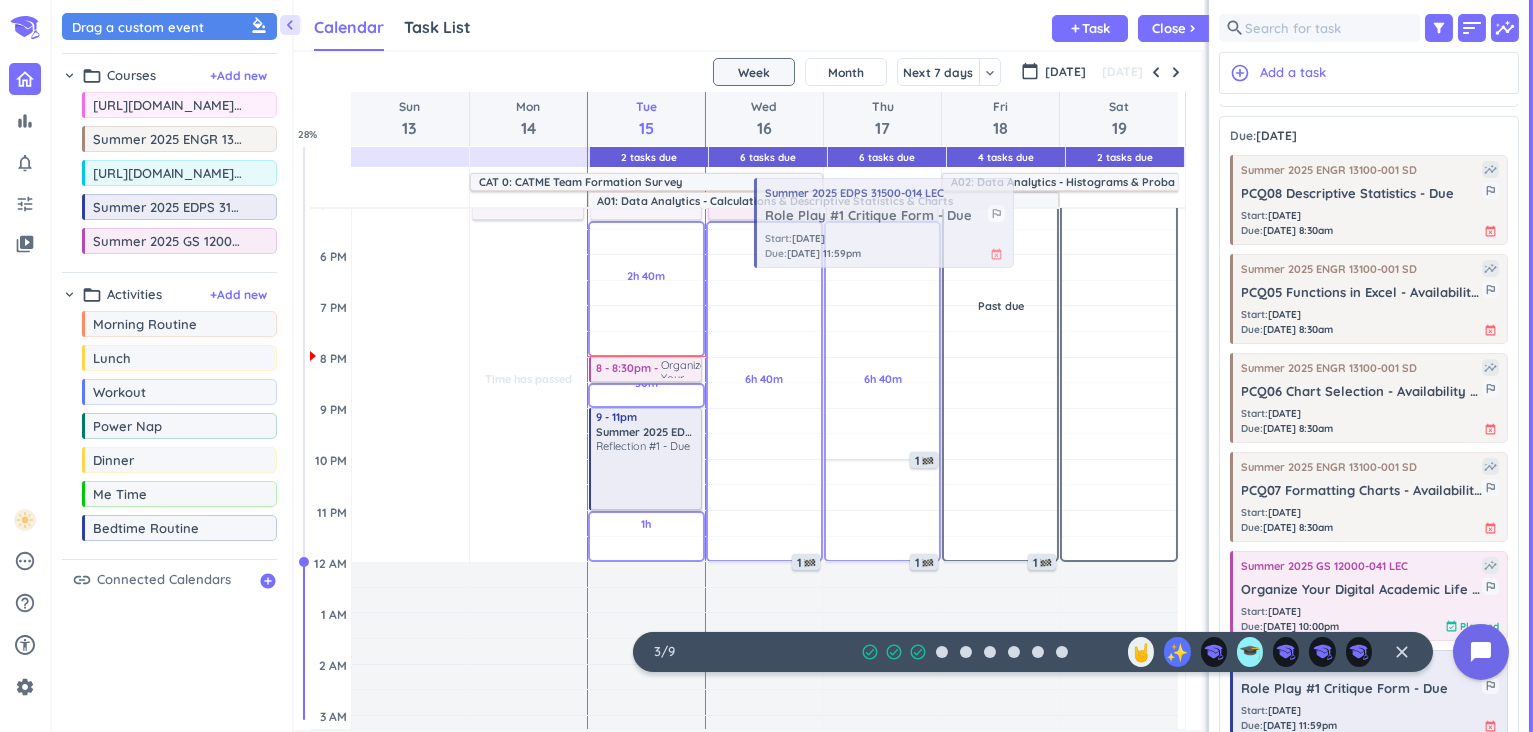 scroll, scrollTop: 1, scrollLeft: 0, axis: vertical 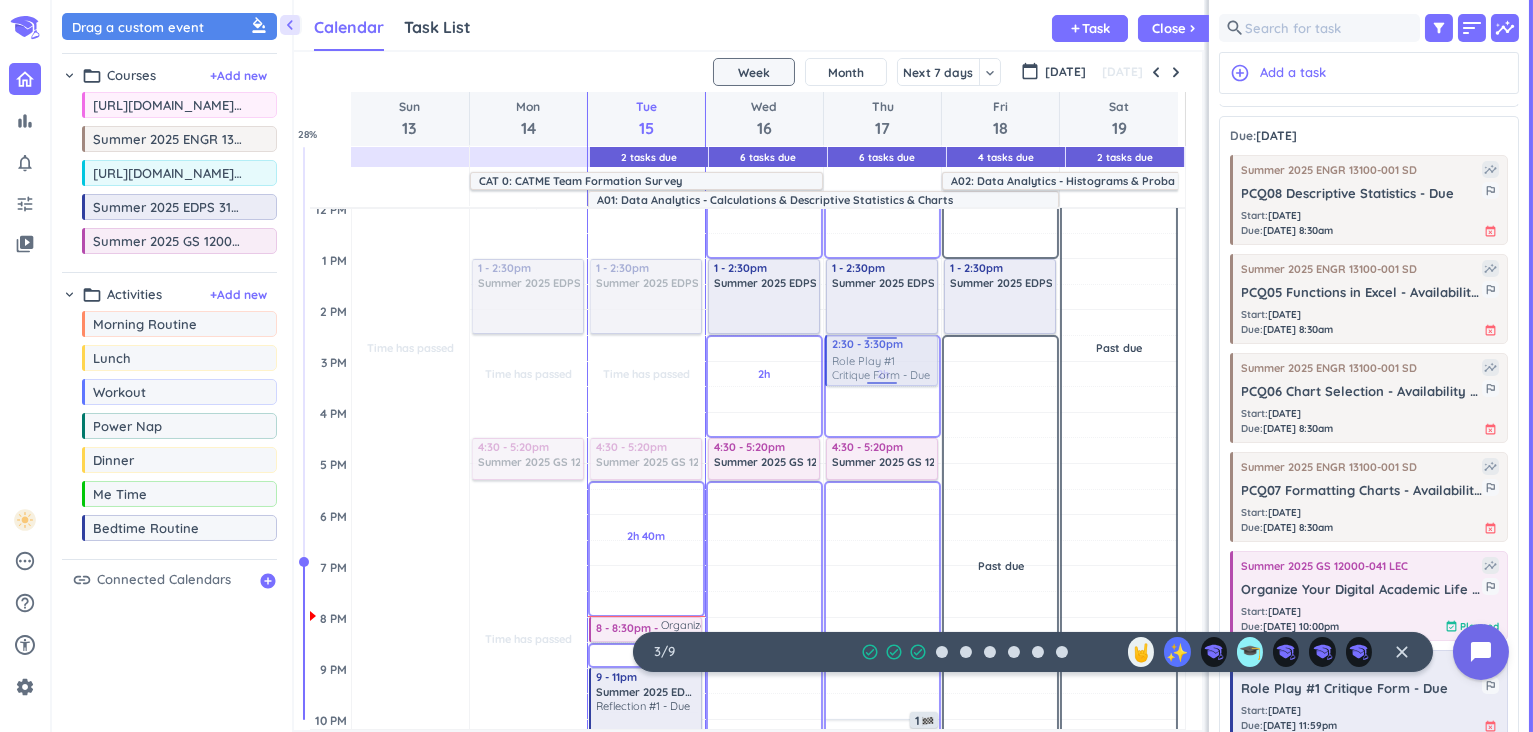drag, startPoint x: 677, startPoint y: 556, endPoint x: 869, endPoint y: 336, distance: 292 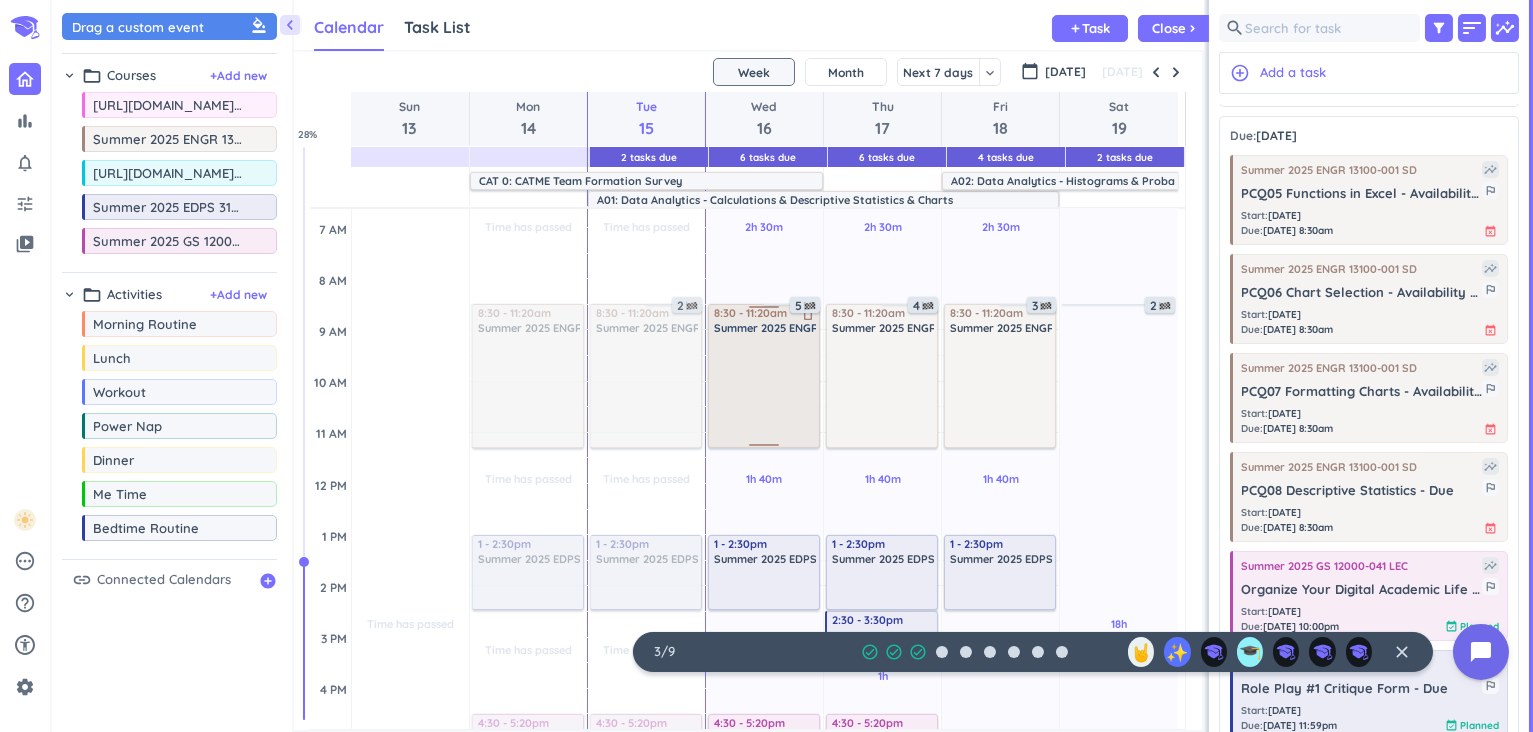scroll, scrollTop: 100, scrollLeft: 0, axis: vertical 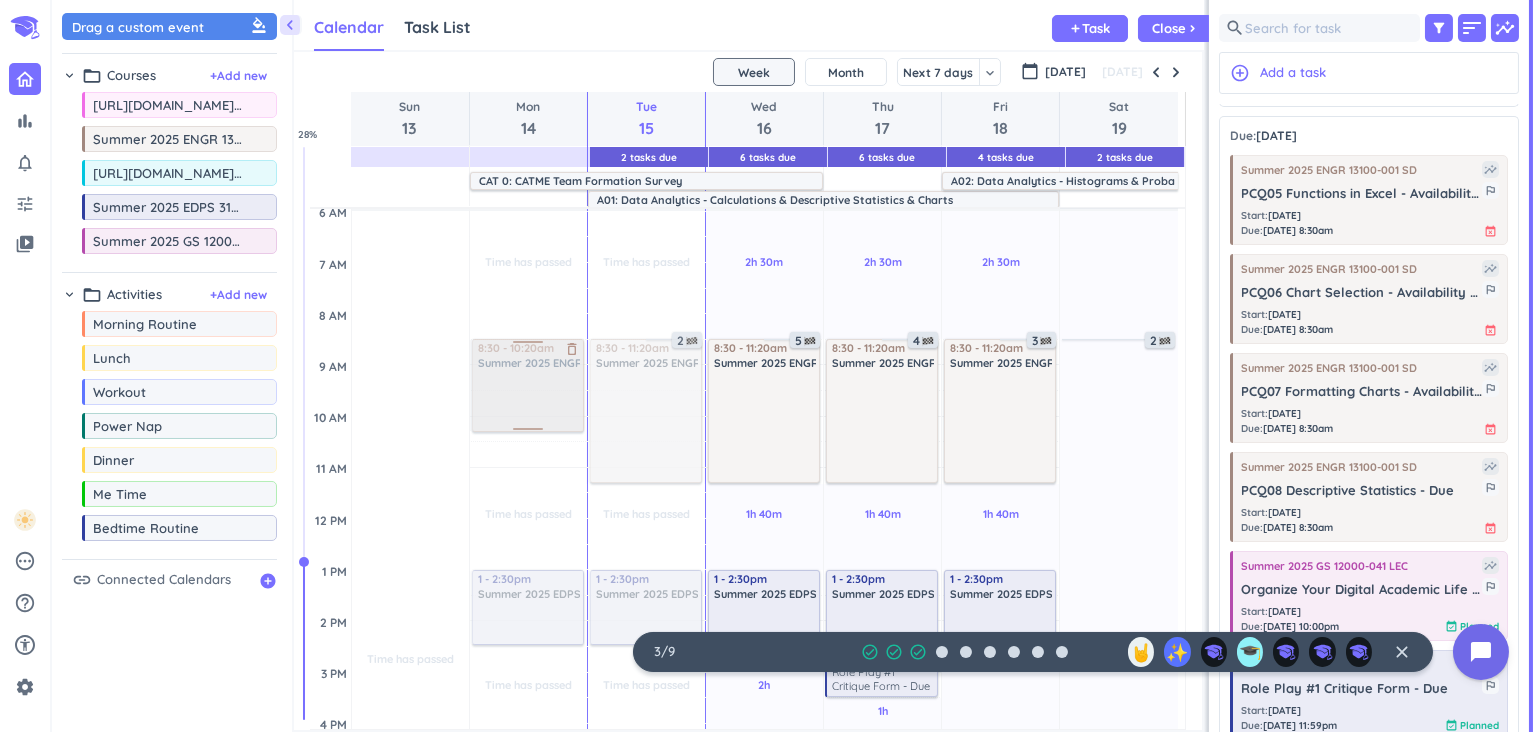 drag, startPoint x: 522, startPoint y: 478, endPoint x: 518, endPoint y: 427, distance: 51.156624 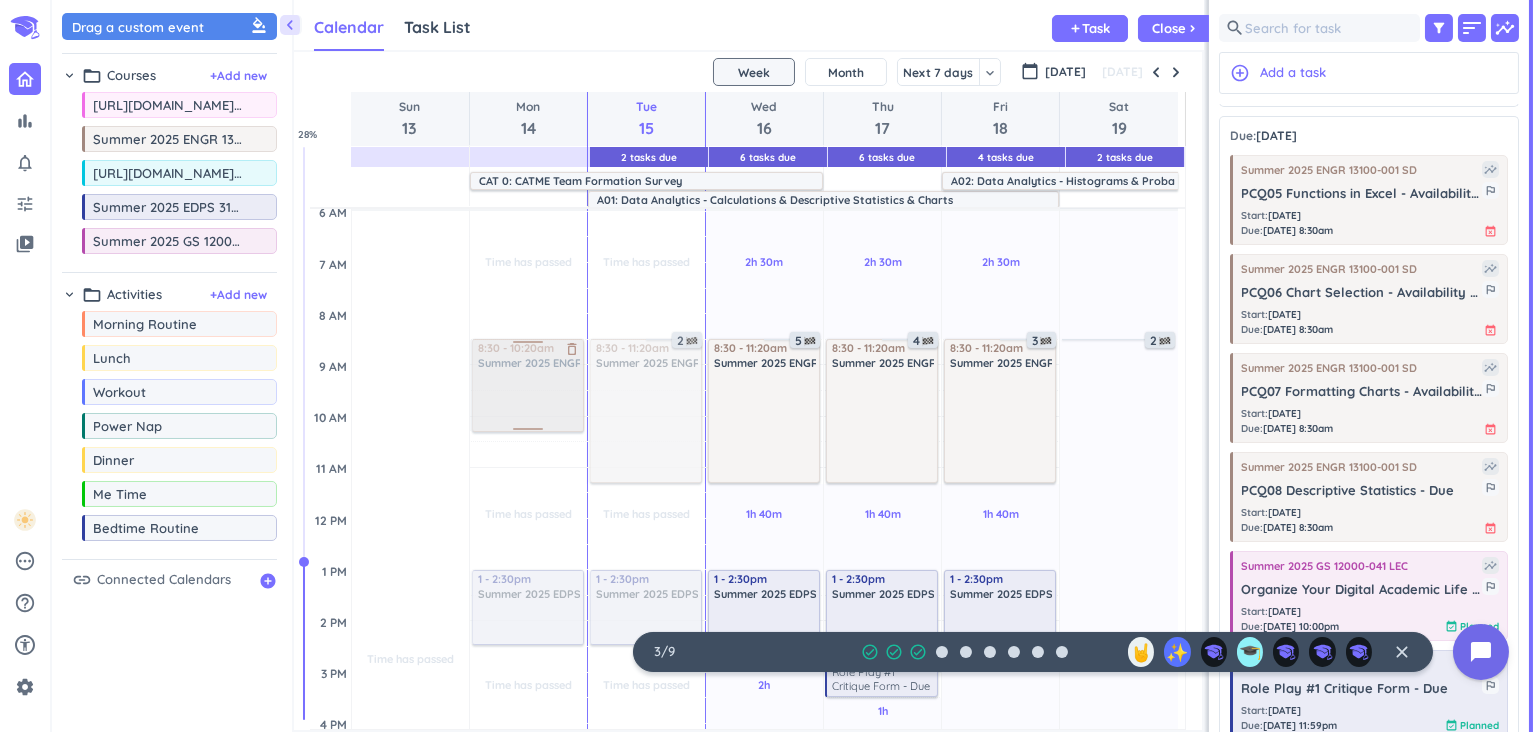 click on "Time has passed Past due Plan Time has passed Past due Plan Time has passed Past due Plan Time has passed Past due Plan Adjust Awake Time Adjust Awake Time 8:30 - 11:20am Summer 2025 ENGR 13100-001 SD delete_outline 1 - 2:30pm Summer 2025 EDPS 31500-014 LEC delete_outline 4:30 - 5:20pm Summer 2025 GS 12000-041 LEC delete_outline 8:30 - 10:20am Summer 2025 ENGR 13100-001 SD delete_outline" at bounding box center [528, 723] 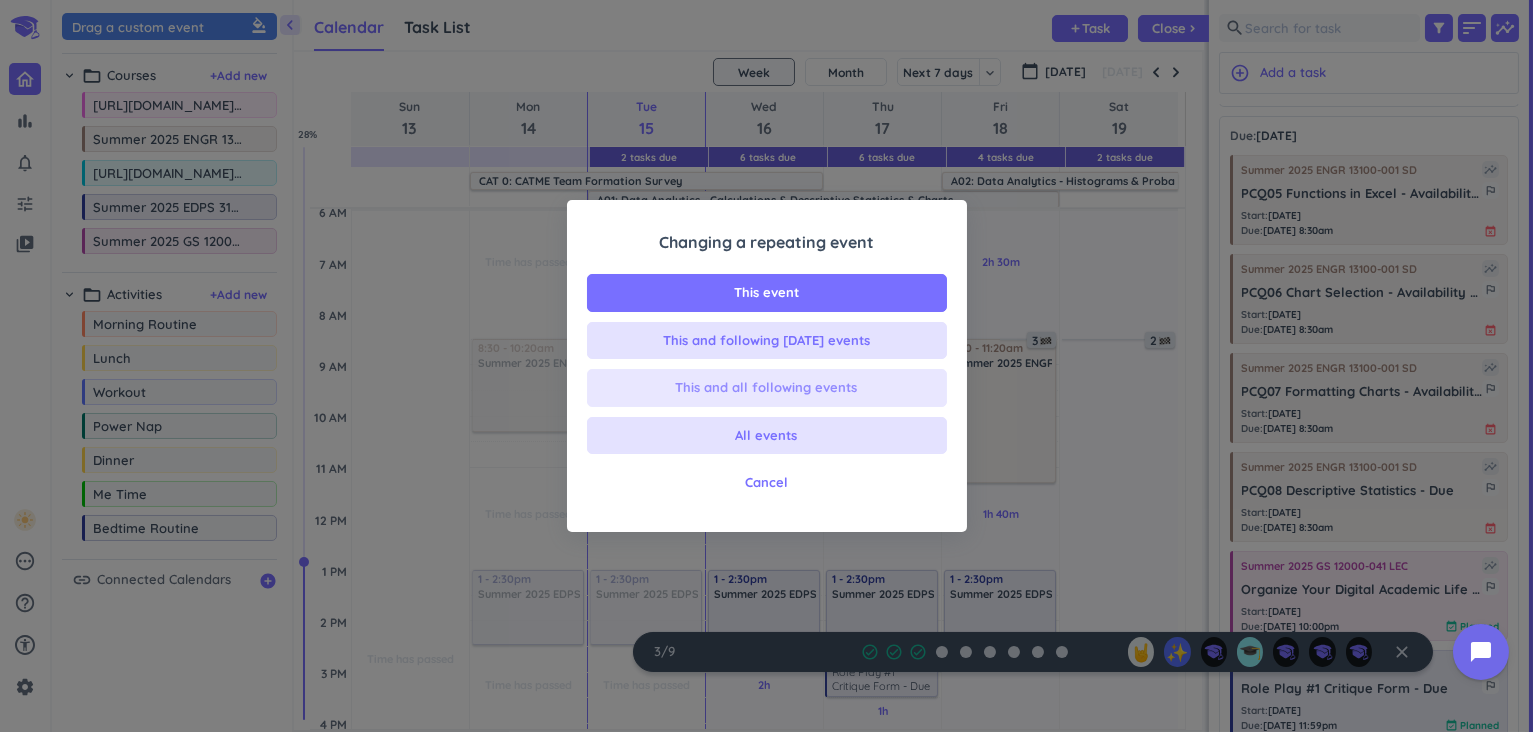 click on "This and all following events" at bounding box center [767, 388] 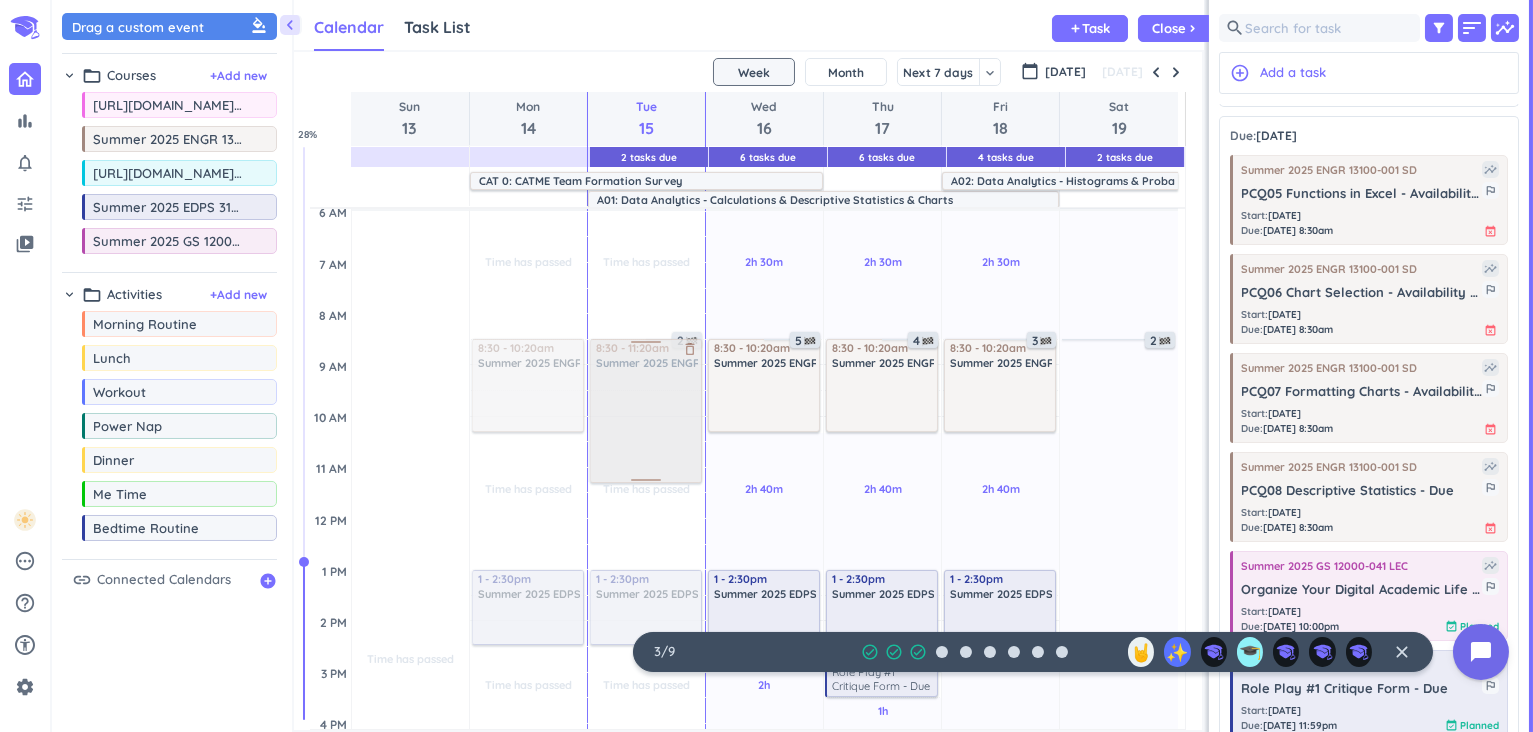 drag, startPoint x: 641, startPoint y: 427, endPoint x: 646, endPoint y: 475, distance: 48.259712 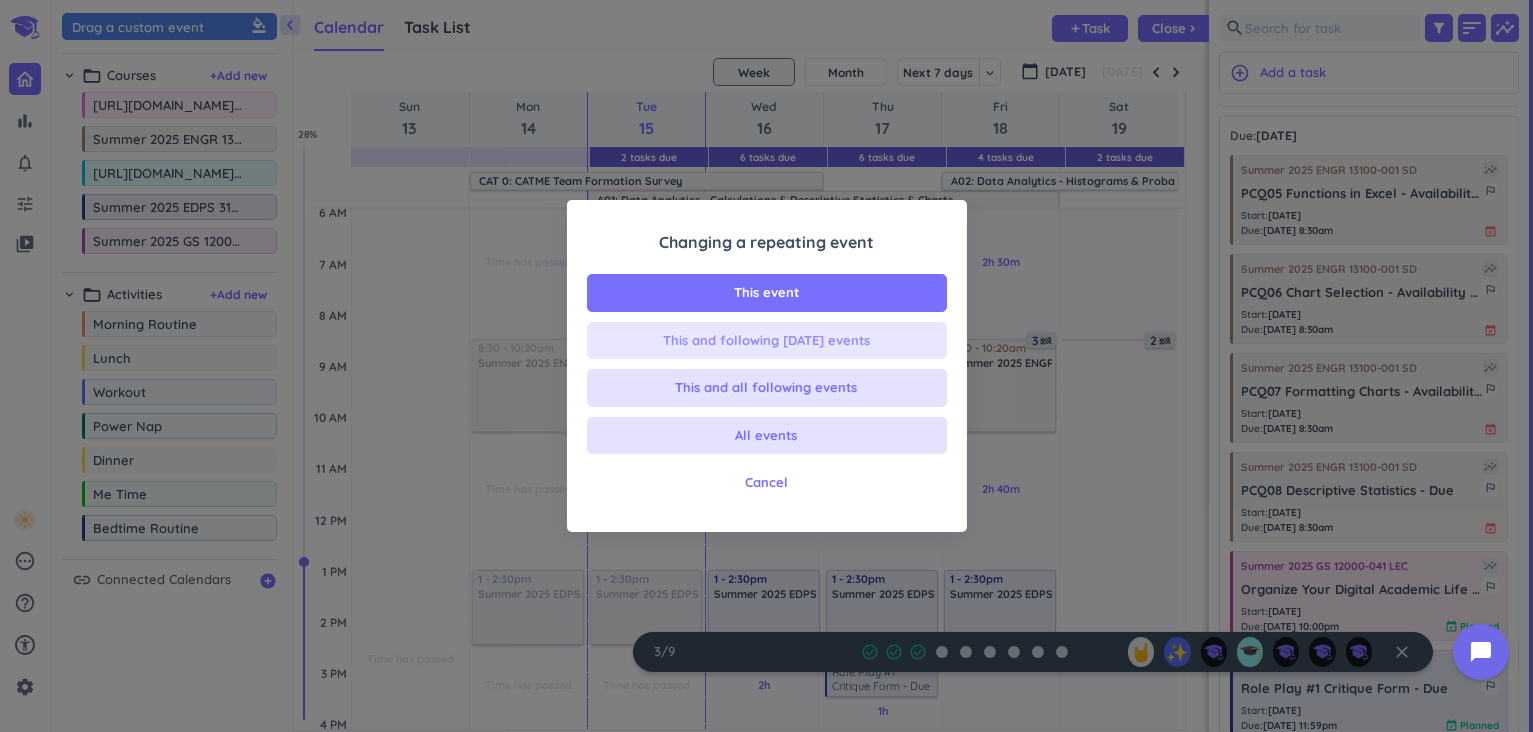 click on "This and following [DATE] events" at bounding box center [766, 341] 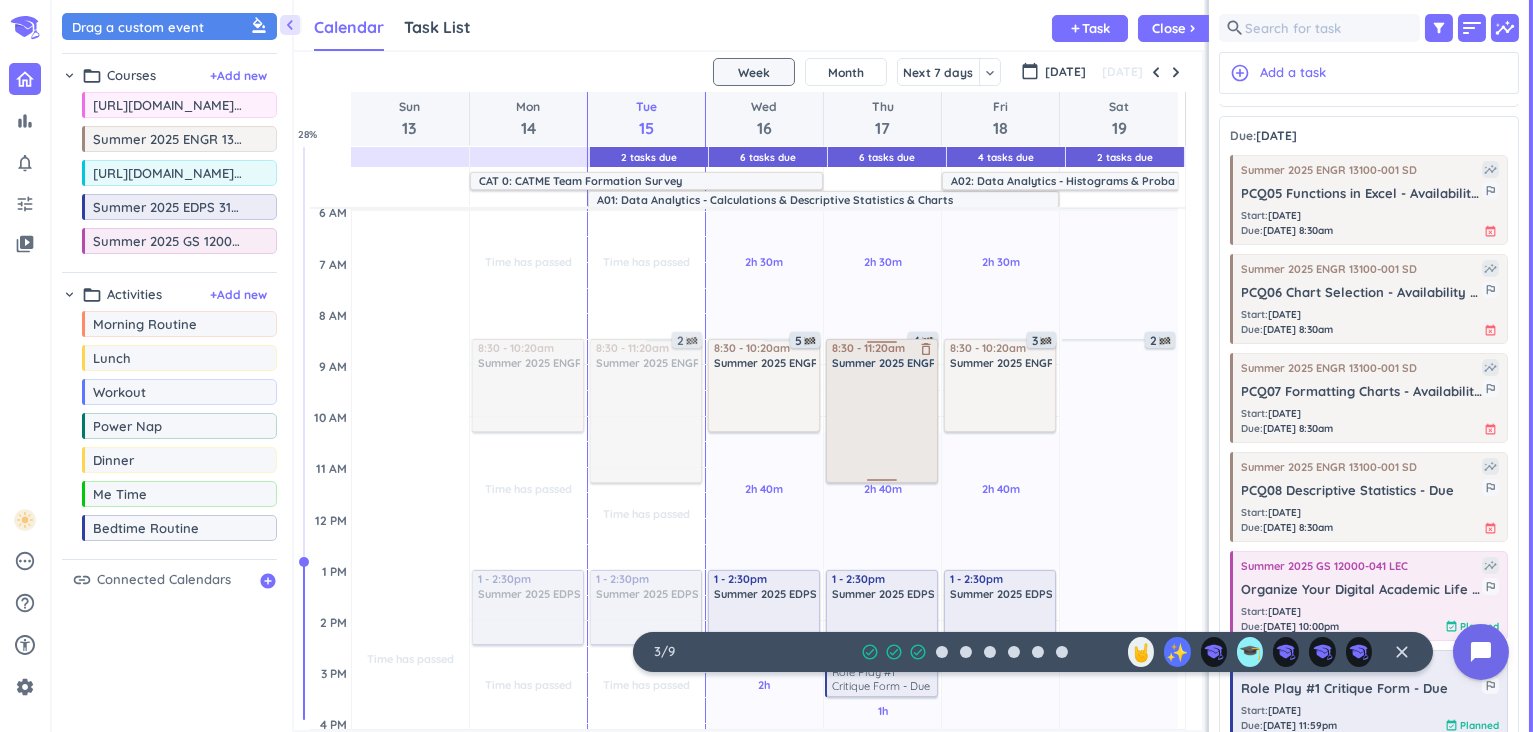 drag, startPoint x: 882, startPoint y: 429, endPoint x: 887, endPoint y: 482, distance: 53.235325 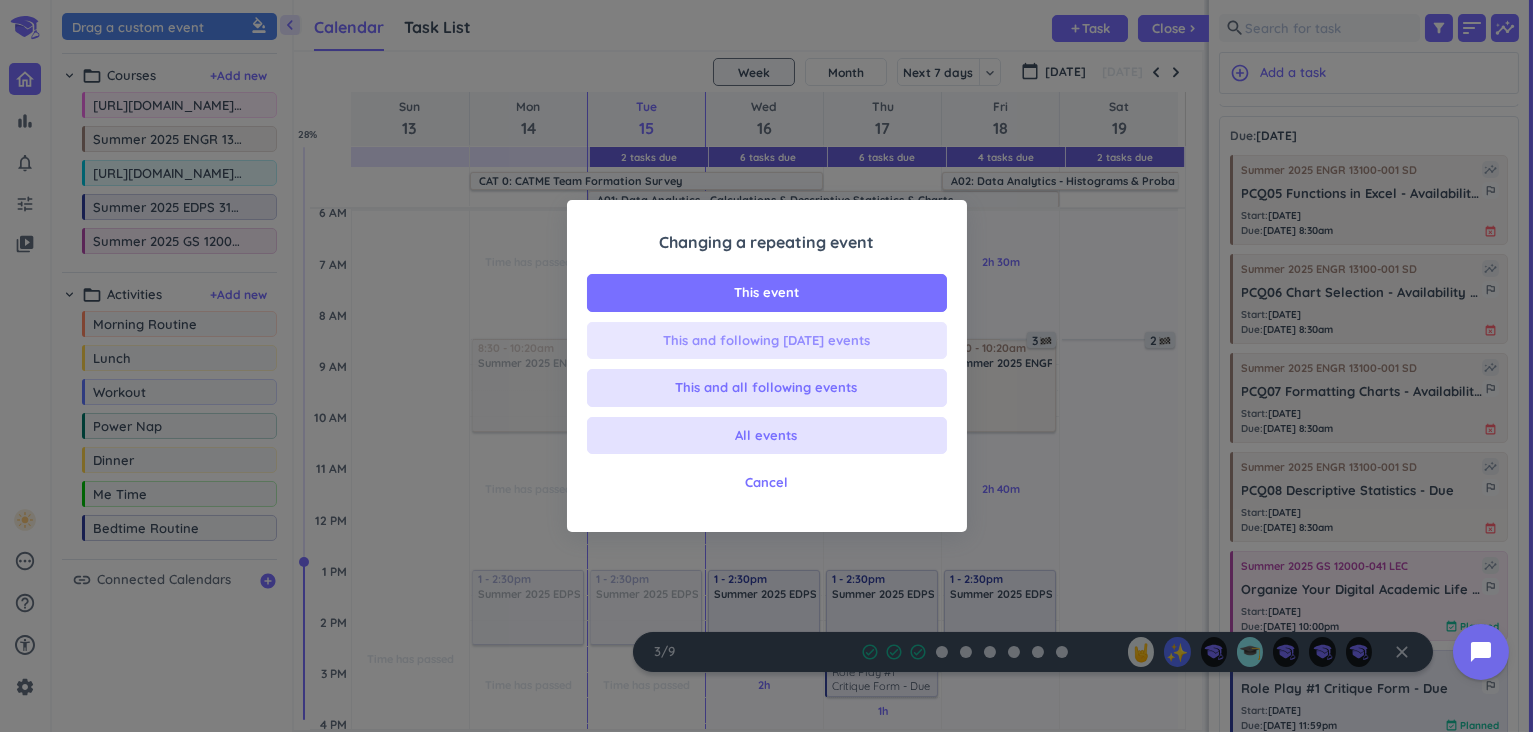 click on "This and following [DATE] events" at bounding box center (766, 341) 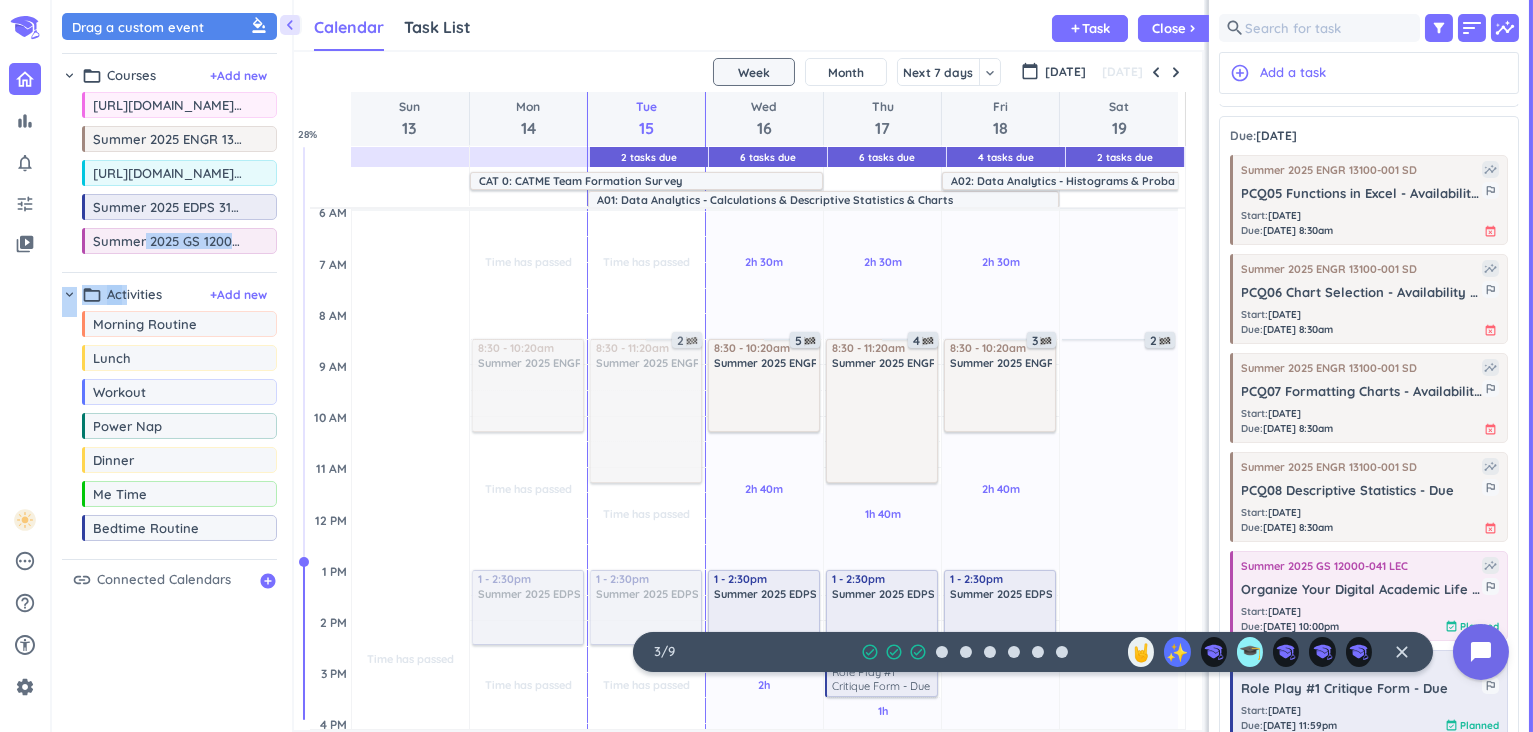 drag, startPoint x: 153, startPoint y: 262, endPoint x: 127, endPoint y: 272, distance: 27.856777 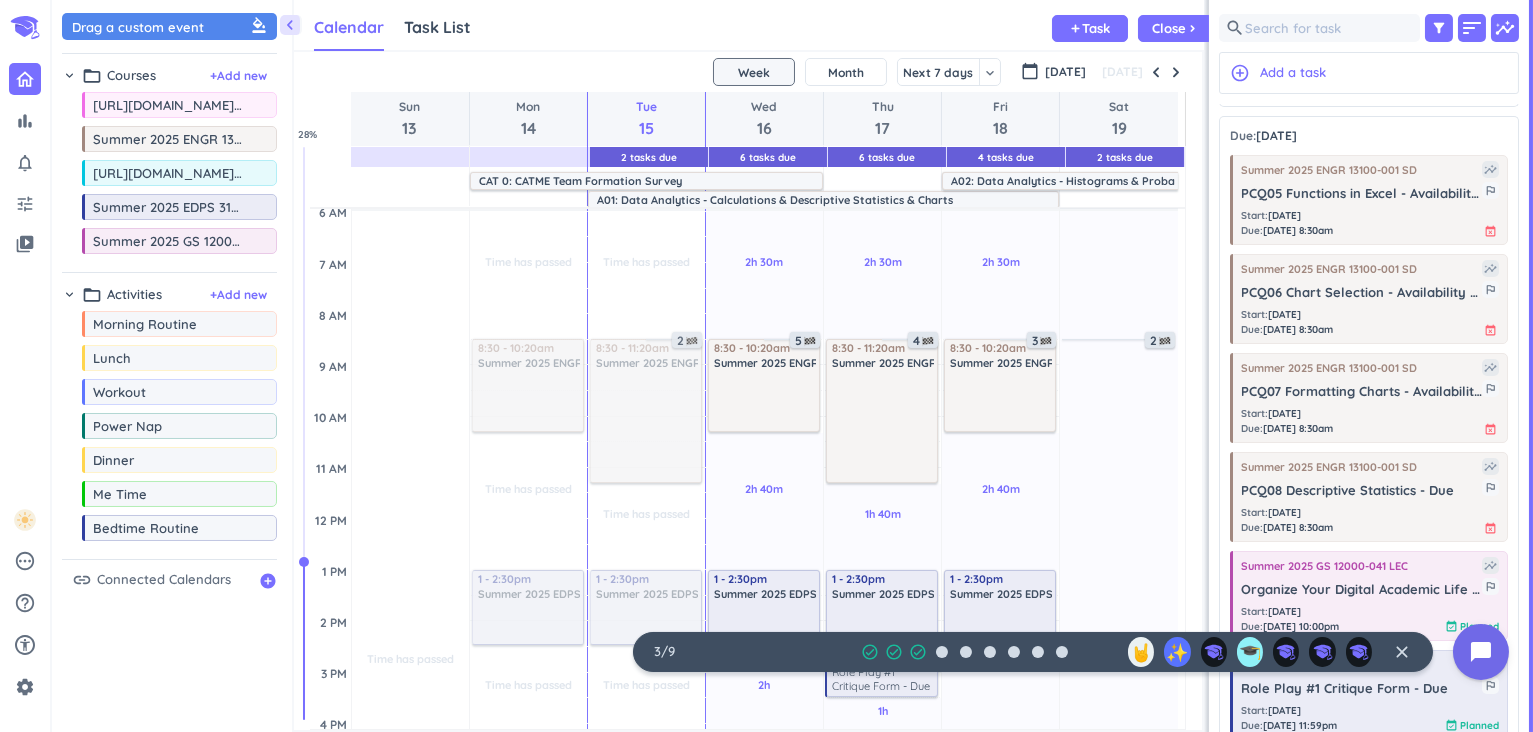 click on "chevron_right folder_open Courses   +  Add new drag_indicator [URL][DOMAIN_NAME] (Purdue Civics Knowledge Test) more_horiz drag_indicator Summer 2025 ENGR 13100-001 SD more_horiz drag_indicator [URL][DOMAIN_NAME] (Purdue Civics Knowledge Test) more_horiz drag_indicator Summer 2025 EDPS 31500-014 LEC more_horiz drag_indicator Summer 2025 GS 12000-041 LEC more_horiz" at bounding box center (169, 163) 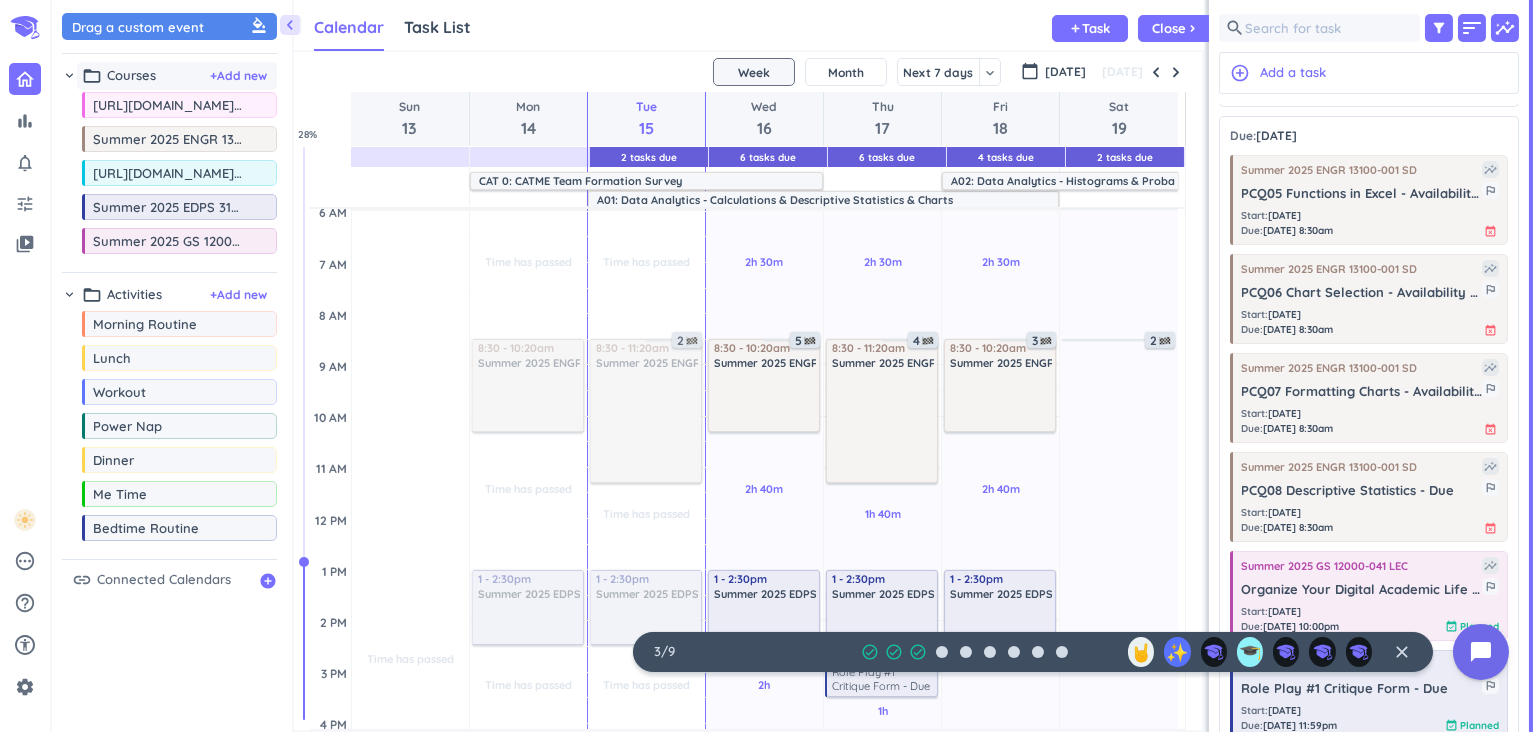 click on "folder_open" at bounding box center (92, 76) 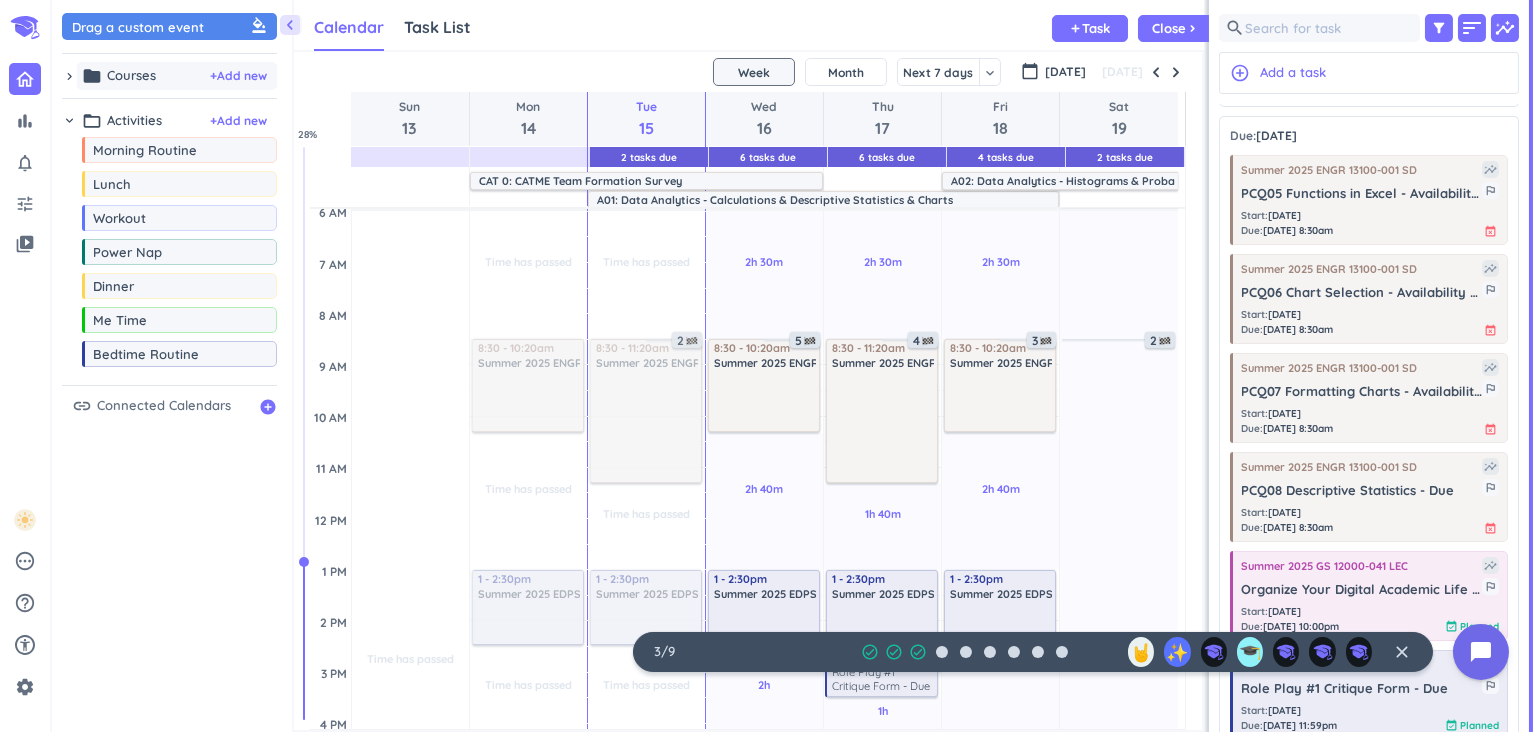 click on "folder" at bounding box center (92, 76) 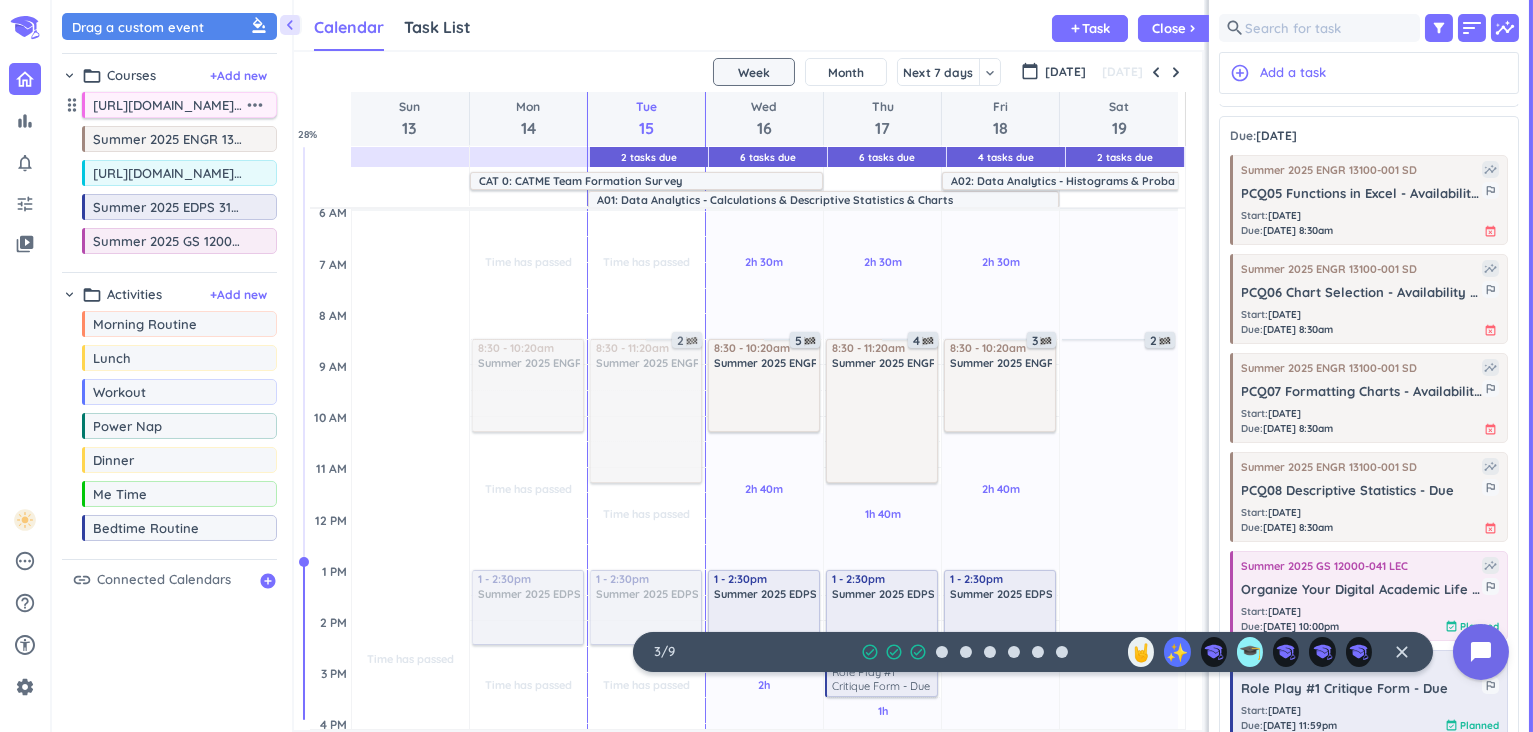 click on "more_horiz" at bounding box center (255, 105) 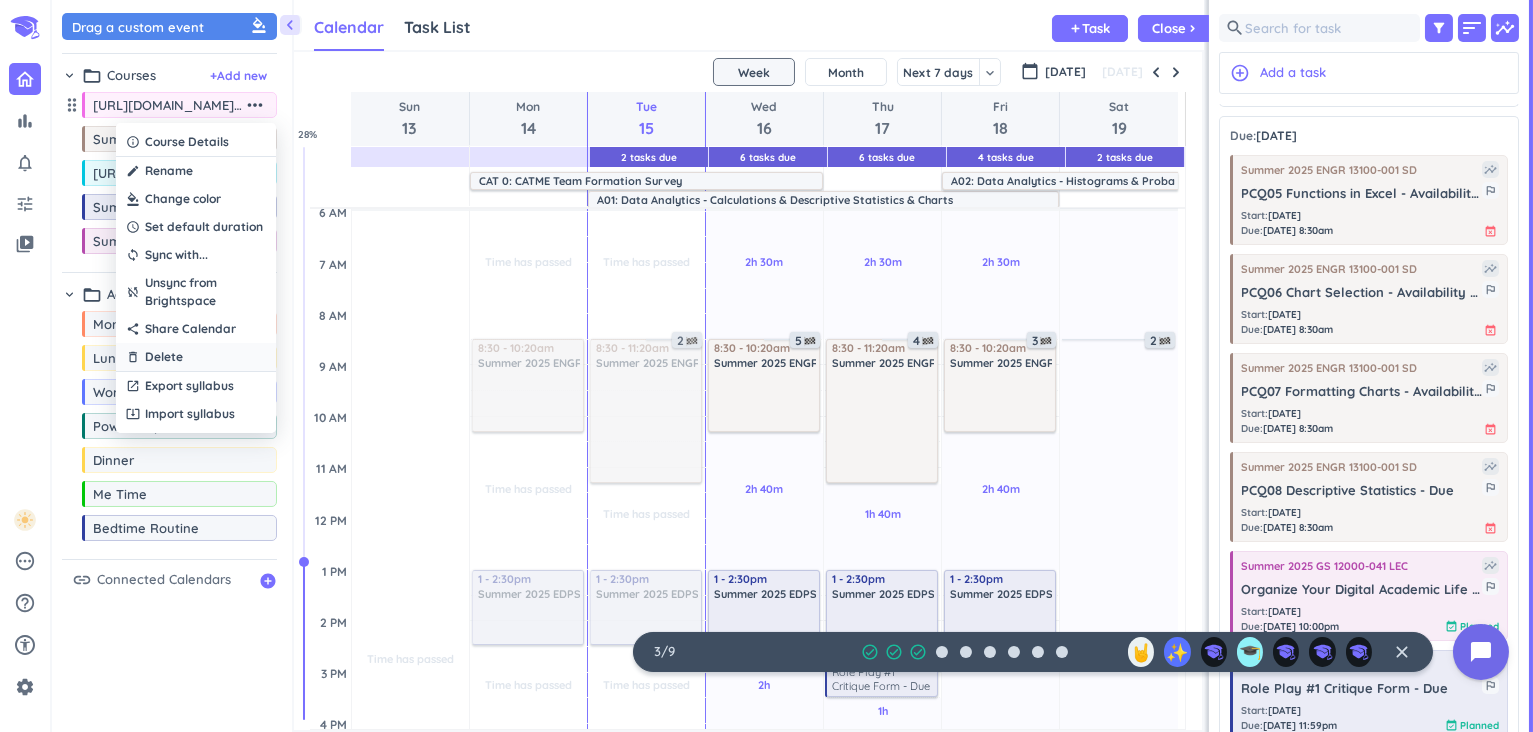 click on "Delete" at bounding box center (164, 357) 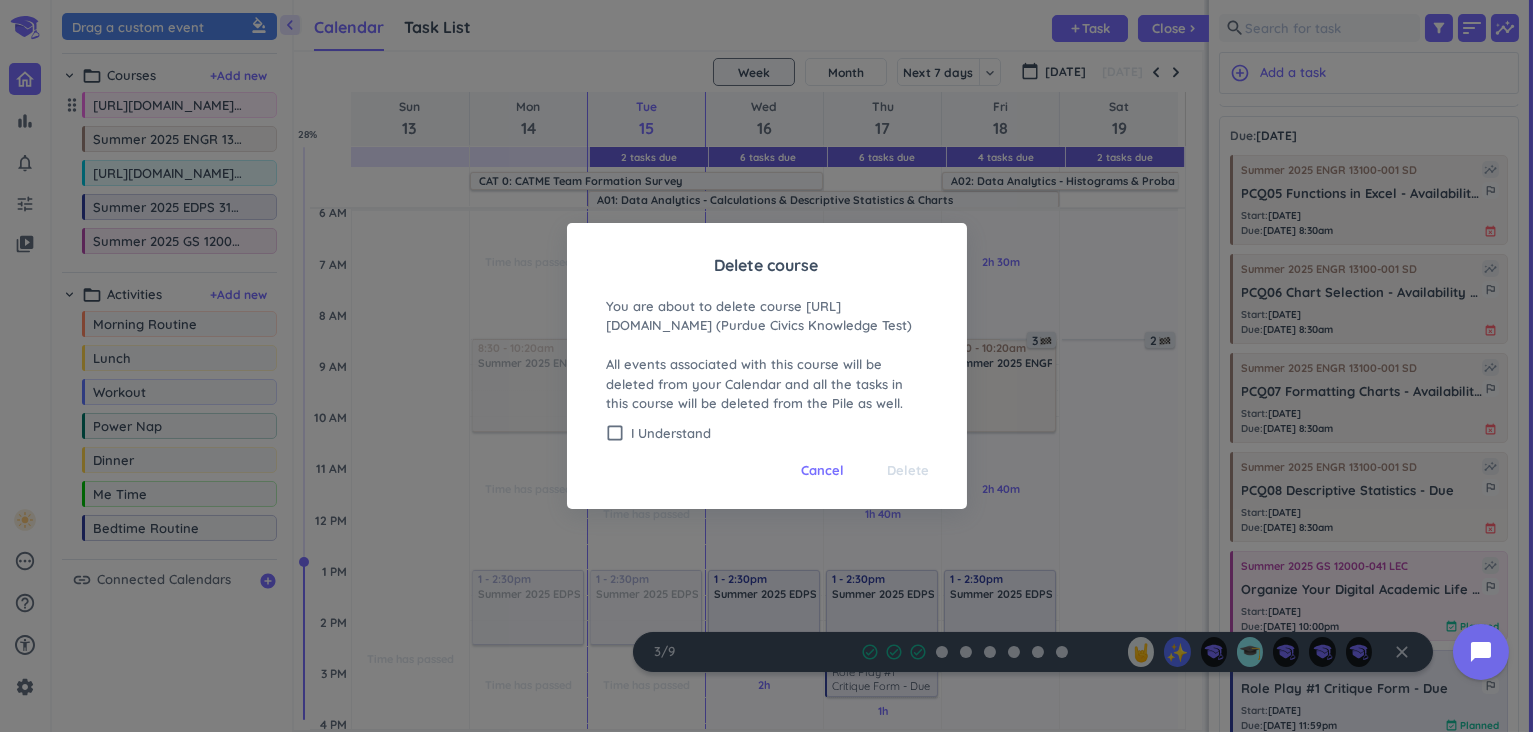 click on "Cancel Delete" at bounding box center (767, 466) 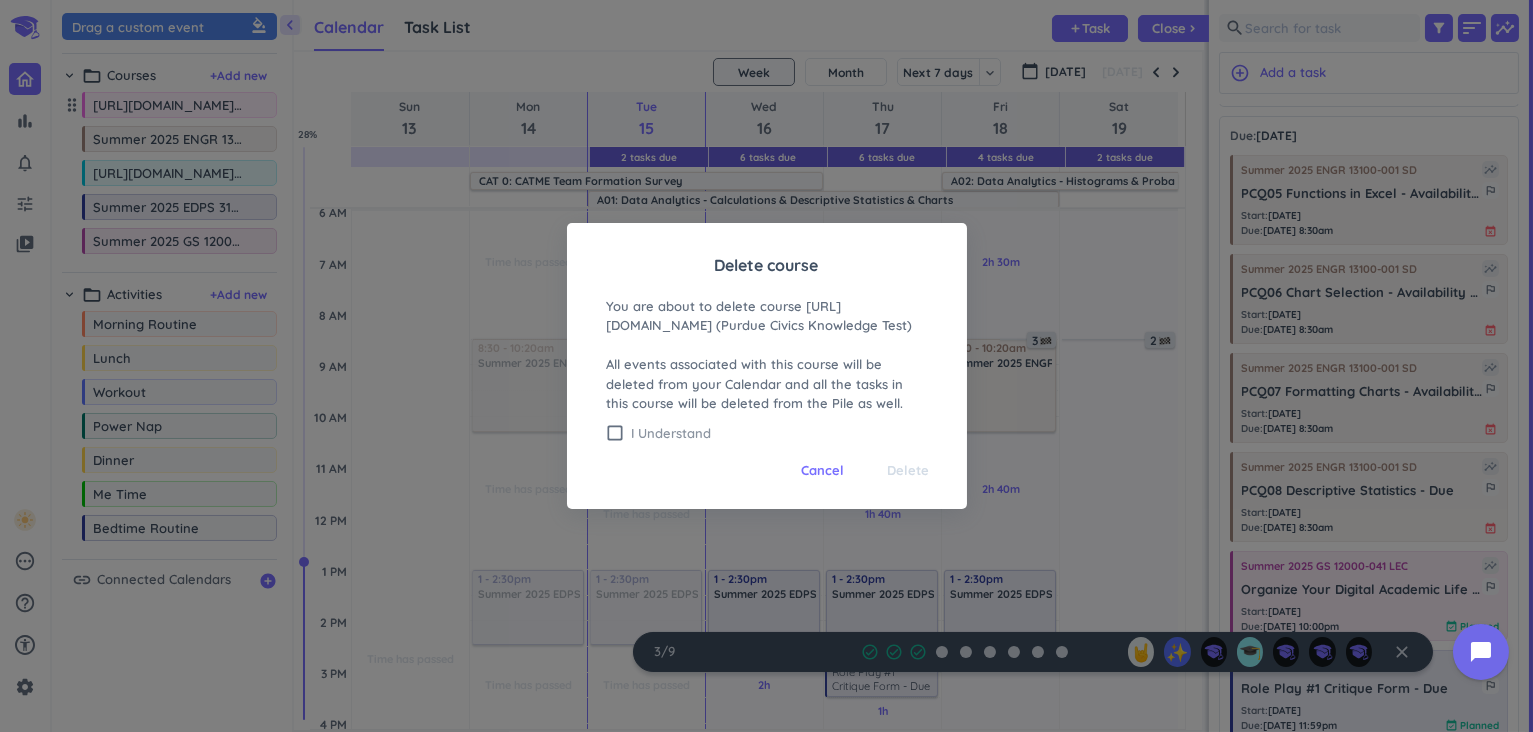 click on "I Understand" at bounding box center (779, 433) 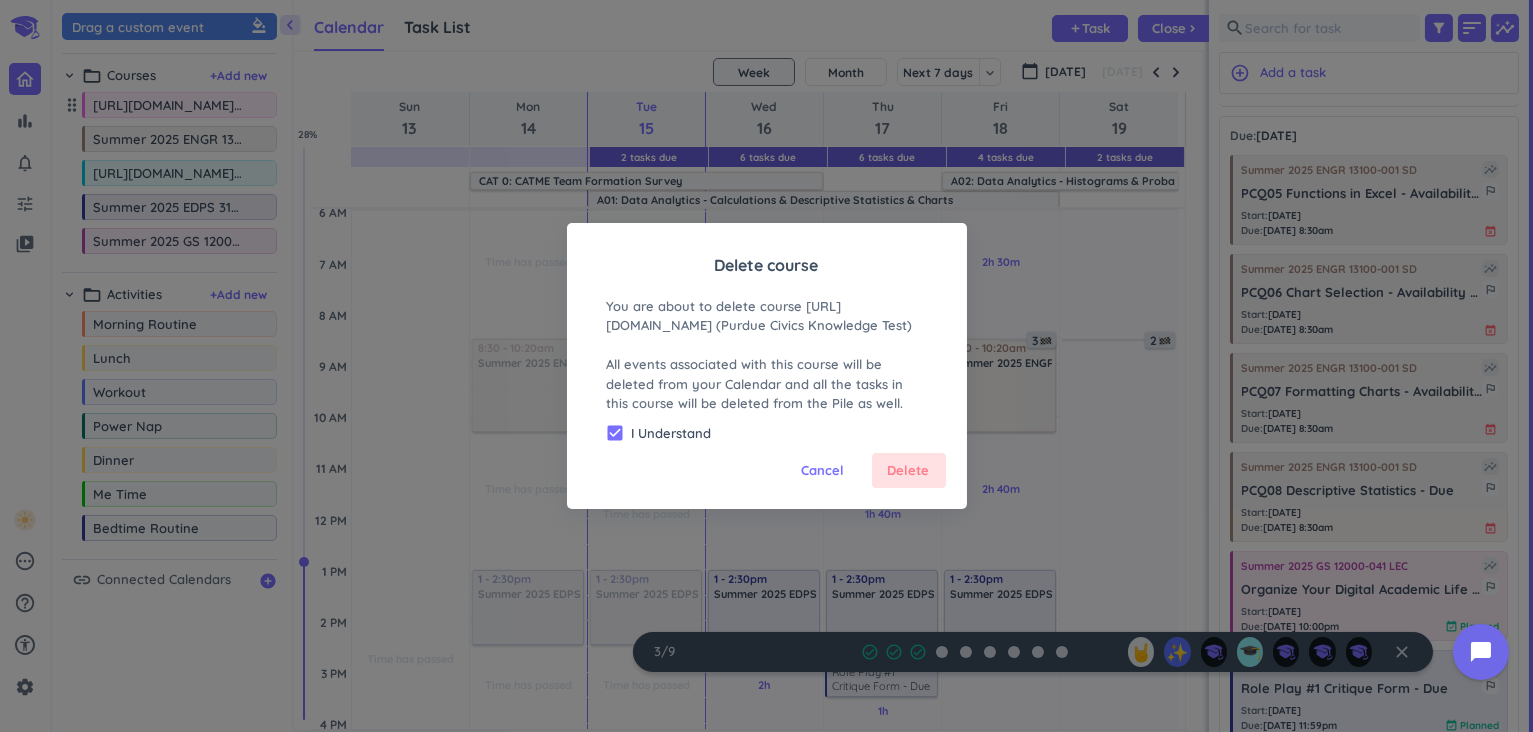 click on "Delete" at bounding box center (909, 471) 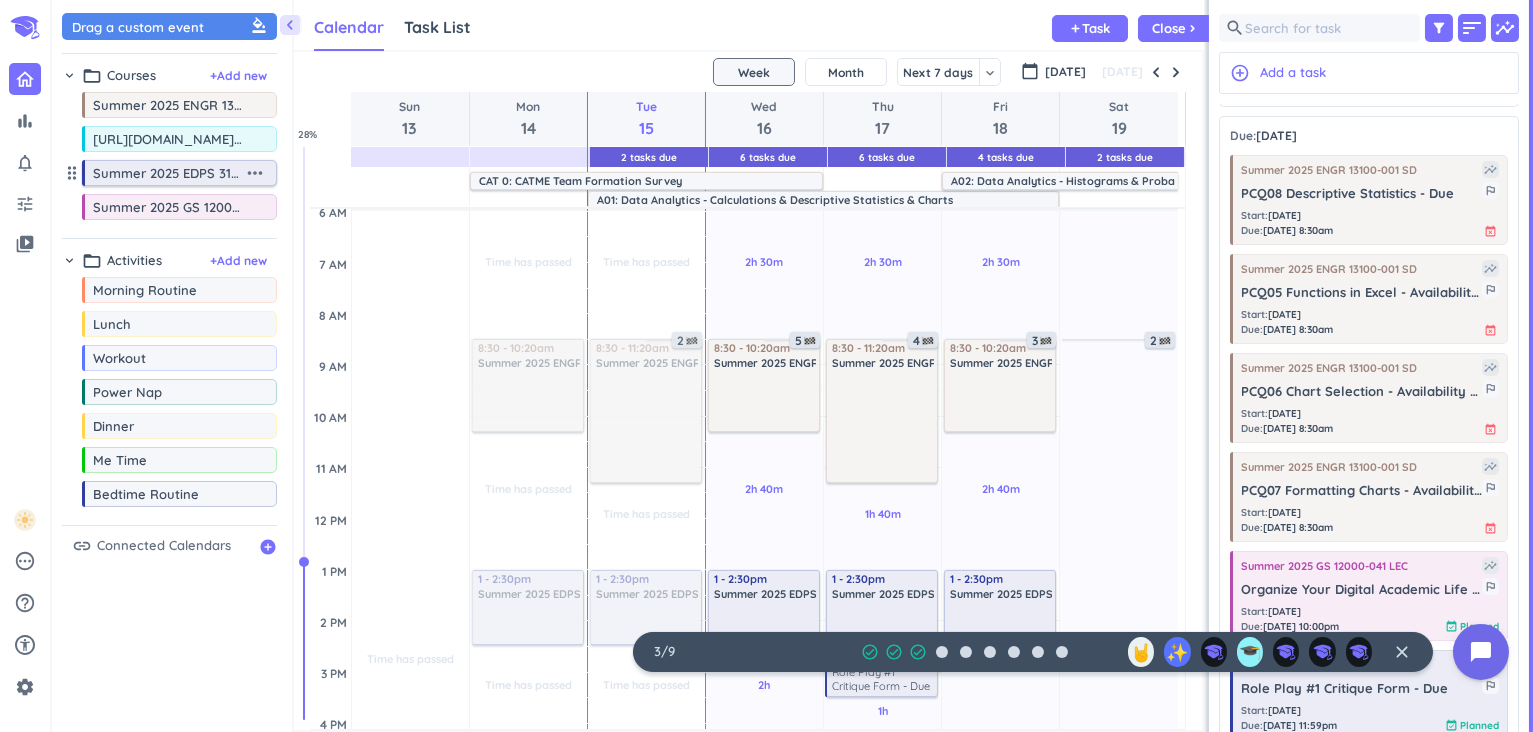 scroll, scrollTop: 0, scrollLeft: 0, axis: both 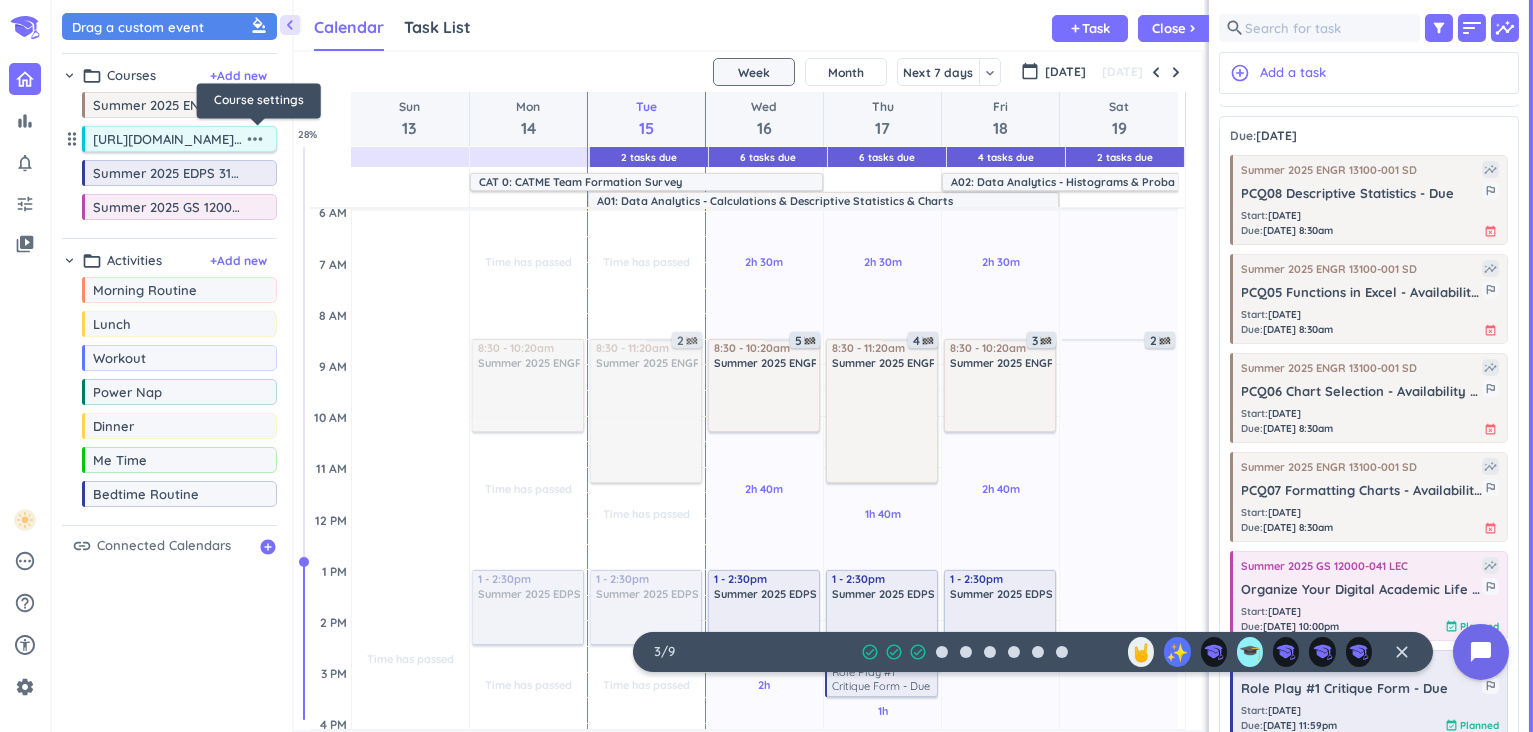 click on "more_horiz" at bounding box center (255, 139) 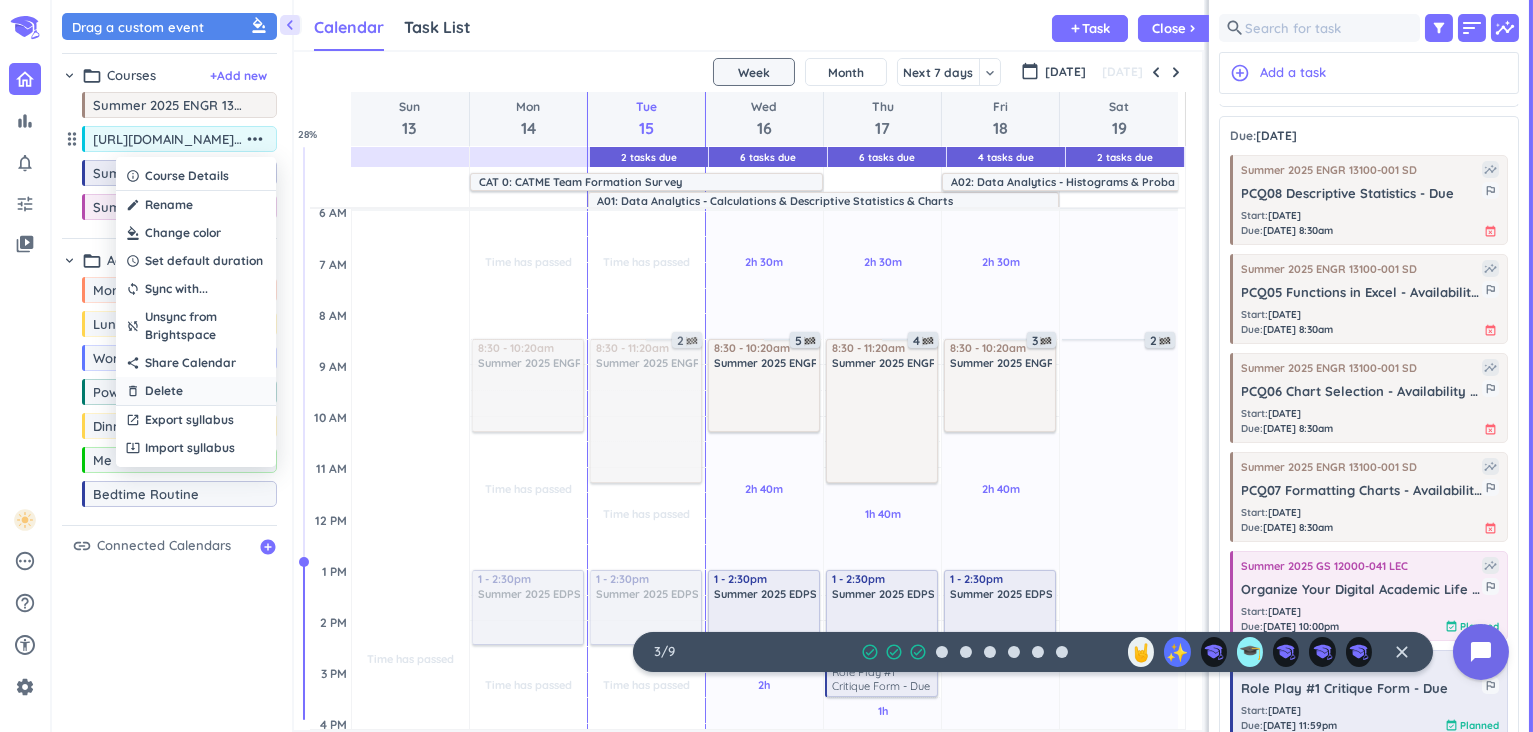 click on "Delete" at bounding box center (164, 391) 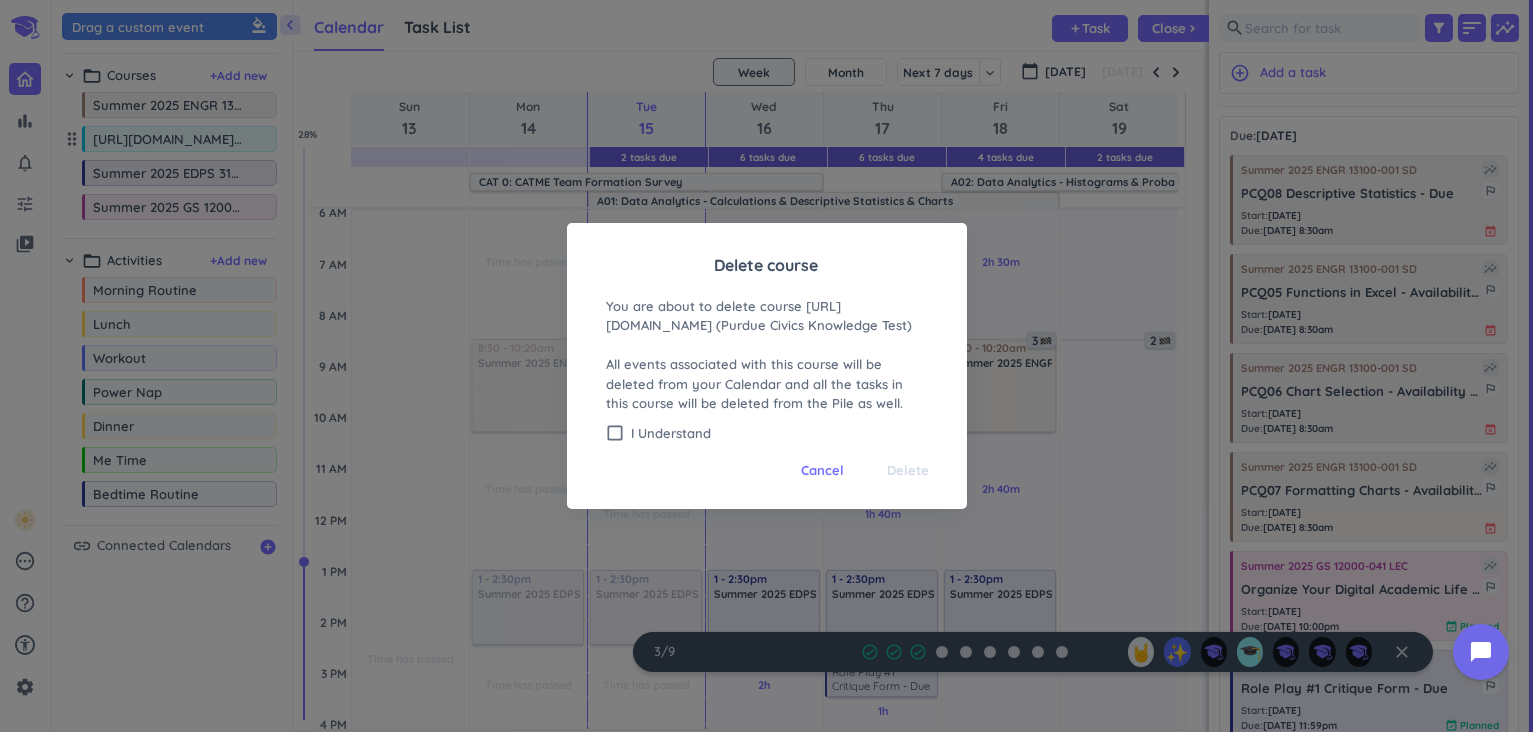 click on "Cancel Delete" at bounding box center (767, 466) 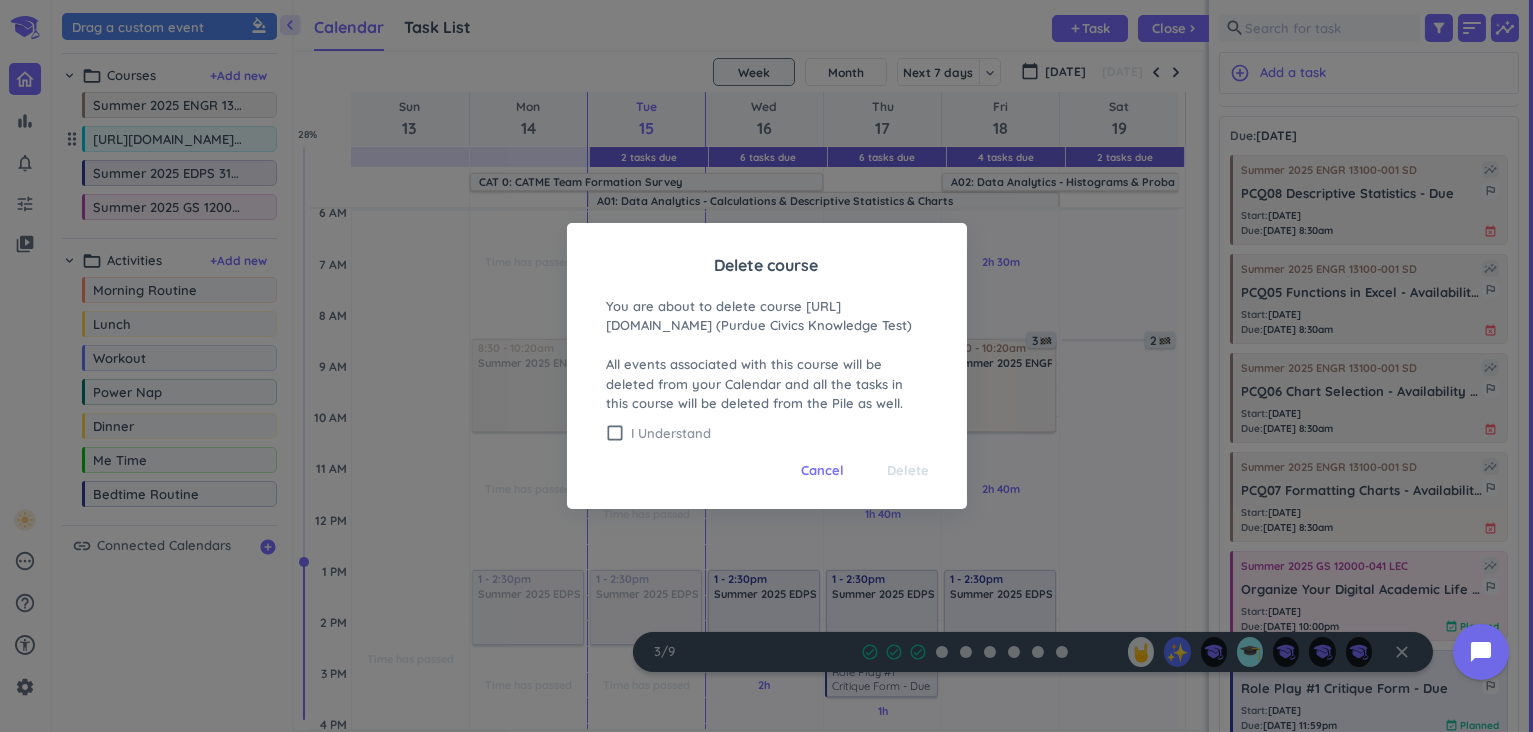 click on "I Understand" at bounding box center (779, 433) 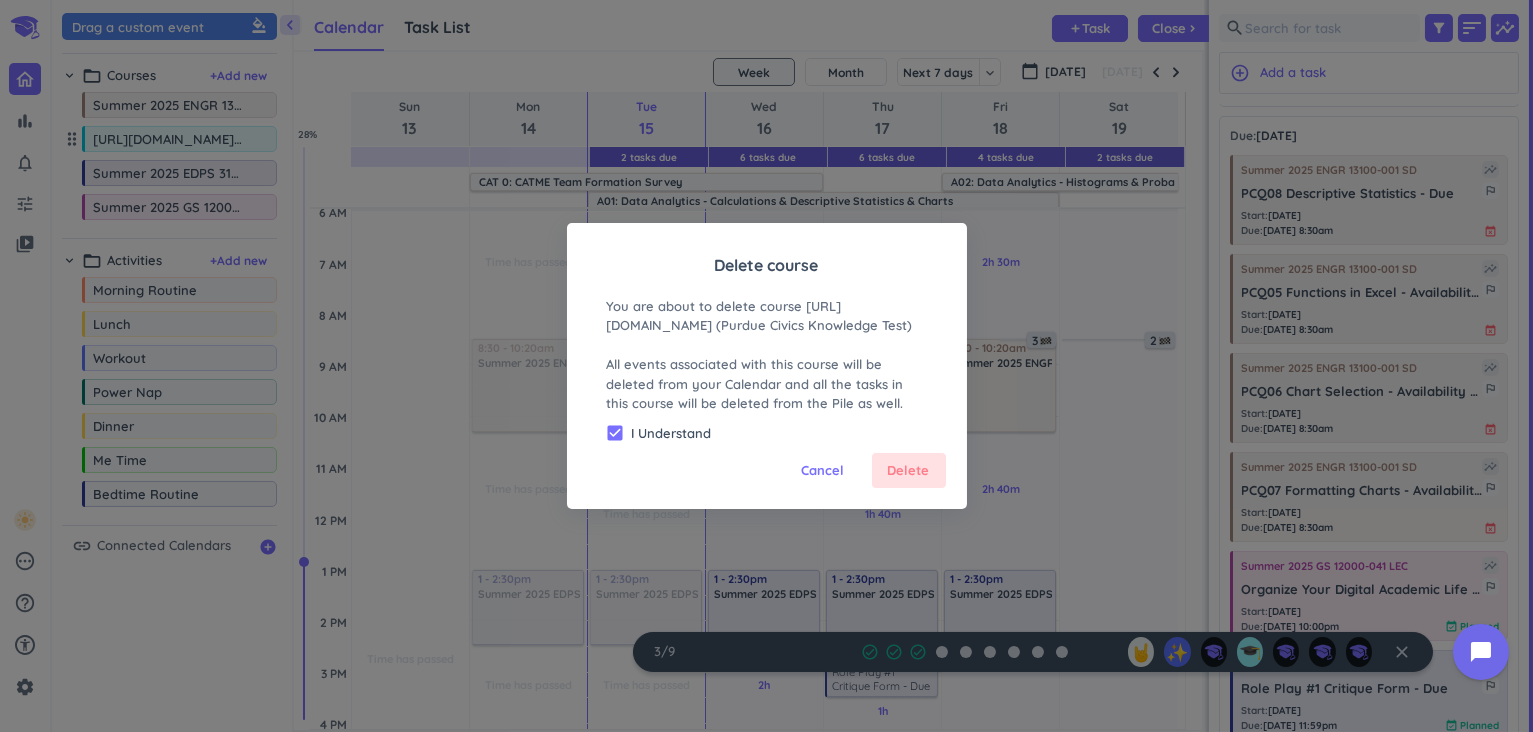 click on "Delete" at bounding box center [909, 471] 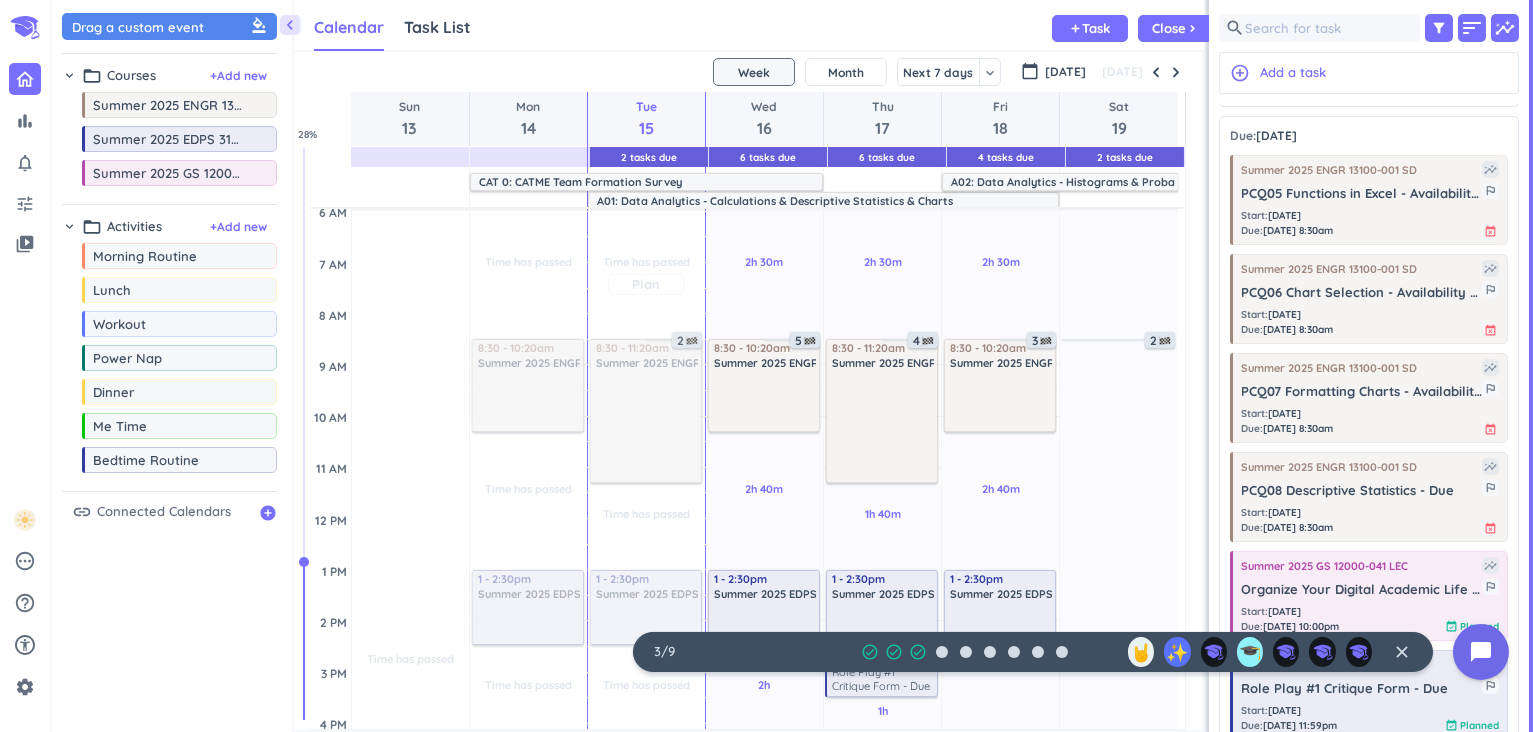 scroll, scrollTop: 0, scrollLeft: 0, axis: both 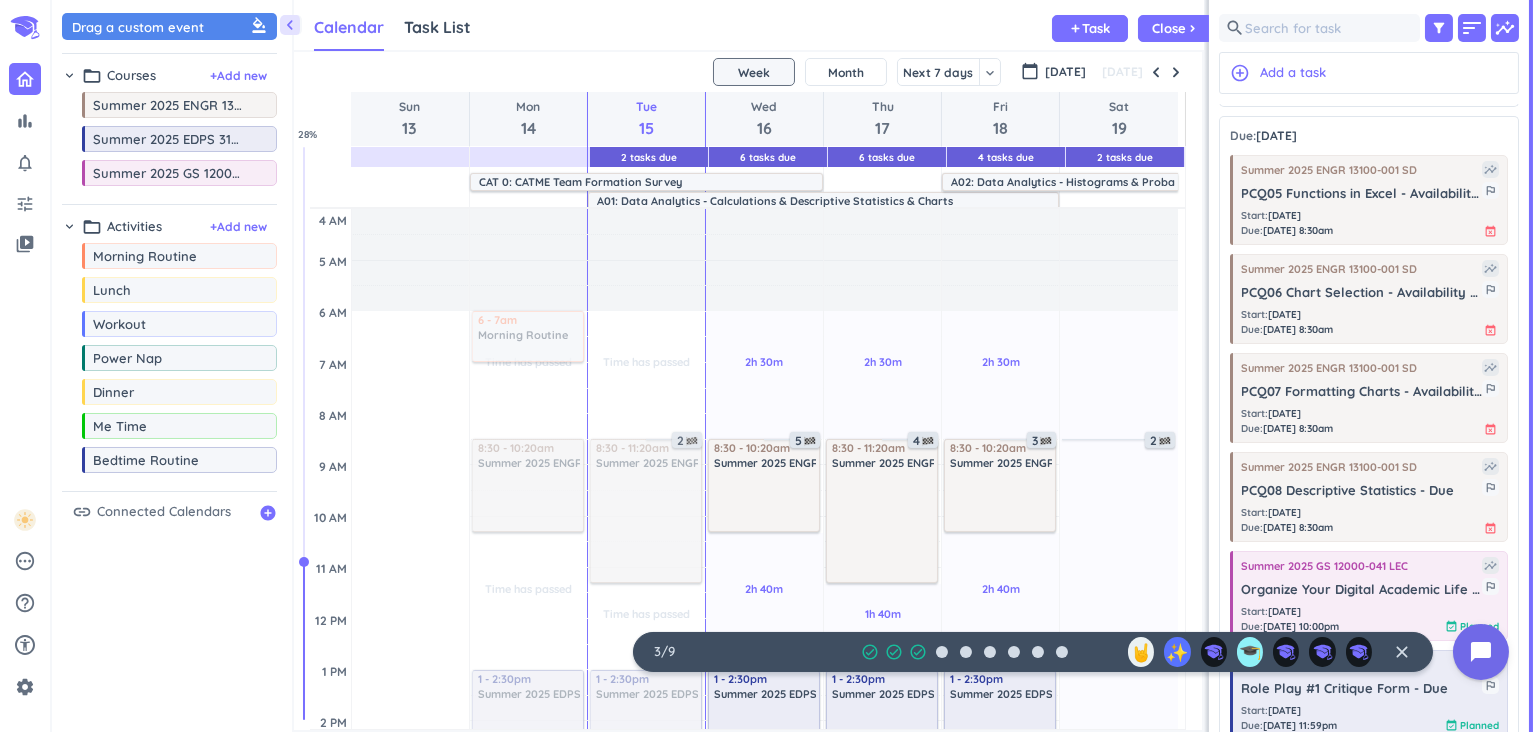 drag, startPoint x: 108, startPoint y: 265, endPoint x: 497, endPoint y: 315, distance: 392.2002 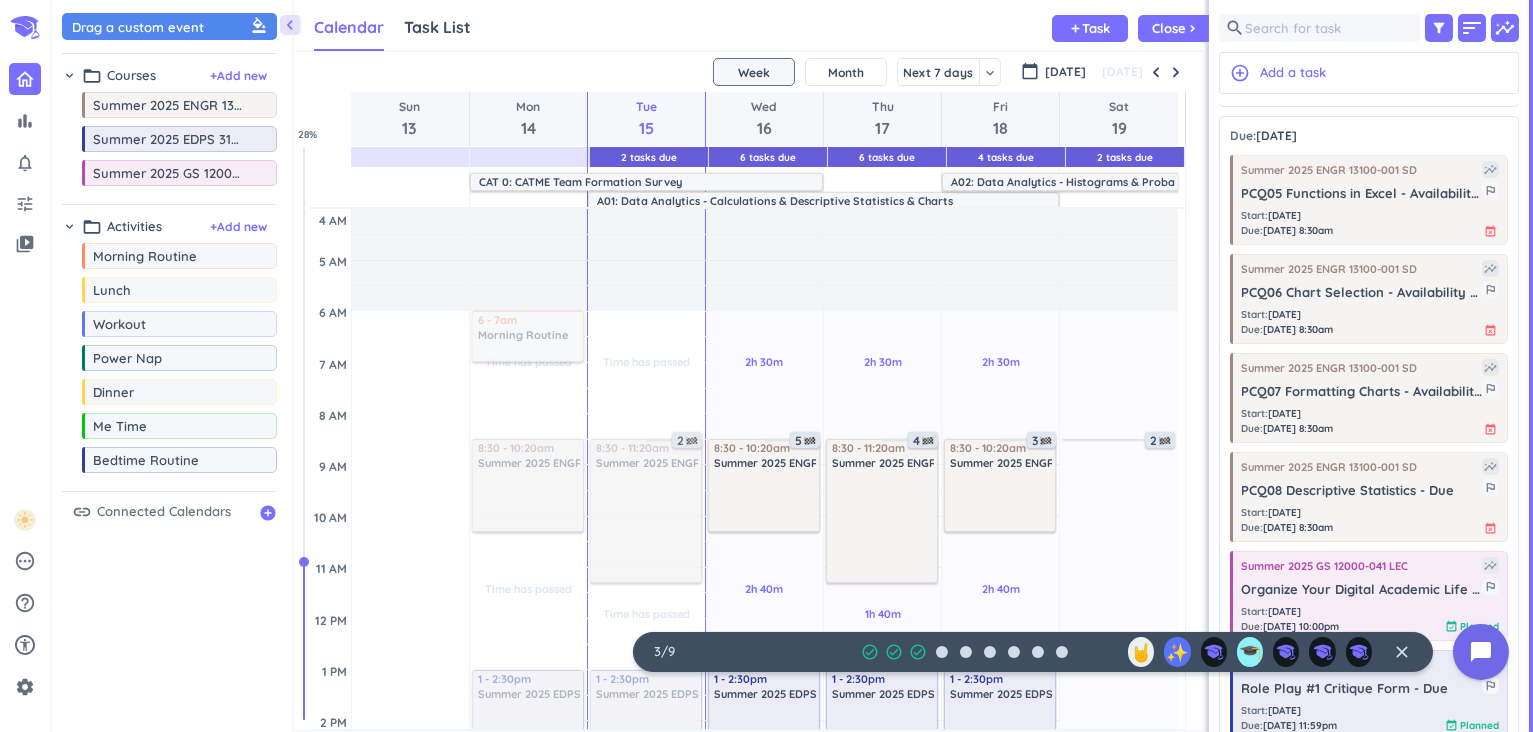 click on "chevron_left Drag a custom event format_color_fill chevron_right folder_open Courses   +  Add new drag_indicator Summer 2025 ENGR 13100-001 SD more_horiz drag_indicator Summer 2025 EDPS 31500-014 LEC more_horiz drag_indicator Summer 2025 GS 12000-041 LEC more_horiz chevron_right folder_open Activities   +  Add new drag_indicator Morning Routine more_horiz drag_indicator Lunch more_horiz drag_indicator Workout more_horiz drag_indicator Power Nap more_horiz drag_indicator Dinner more_horiz drag_indicator Me Time more_horiz drag_indicator Bedtime Routine more_horiz link Connected Calendars add_circle Calendar Task List Calendar keyboard_arrow_down add Task Close chevron_right 2   Tasks   Due 6   Tasks   Due 6   Tasks   Due 4   Tasks   Due 2   Tasks   Due SHOVEL [DATE] - [DATE] Week Month Next 7 days keyboard_arrow_down Week keyboard_arrow_down calendar_today [DATE] [DATE] Sun 13 Mon 14 Tue 15 Wed 16 Thu 17 Fri 18 Sat 19 CAT 0: CATME Team Formation Survey delete_outline place Summer 2025 ENGR 13100-001 SD %" at bounding box center (792, 366) 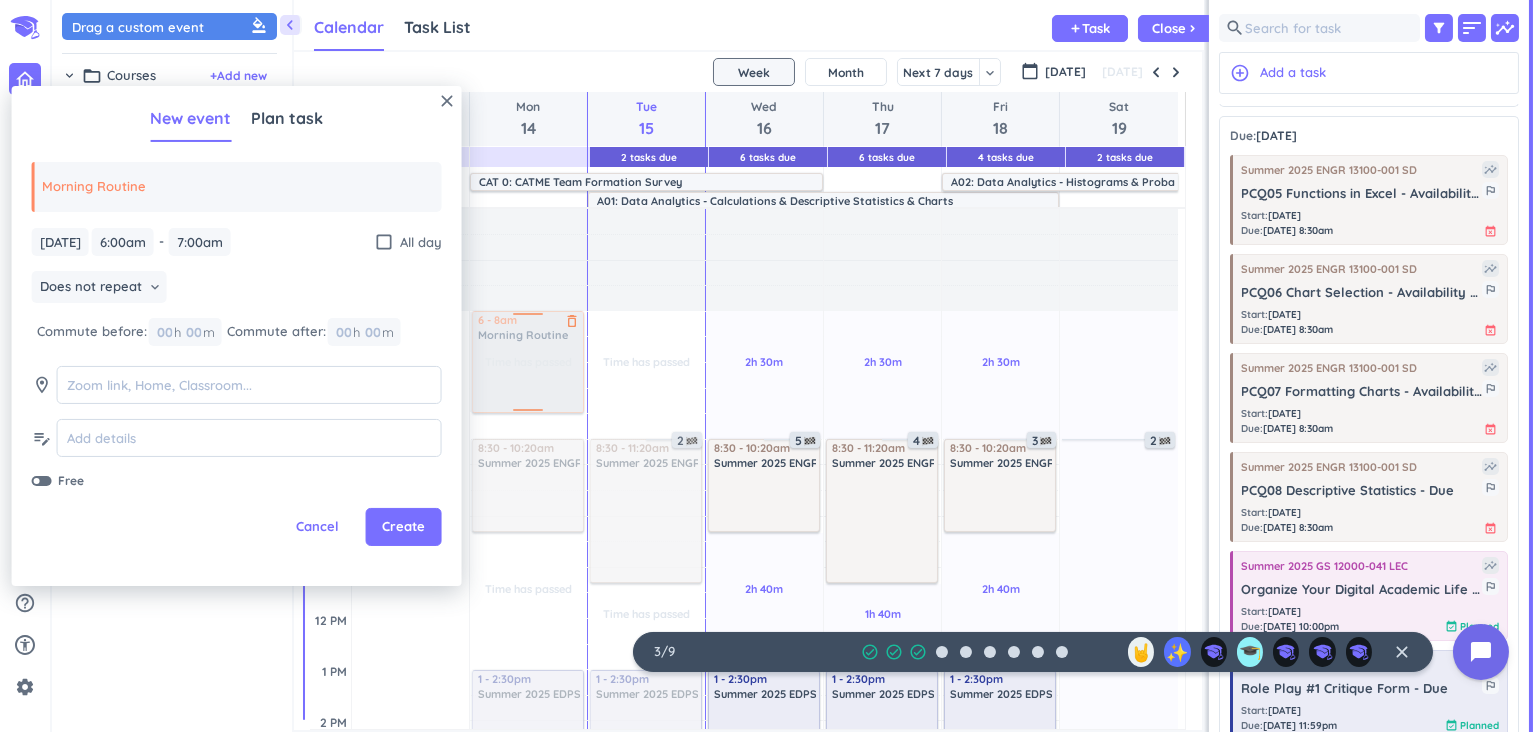 drag, startPoint x: 523, startPoint y: 357, endPoint x: 519, endPoint y: 406, distance: 49.162994 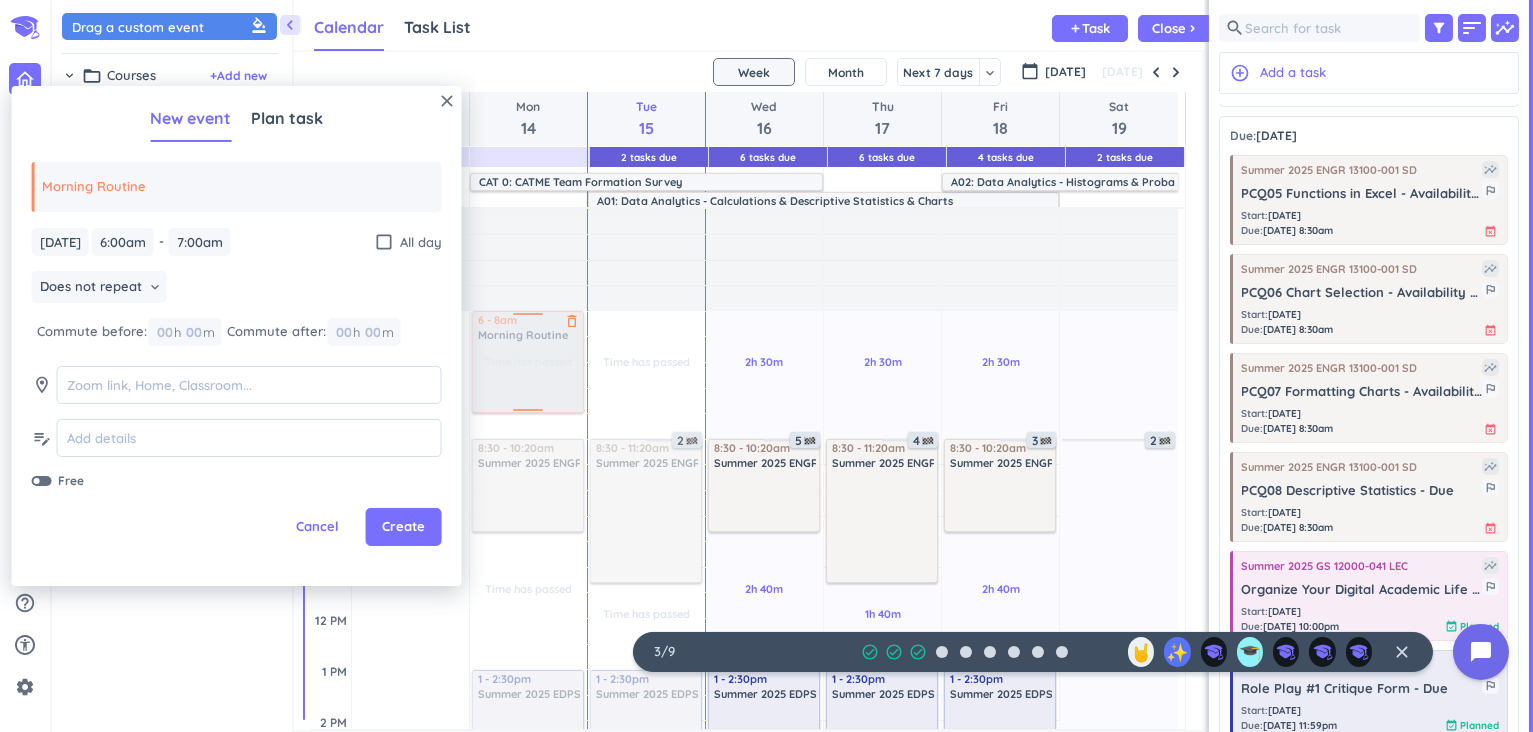 click on "Time has passed Past due Plan Time has passed Past due Plan Time has passed Past due Plan Time has passed Past due Plan Adjust Awake Time Adjust Awake Time 6 - 7am Morning Routine delete_outline 8:30 - 10:20am Summer 2025 ENGR 13100-001 SD delete_outline 1 - 2:30pm Summer 2025 EDPS 31500-014 LEC delete_outline 4:30 - 5:20pm Summer 2025 GS 12000-041 LEC delete_outline 6 - 8am Morning Routine delete_outline" at bounding box center (528, 823) 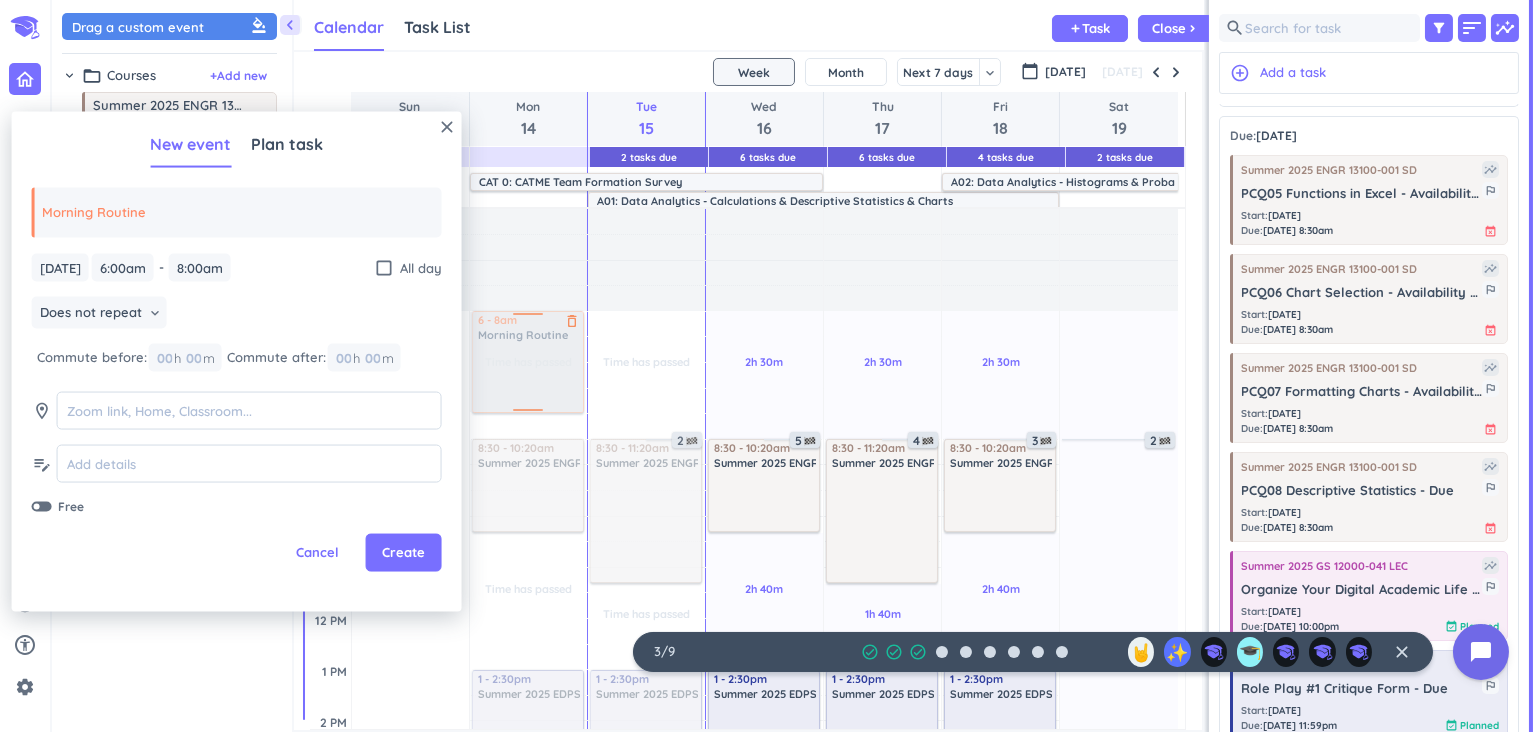 type on "8:00am" 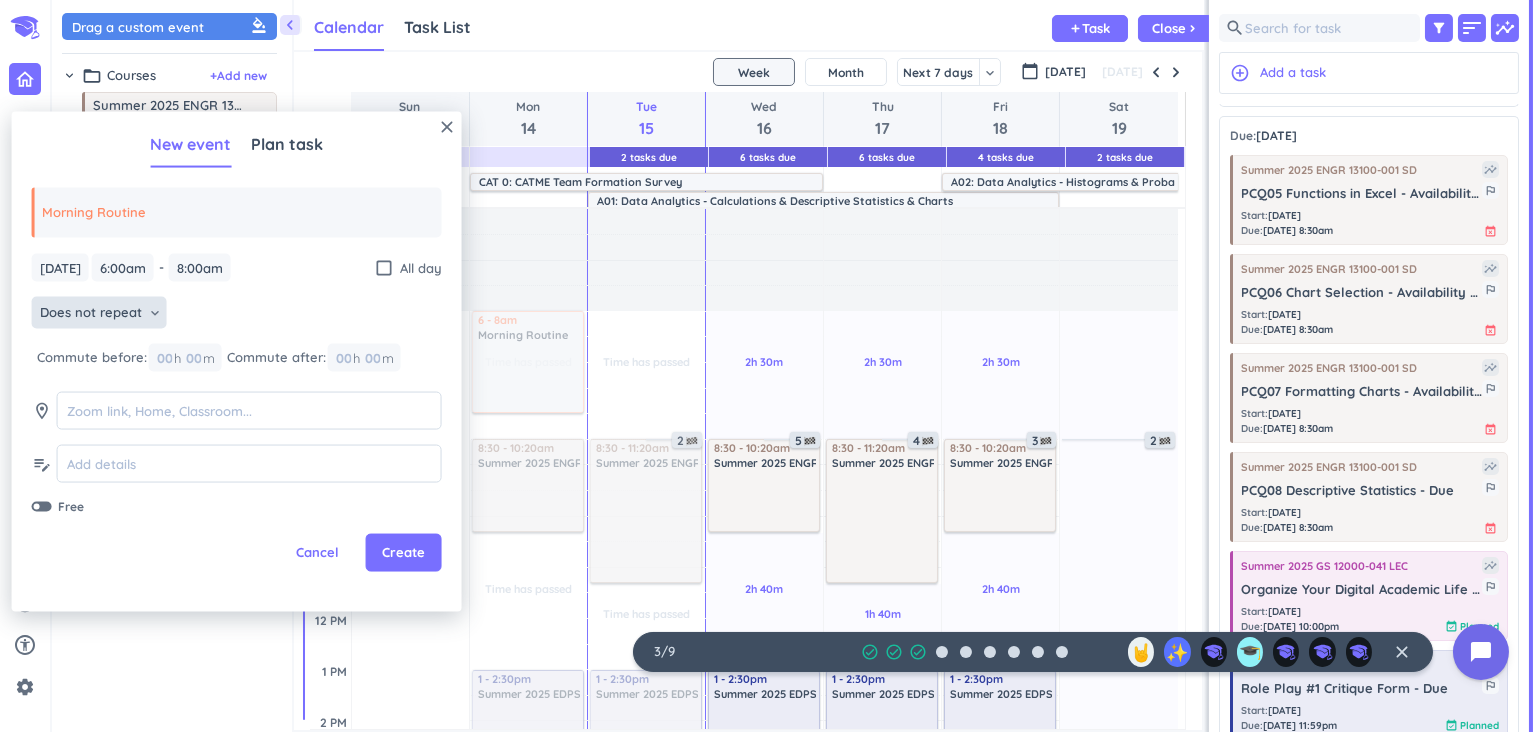 click on "Does not repeat" at bounding box center (91, 313) 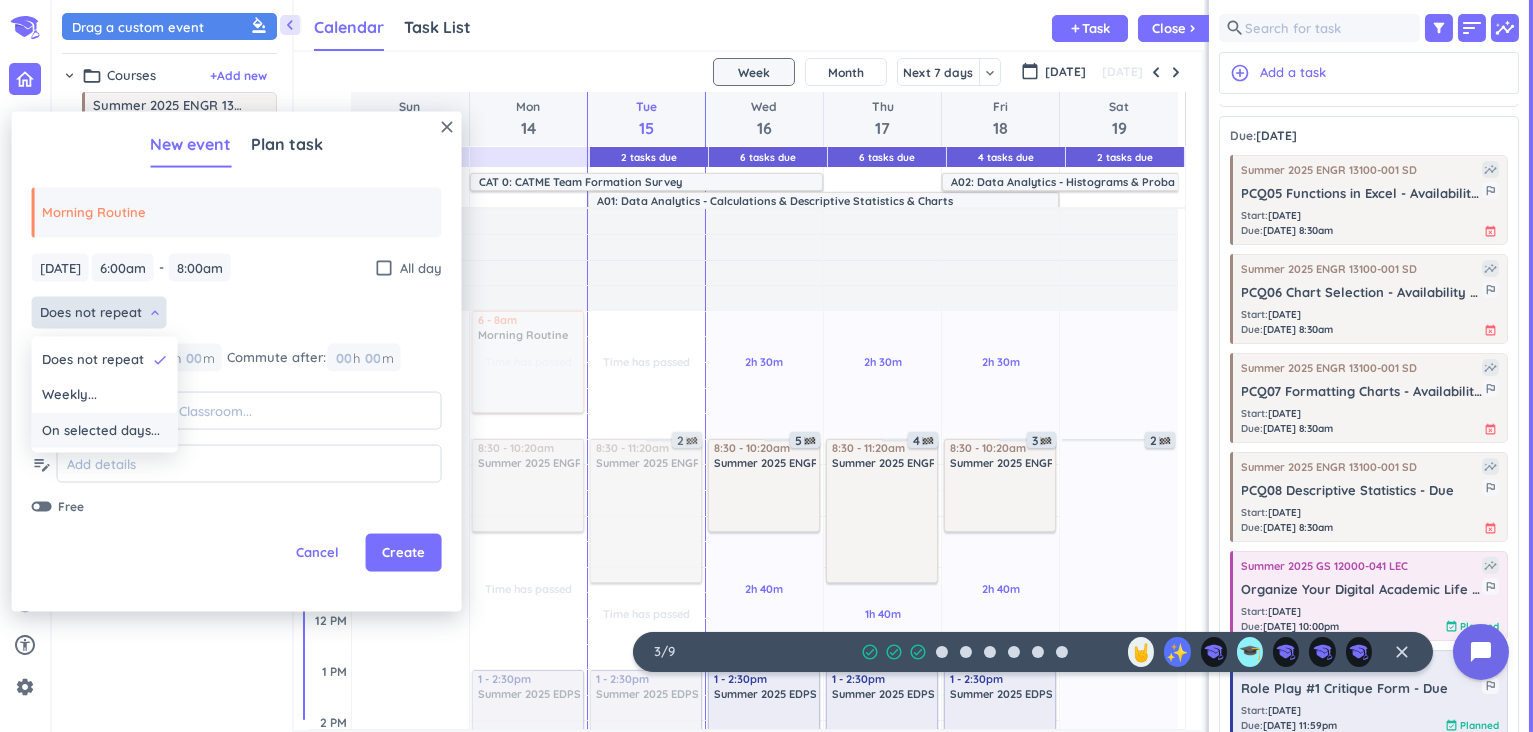 click on "On selected days..." at bounding box center [101, 430] 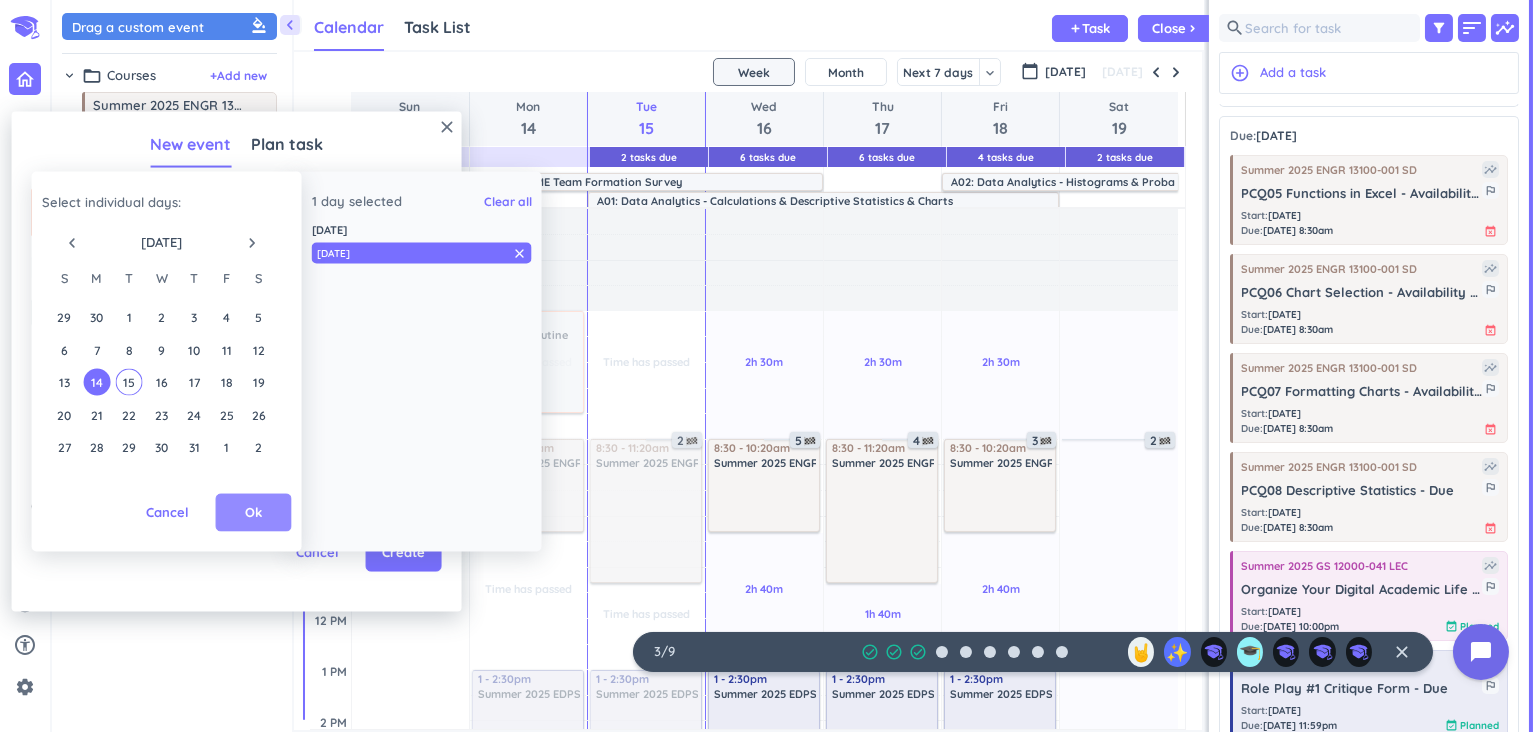 click on "Ok" at bounding box center (254, 513) 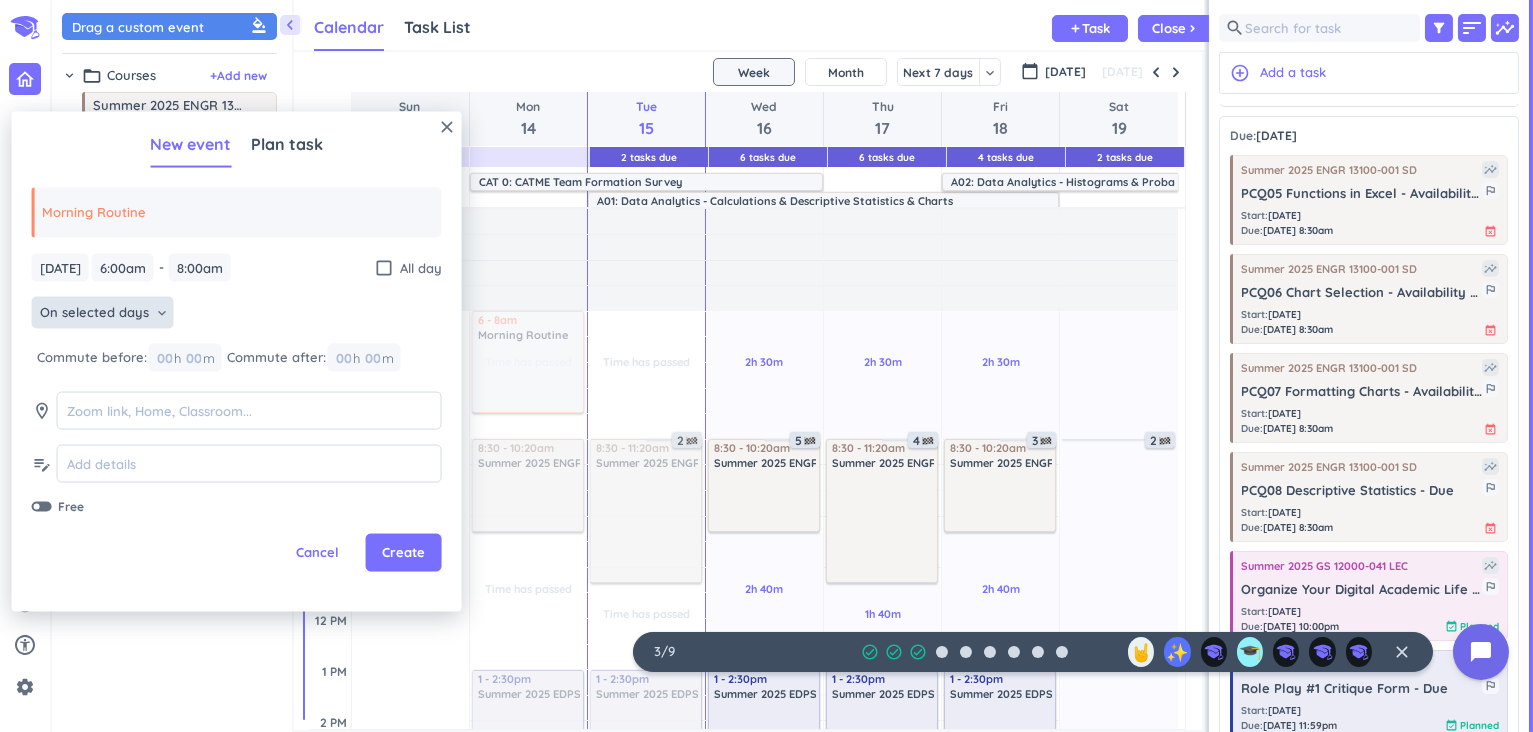 click on "On selected days" at bounding box center (94, 313) 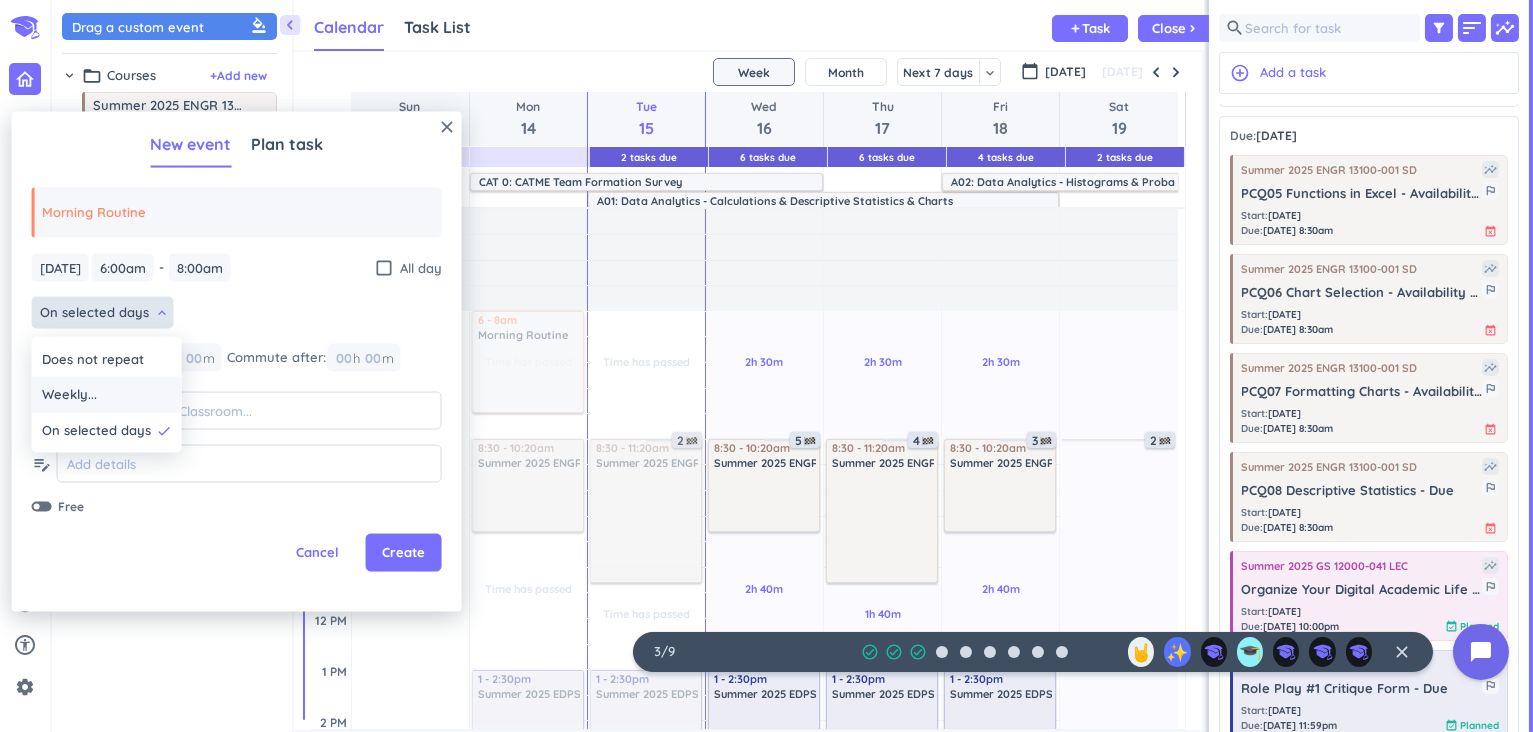 click on "Weekly..." at bounding box center (107, 395) 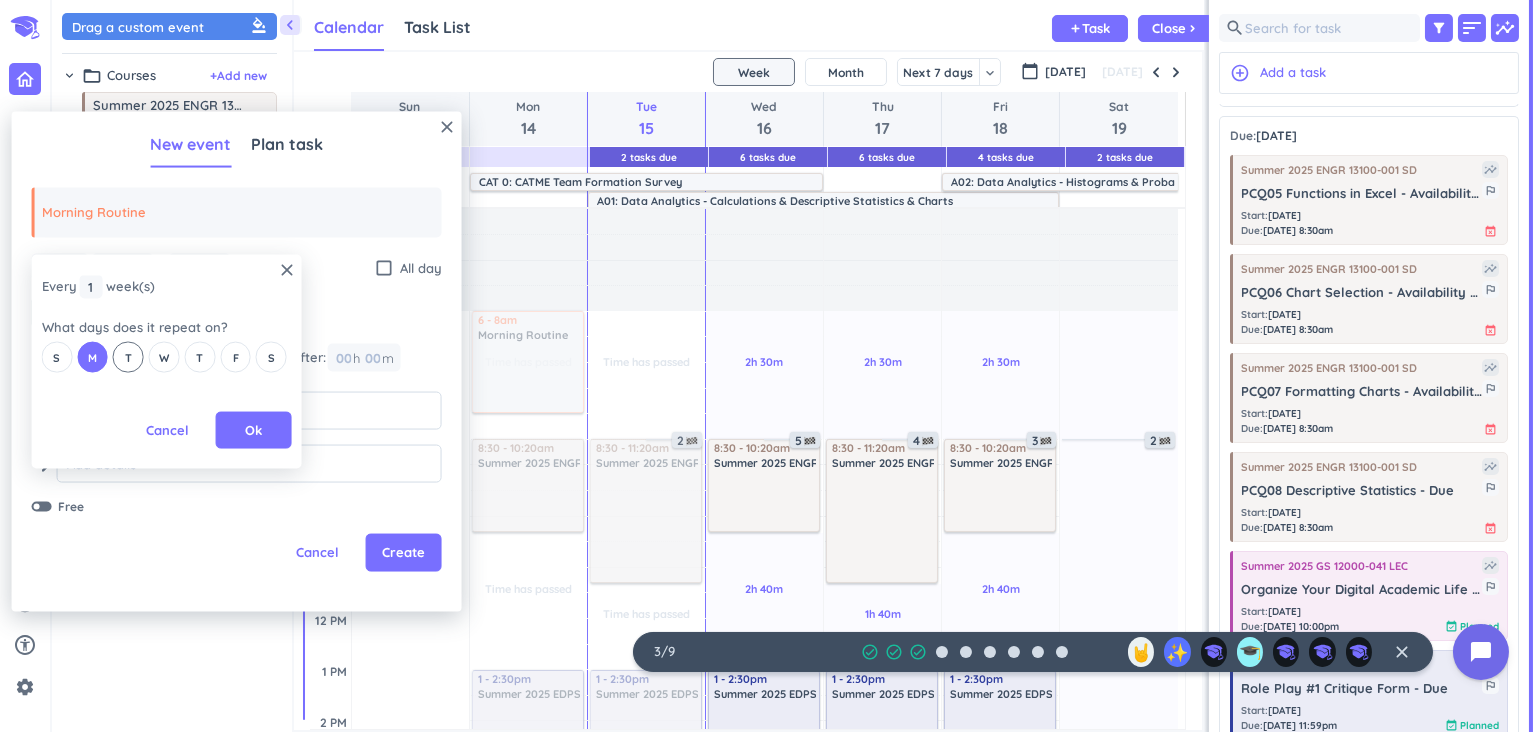 click on "T" at bounding box center [128, 357] 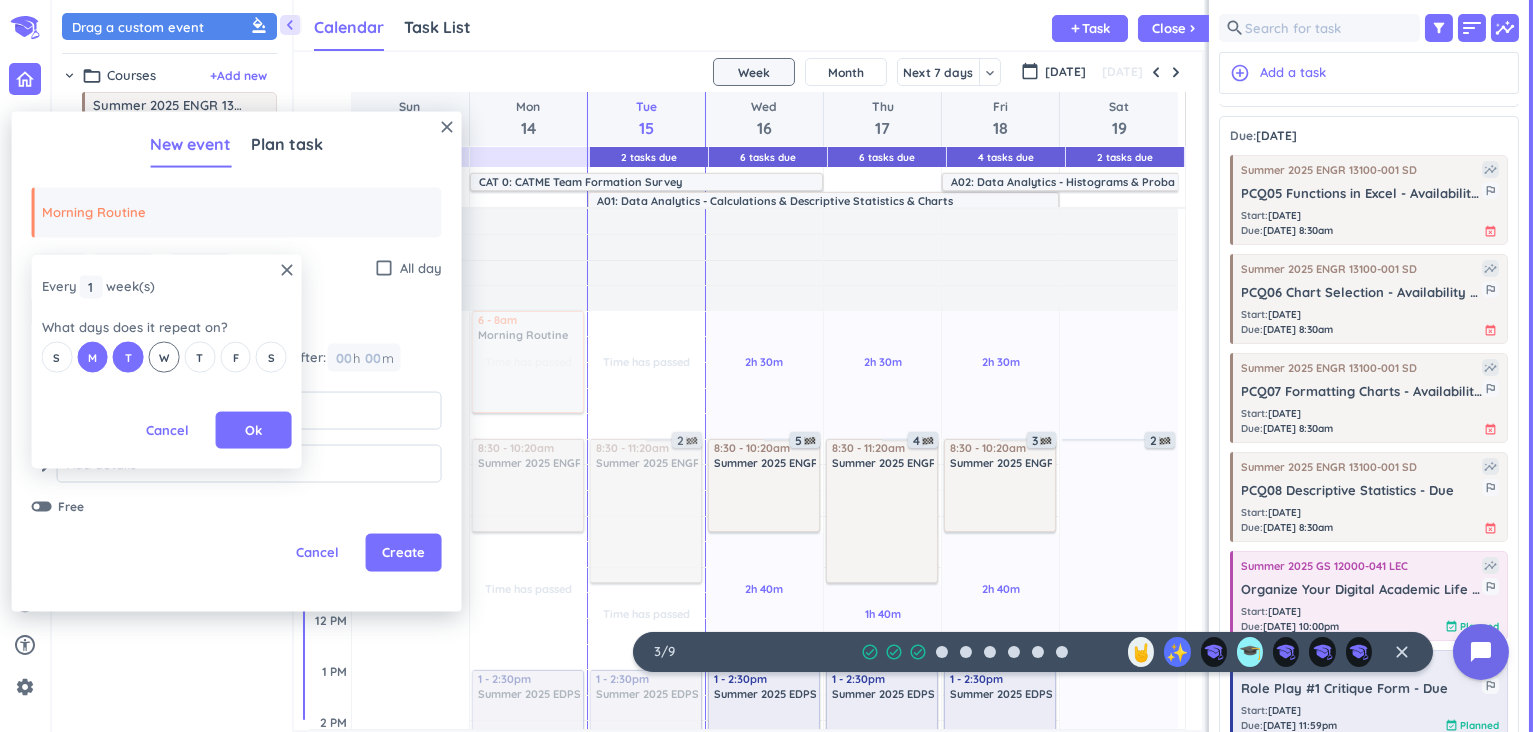 click on "W" at bounding box center [164, 357] 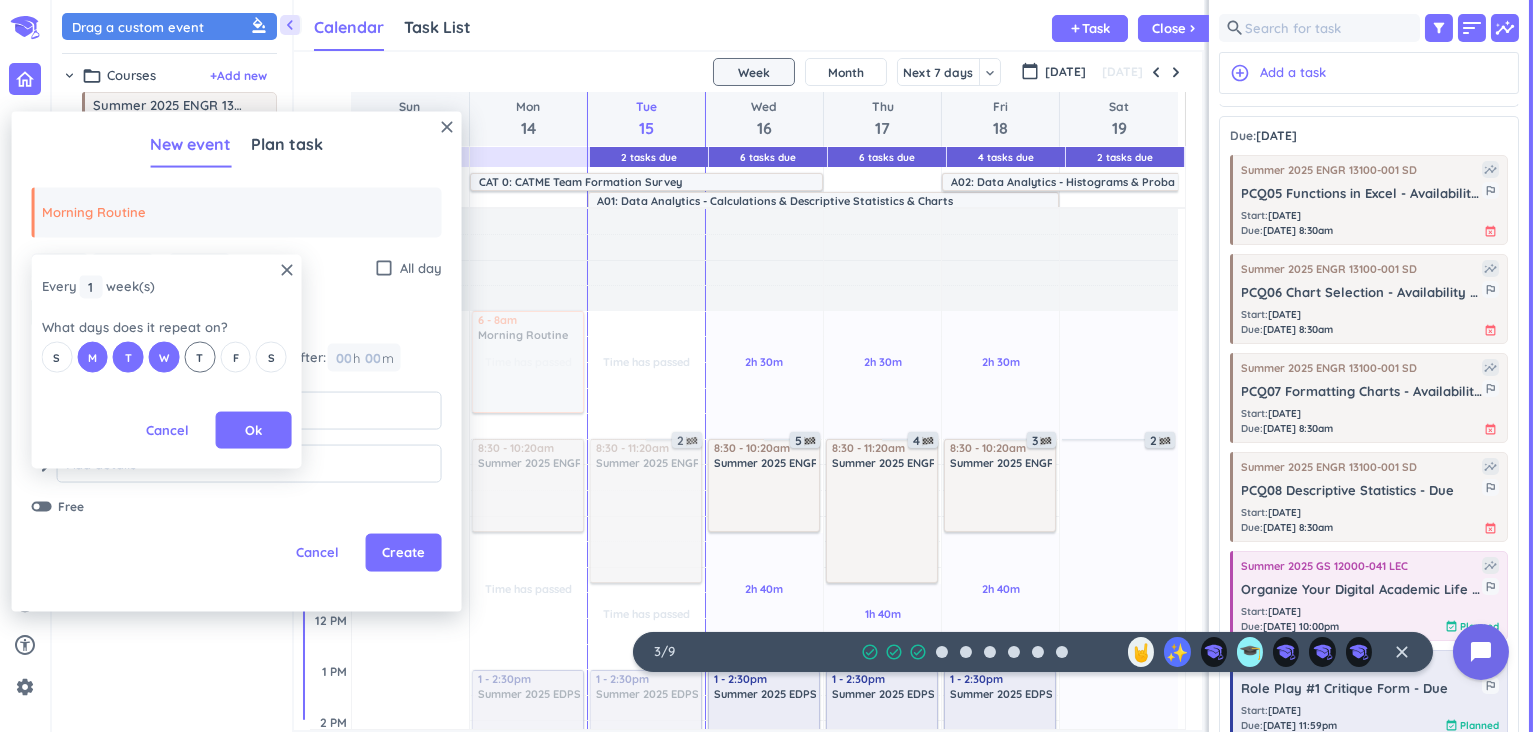 click on "T" at bounding box center (199, 357) 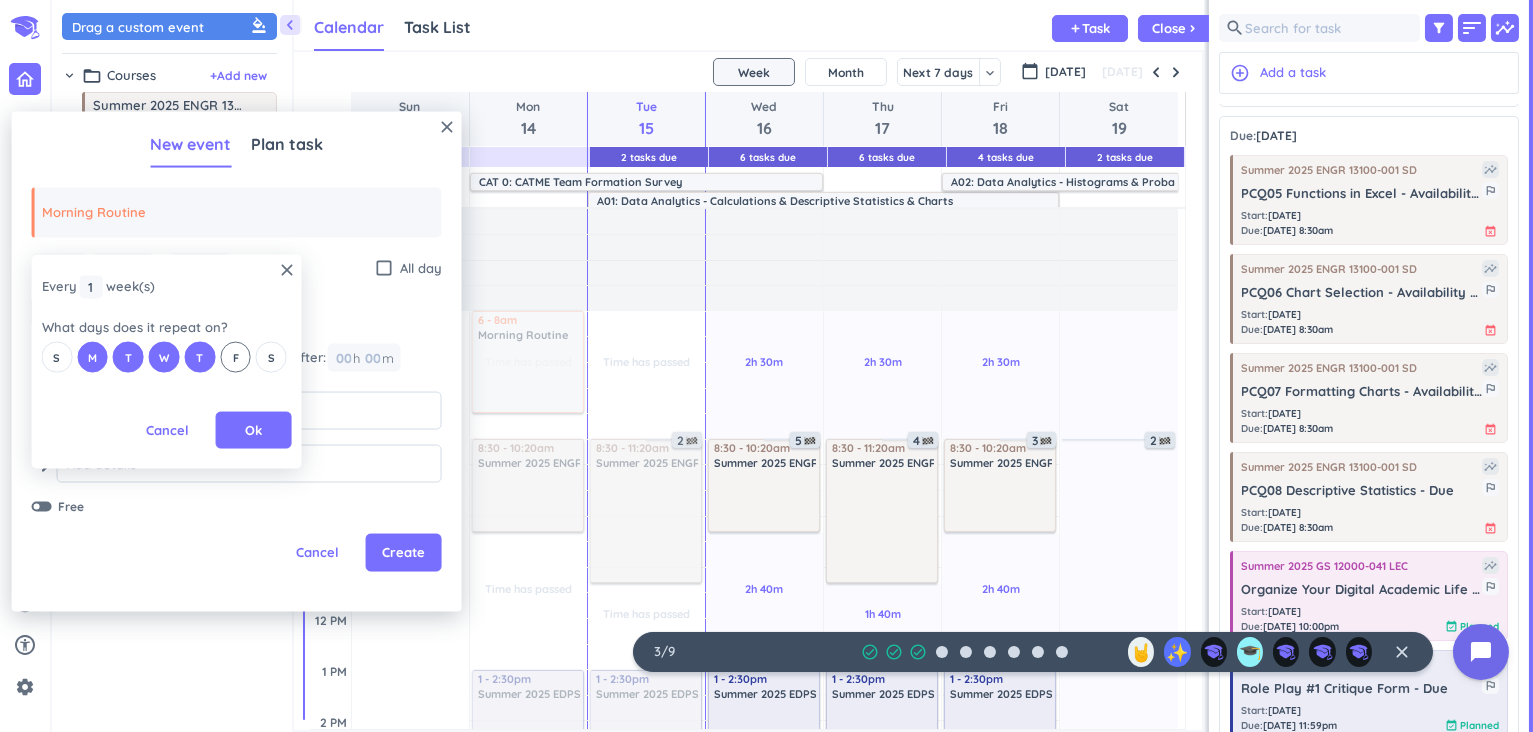 click on "F" at bounding box center (235, 357) 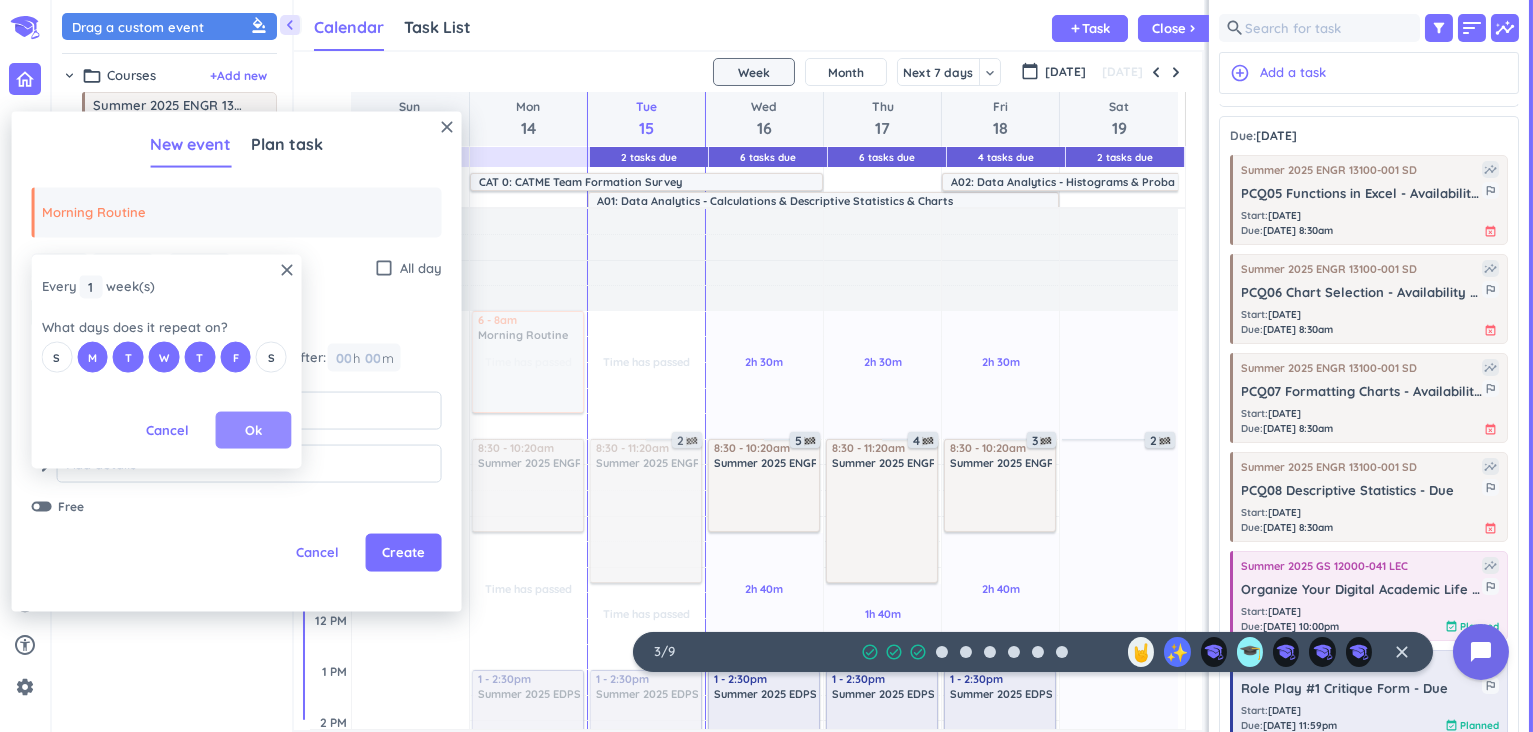 click on "Ok" at bounding box center [253, 430] 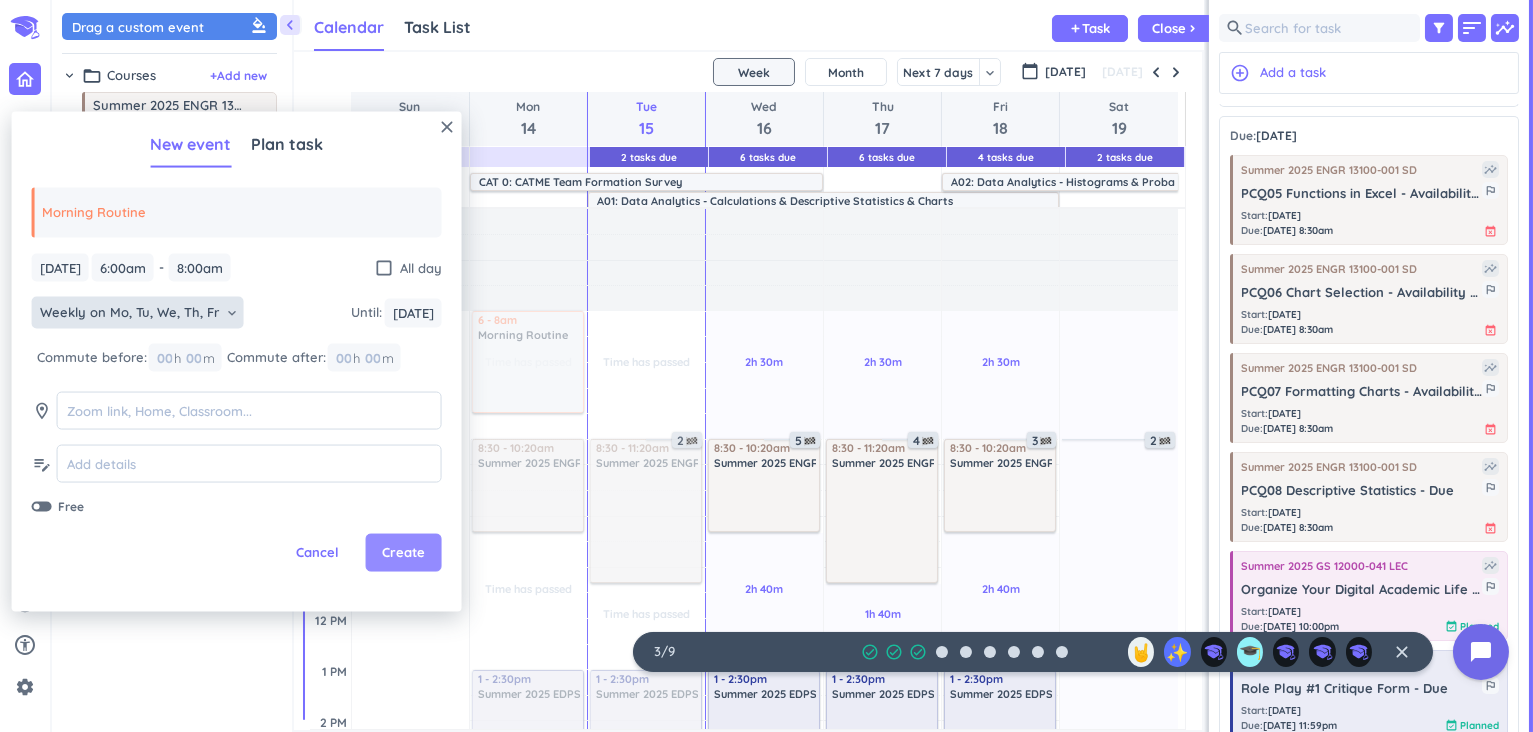 click on "Create" at bounding box center (403, 553) 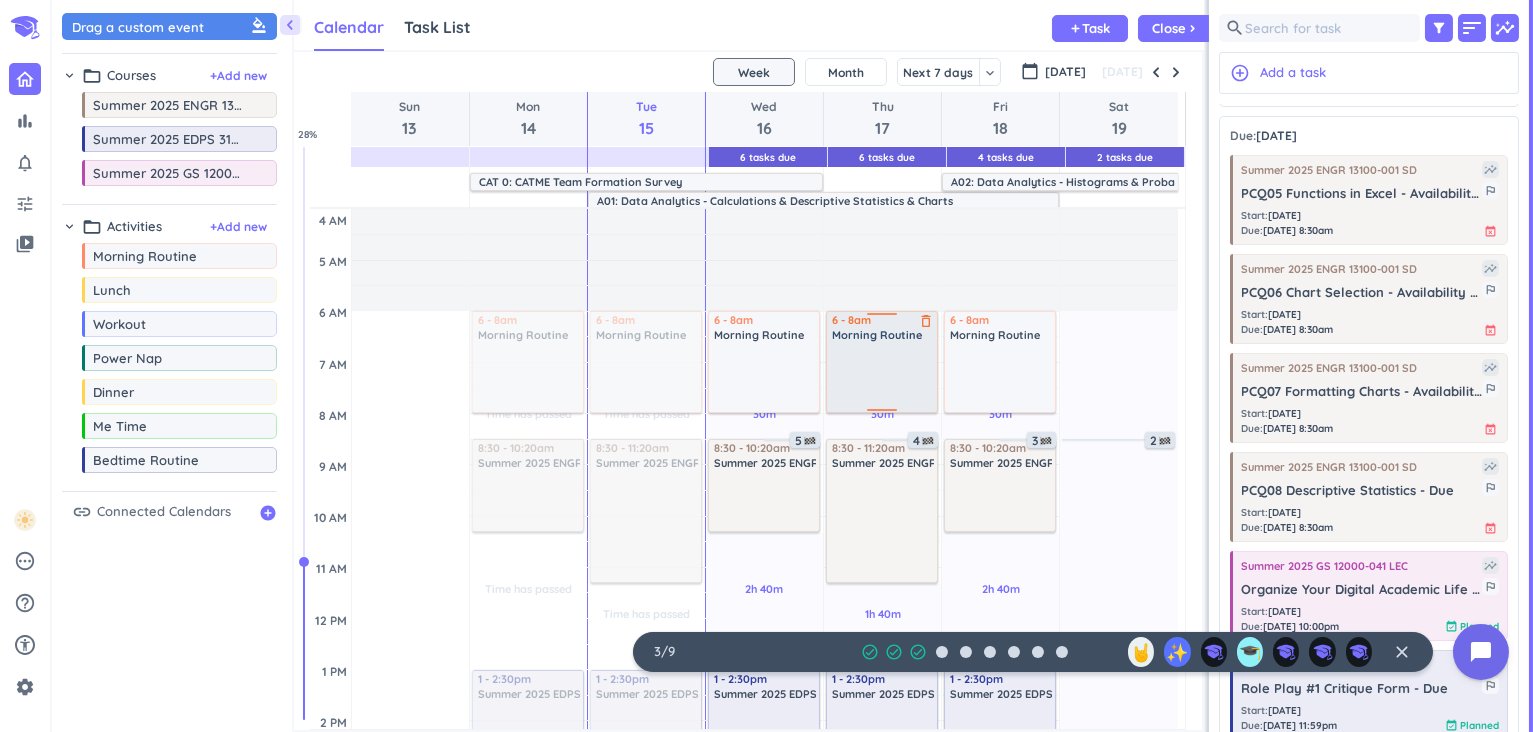 scroll, scrollTop: 0, scrollLeft: 0, axis: both 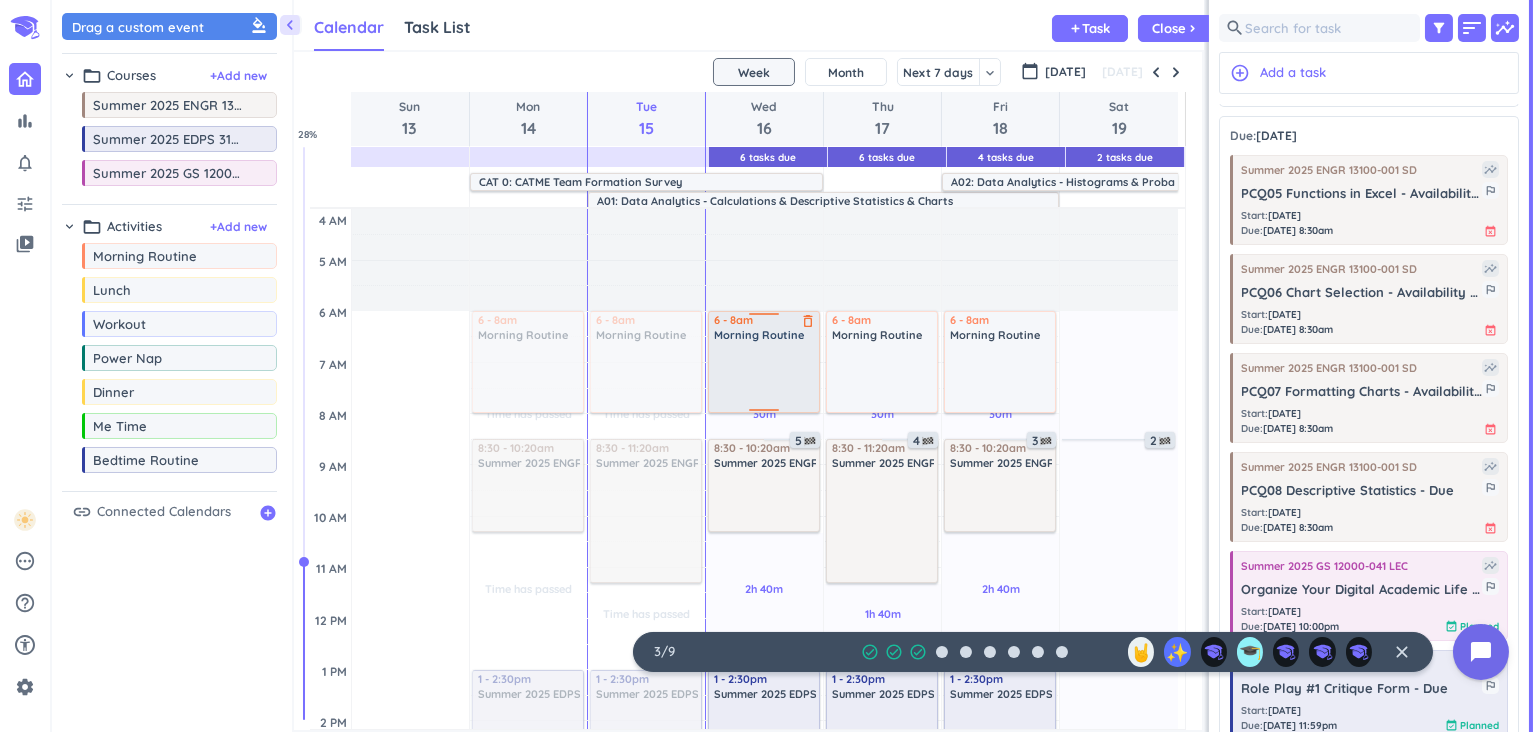 click at bounding box center [765, 376] 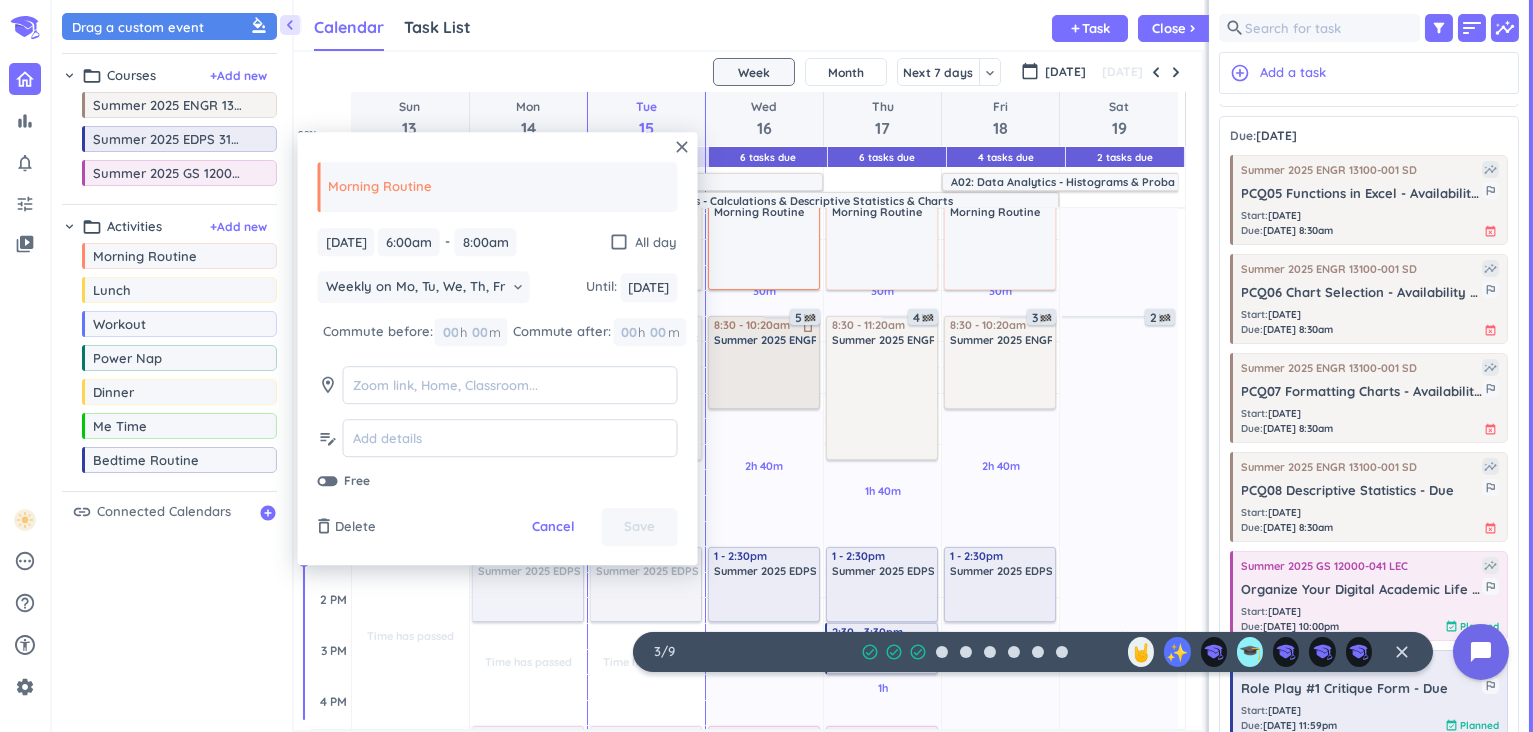 scroll, scrollTop: 0, scrollLeft: 0, axis: both 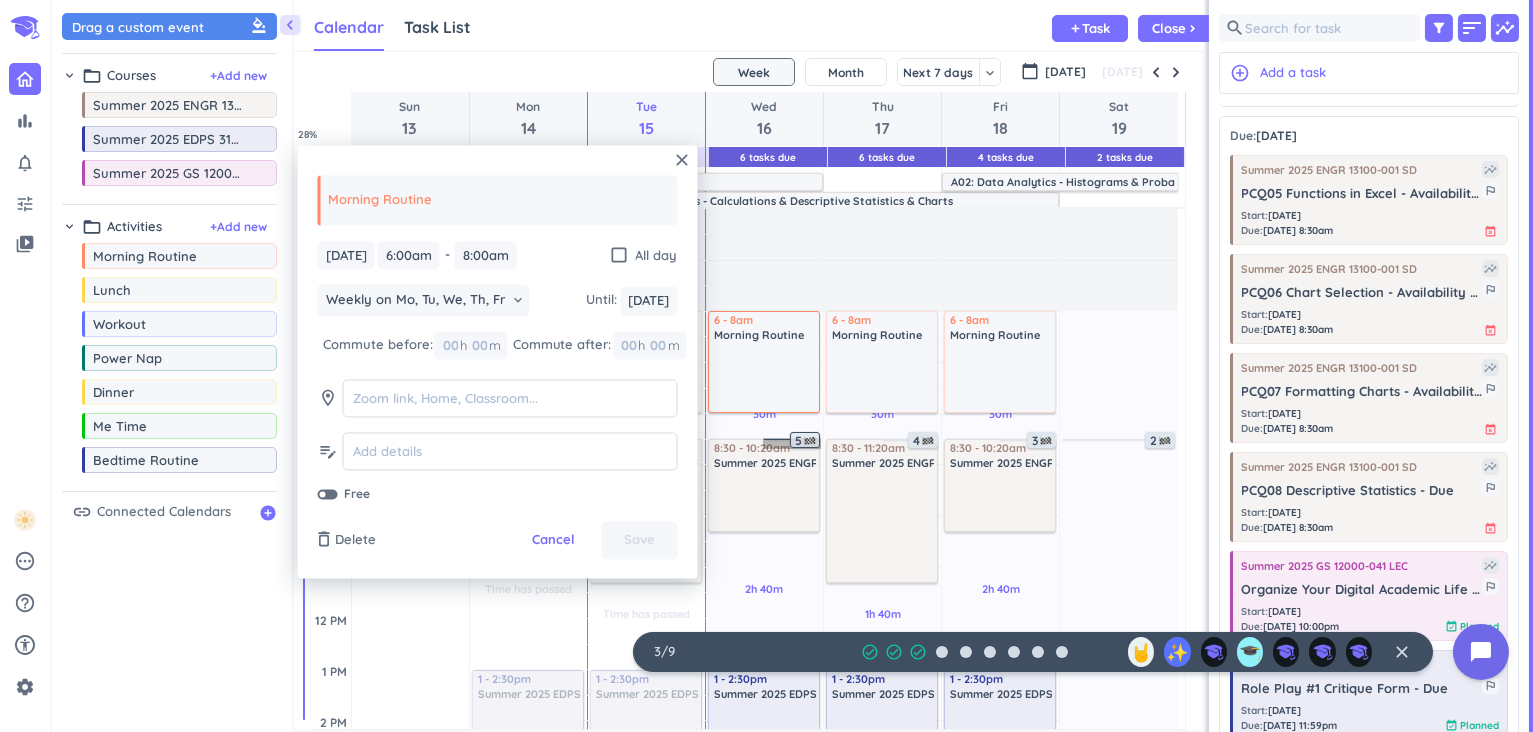 click at bounding box center (810, 441) 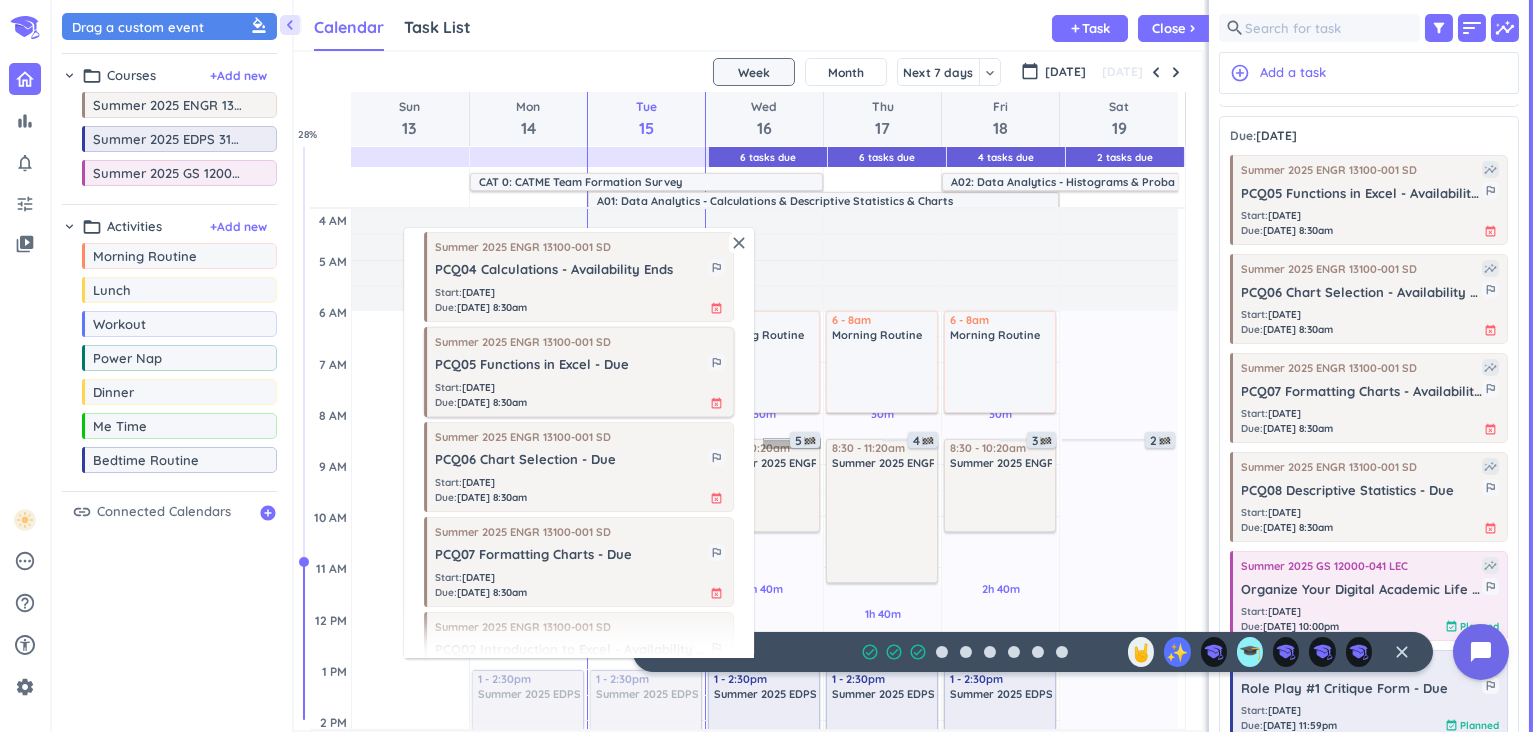 scroll, scrollTop: 0, scrollLeft: 0, axis: both 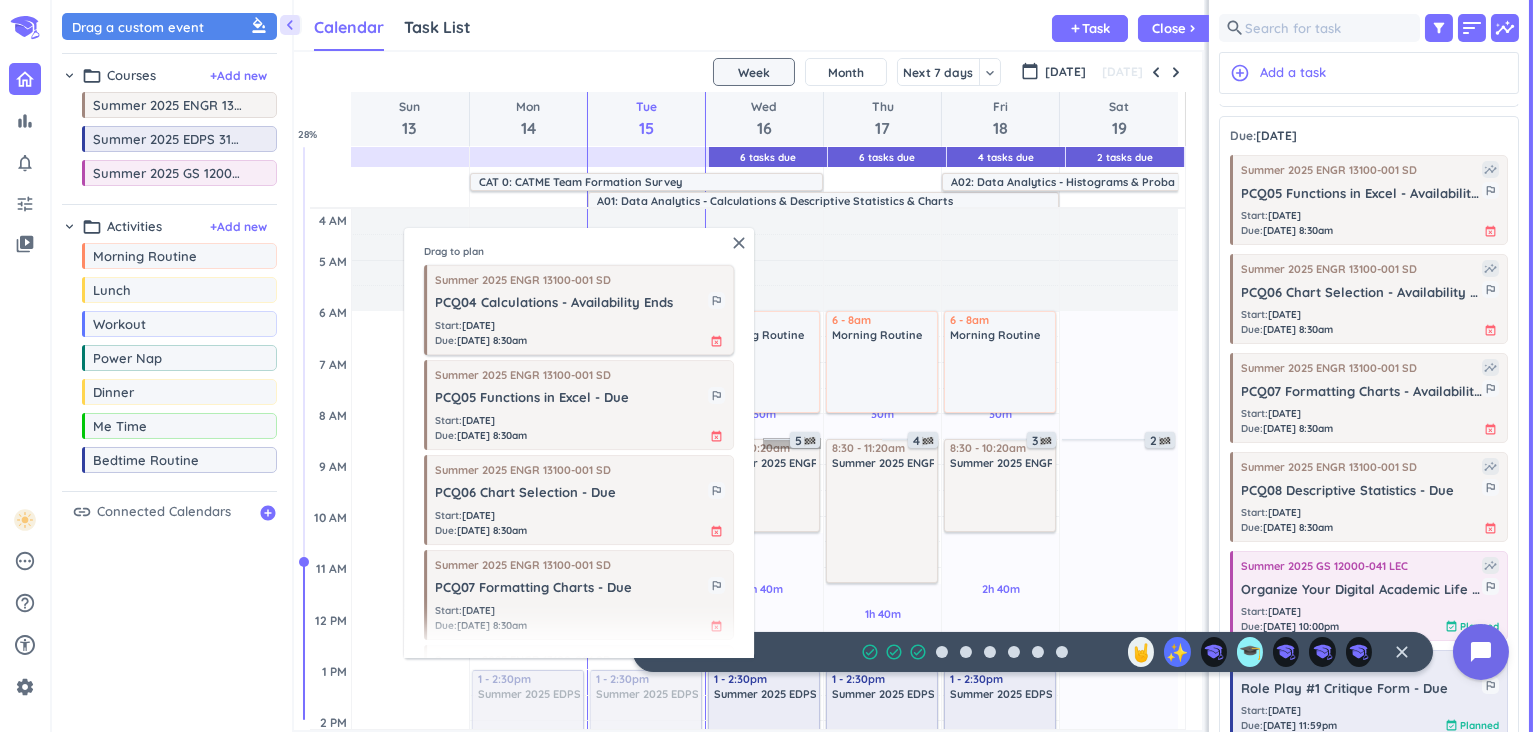 click on "Summer 2025 ENGR 13100-001 SD PCQ04 Calculations - Availability Ends outlined_flag Start :  [DATE] Due :  [DATE] 8:30am event_busy" at bounding box center [579, 310] 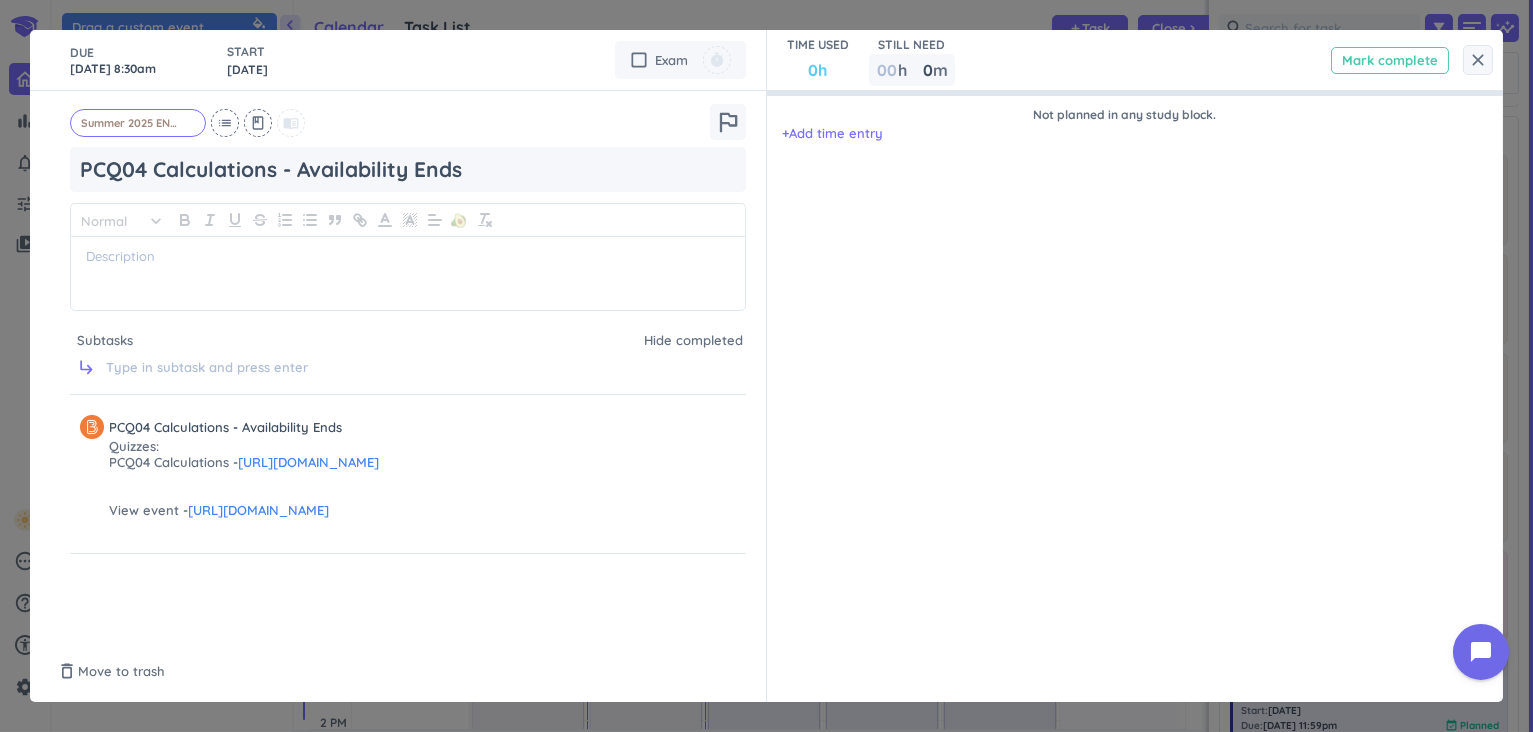 click on "Mark complete" at bounding box center (1390, 60) 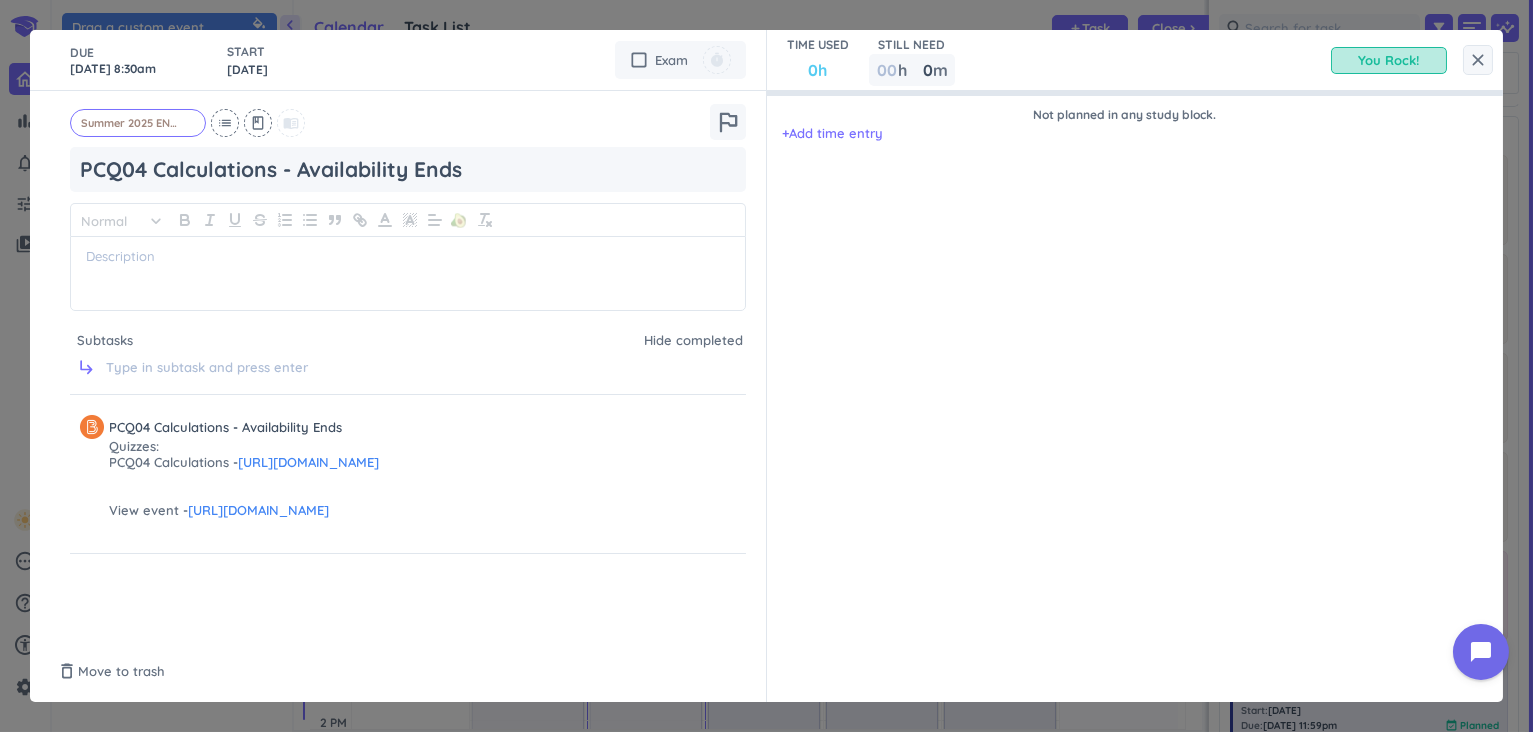 click on "close" at bounding box center (1478, 60) 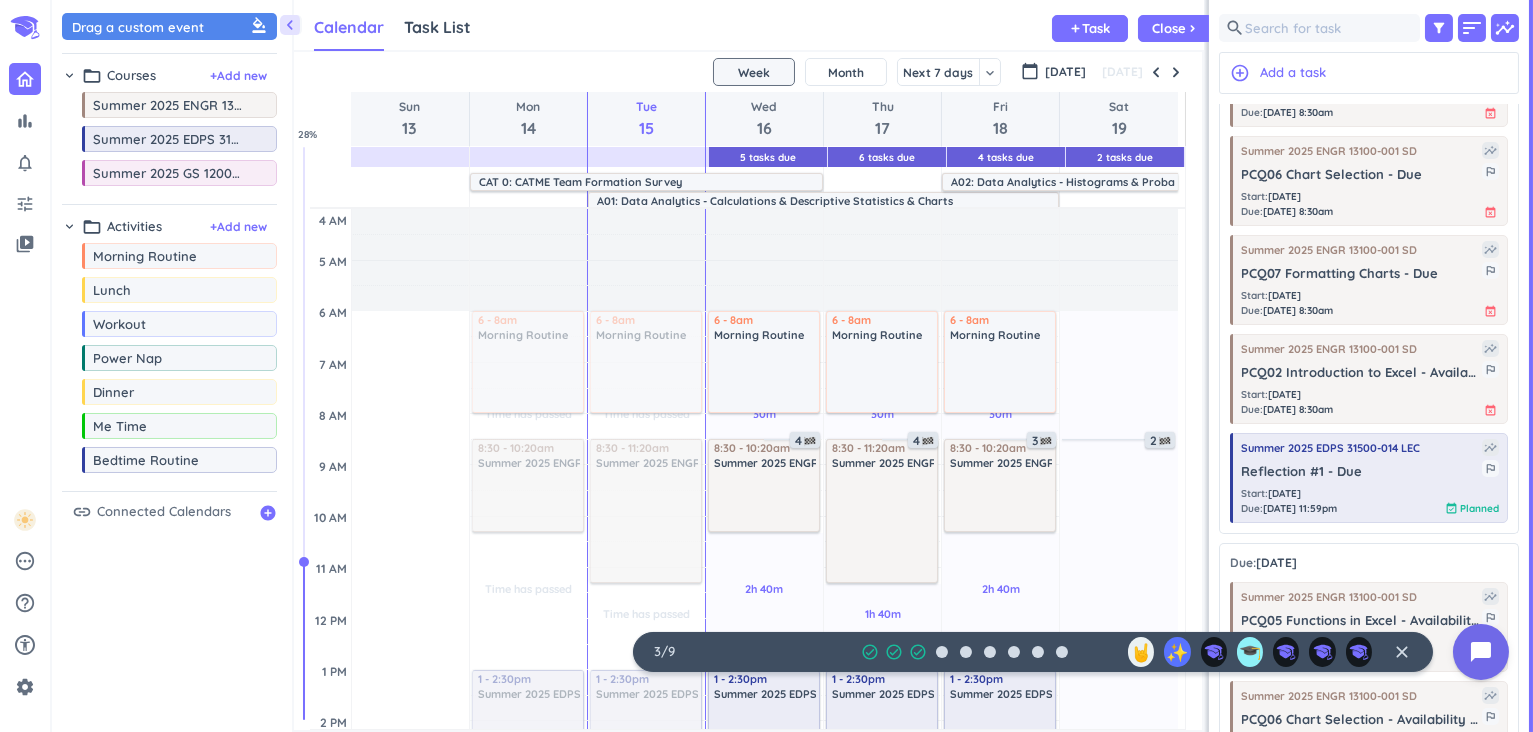 scroll, scrollTop: 0, scrollLeft: 0, axis: both 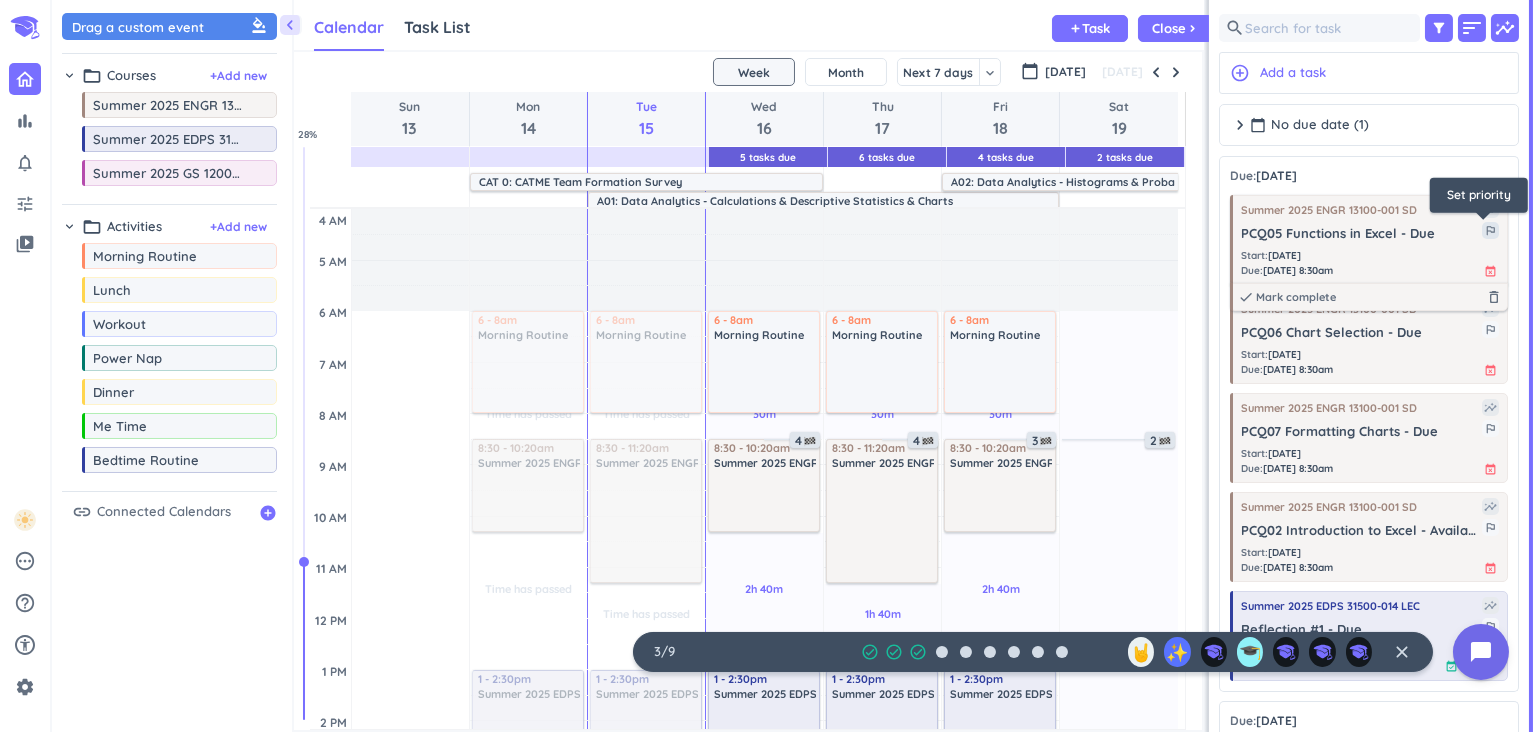 click on "outlined_flag" at bounding box center [1490, 230] 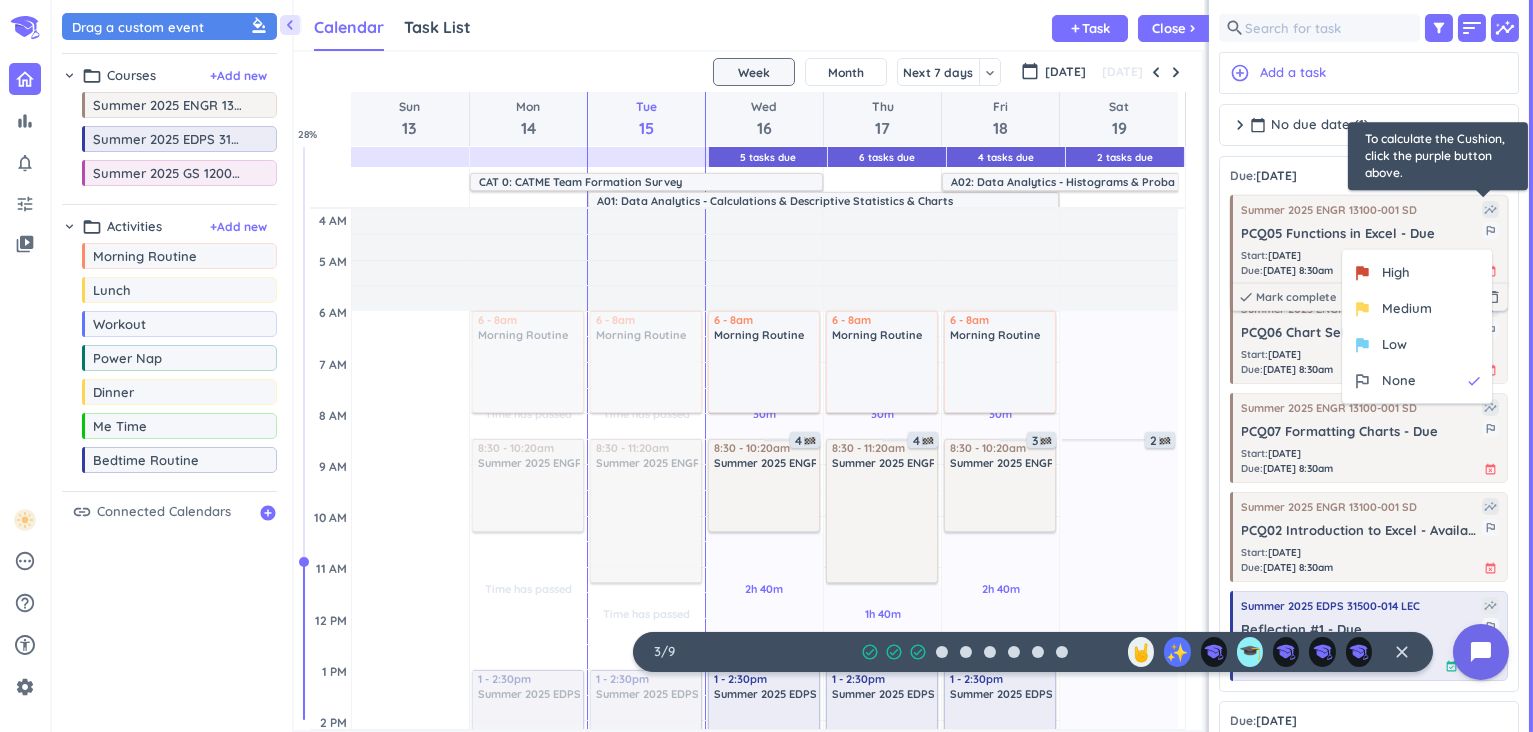 click on "insights" at bounding box center [1490, 209] 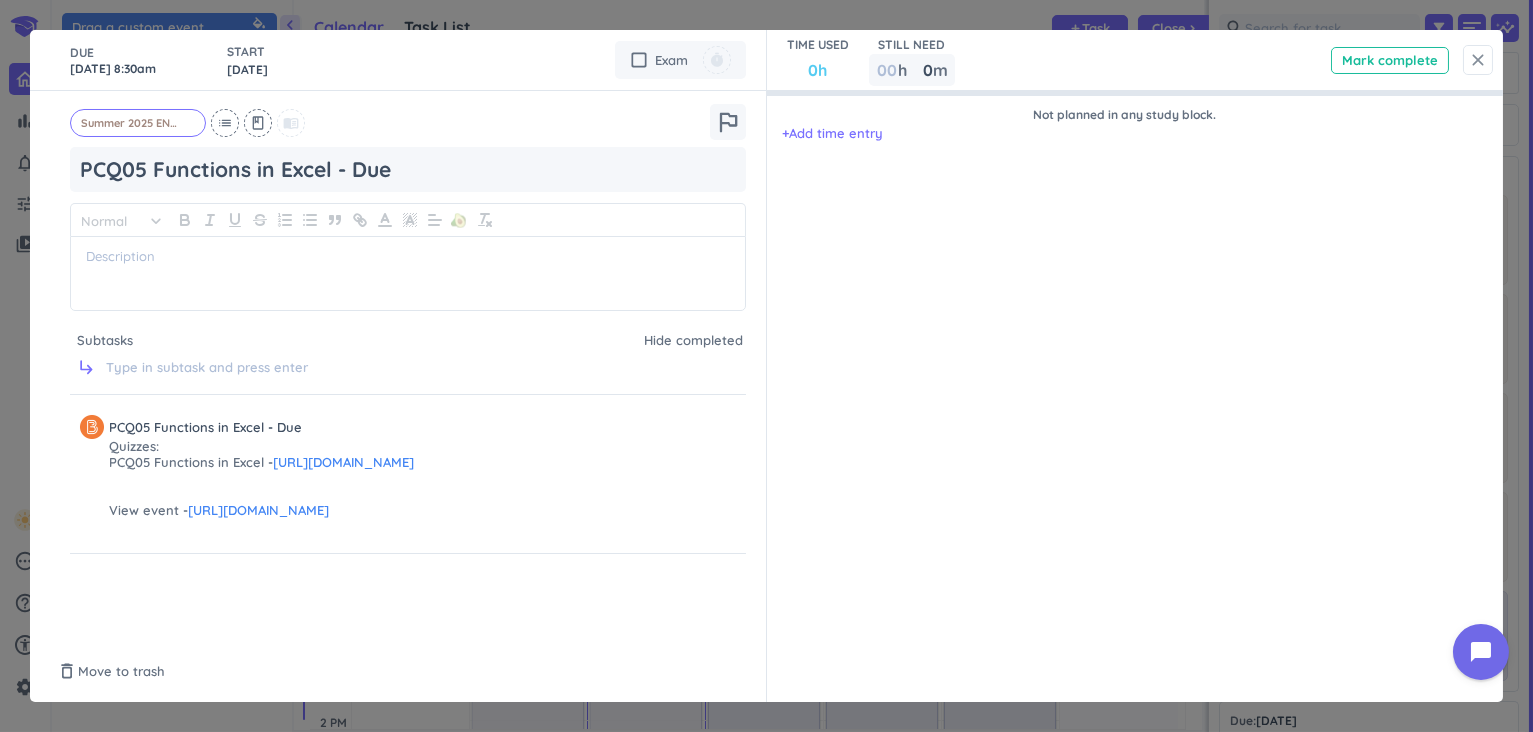 click on "close" at bounding box center [1478, 60] 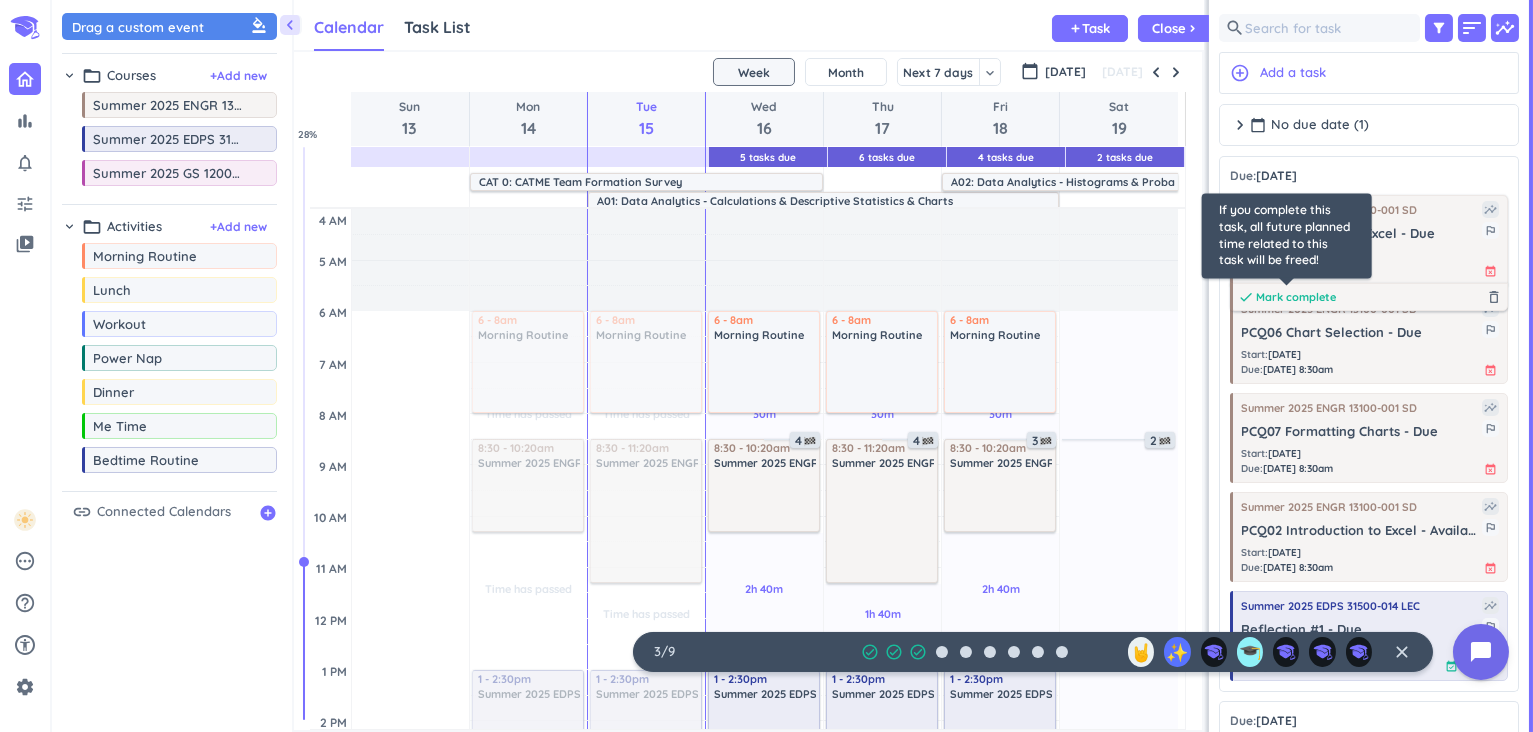 click on "Mark complete" at bounding box center (1296, 297) 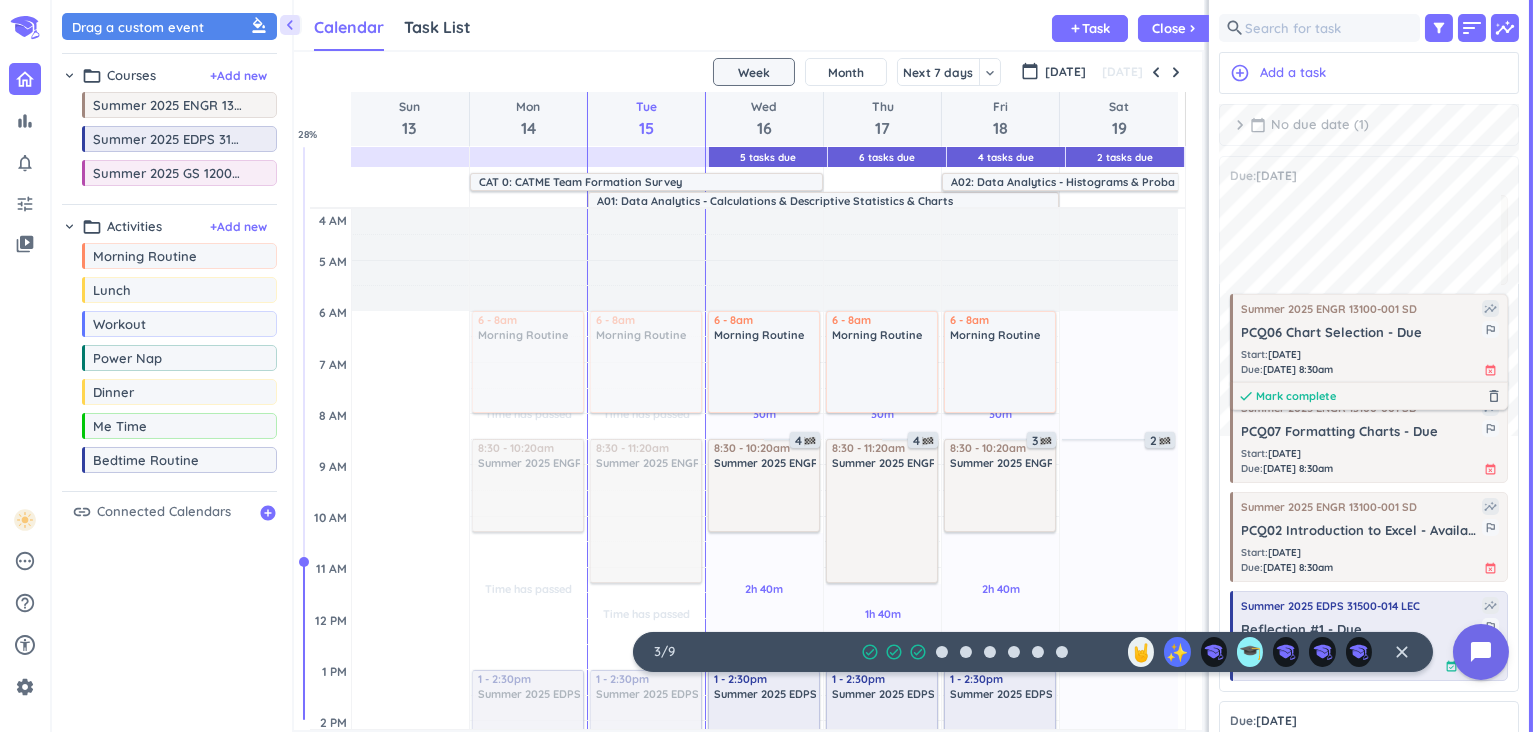 click on "Mark complete" at bounding box center [1296, 396] 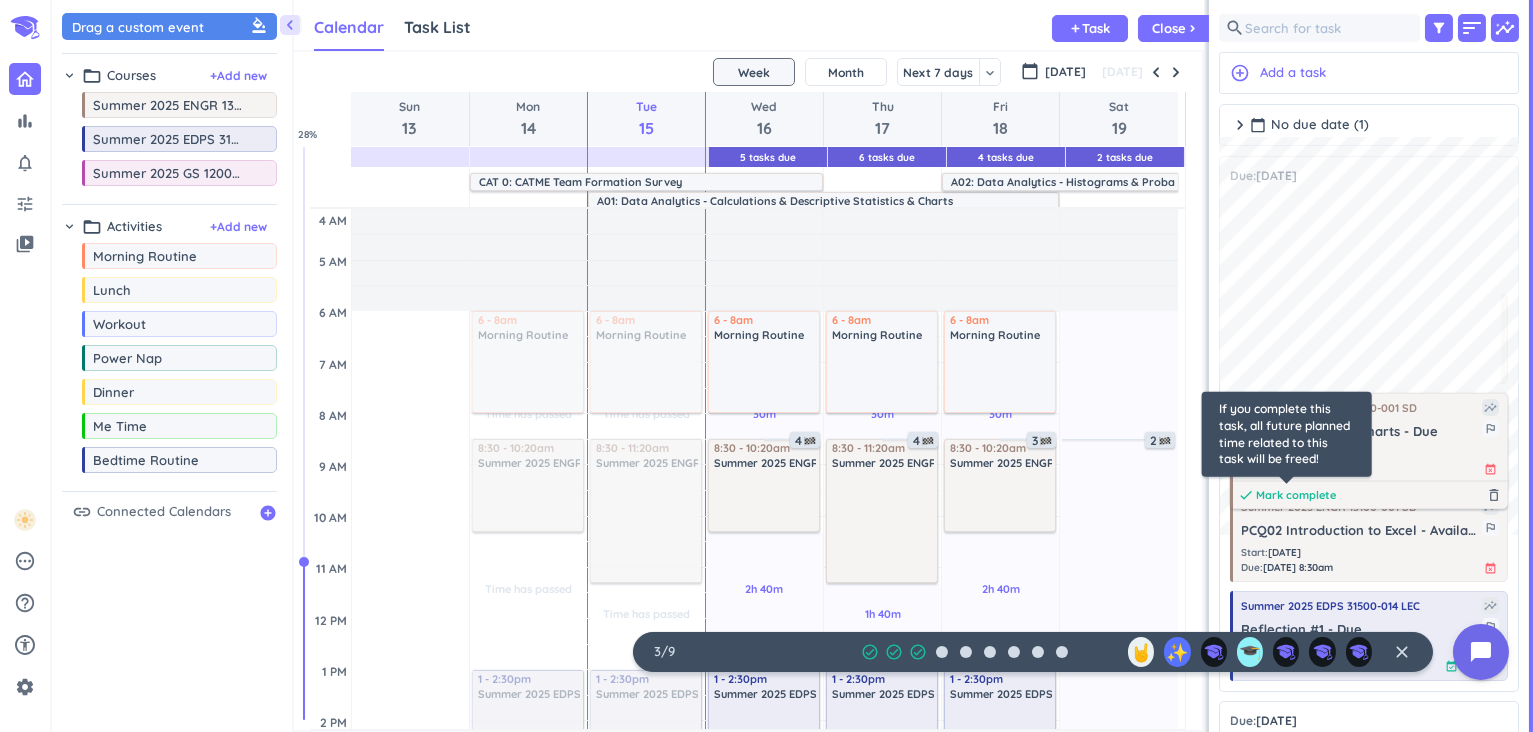 click on "Mark complete" at bounding box center [1296, 495] 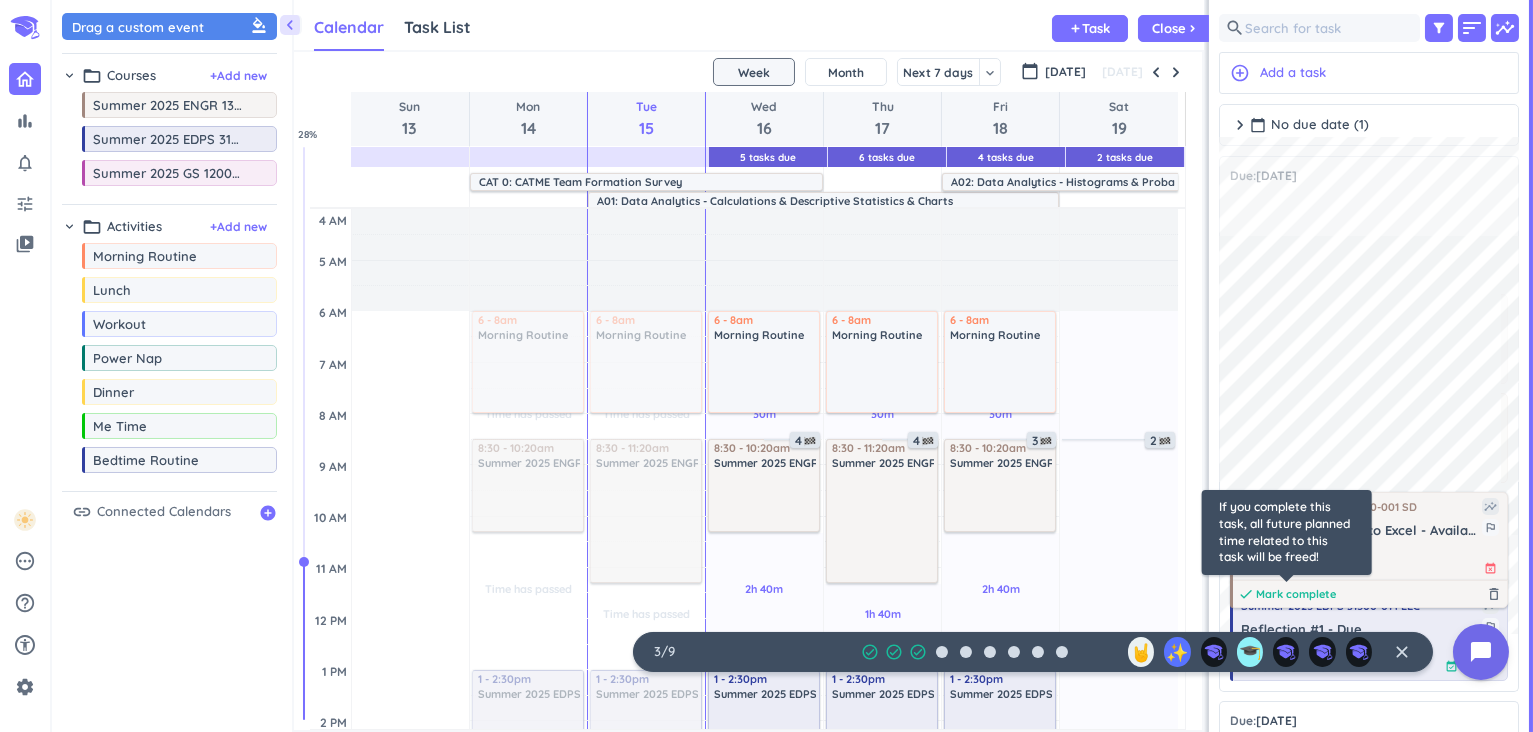 click on "Mark complete" at bounding box center (1296, 594) 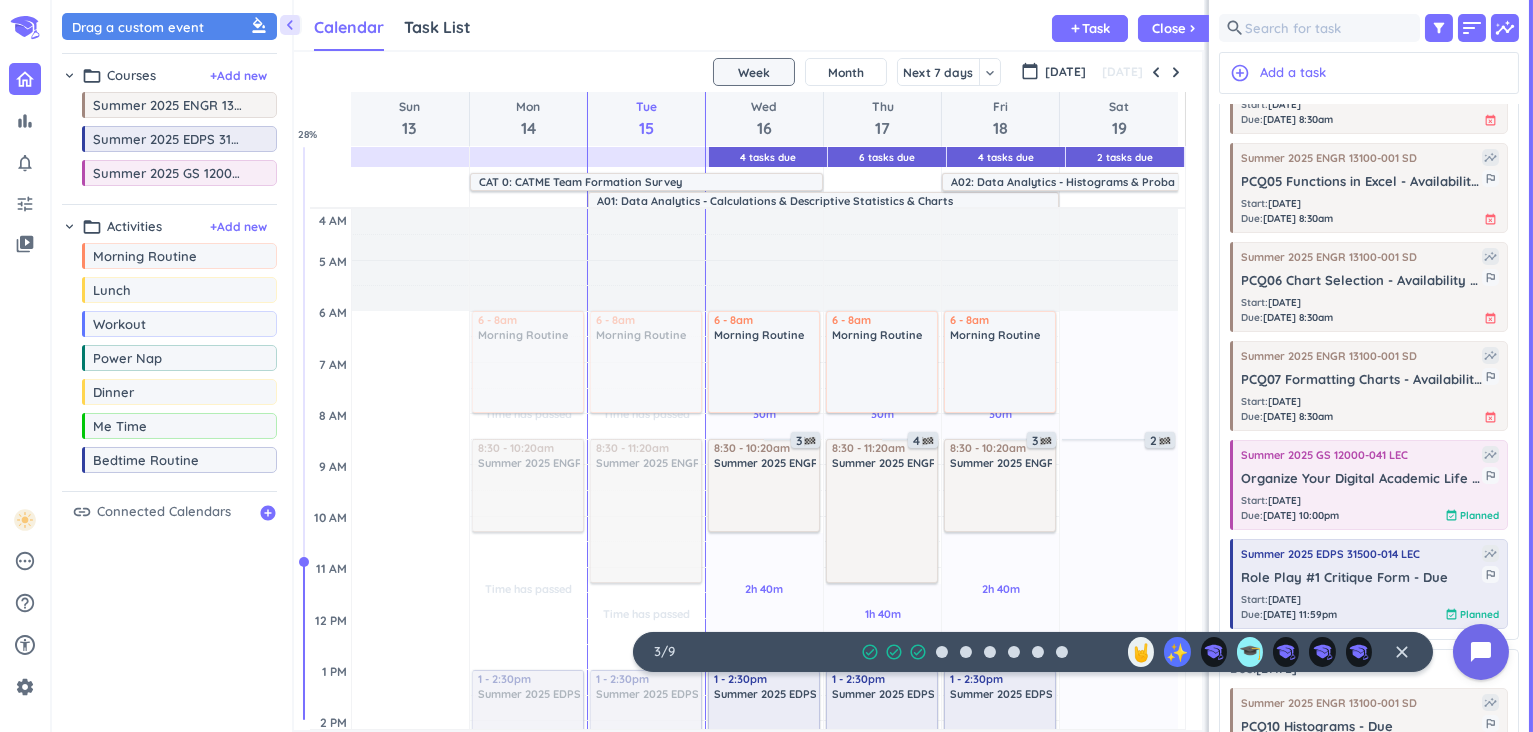 scroll, scrollTop: 0, scrollLeft: 0, axis: both 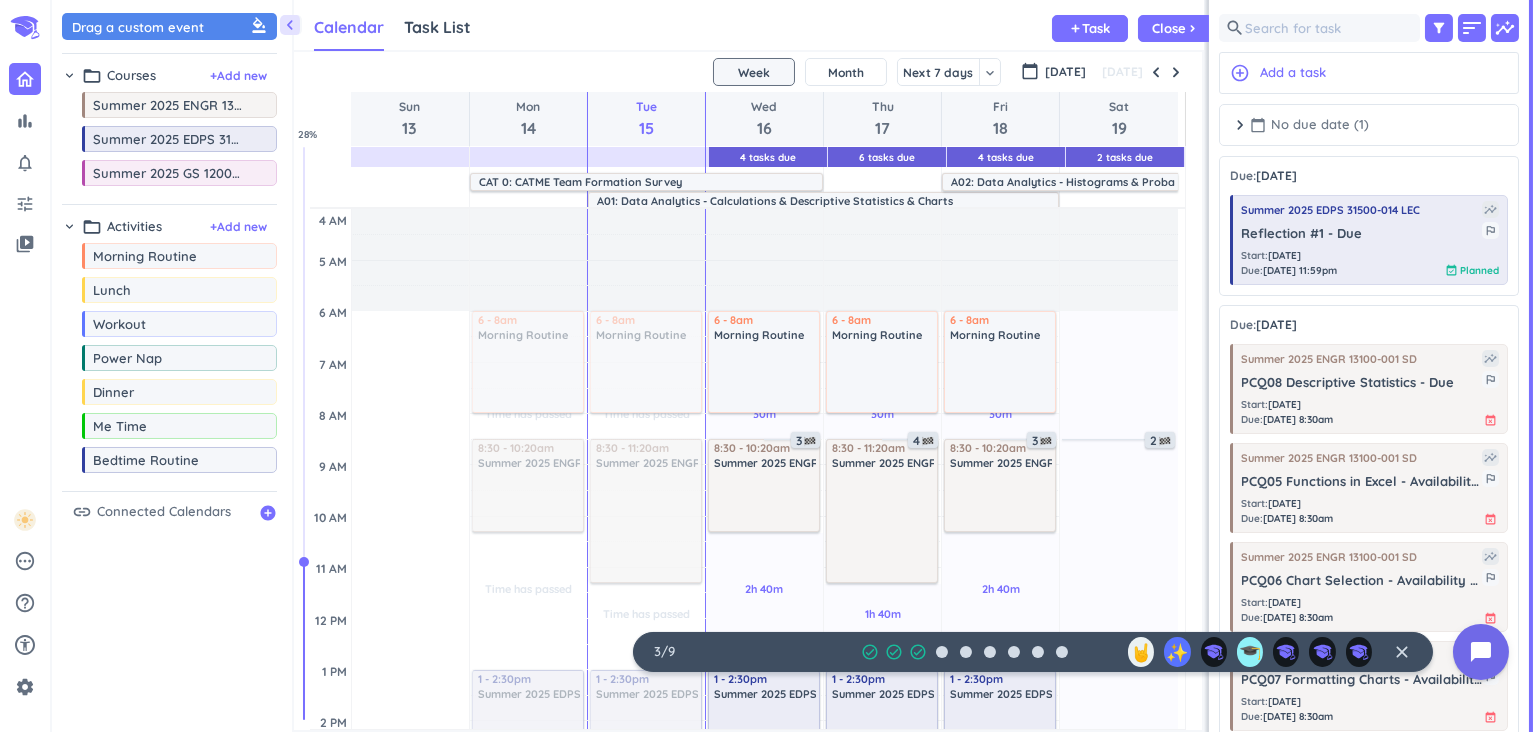 click on "chevron_right" at bounding box center (1240, 125) 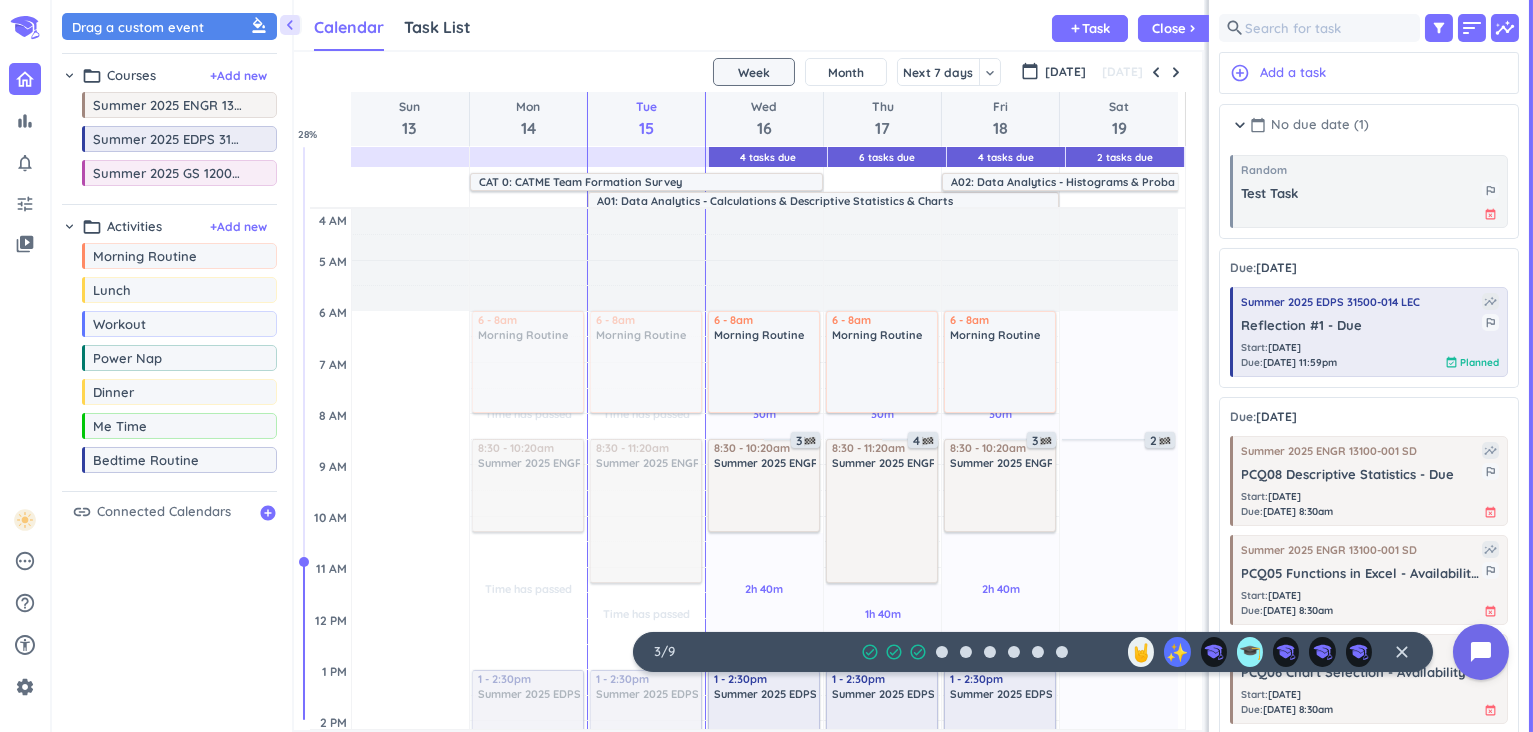 click on "chevron_right" at bounding box center (1240, 125) 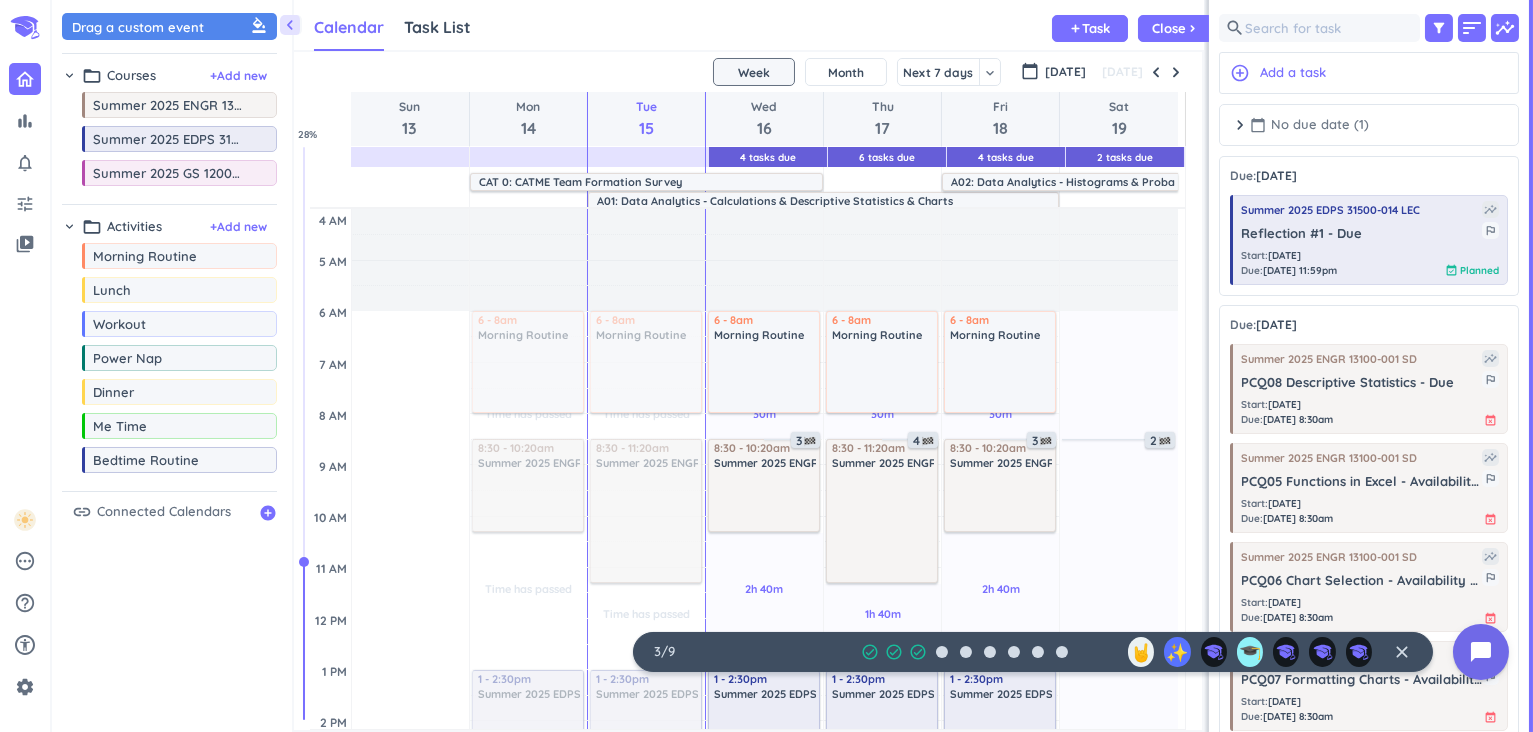 click on "calendar_today" at bounding box center (1258, 125) 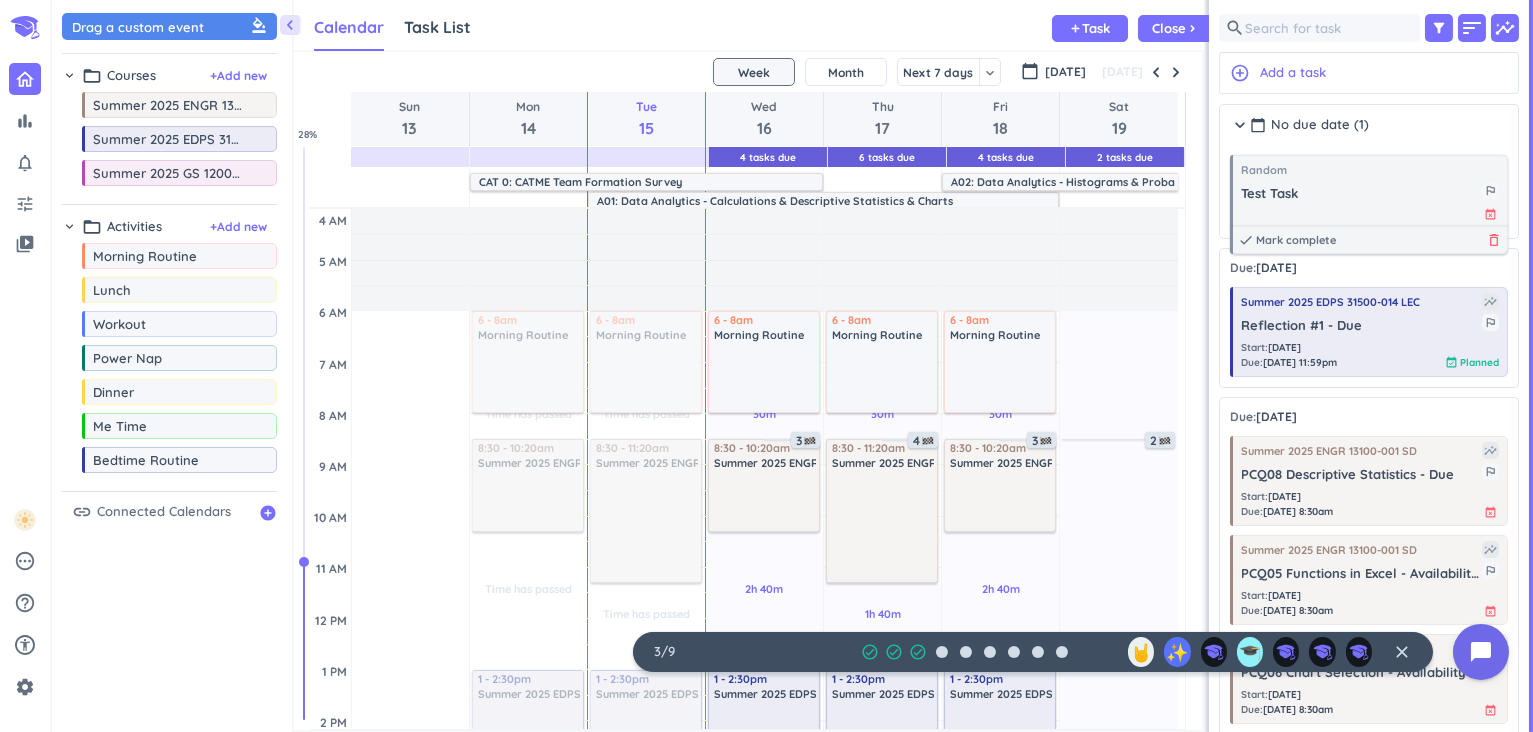 click on "delete_outline" at bounding box center [1494, 240] 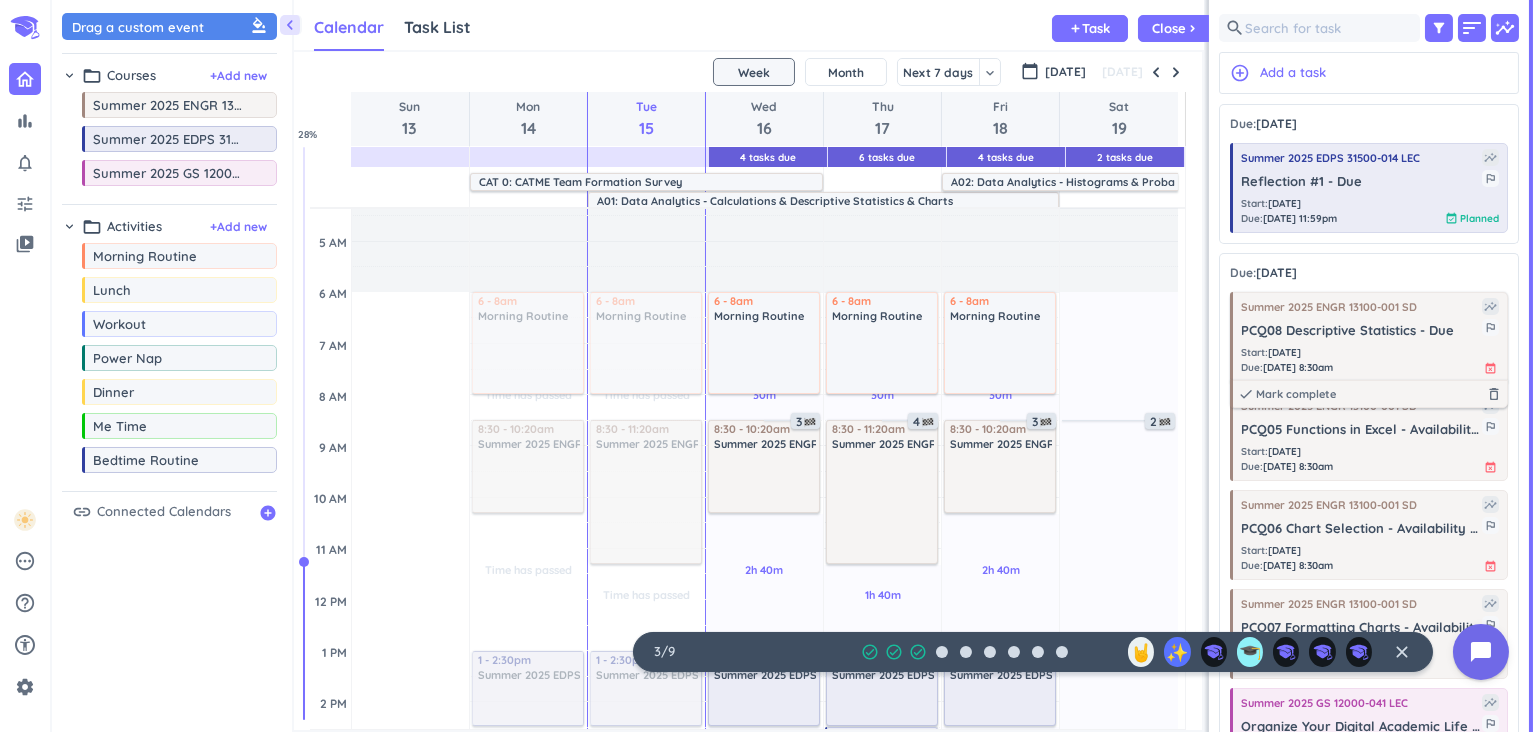 scroll, scrollTop: 0, scrollLeft: 0, axis: both 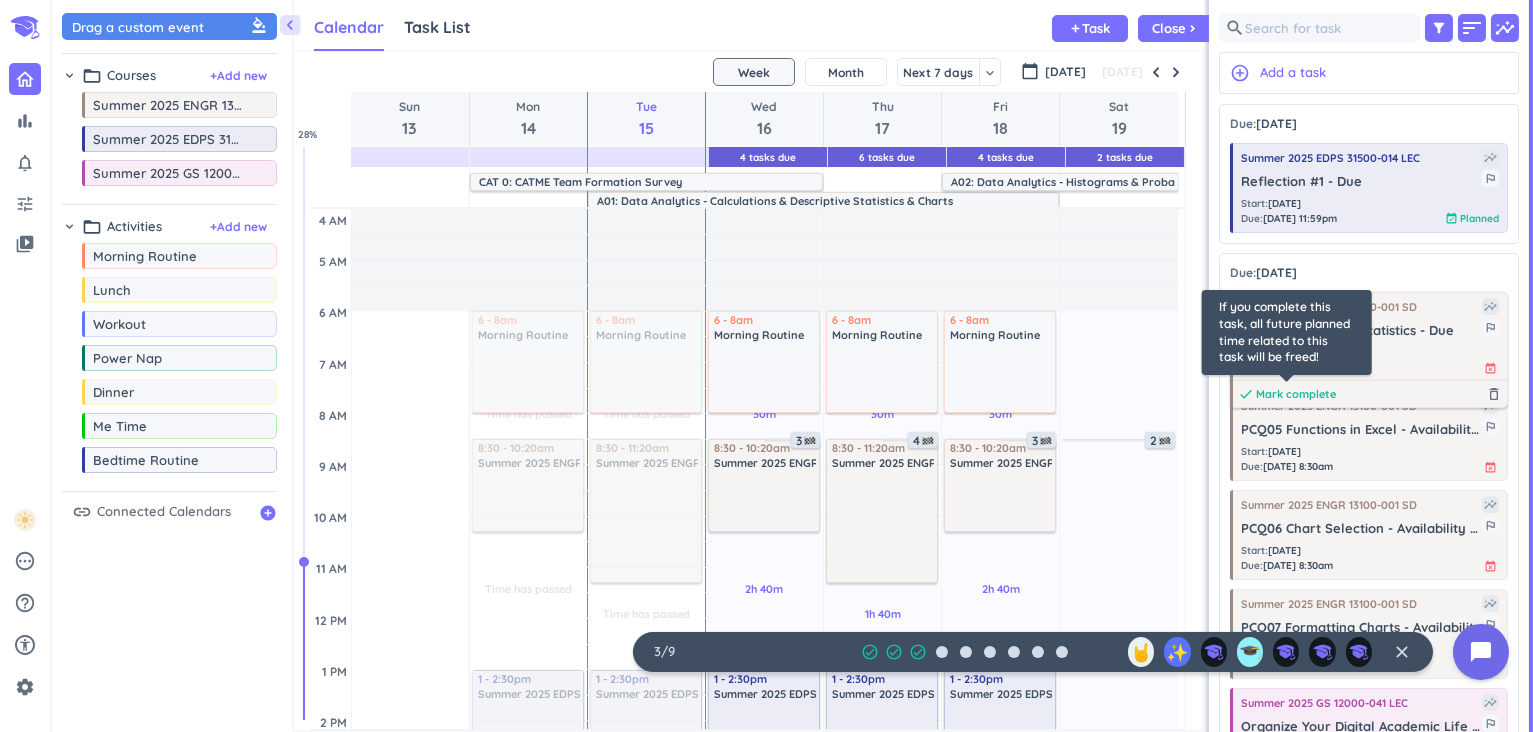 click on "Mark complete" at bounding box center [1296, 394] 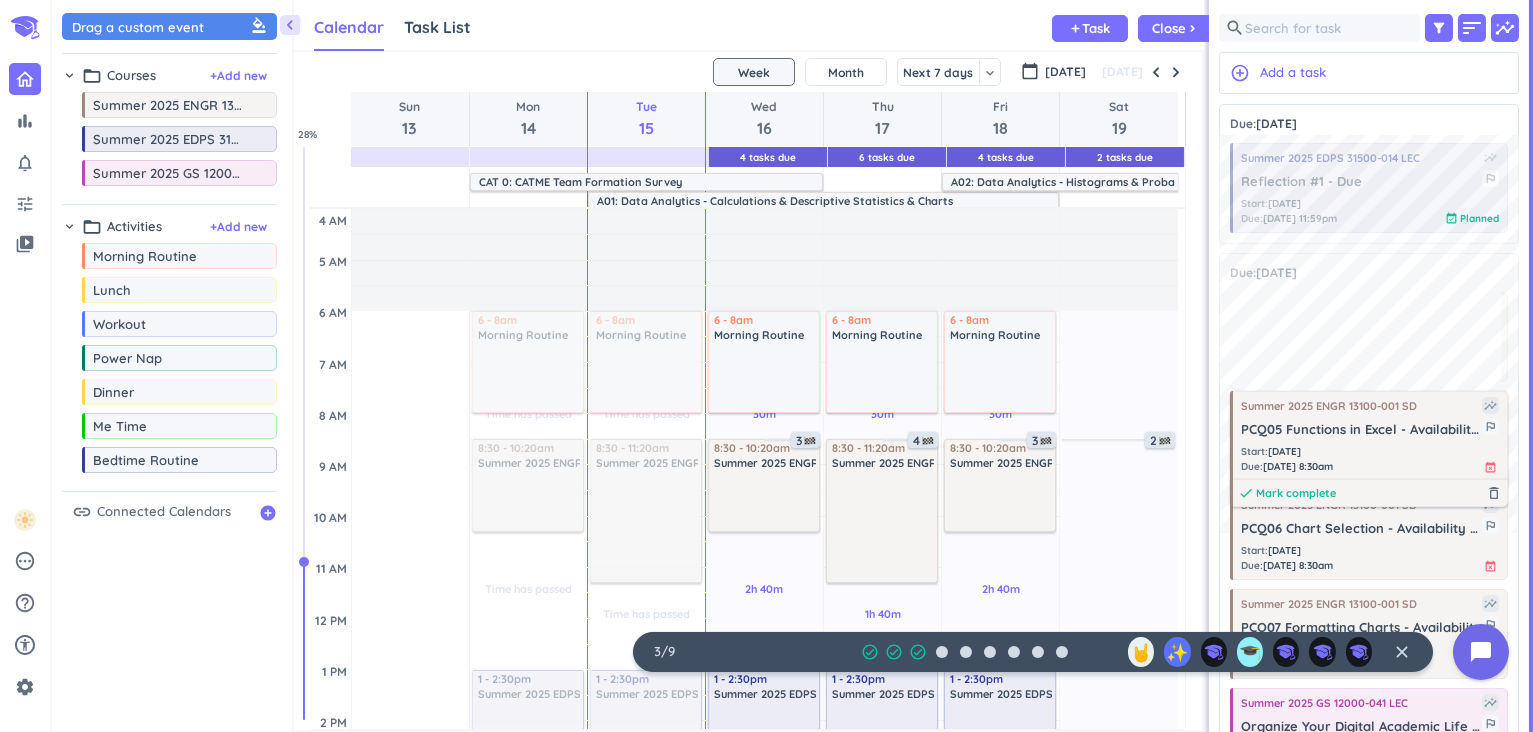 click on "Mark complete" at bounding box center [1296, 493] 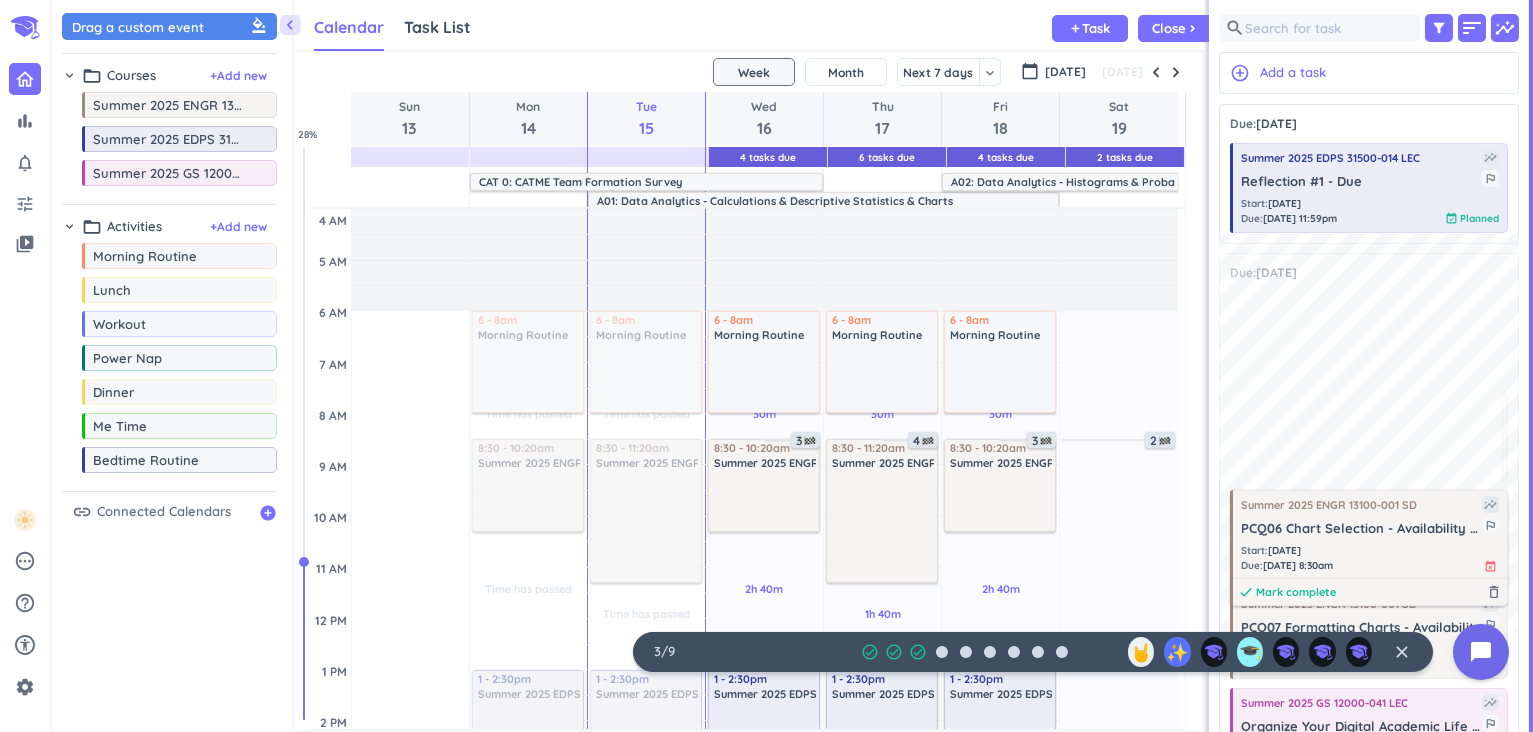 click on "Mark complete" at bounding box center (1296, 592) 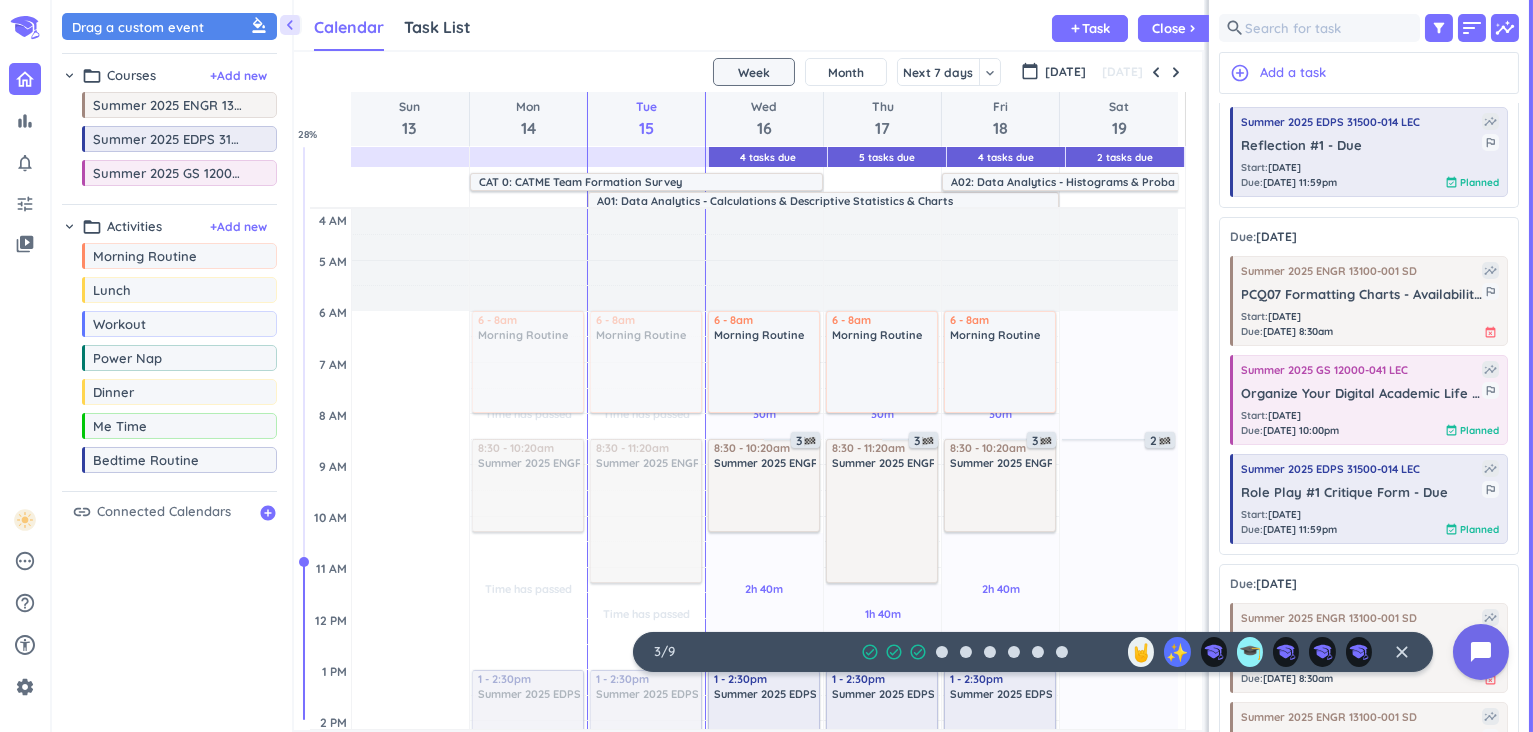 scroll, scrollTop: 0, scrollLeft: 0, axis: both 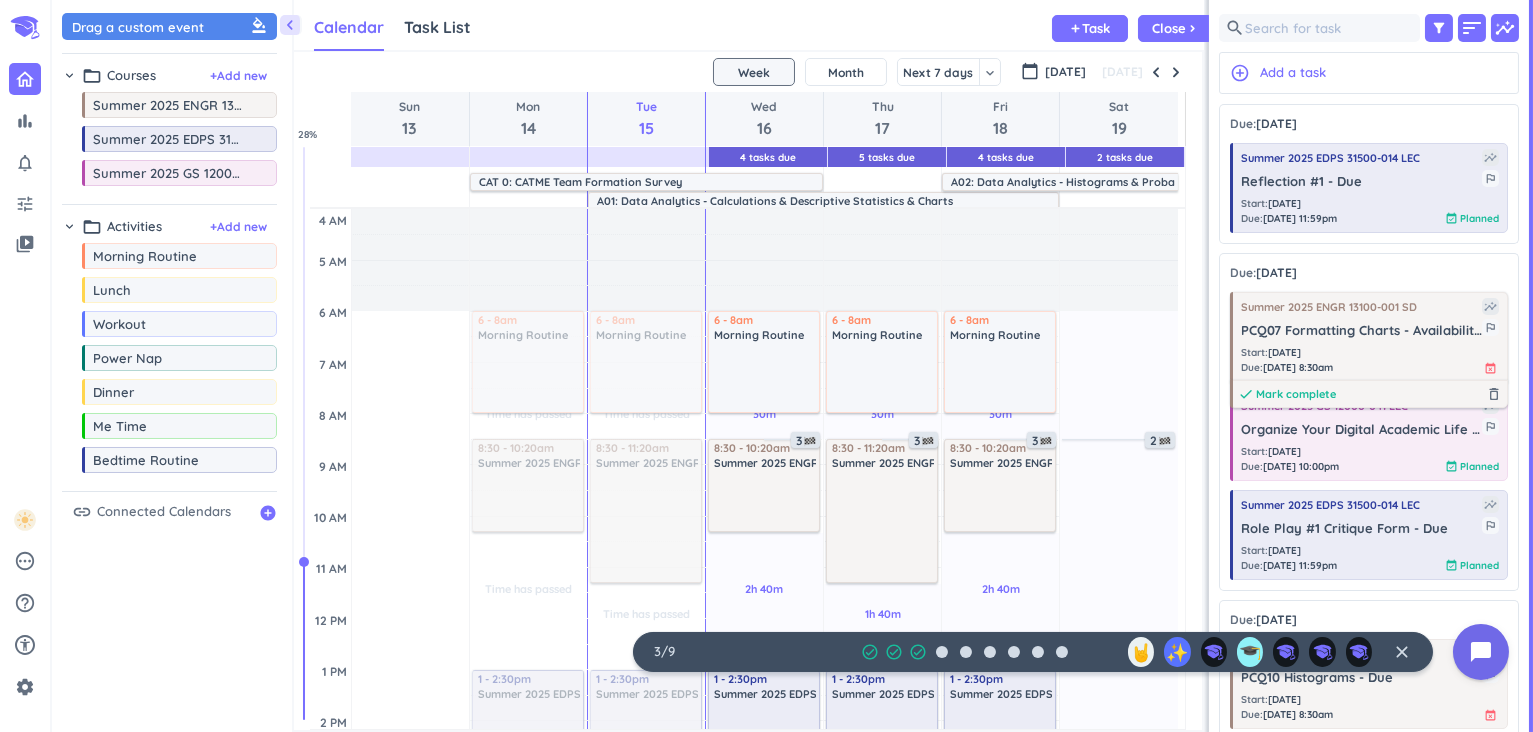 click on "Mark complete" at bounding box center [1296, 394] 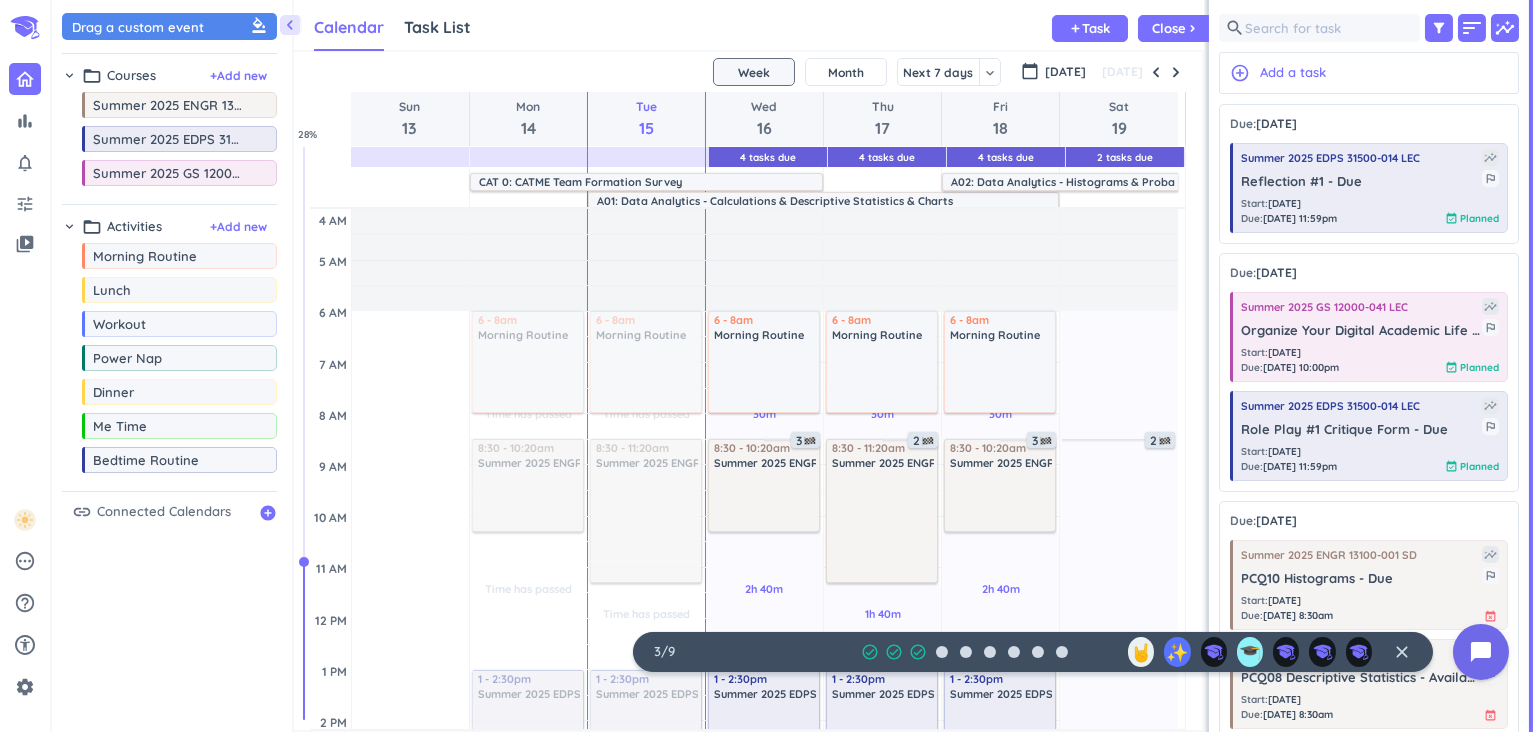 scroll, scrollTop: 0, scrollLeft: 0, axis: both 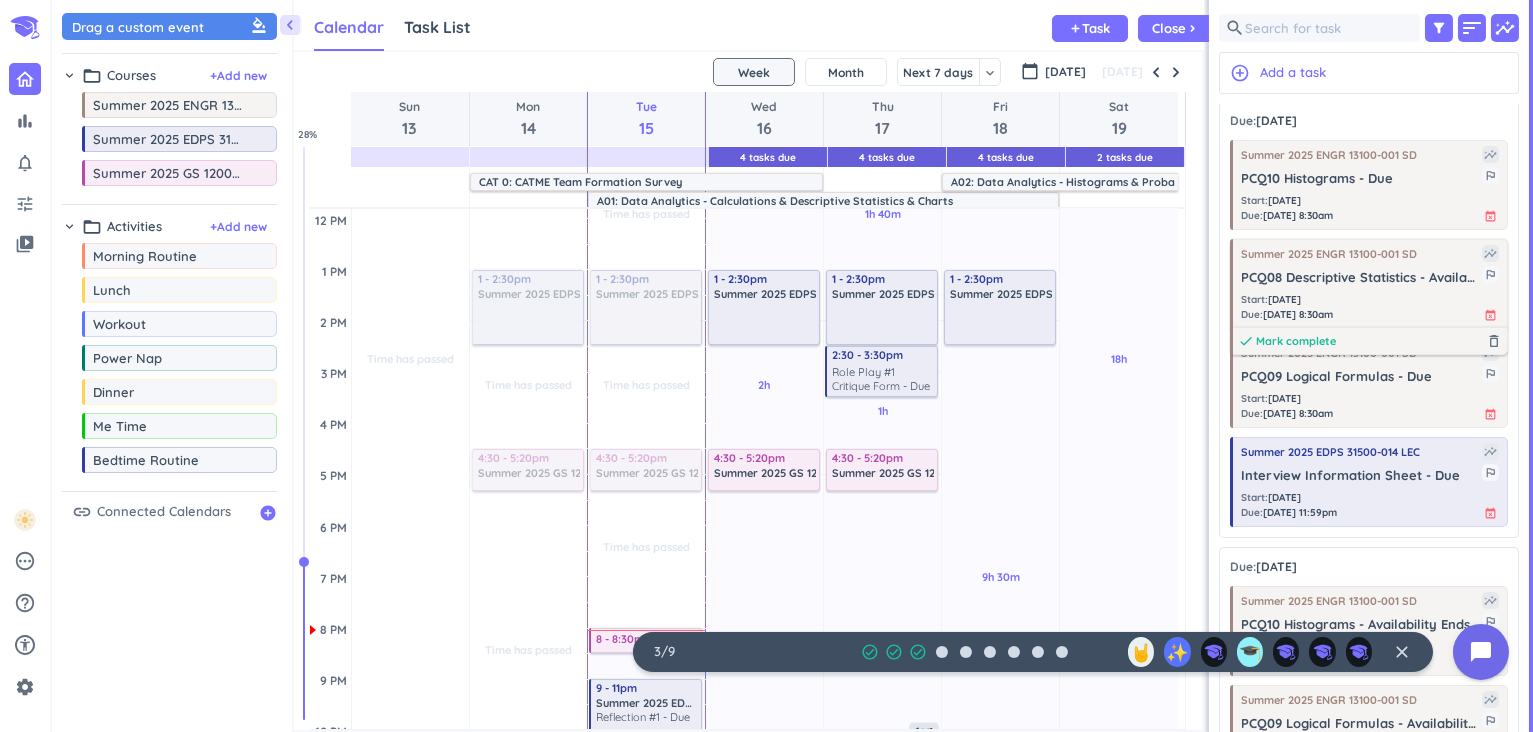click on "Mark complete" at bounding box center (1296, 341) 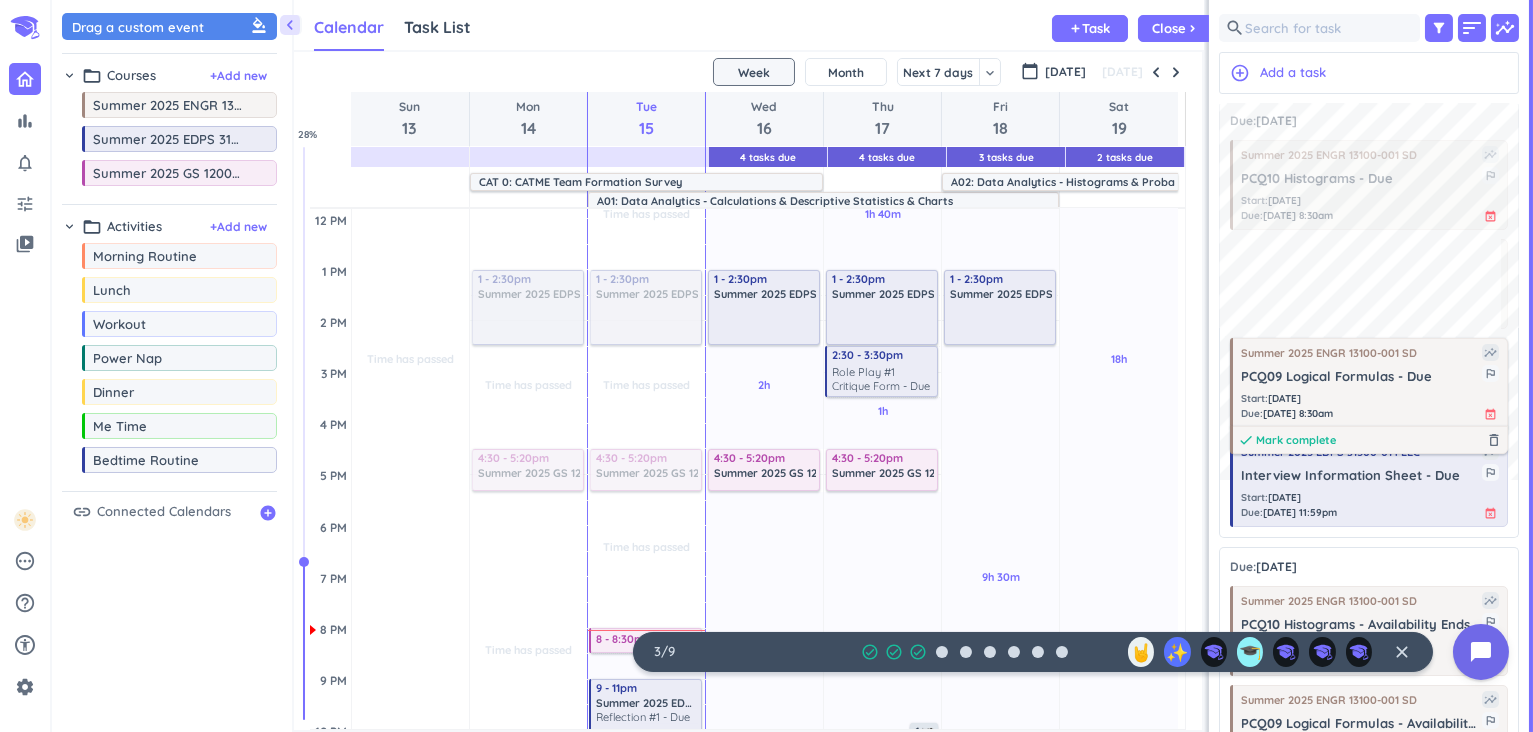 click on "Mark complete" at bounding box center (1296, 440) 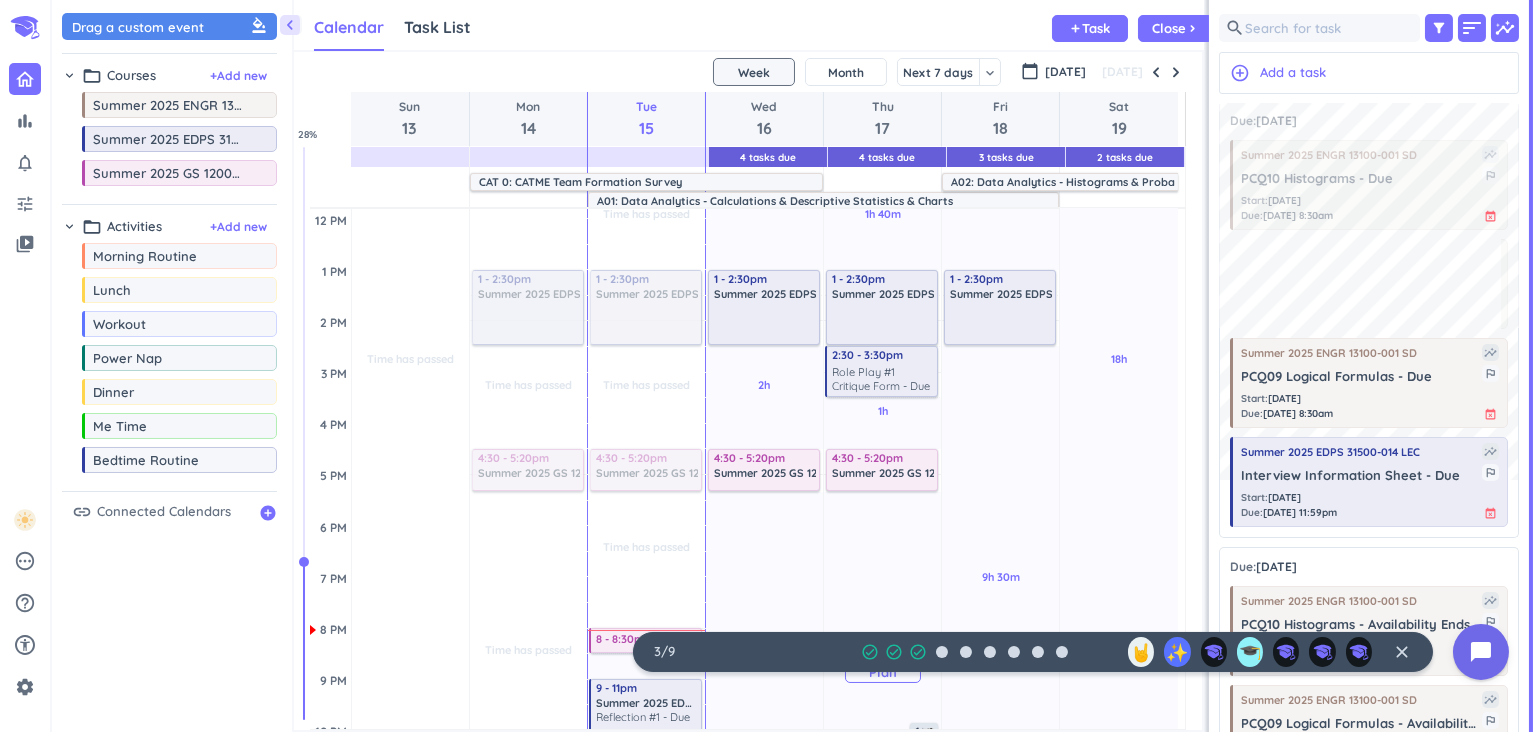 click on "Summer 2025 EDPS 31500-014 LEC insights Interview Information Sheet - Due outlined_flag Start :  [DATE] Due :  [DATE] 11:59pm event_busy done [PERSON_NAME] complete delete_outline" at bounding box center [1369, 477] 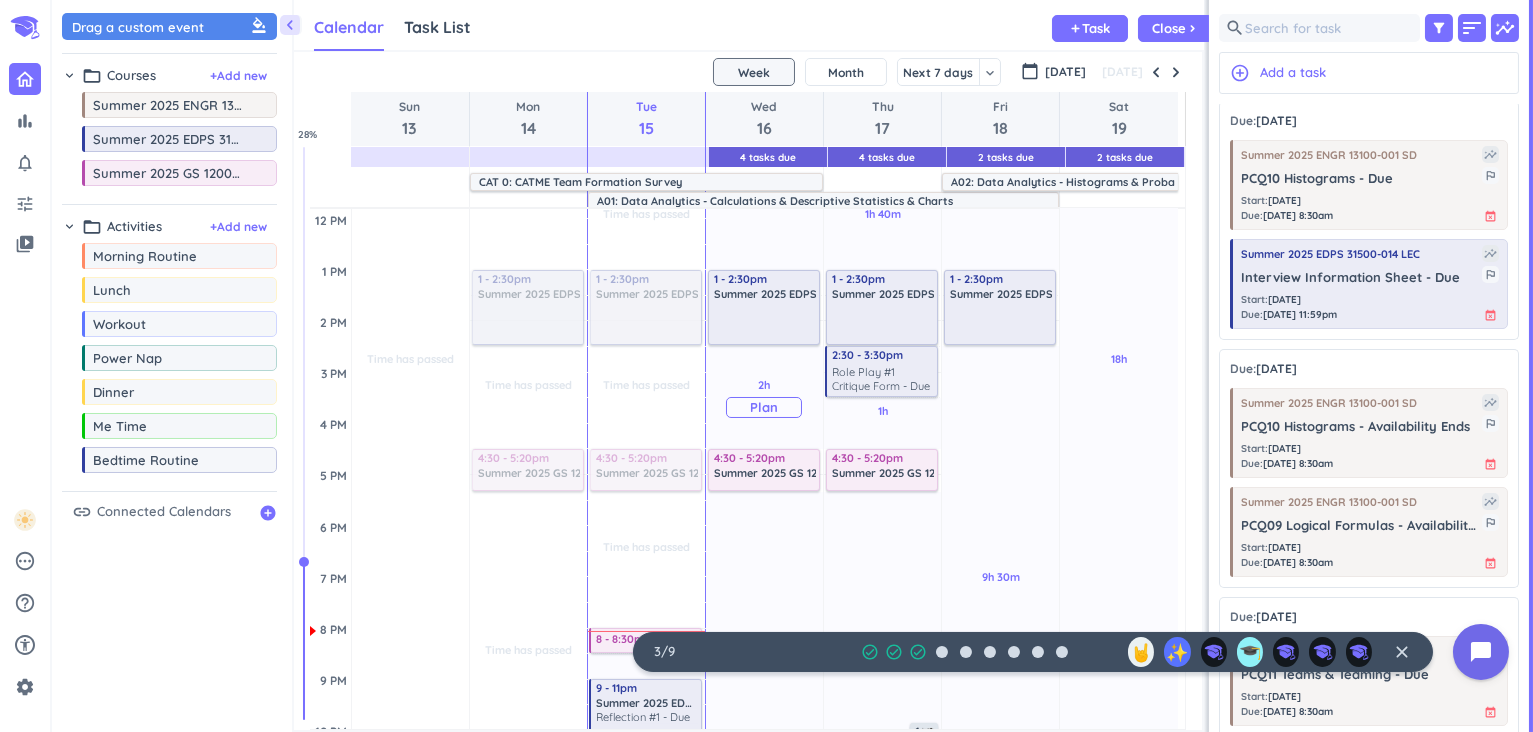 click on "Plan" at bounding box center [764, 407] 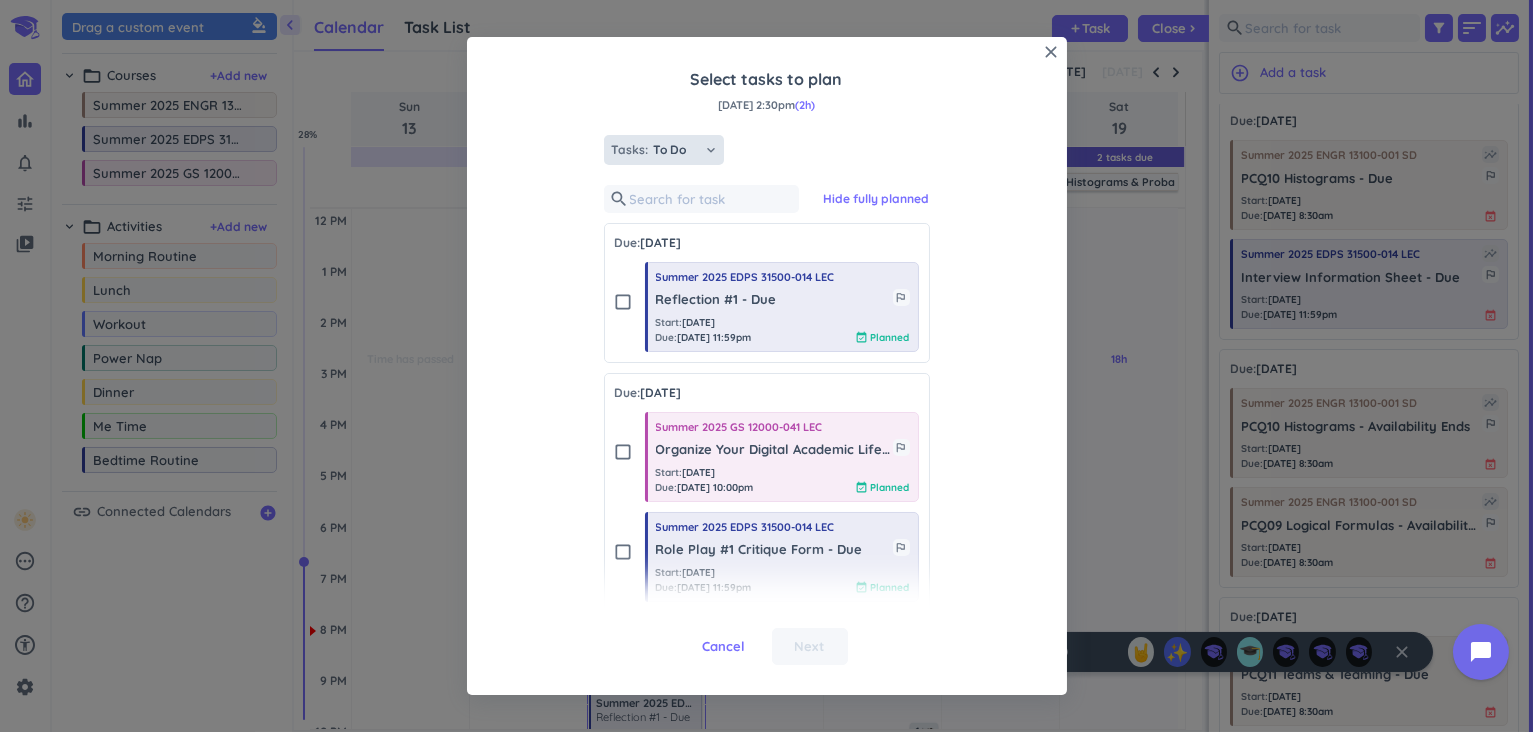 click on "To Do" at bounding box center [679, 150] 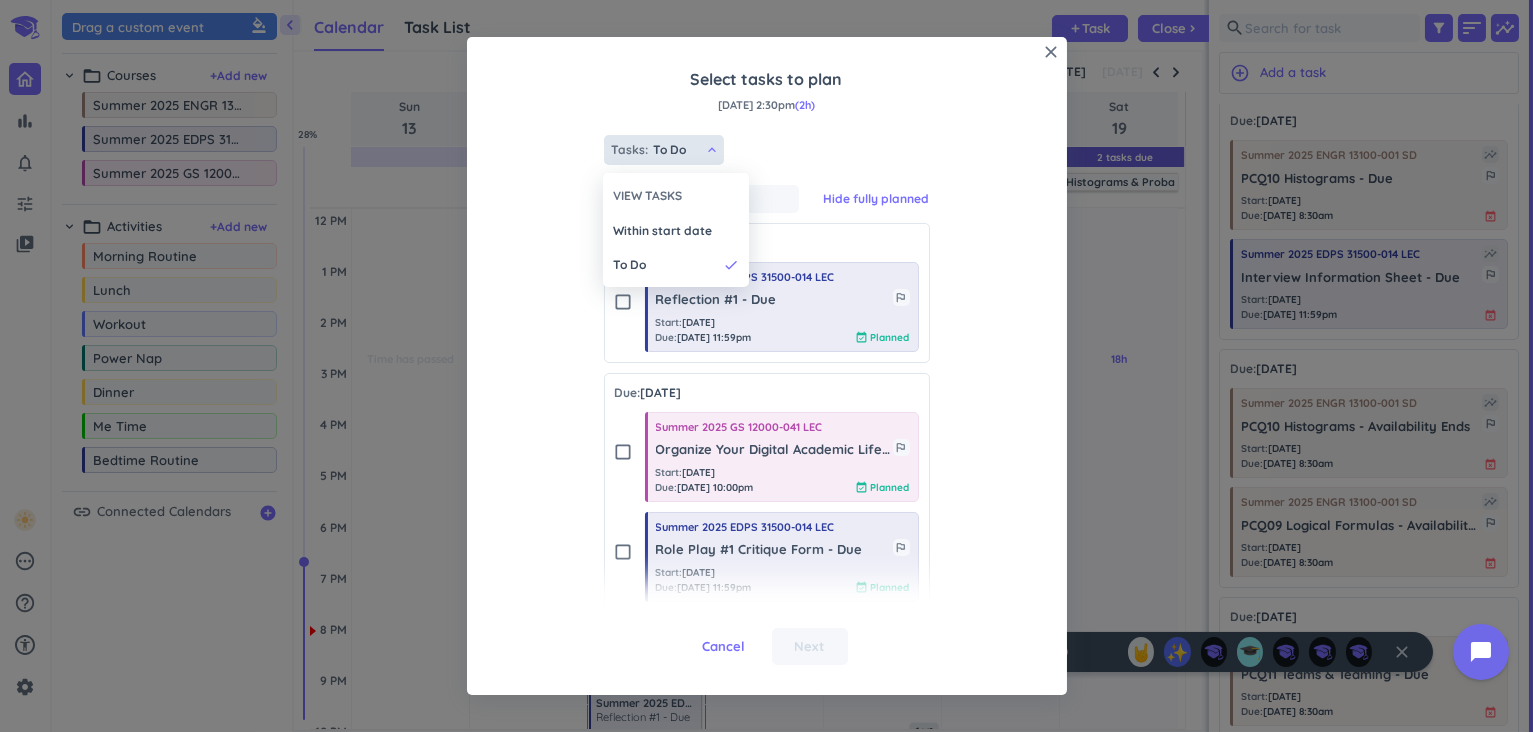 click at bounding box center (766, 366) 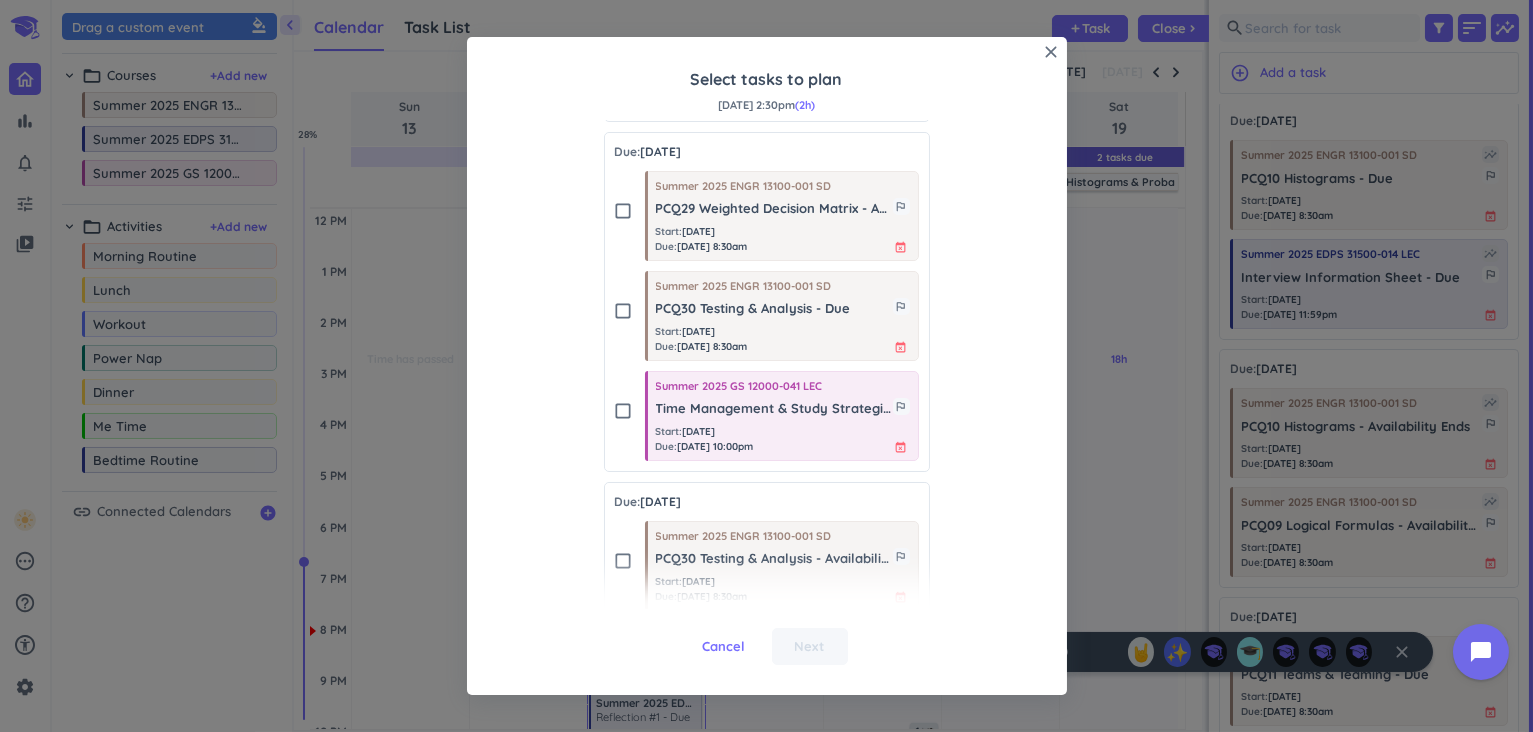 scroll, scrollTop: 6638, scrollLeft: 0, axis: vertical 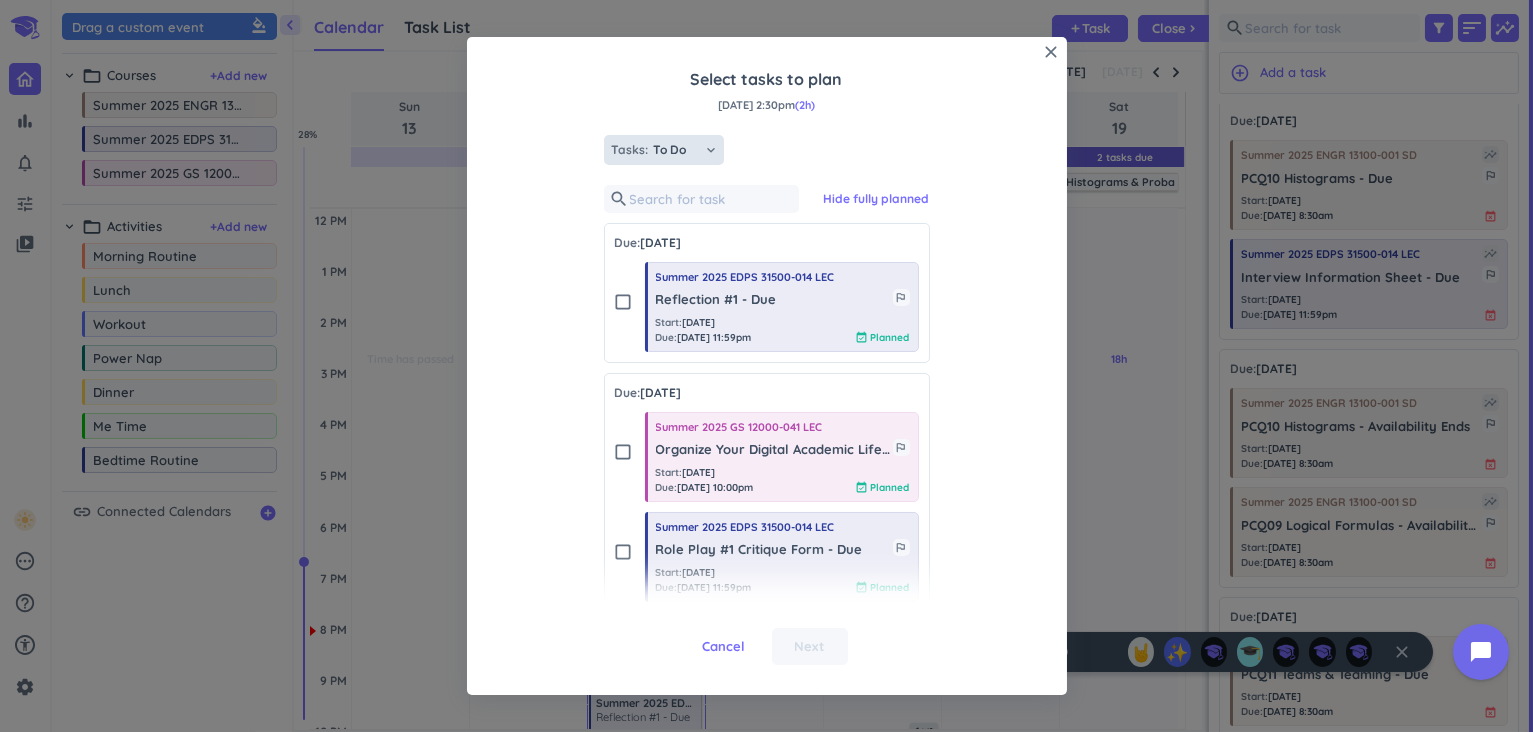 click on "To Do" at bounding box center [679, 150] 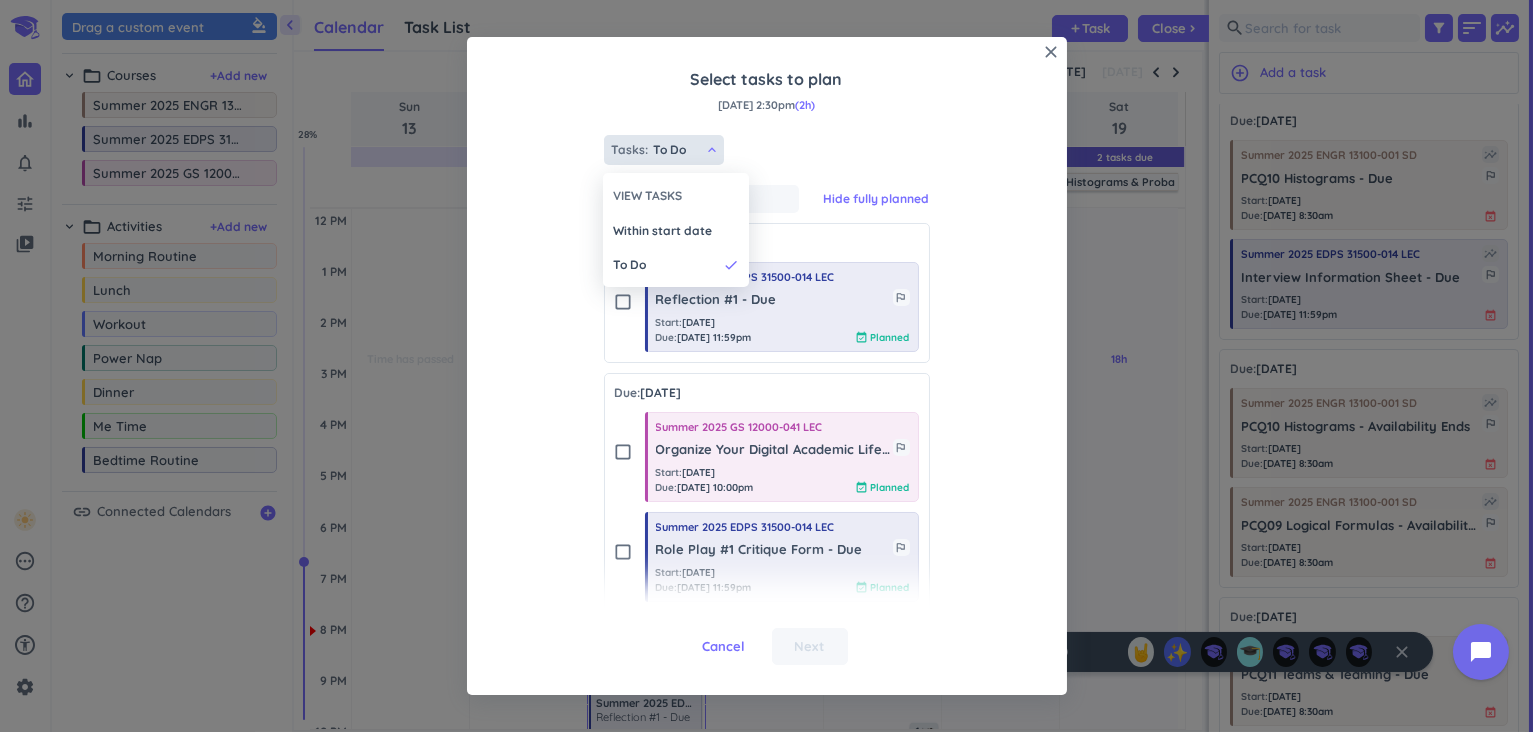 click at bounding box center [766, 366] 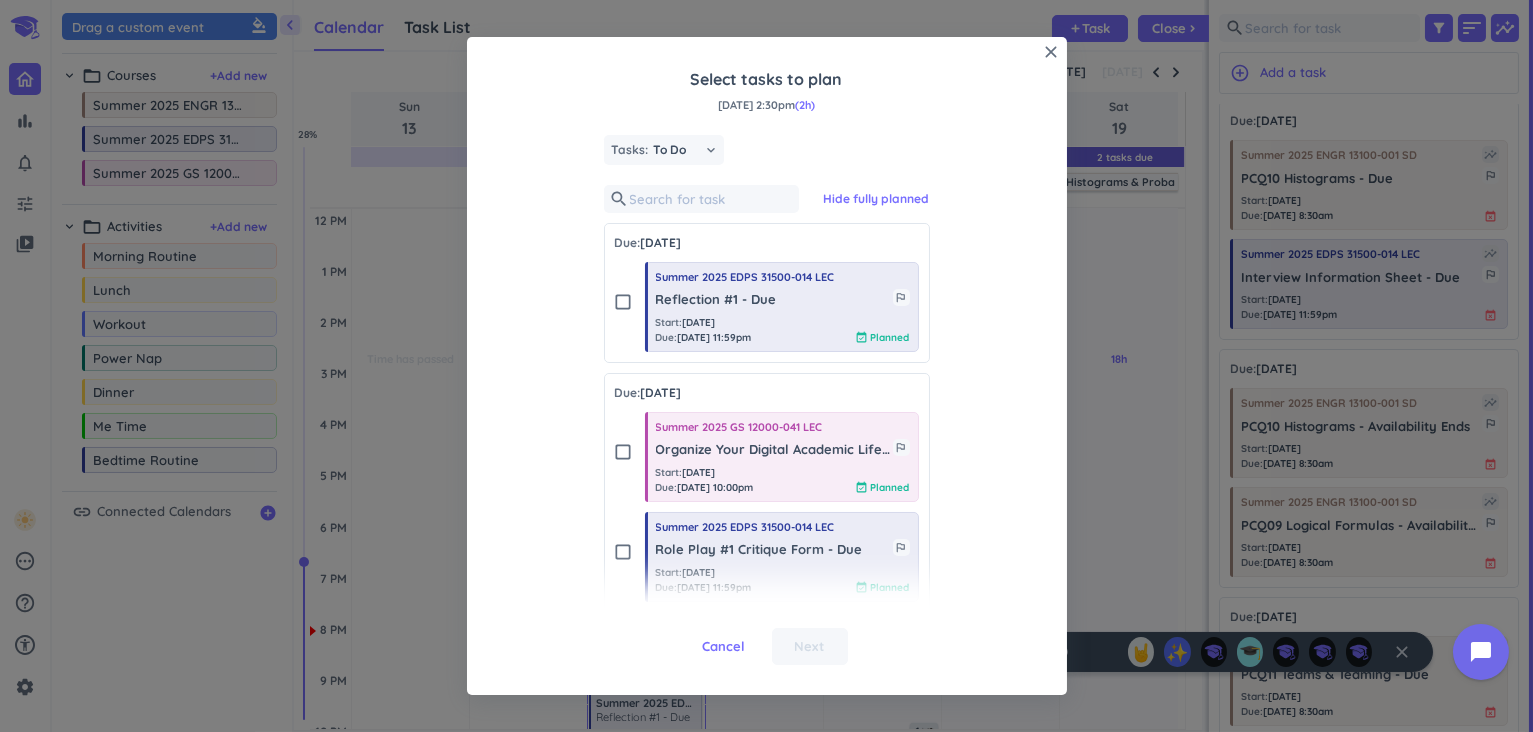 click on "Tasks: To Do keyboard_arrow_down" at bounding box center (767, 150) 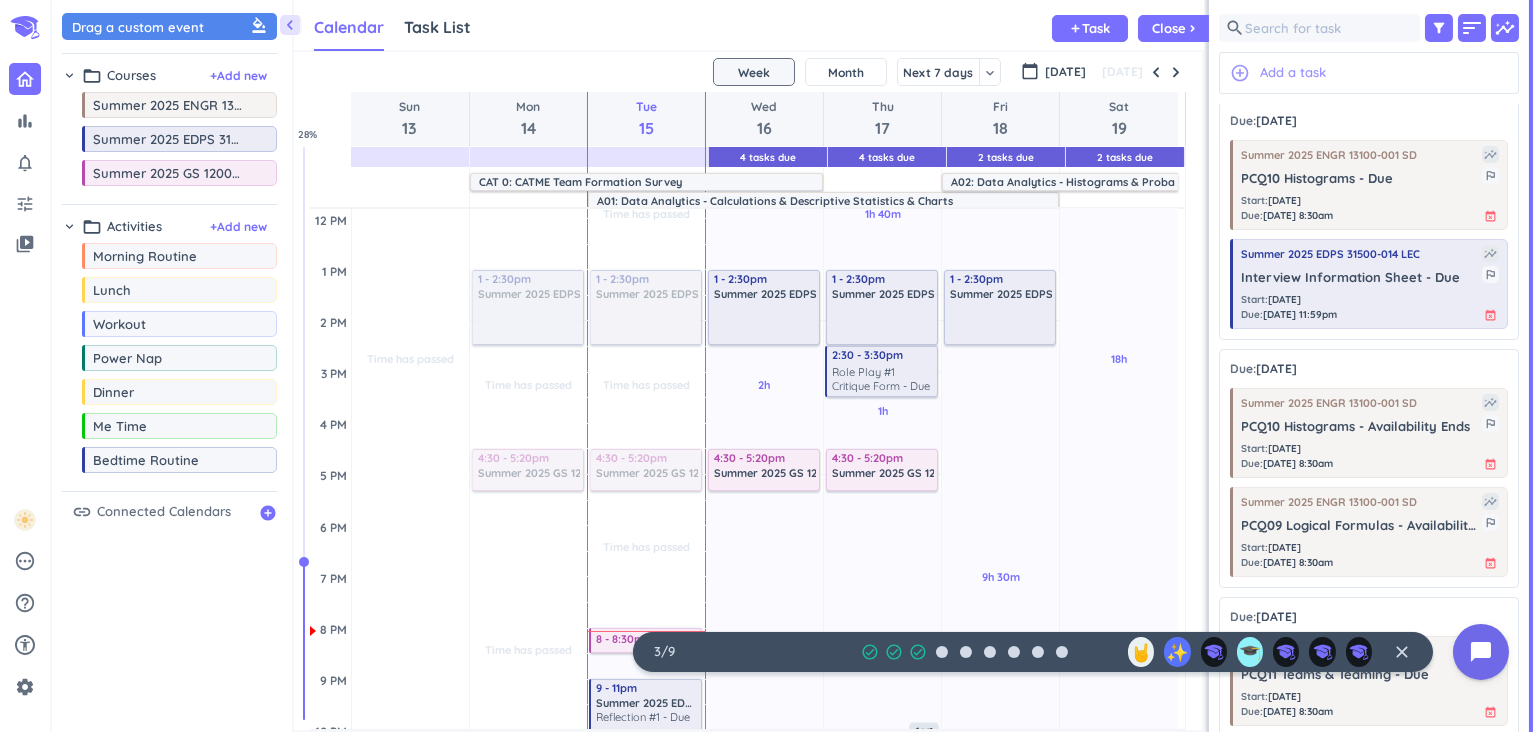 click on "Add a task" at bounding box center (1293, 73) 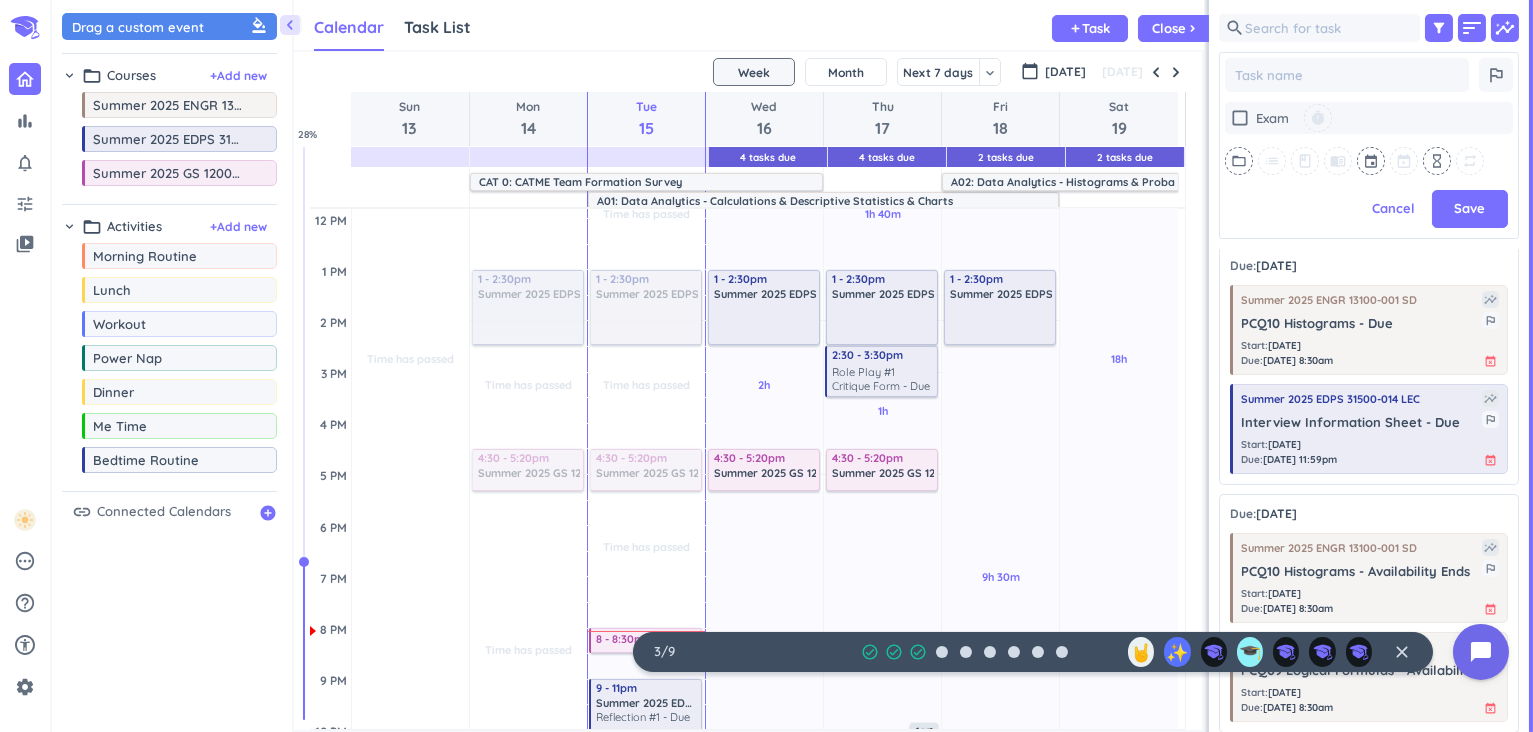 scroll, scrollTop: 476, scrollLeft: 292, axis: both 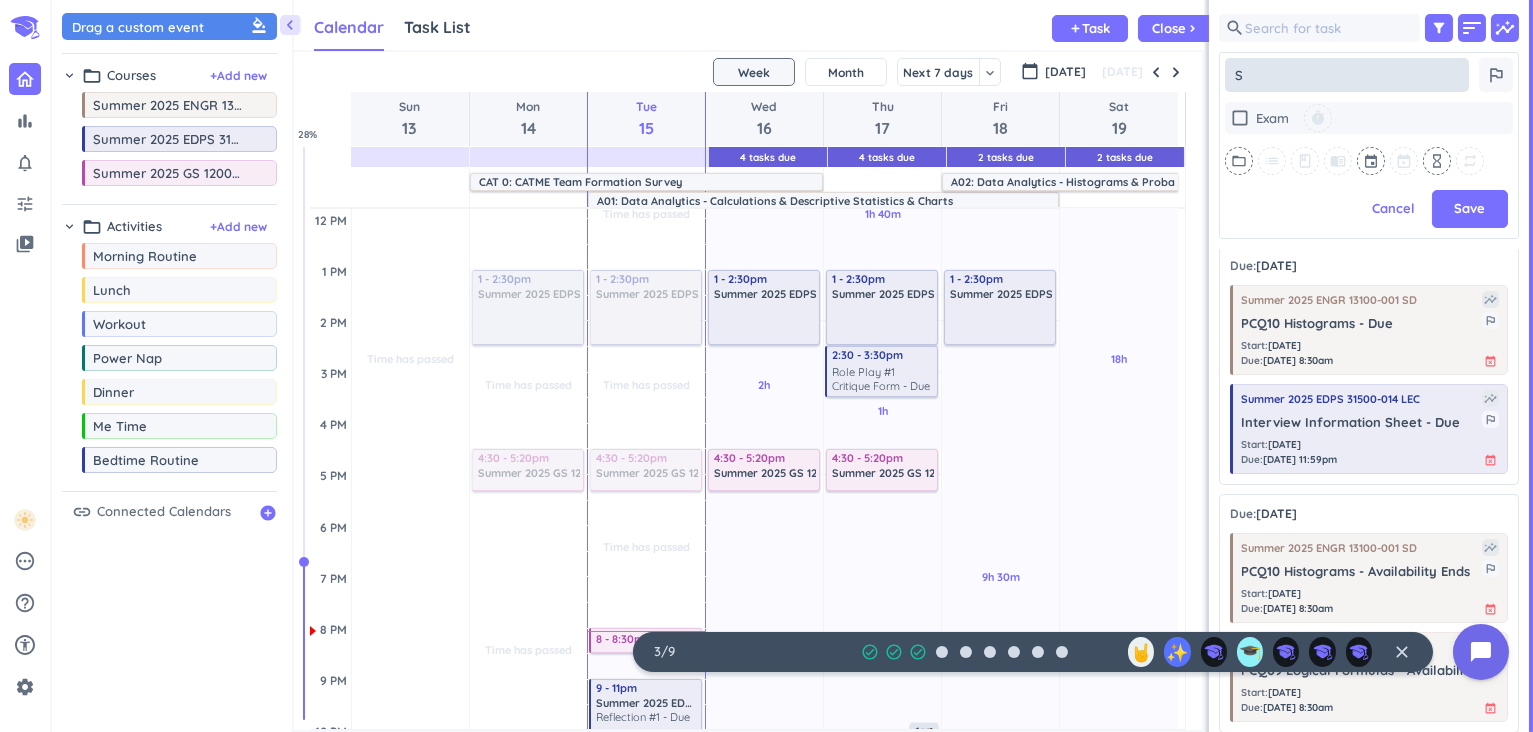 type on "x" 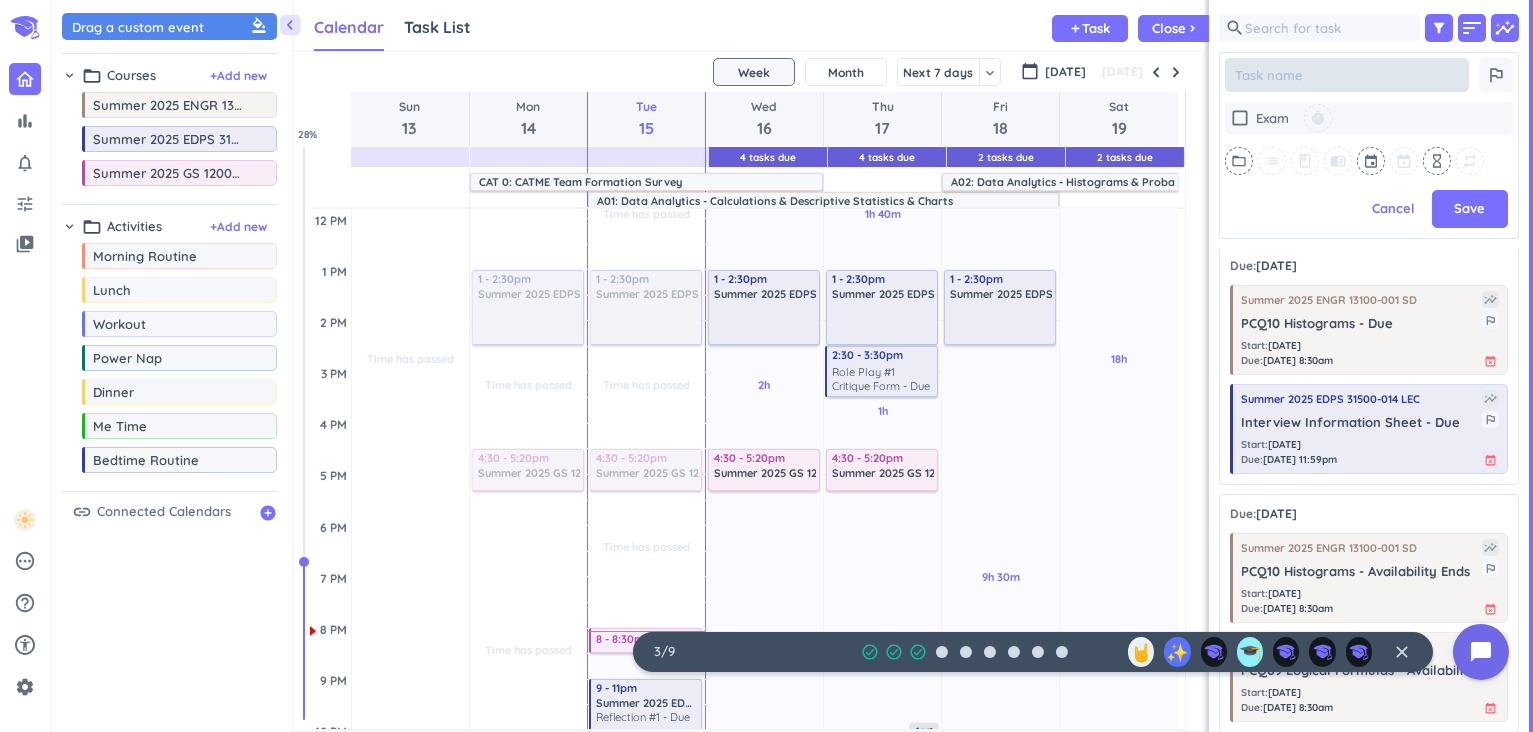 type on "x" 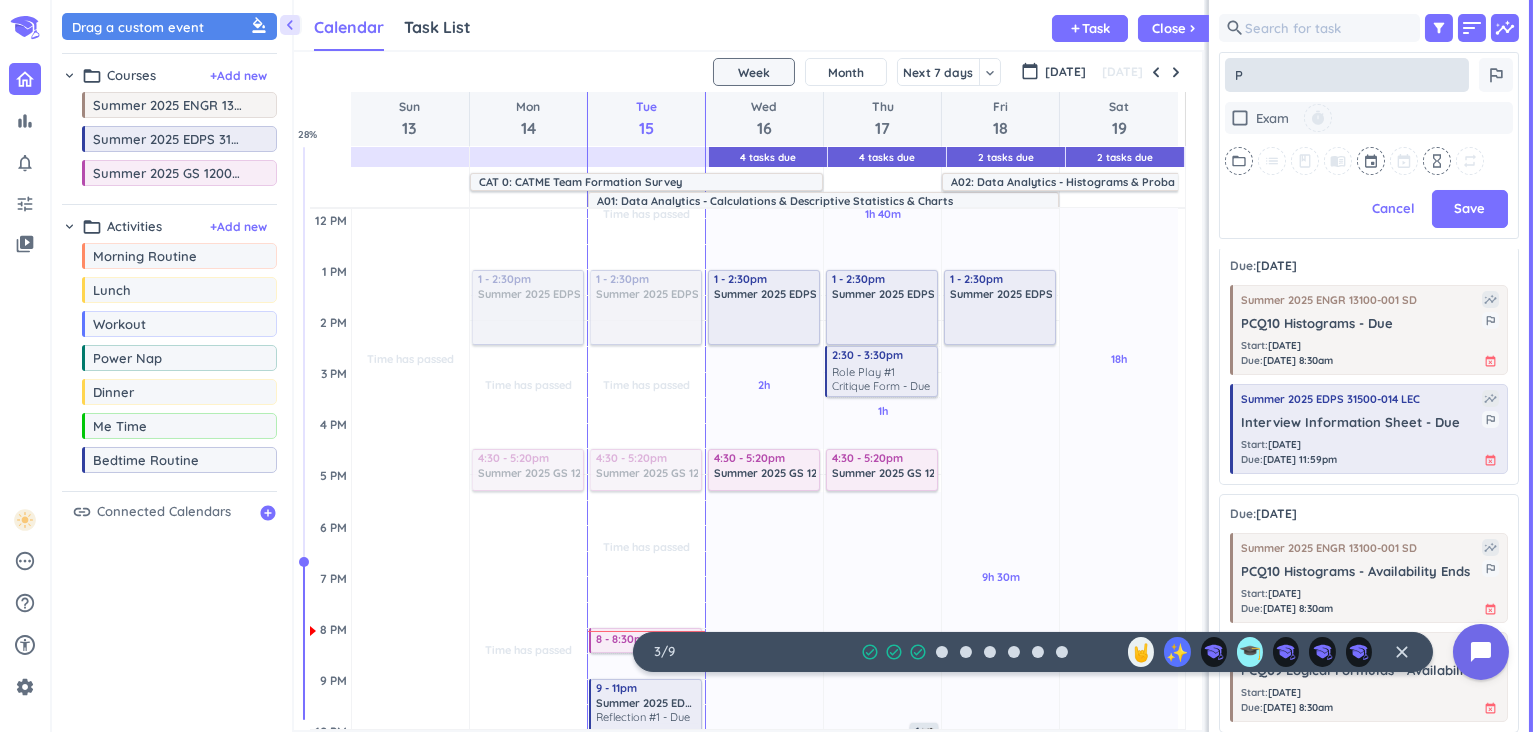 type on "x" 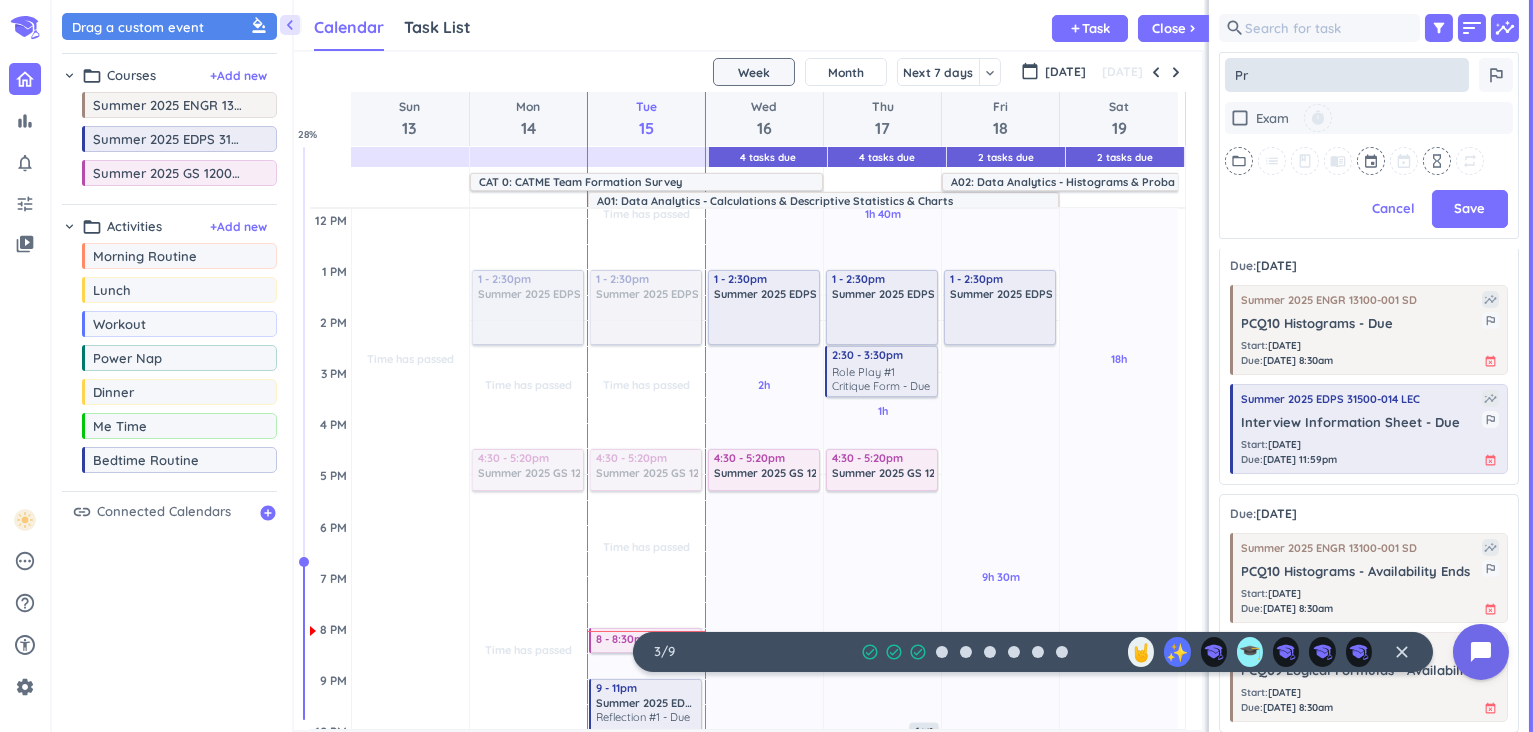 type on "Pre" 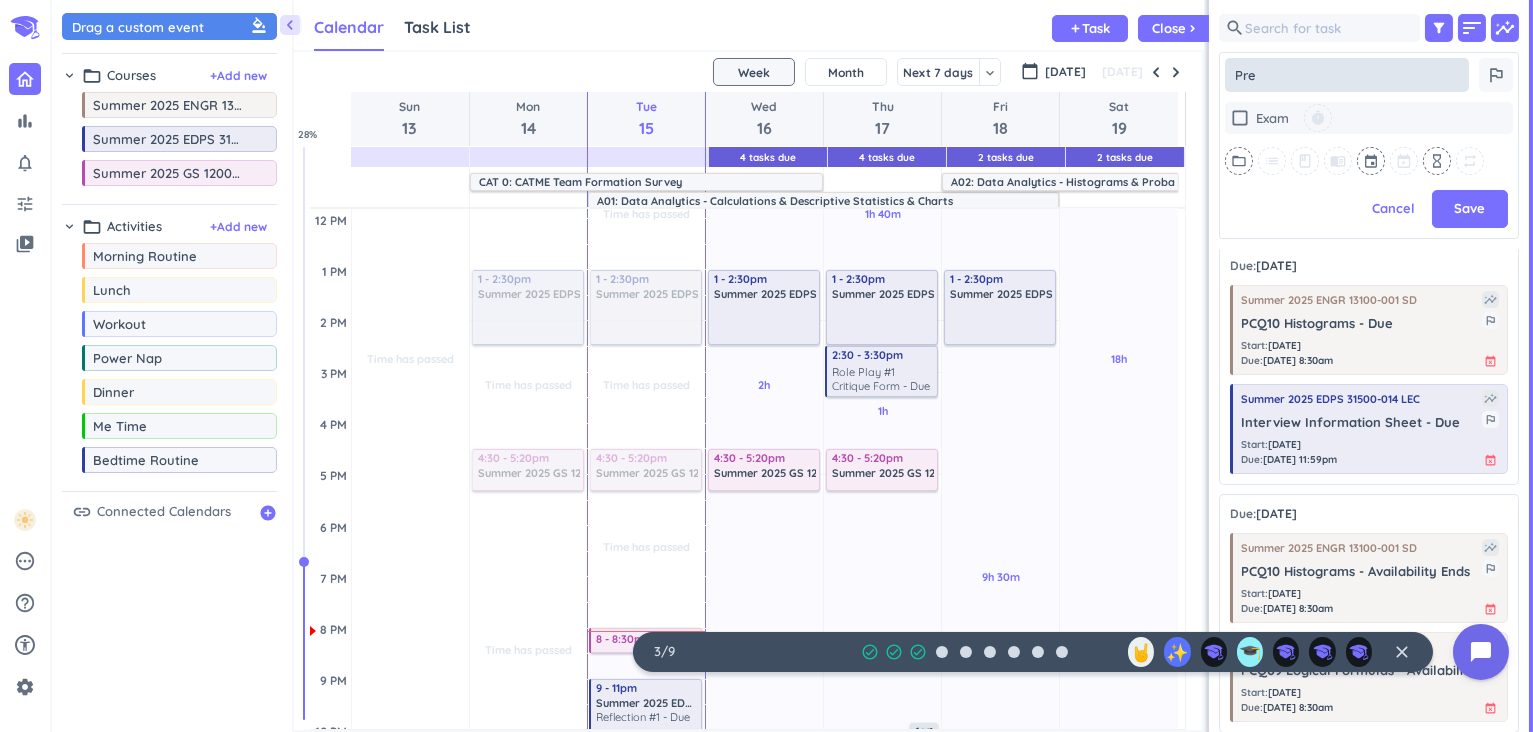 type on "x" 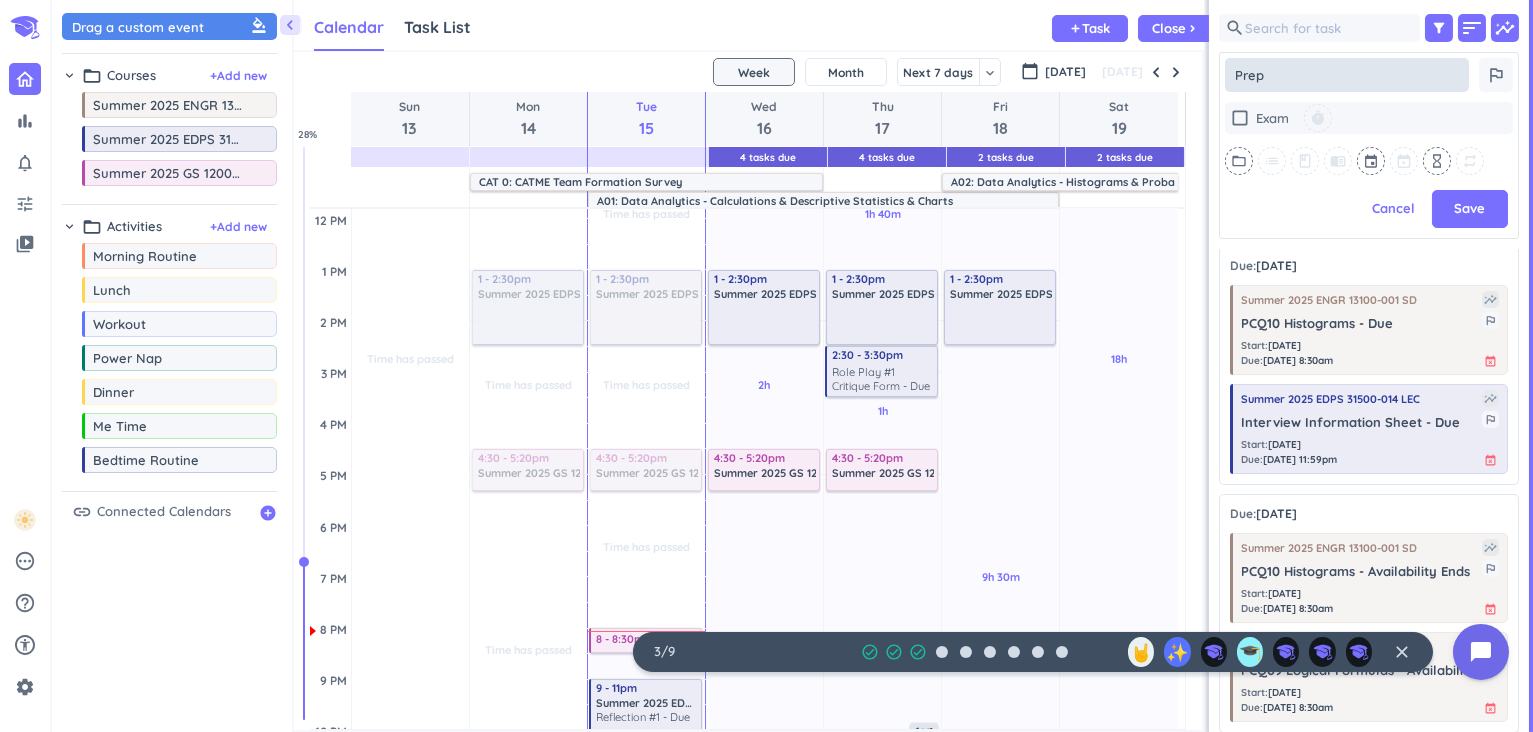 type on "Prep" 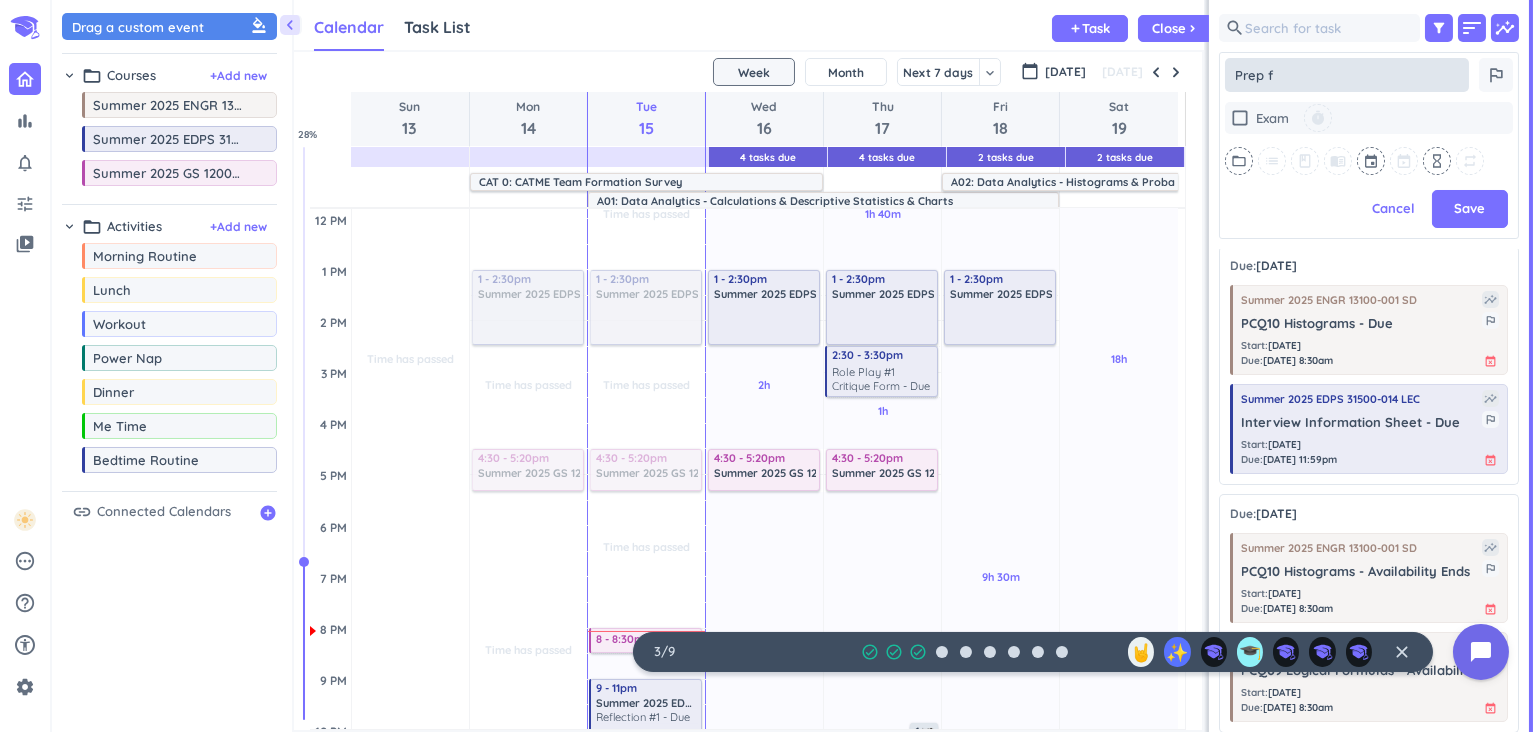 type on "Prep fo" 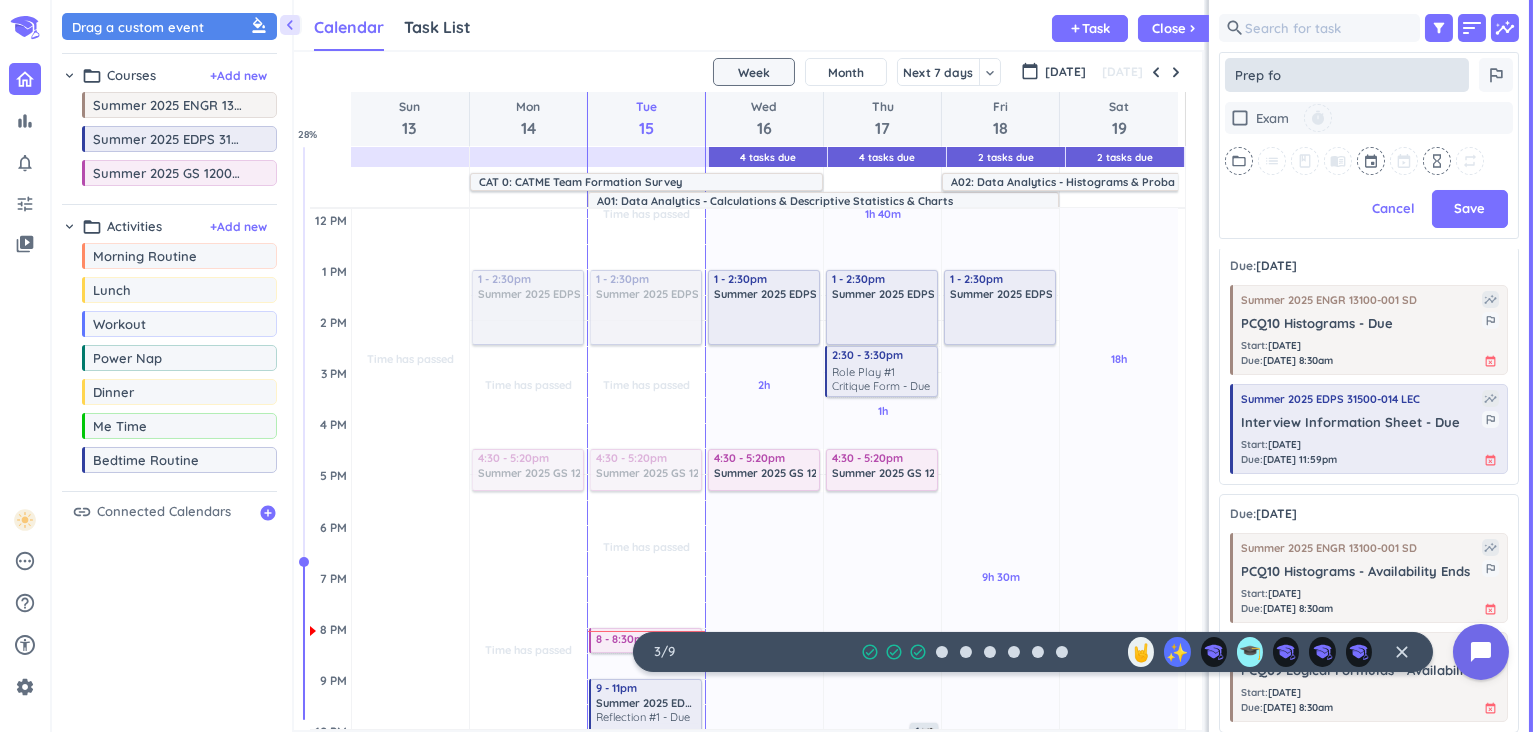 type on "x" 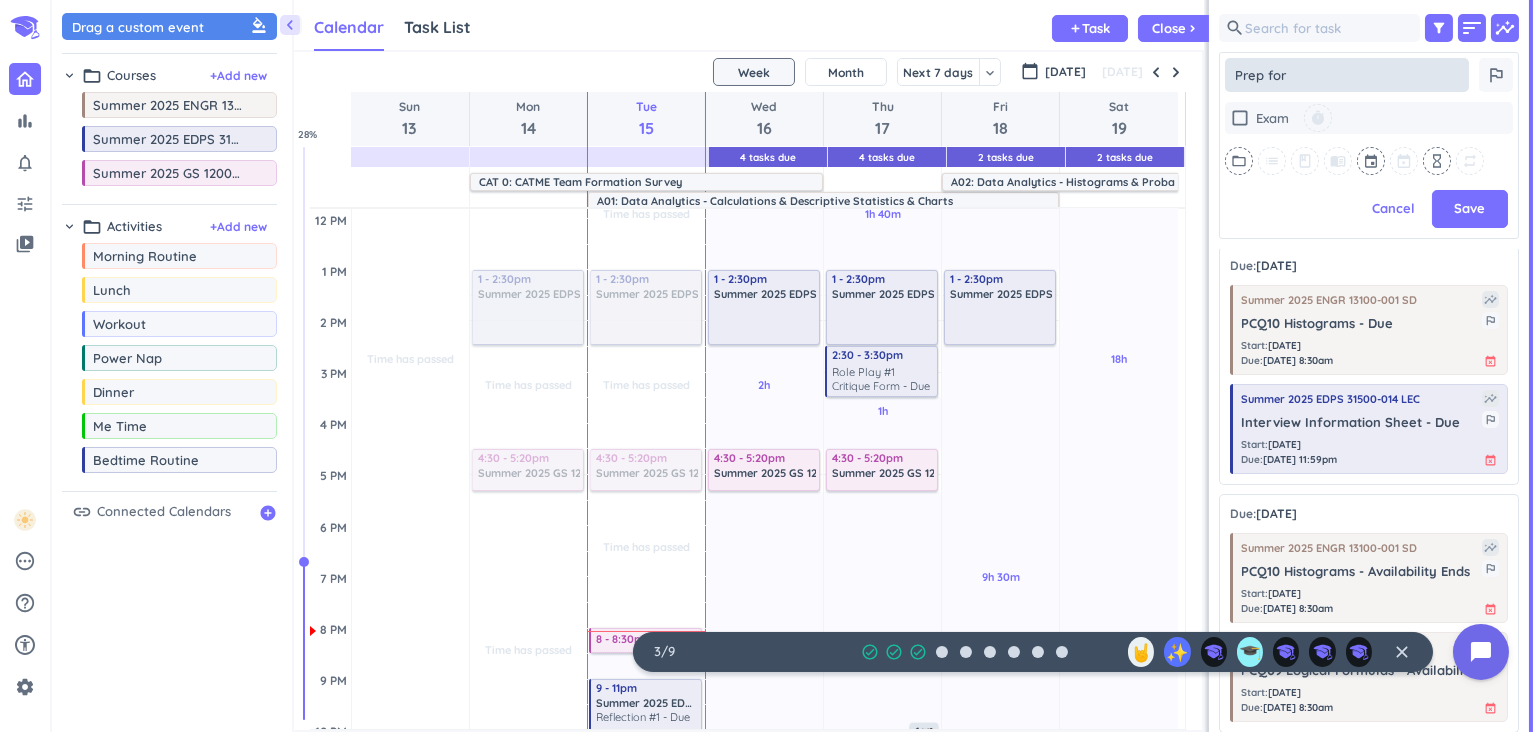 type on "x" 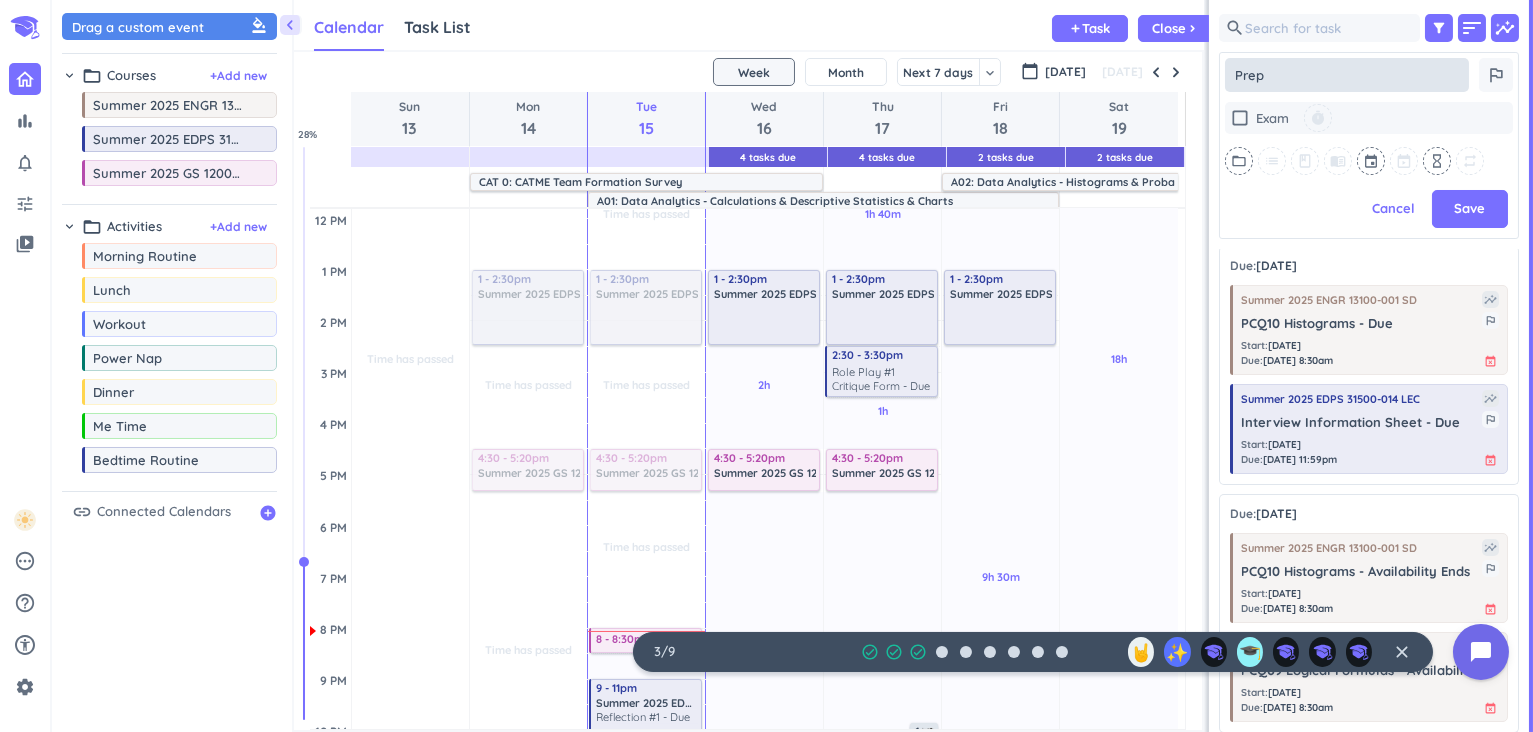 type on "x" 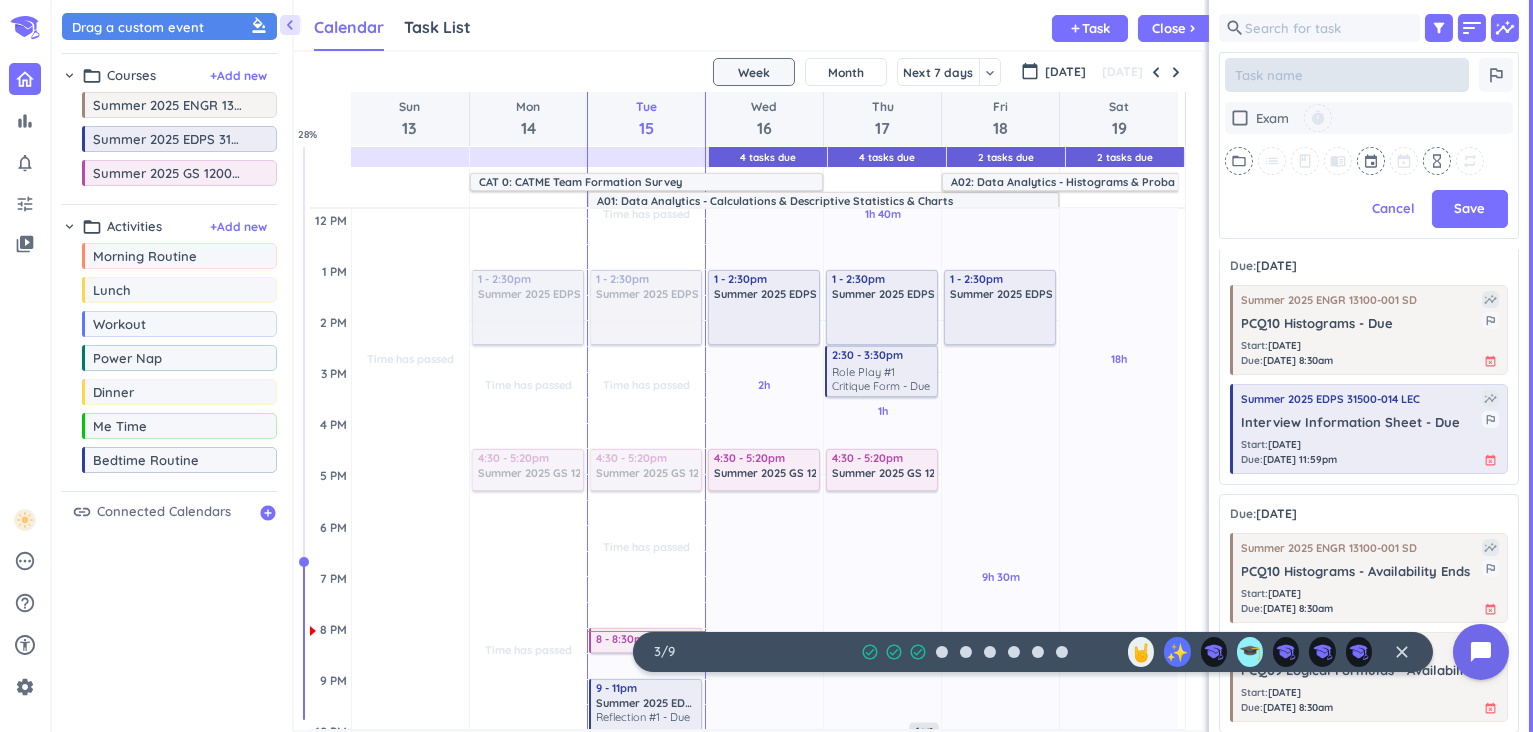 type on "x" 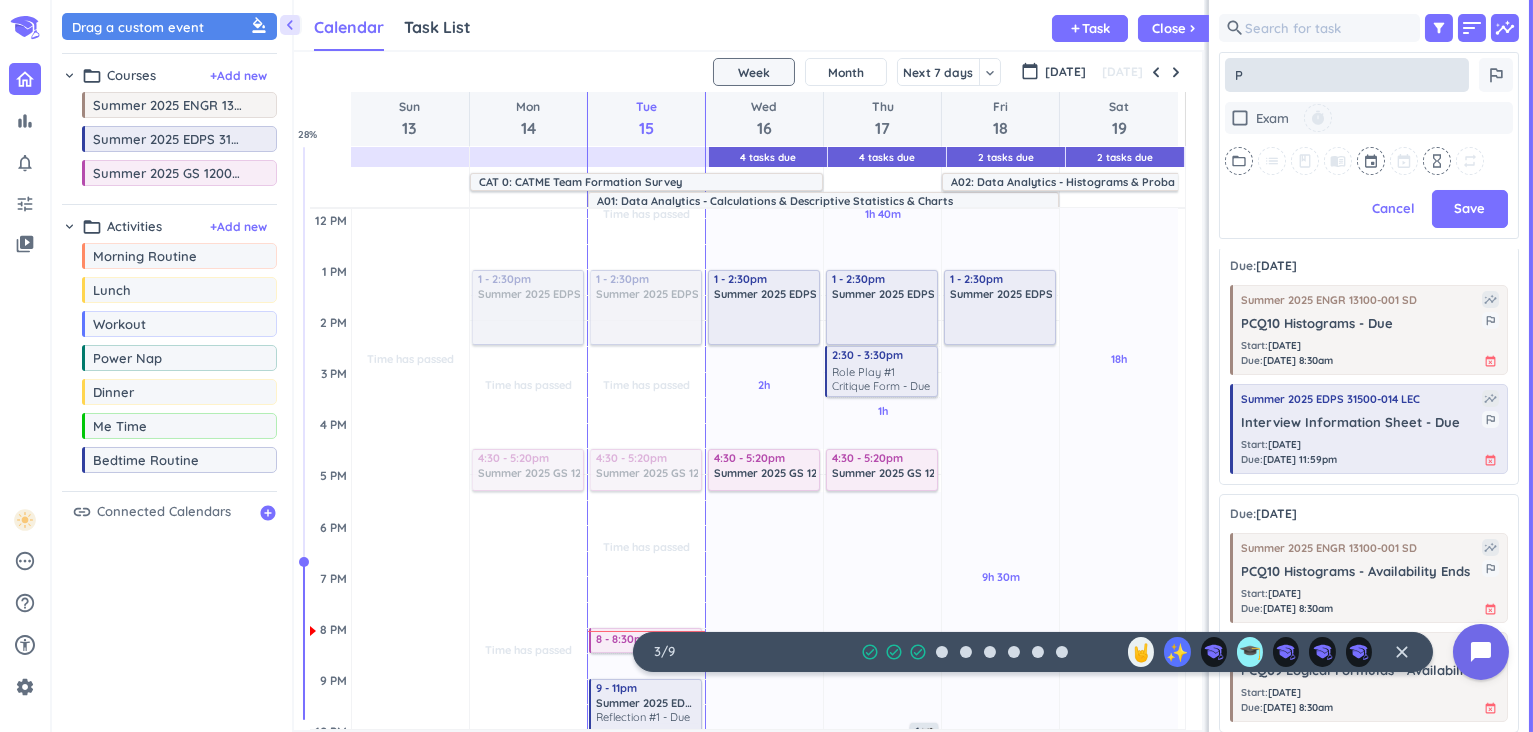 type on "x" 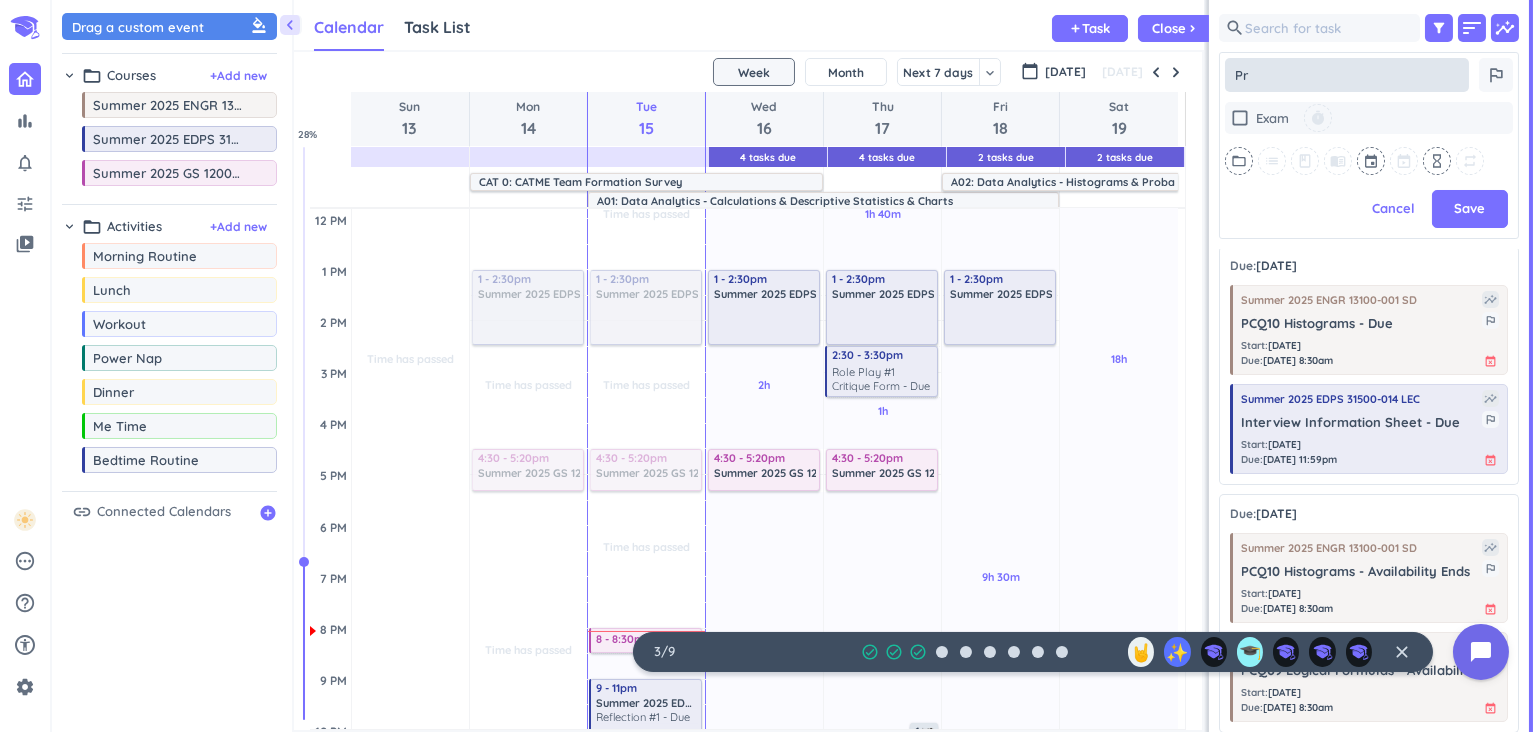 type on "x" 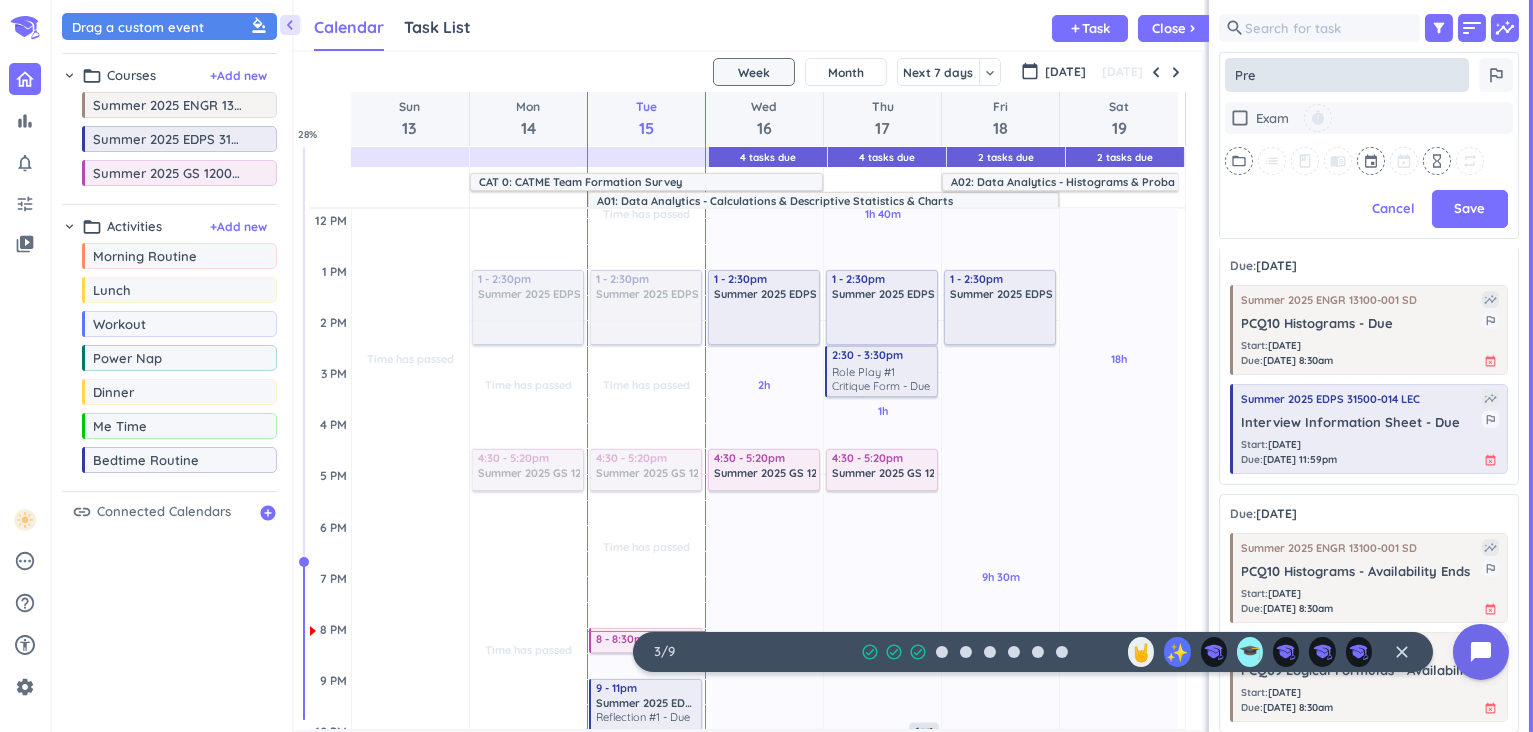 type on "x" 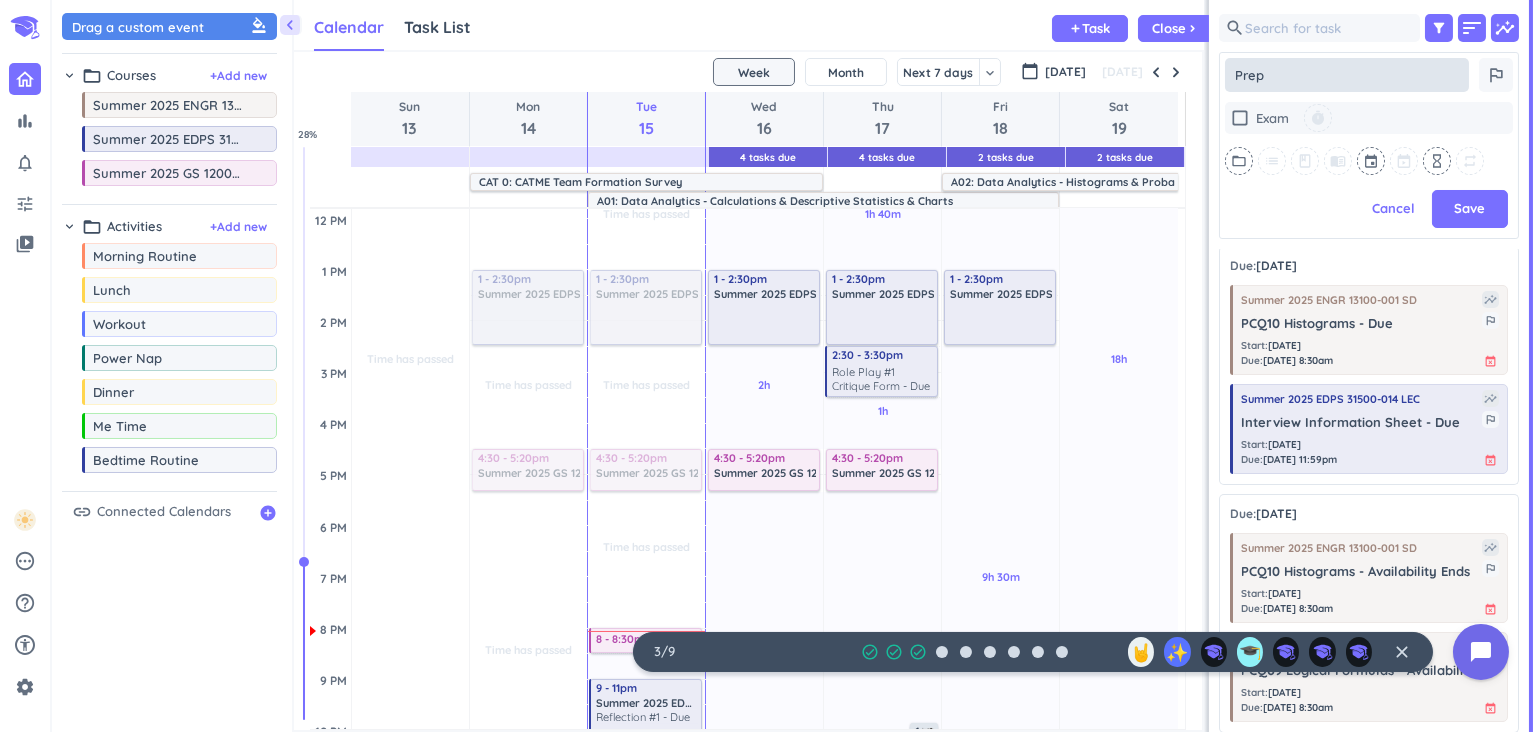 type on "Prep" 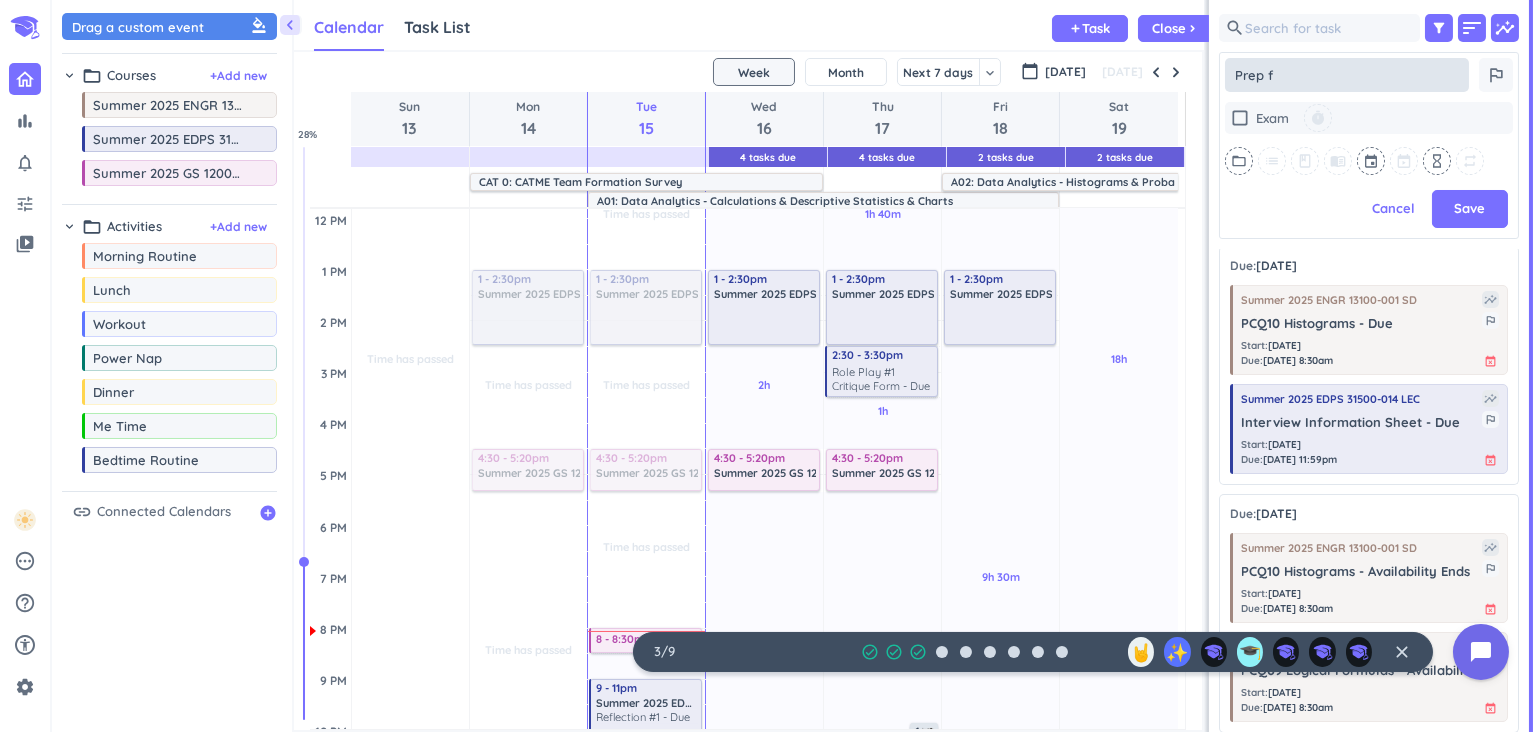 type on "Prep fo" 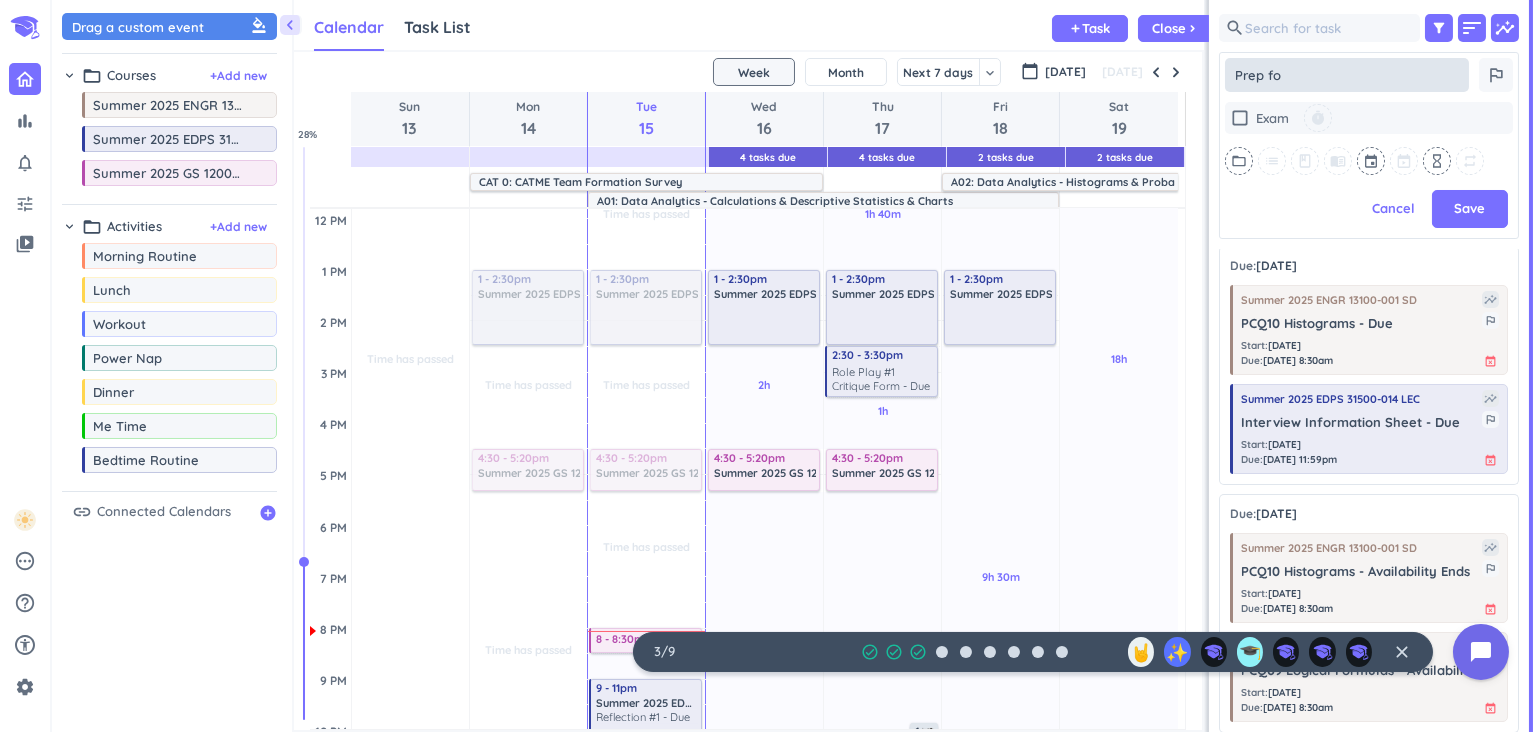 type on "x" 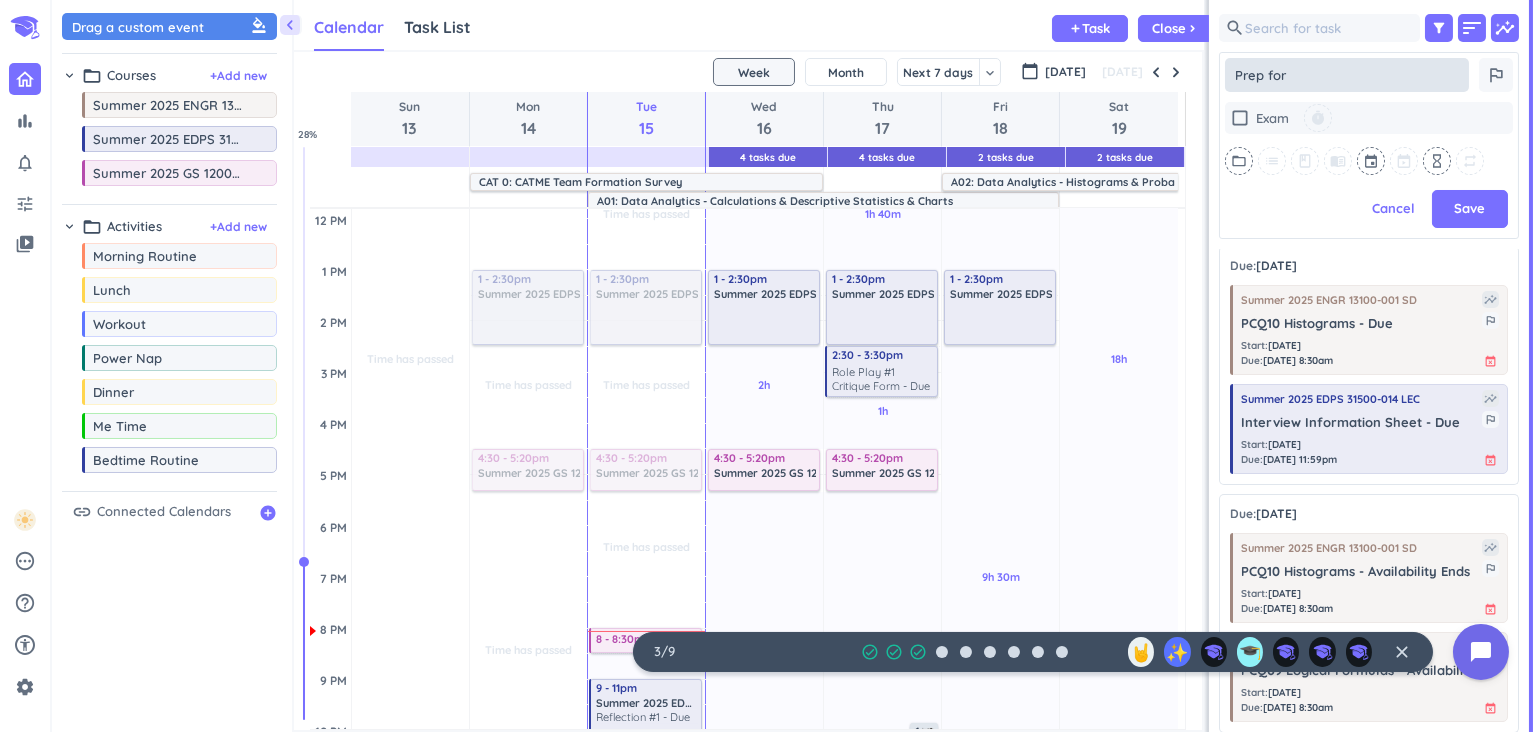 type on "x" 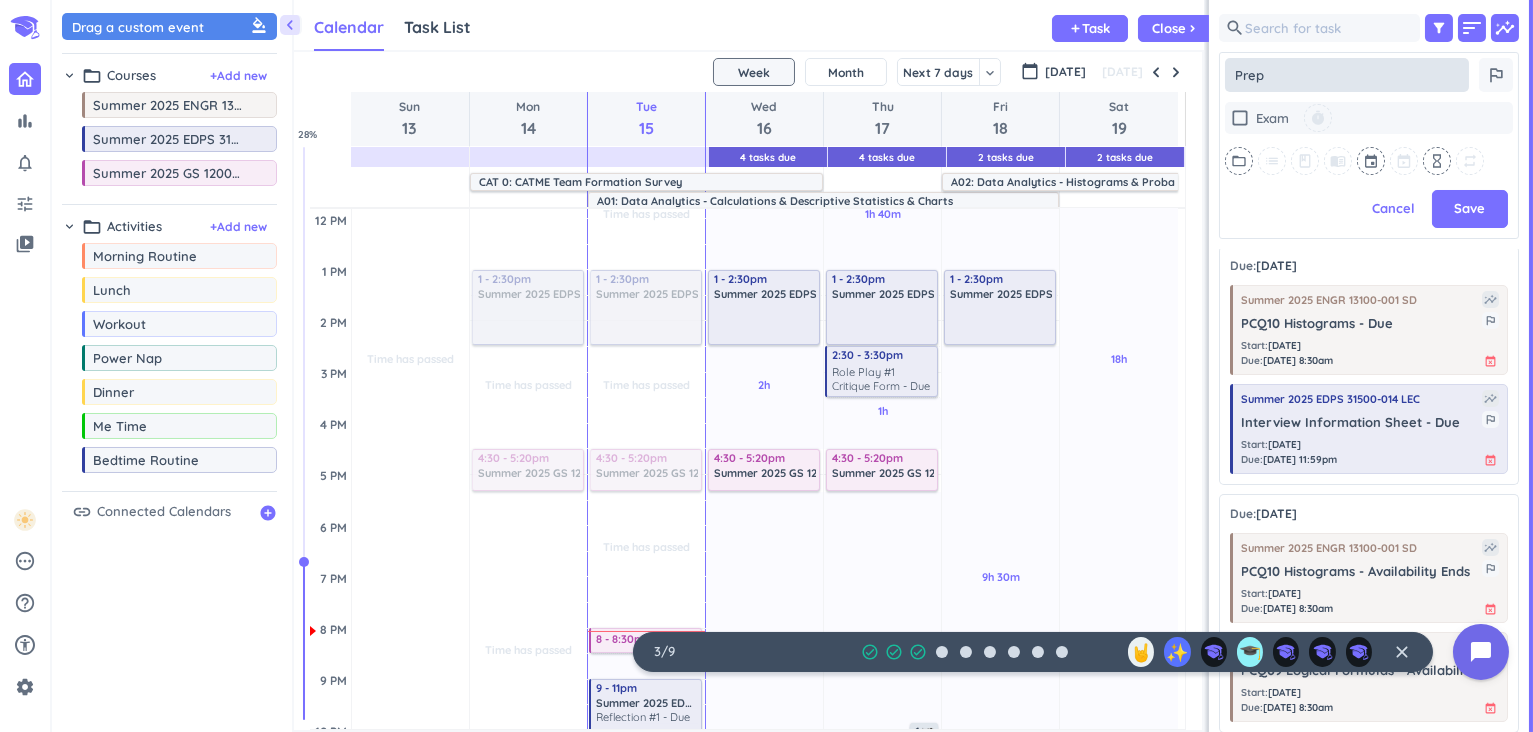 type on "x" 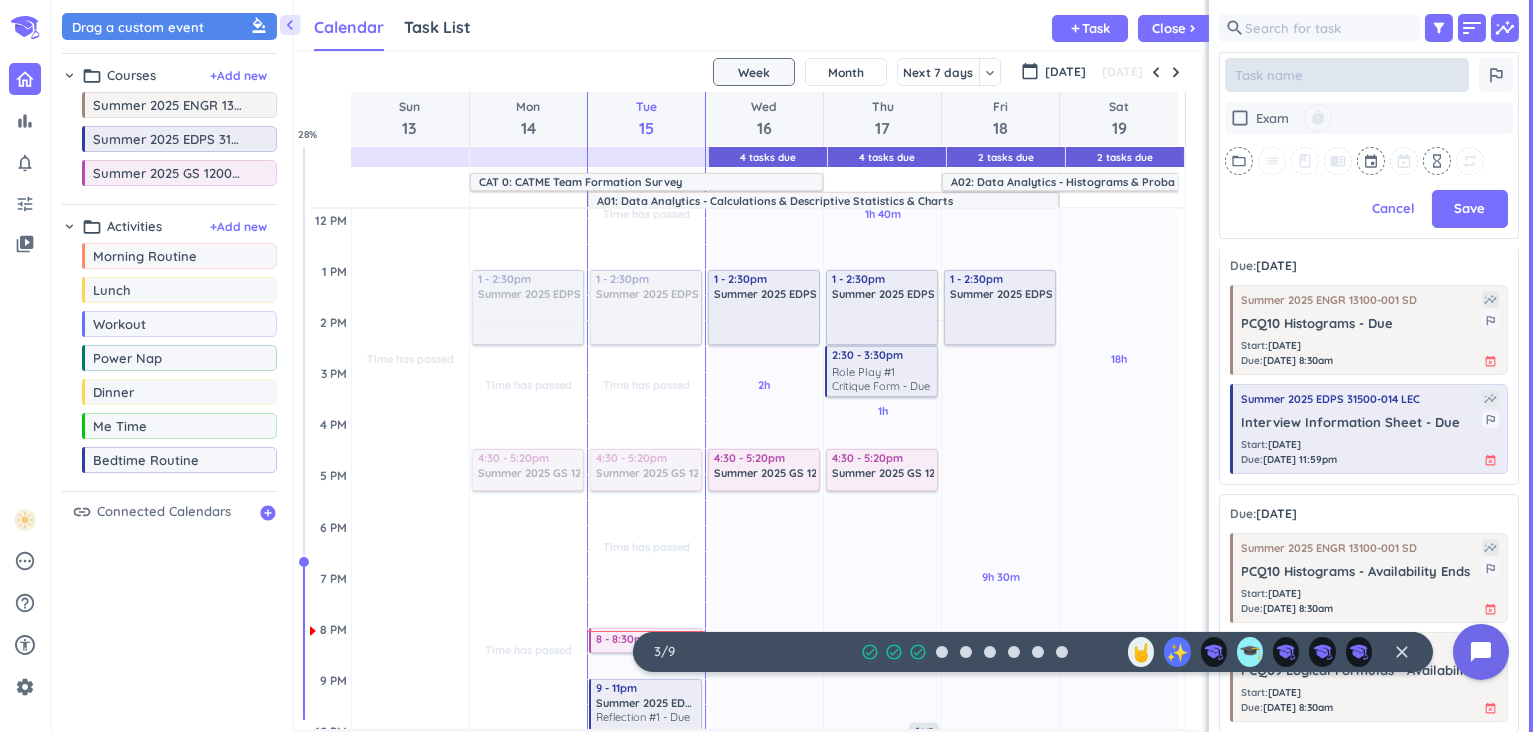 type on "x" 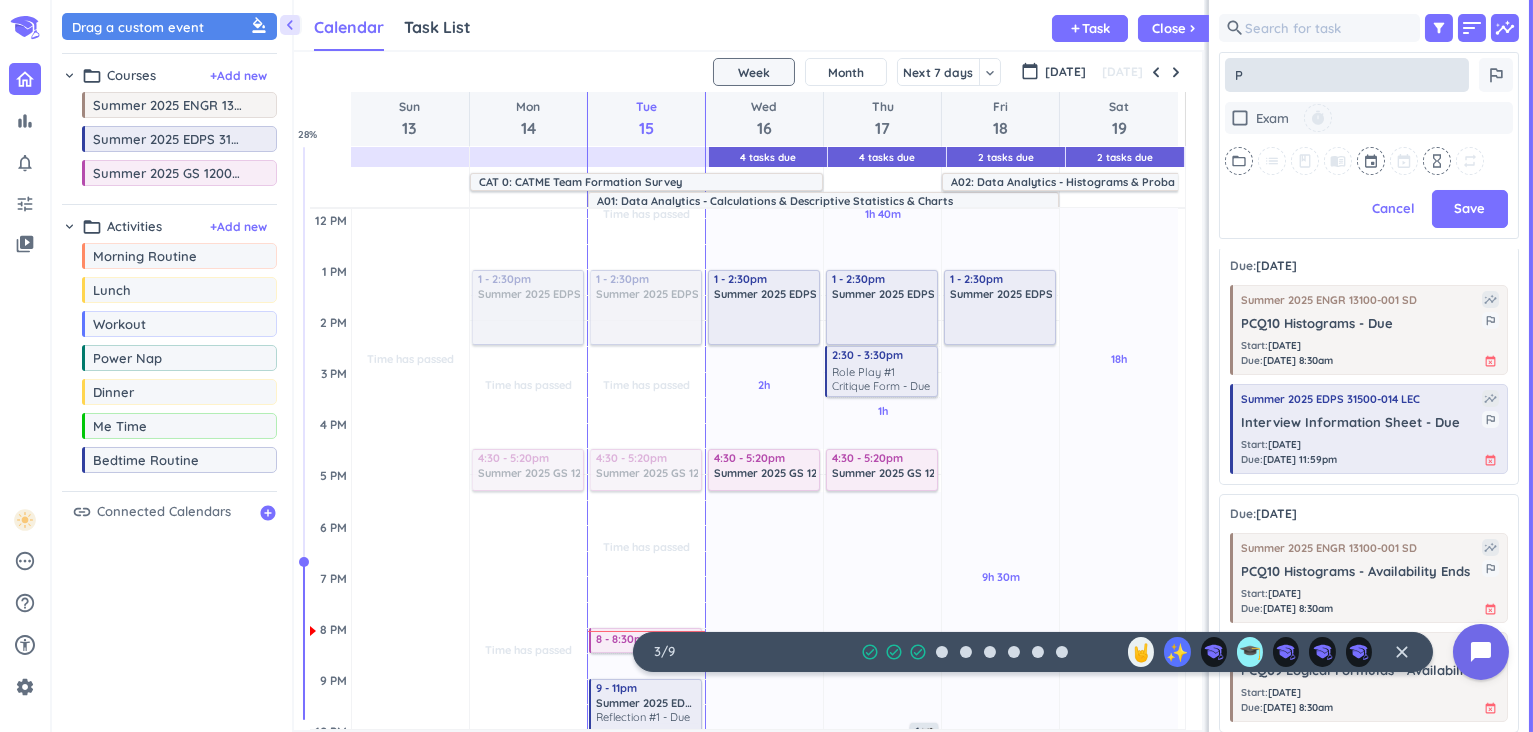type on "x" 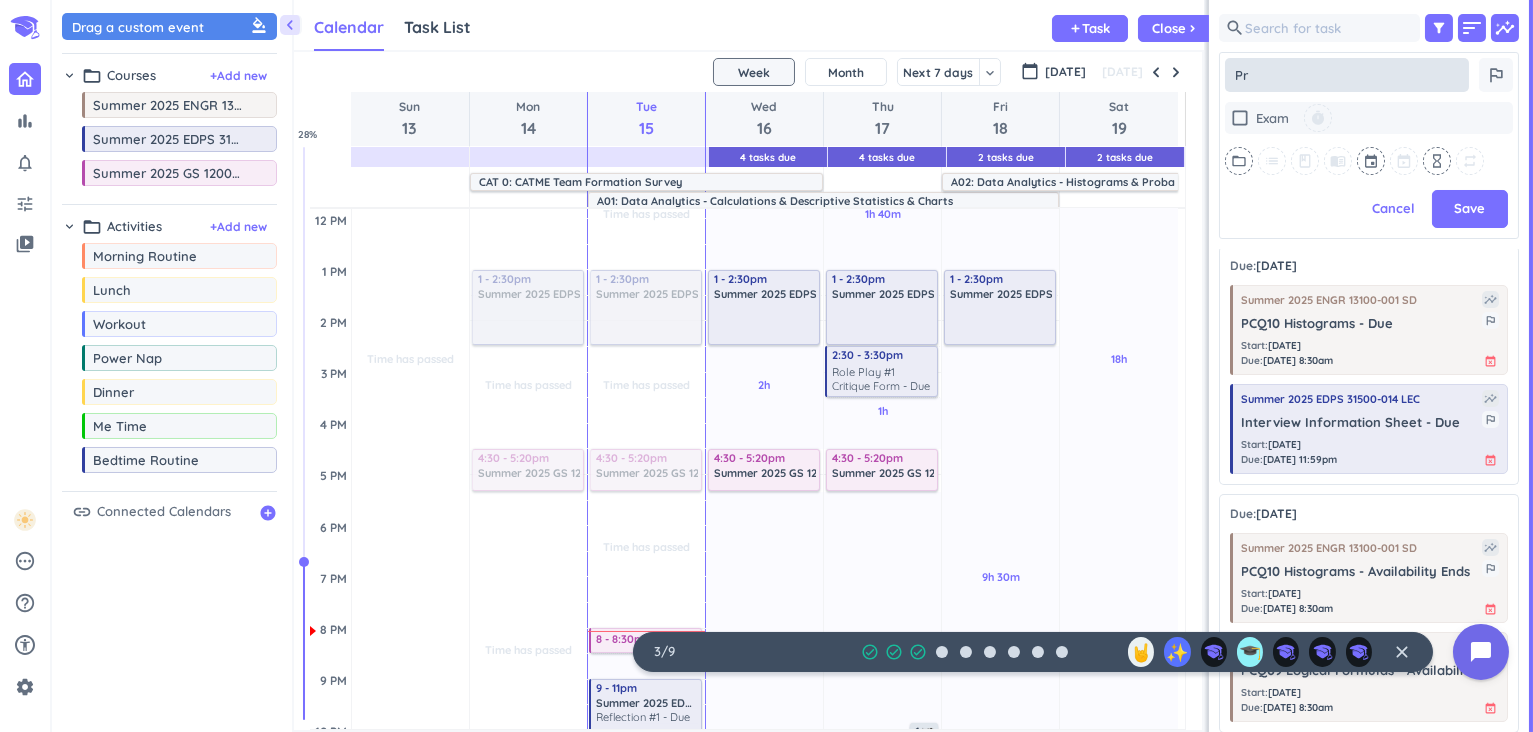 type on "x" 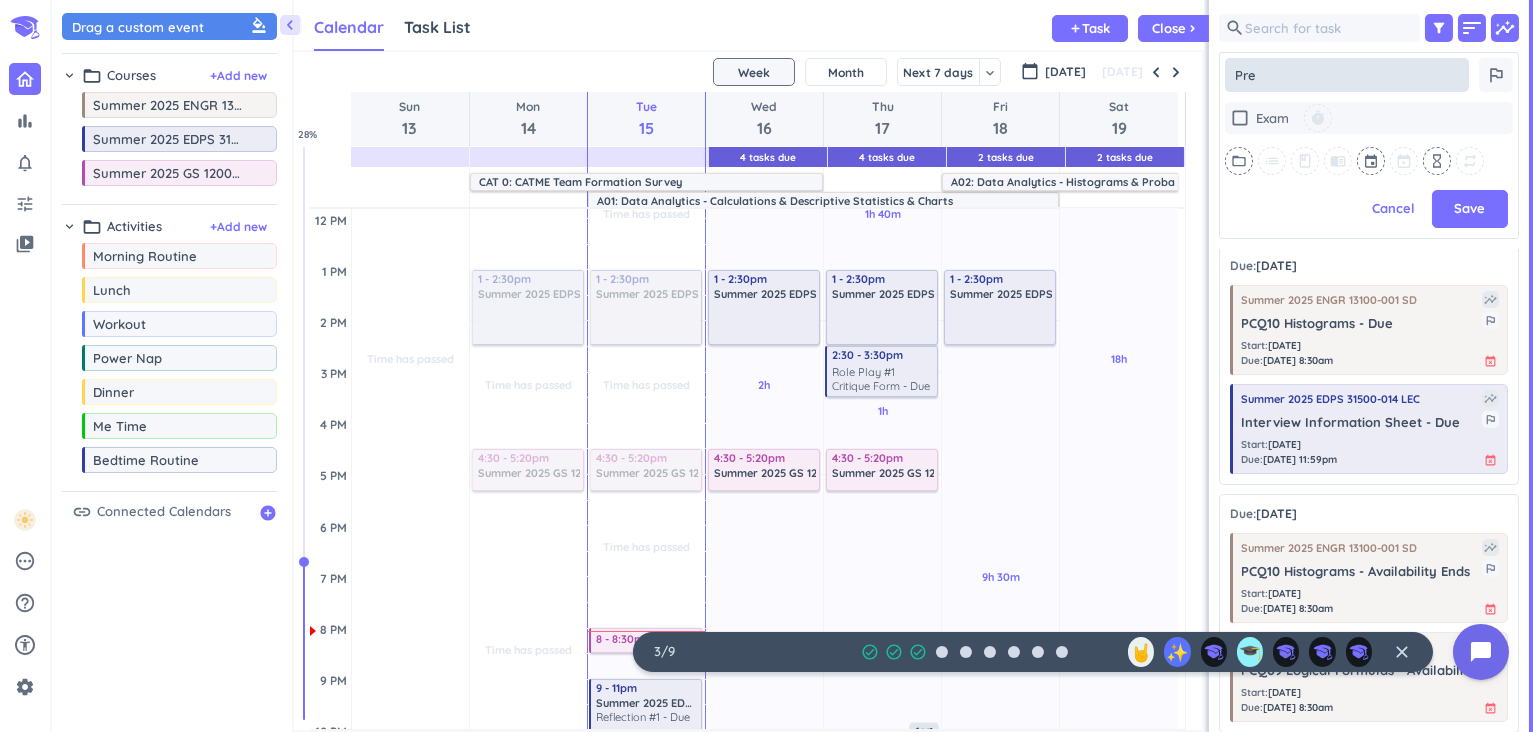 type on "x" 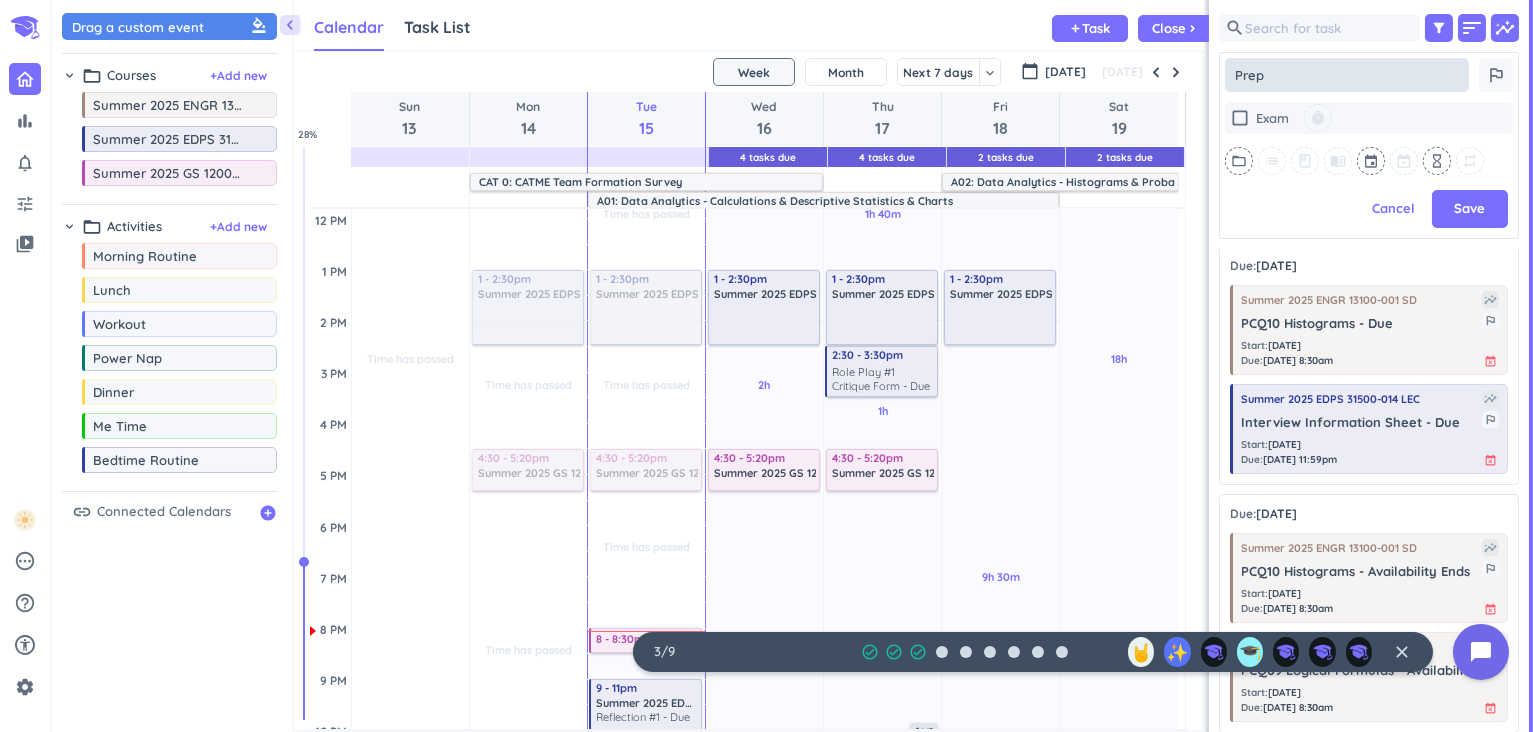 type on "Prep" 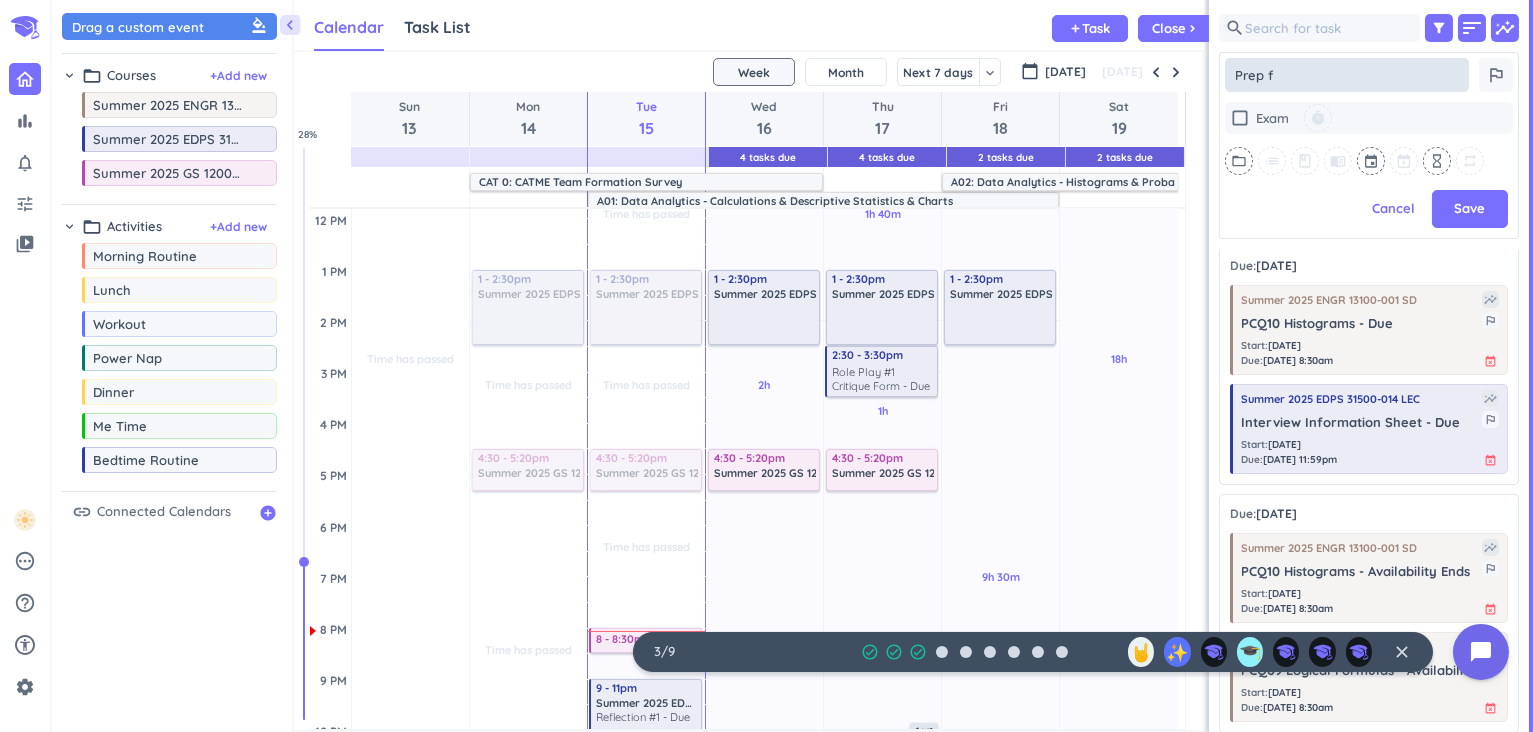 type on "x" 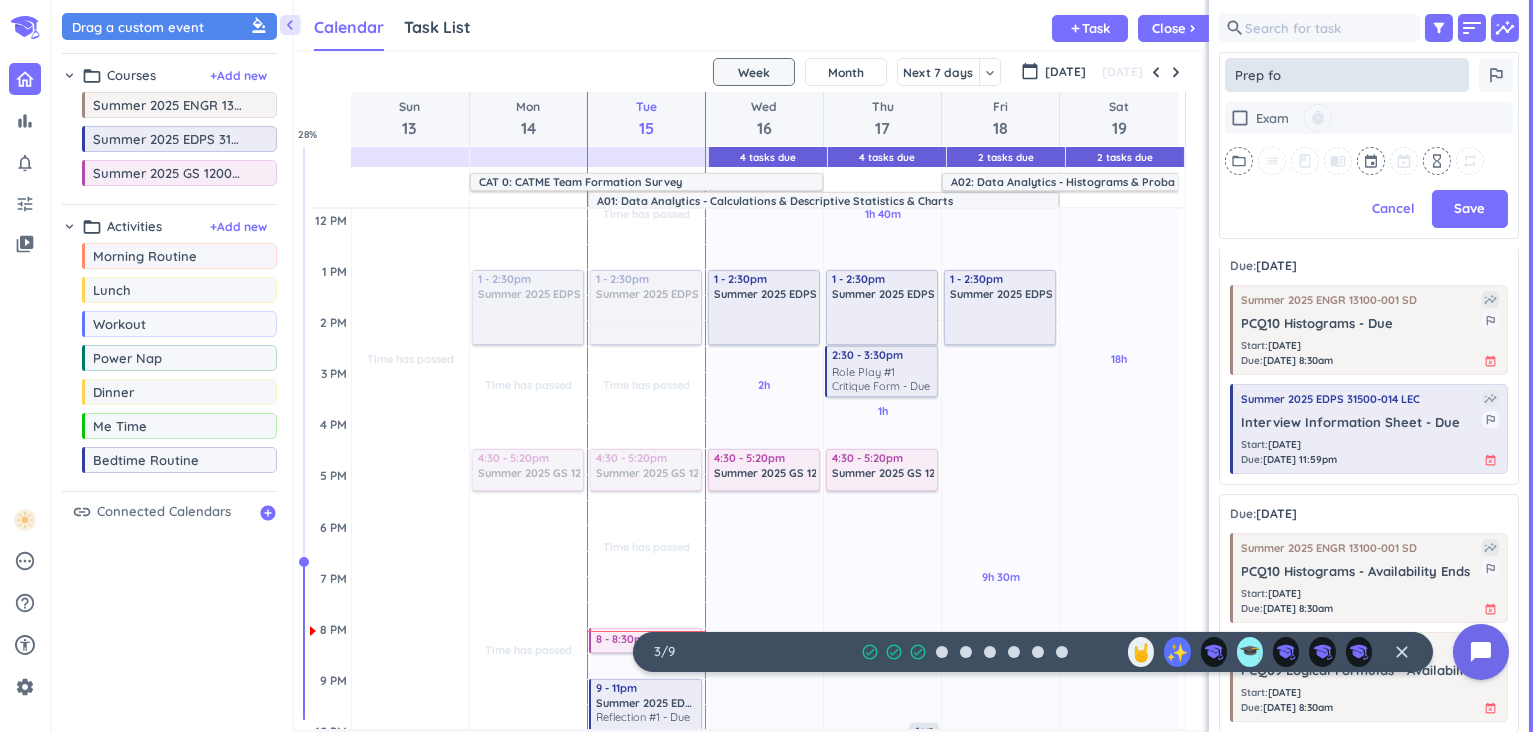 type on "Prep for" 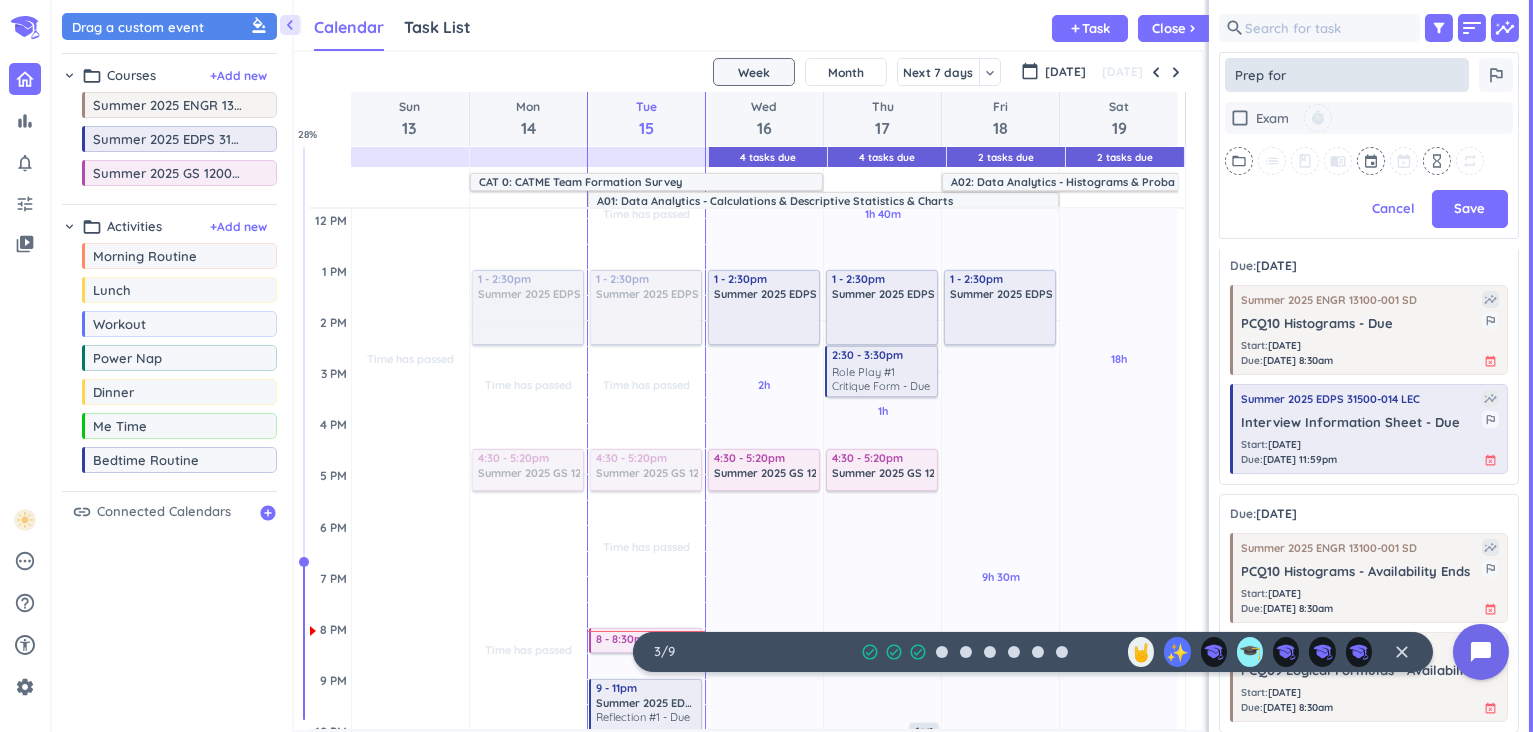 type on "x" 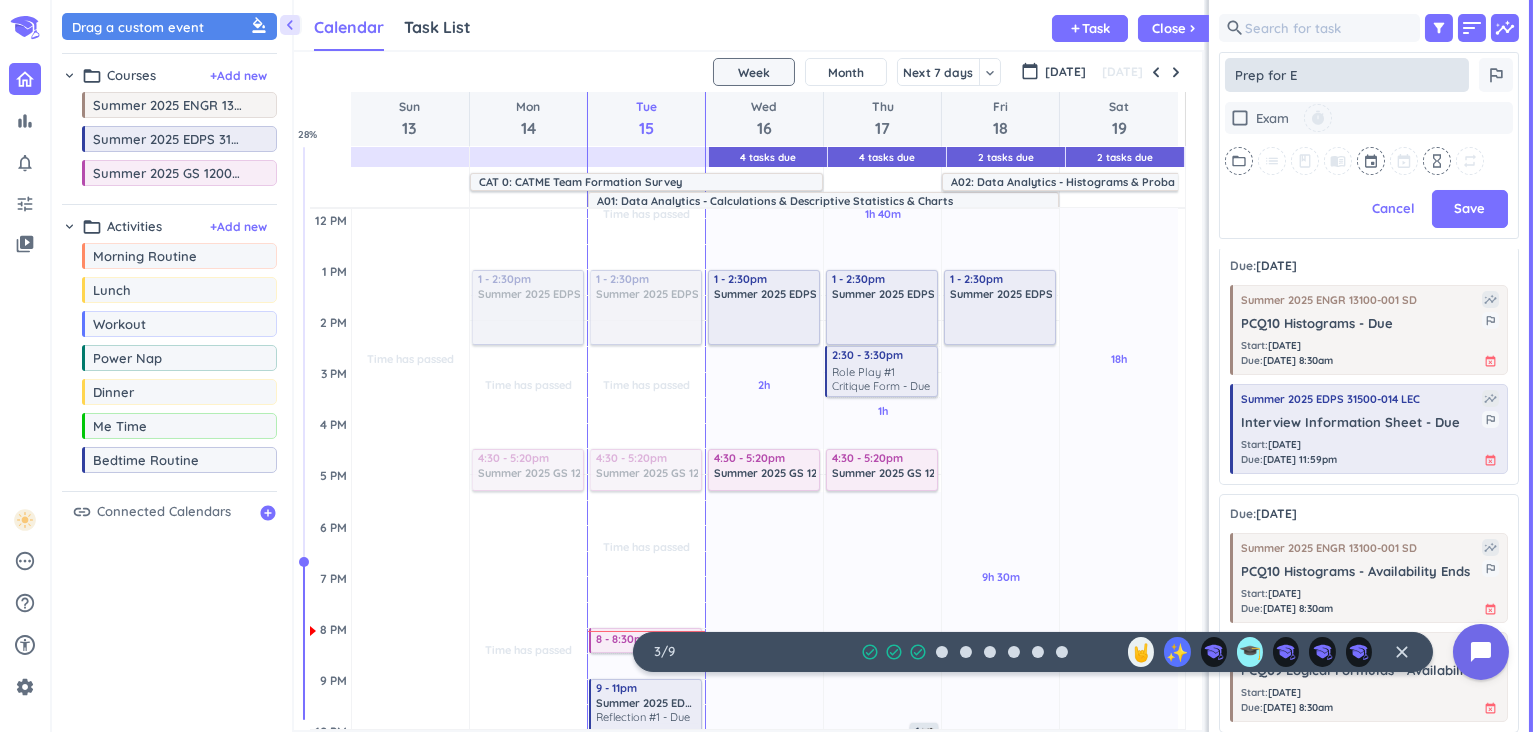 type on "x" 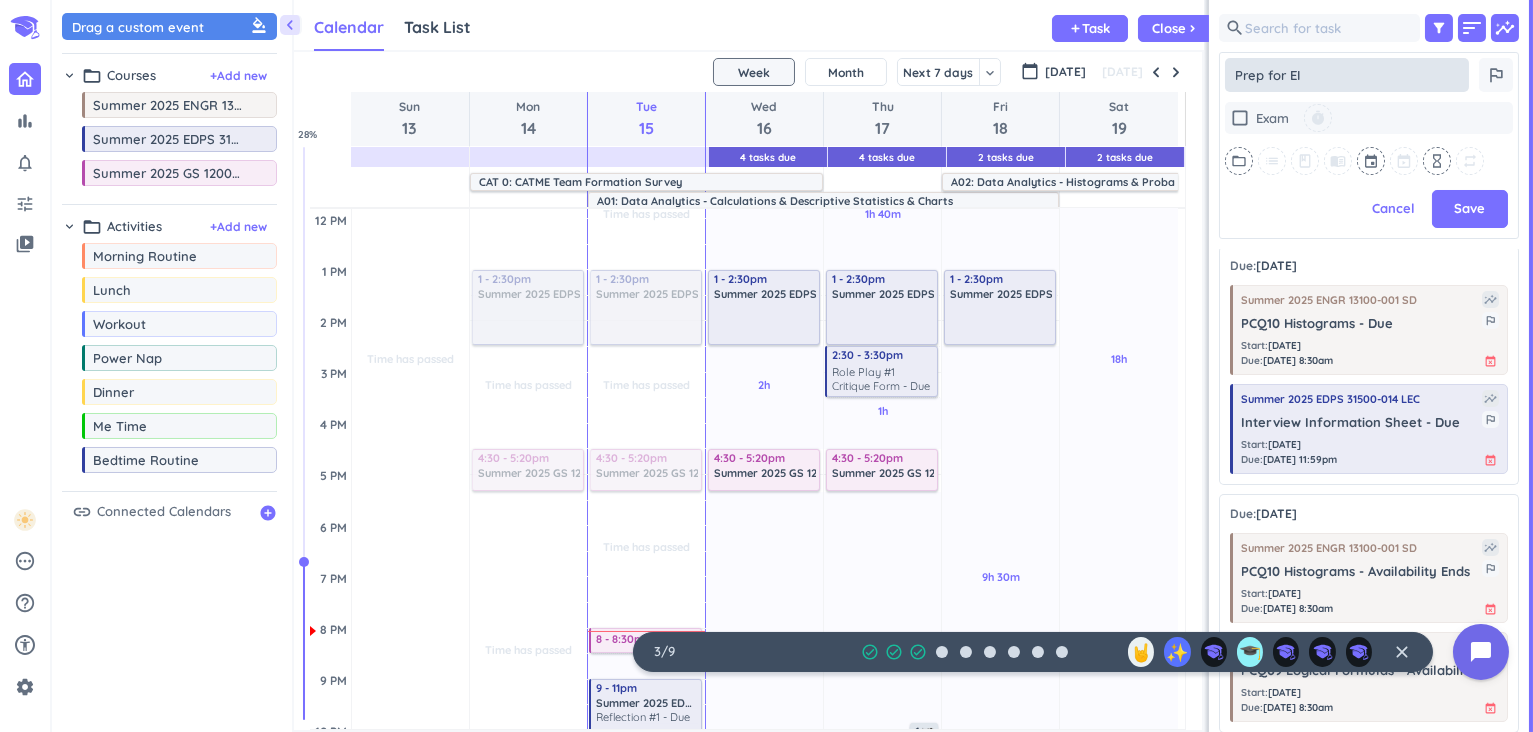 type on "x" 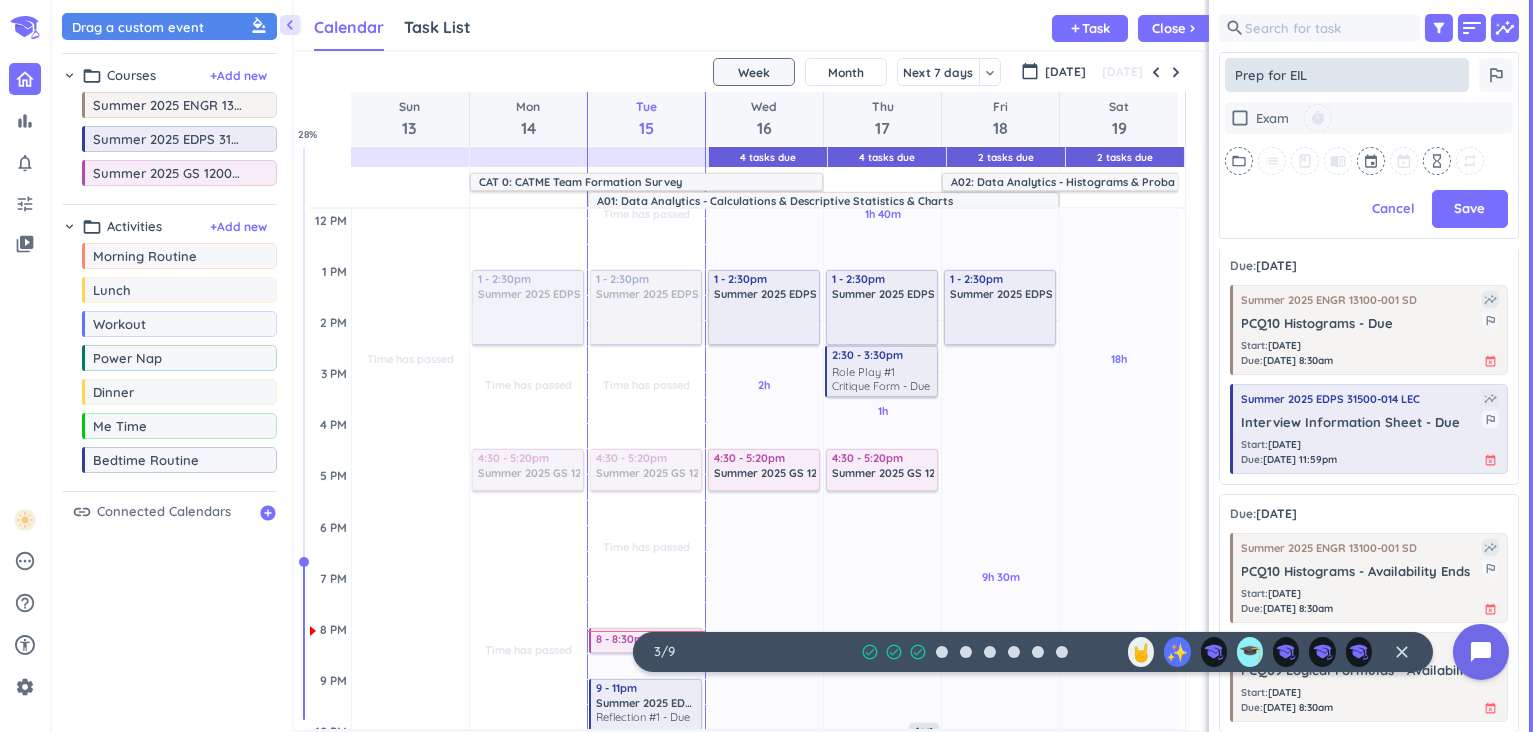 type on "x" 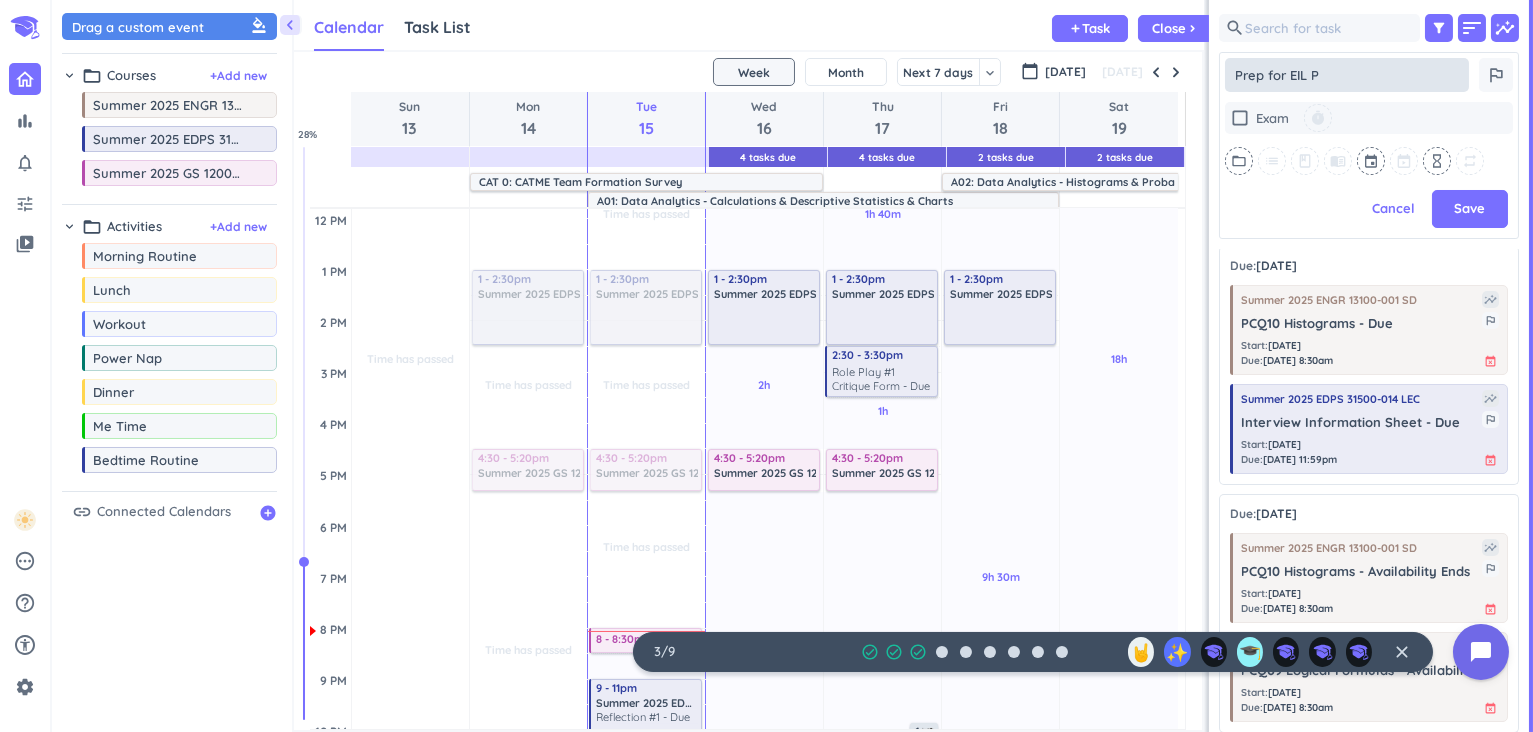 type on "x" 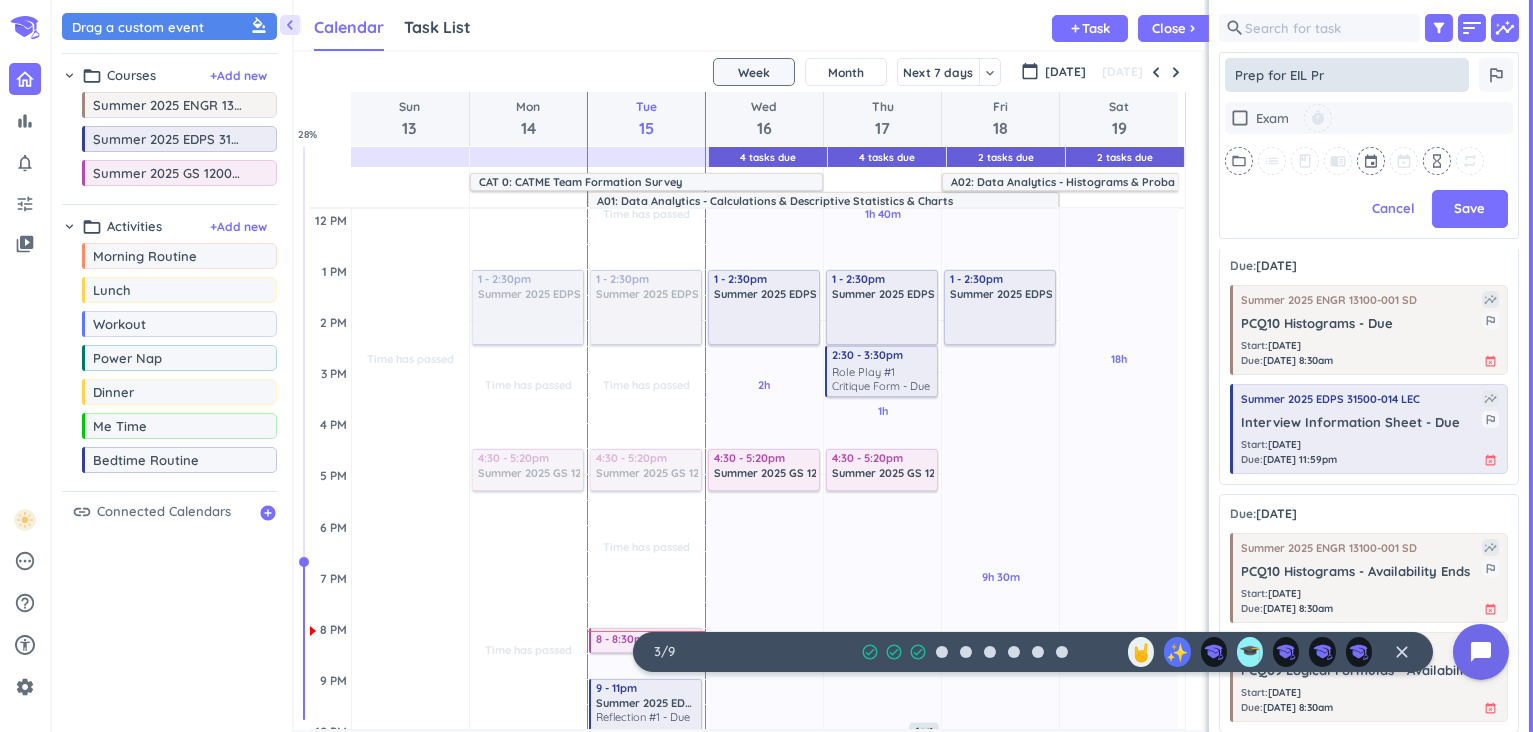 type on "x" 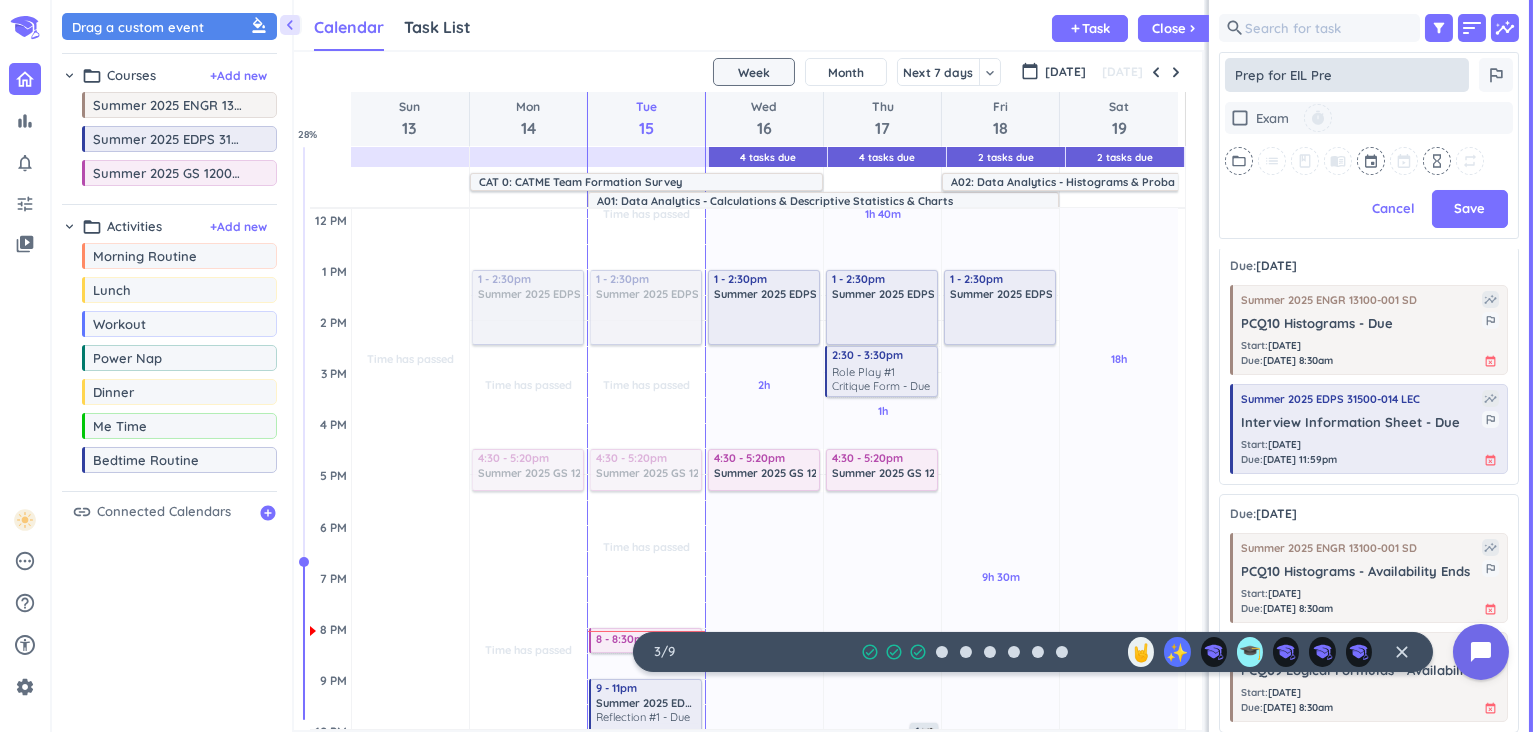 type on "Prep for EIL Pres" 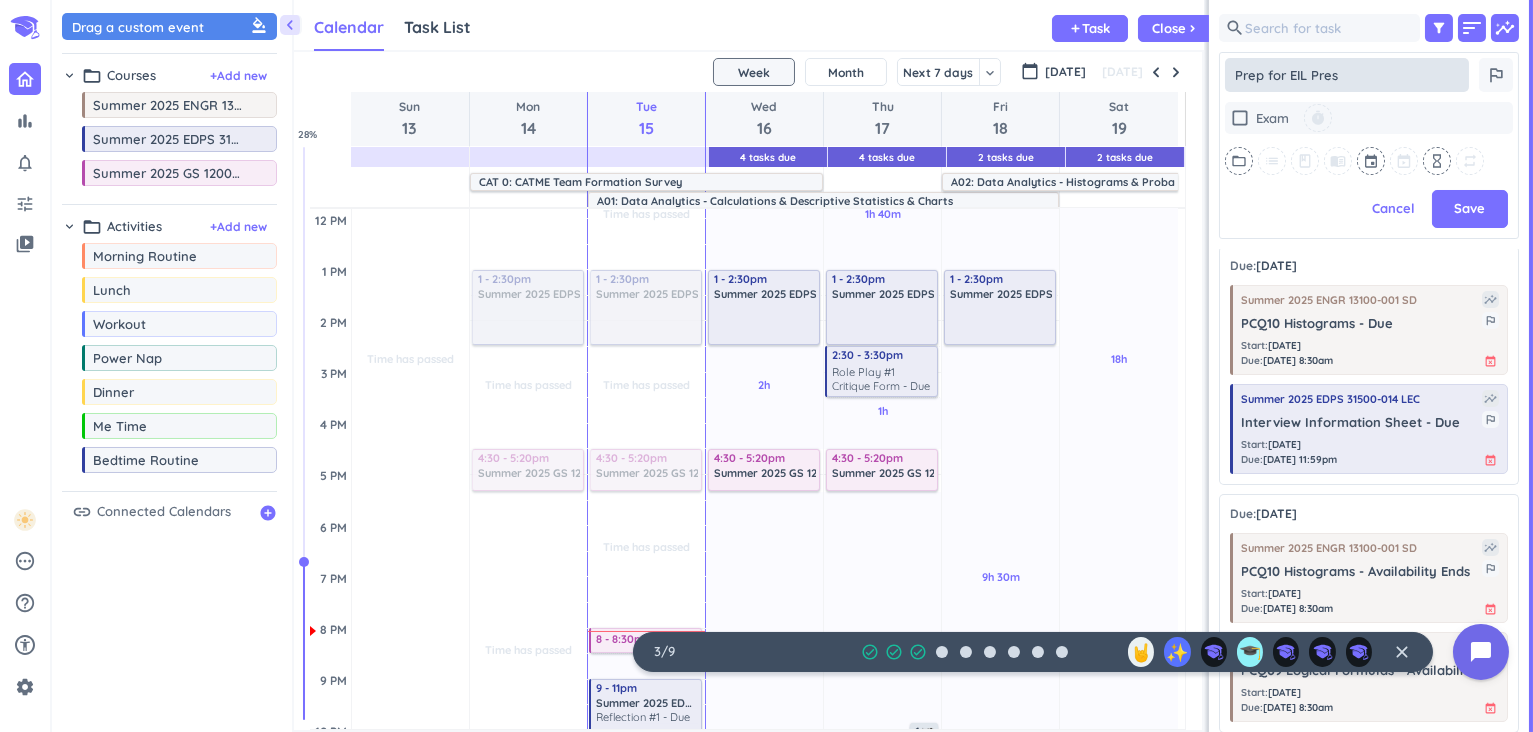 type on "x" 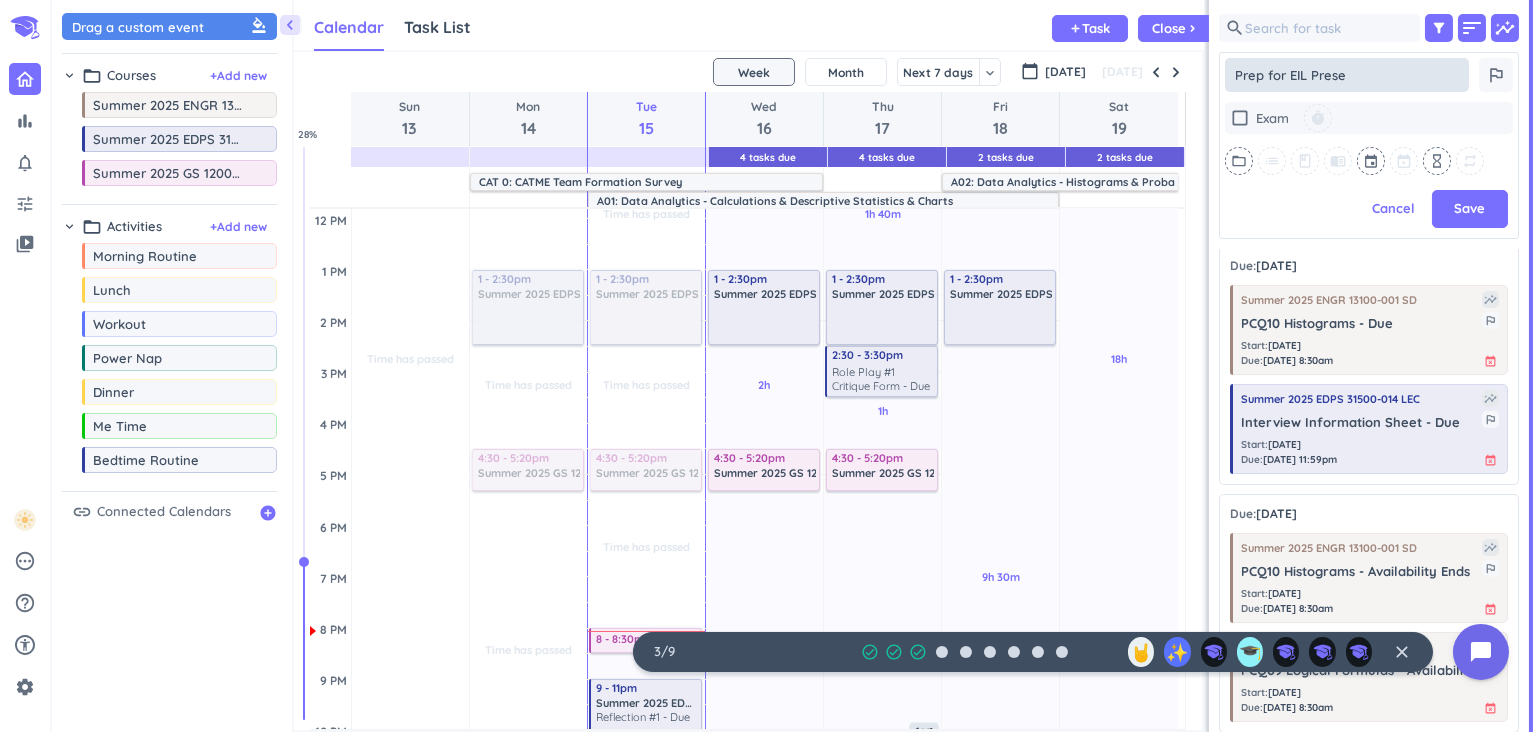 type on "Prep for EIL Presen" 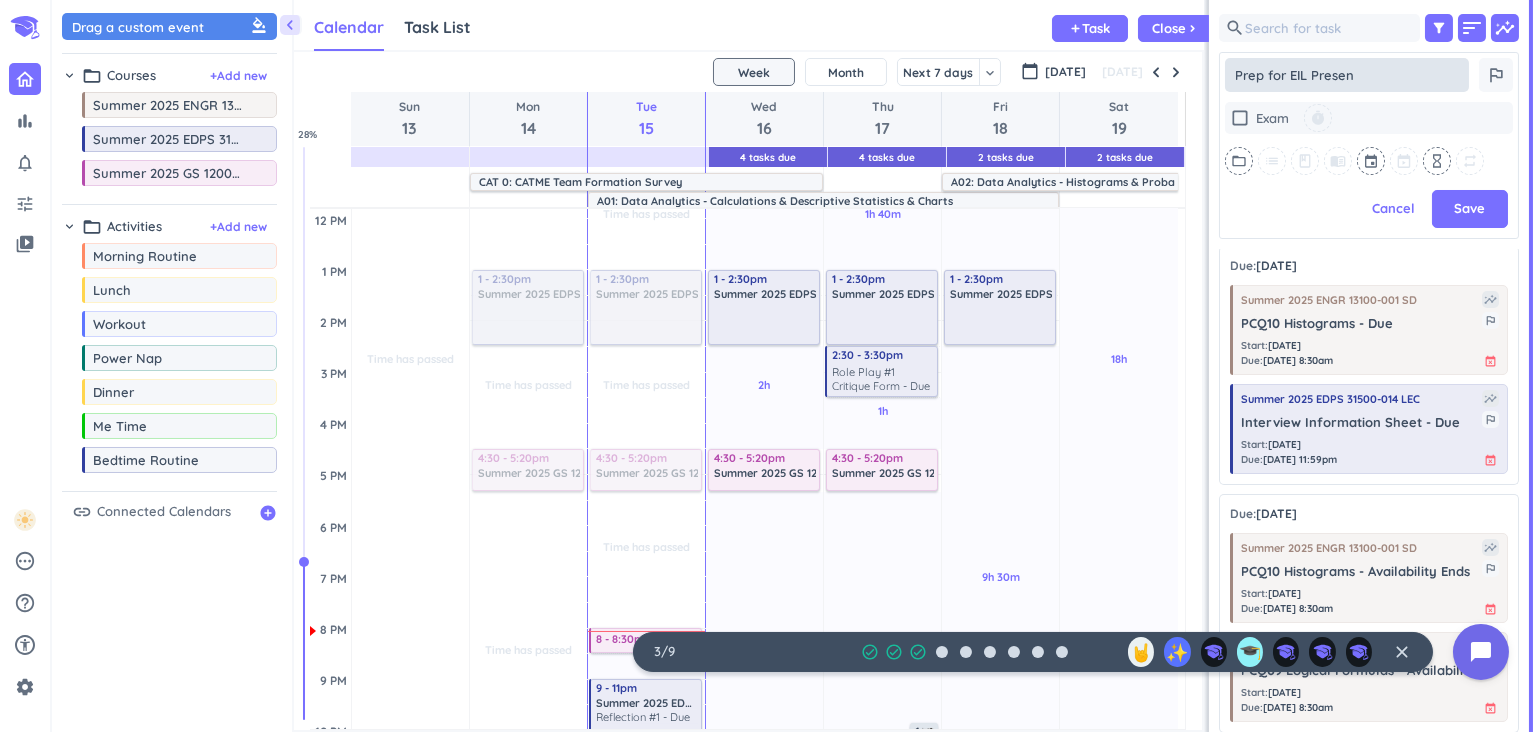 type on "x" 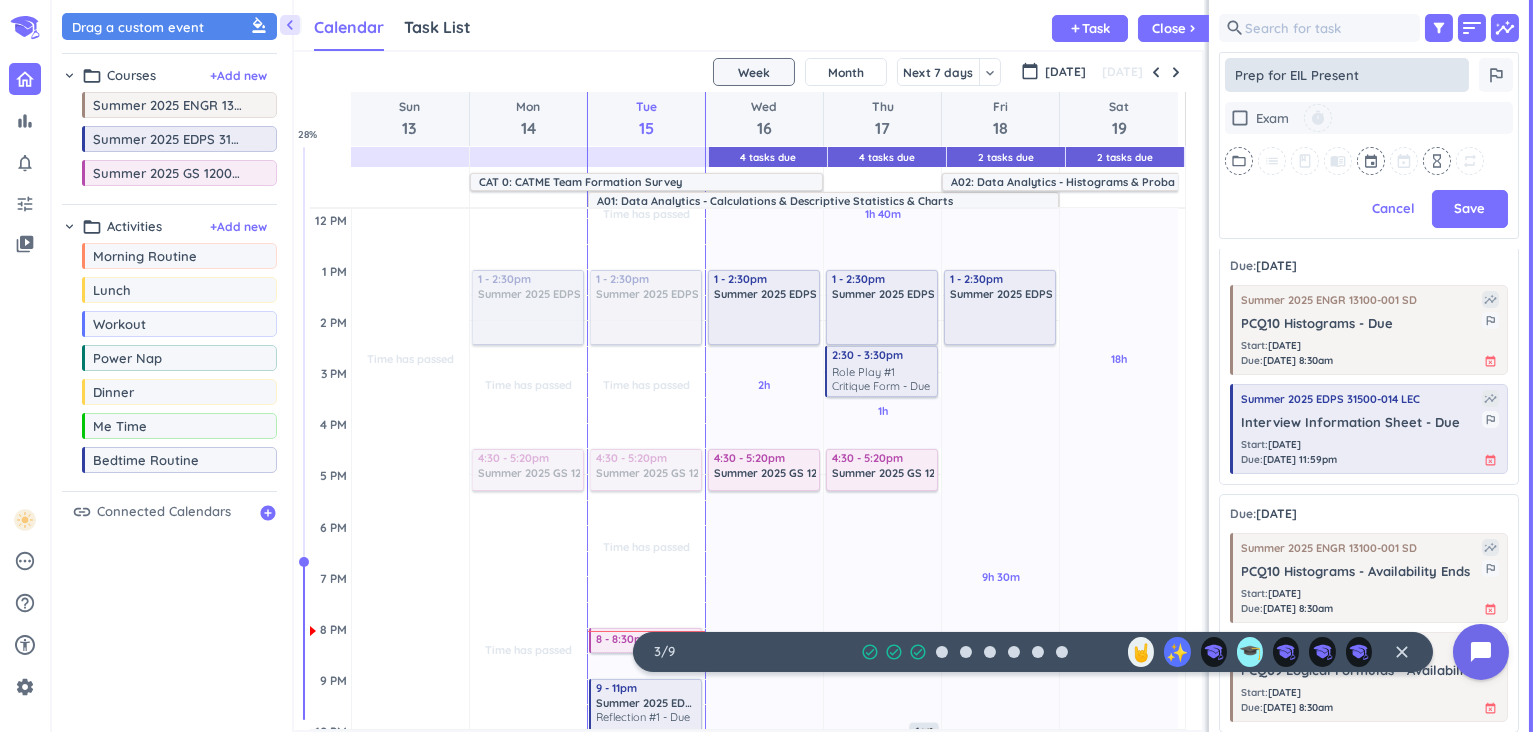 type on "Prep for EIL Presenta" 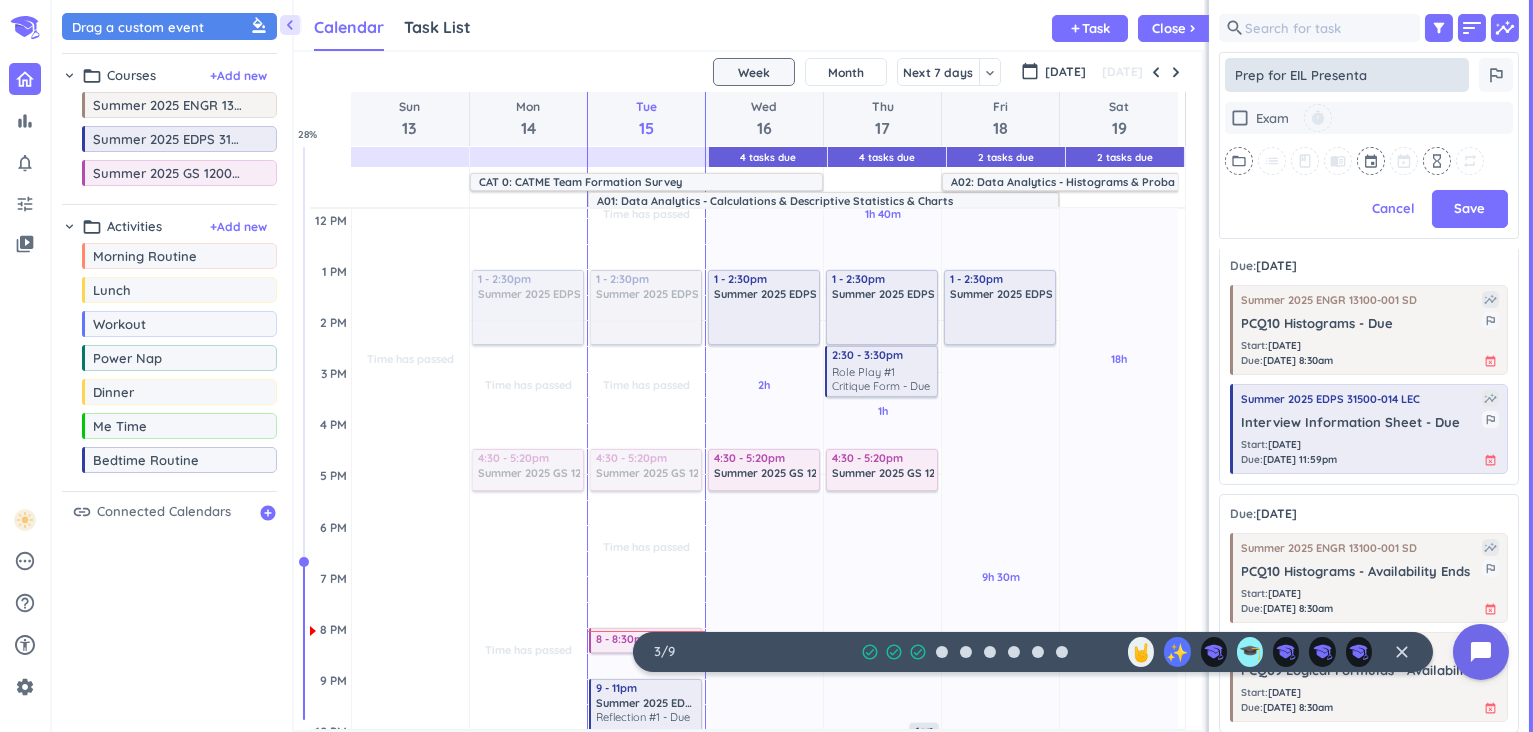 type on "x" 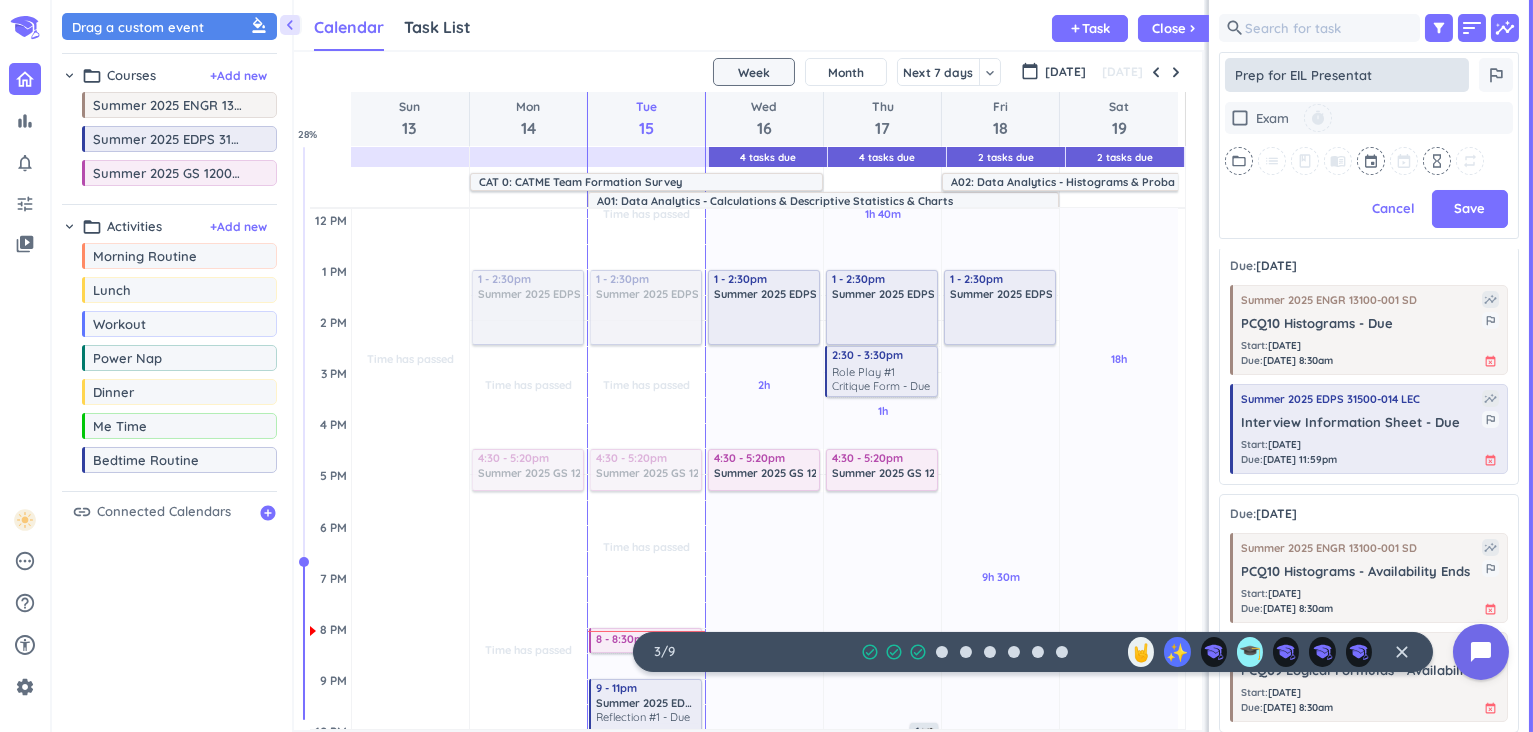type on "x" 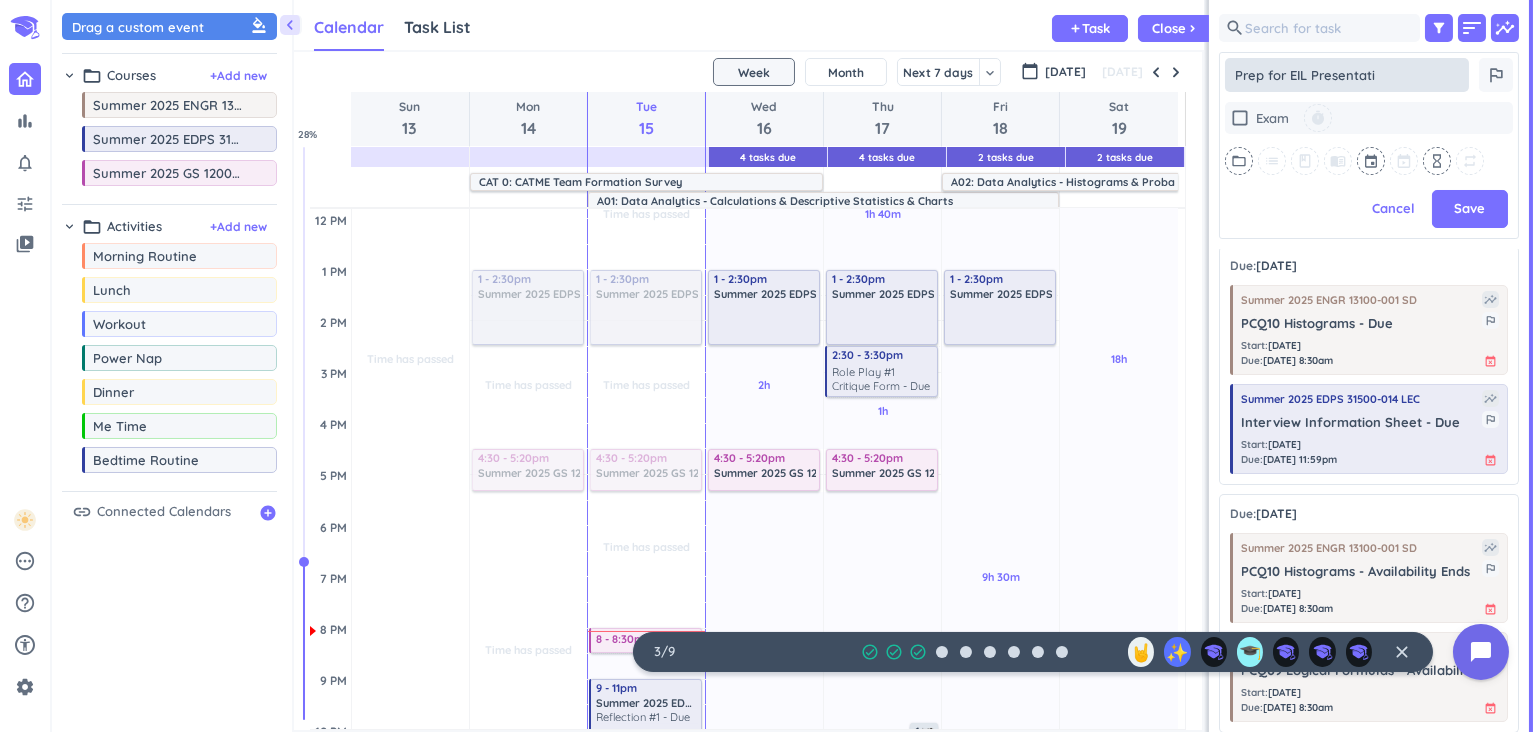 type on "Prep for EIL Presentatio" 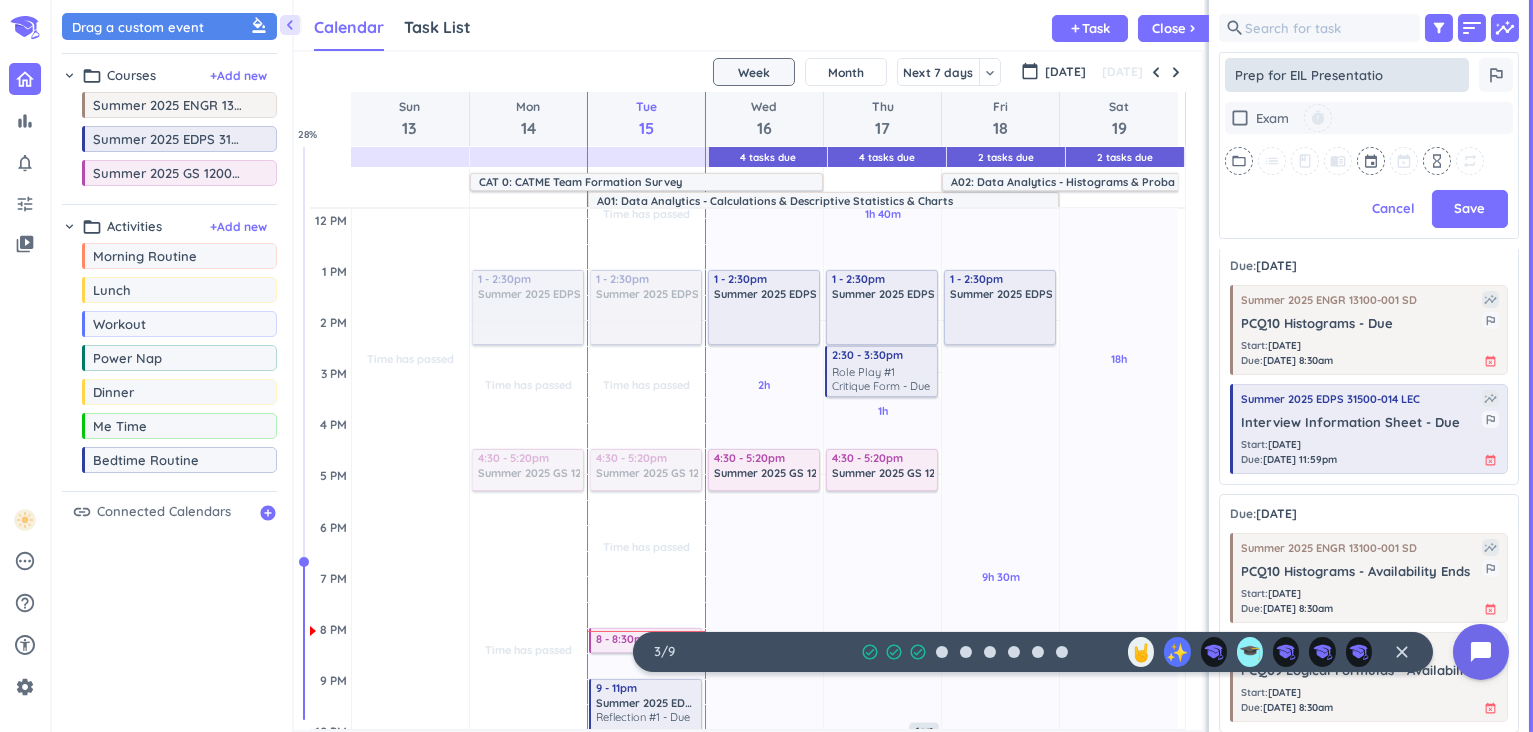 type on "x" 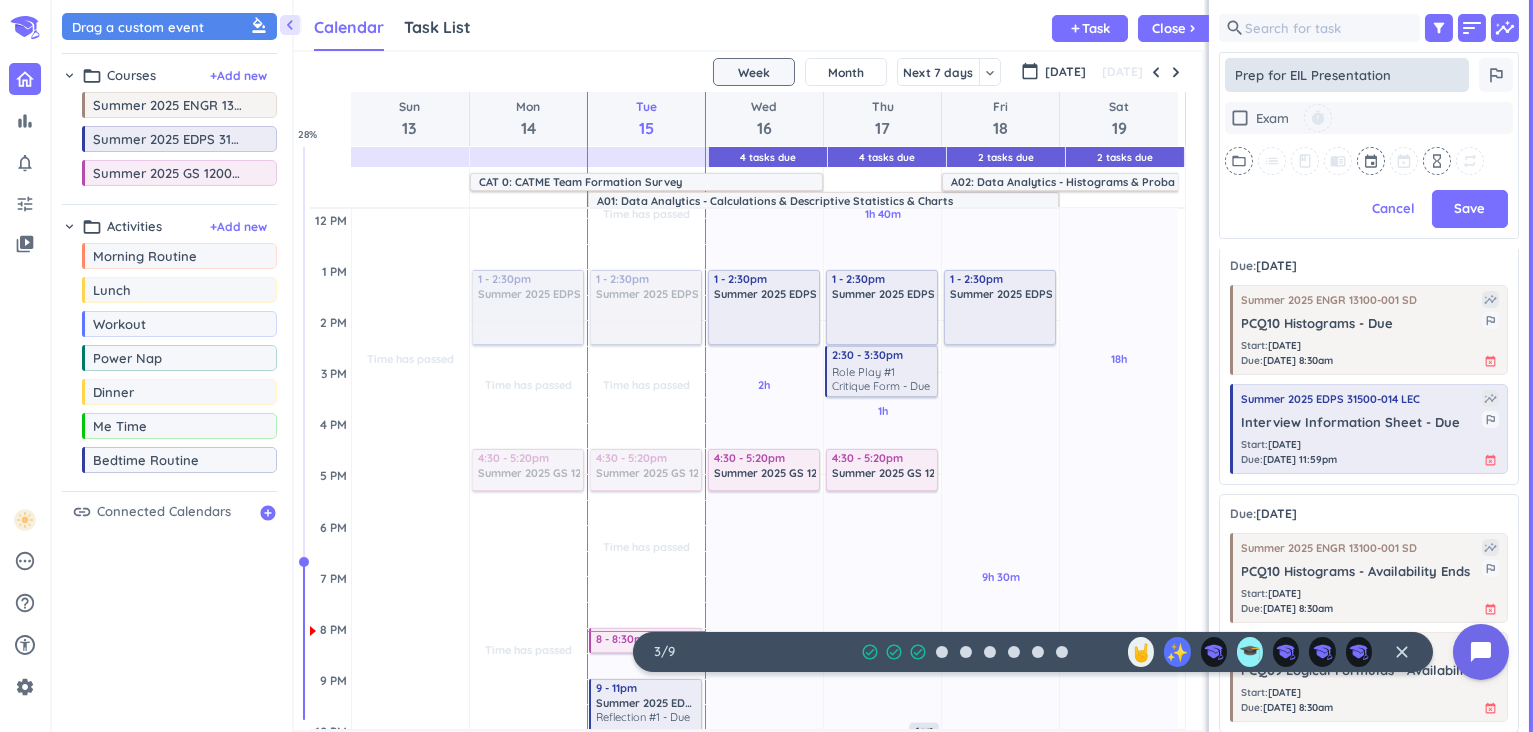 type on "Prep for EIL Presentation" 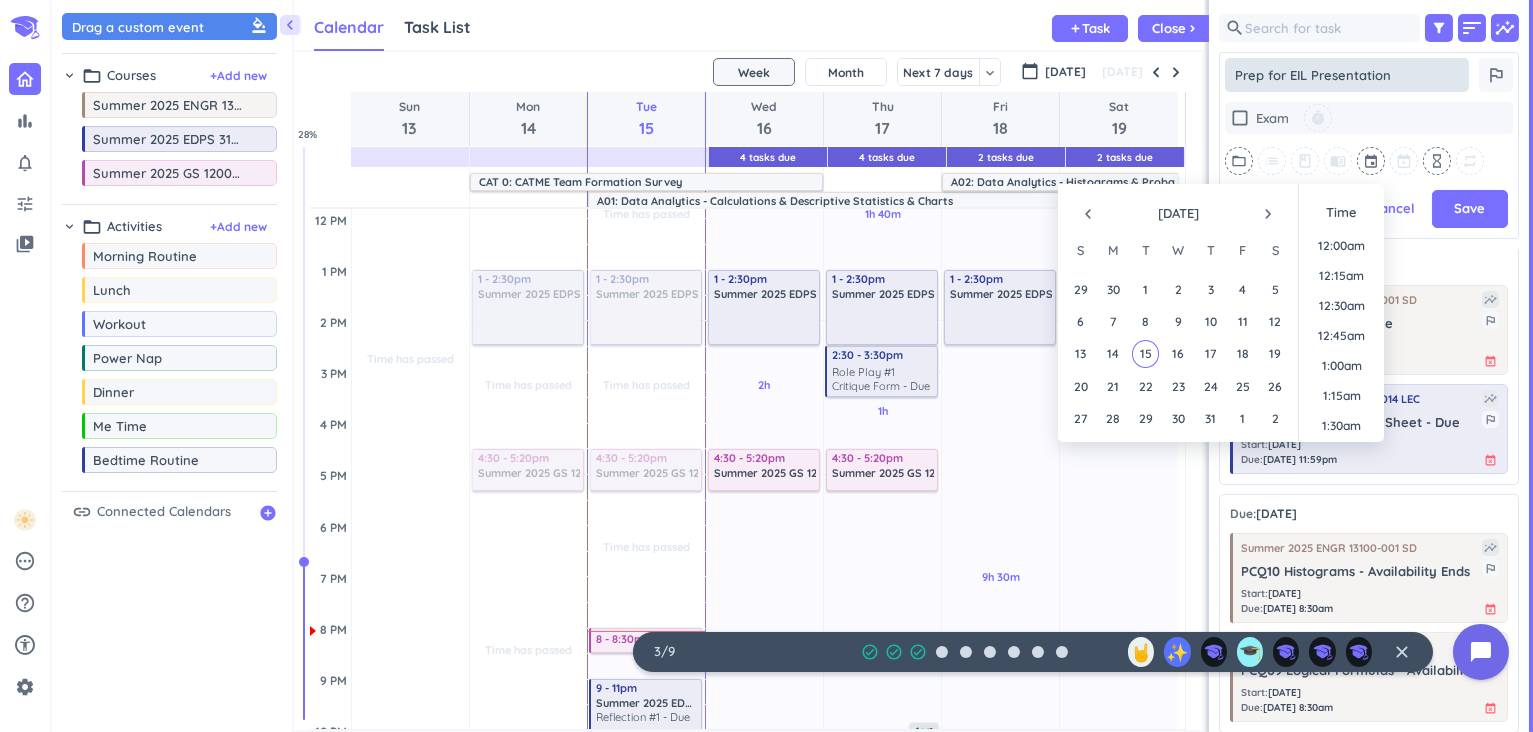 scroll, scrollTop: 2308, scrollLeft: 0, axis: vertical 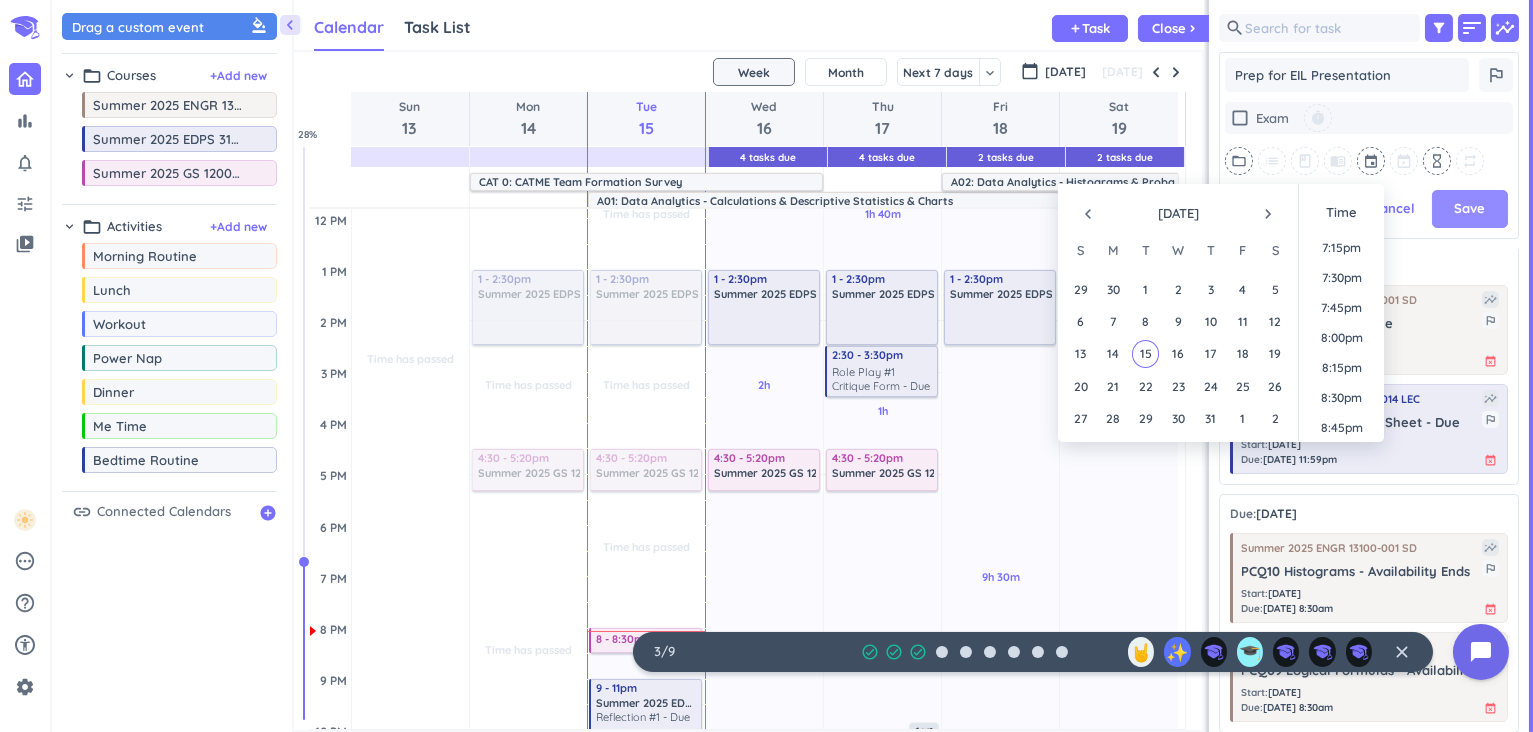 click on "Save" at bounding box center [1470, 209] 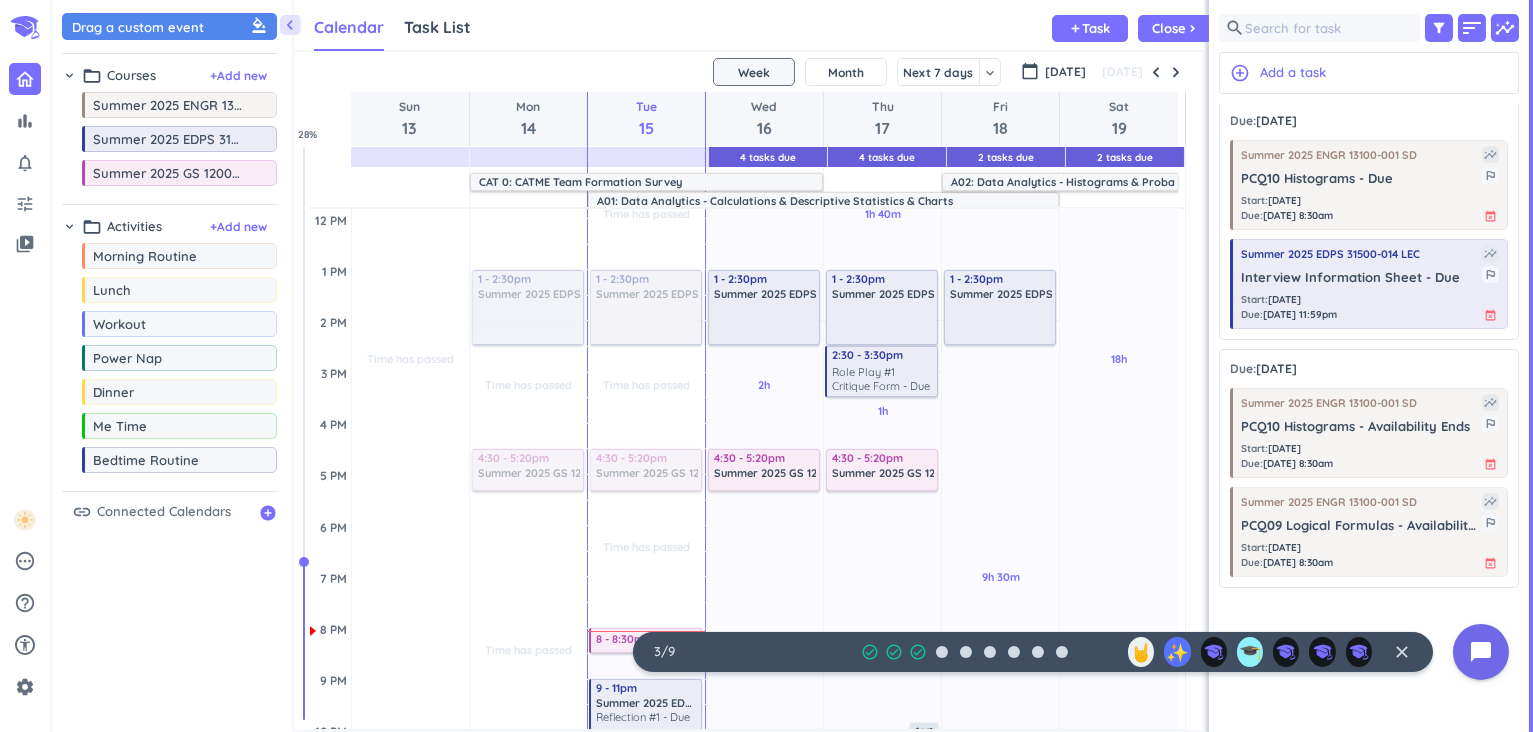 type on "x" 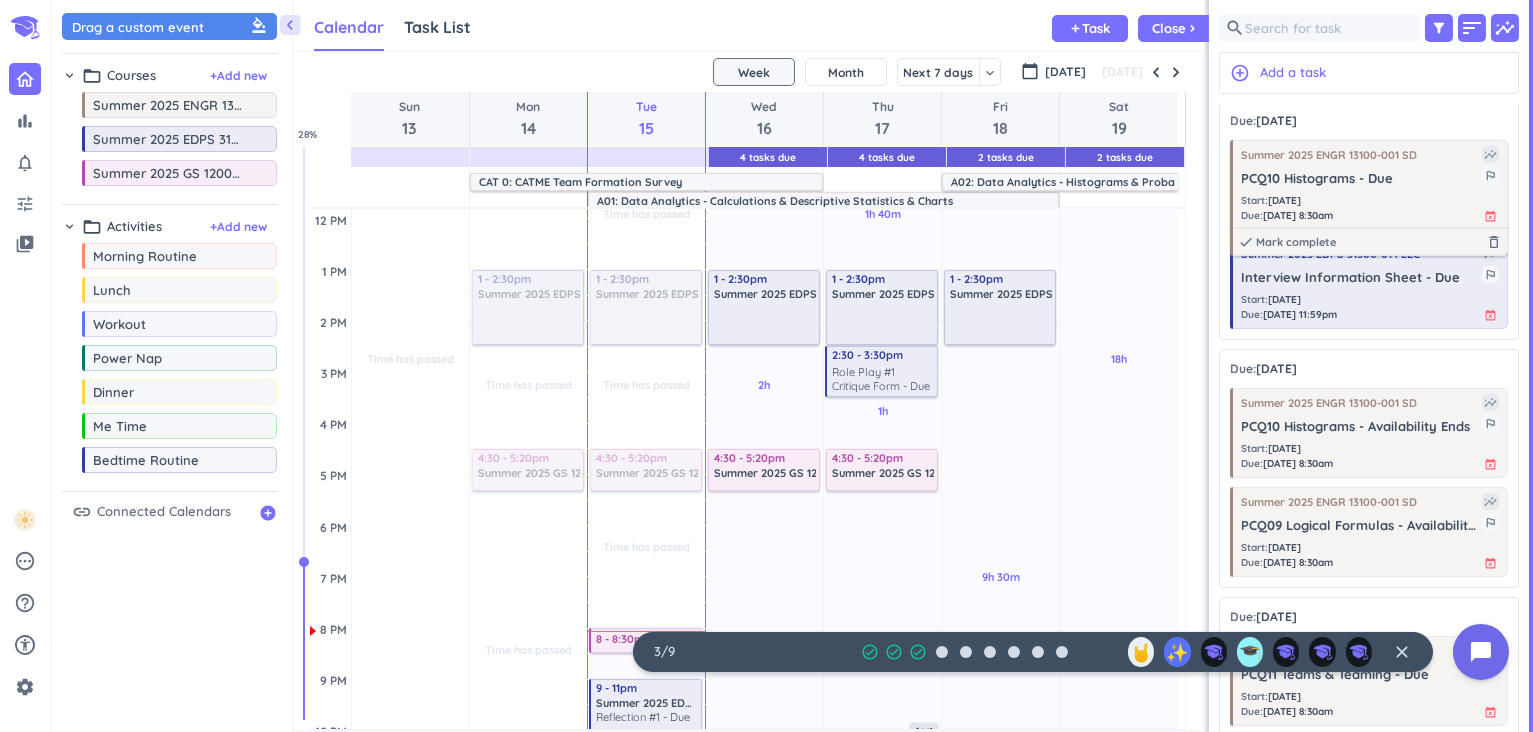 scroll, scrollTop: 8, scrollLeft: 8, axis: both 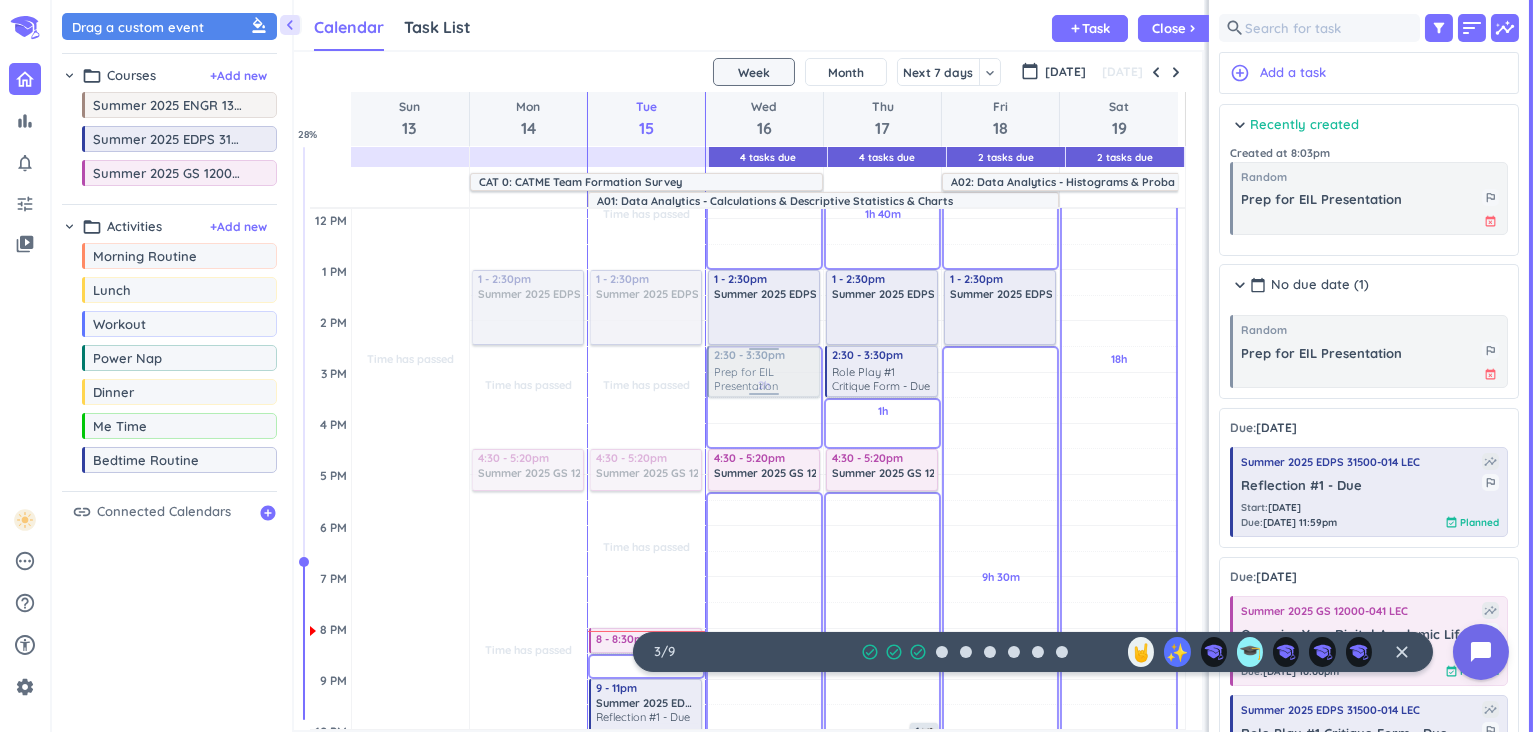drag, startPoint x: 1313, startPoint y: 352, endPoint x: 756, endPoint y: 350, distance: 557.0036 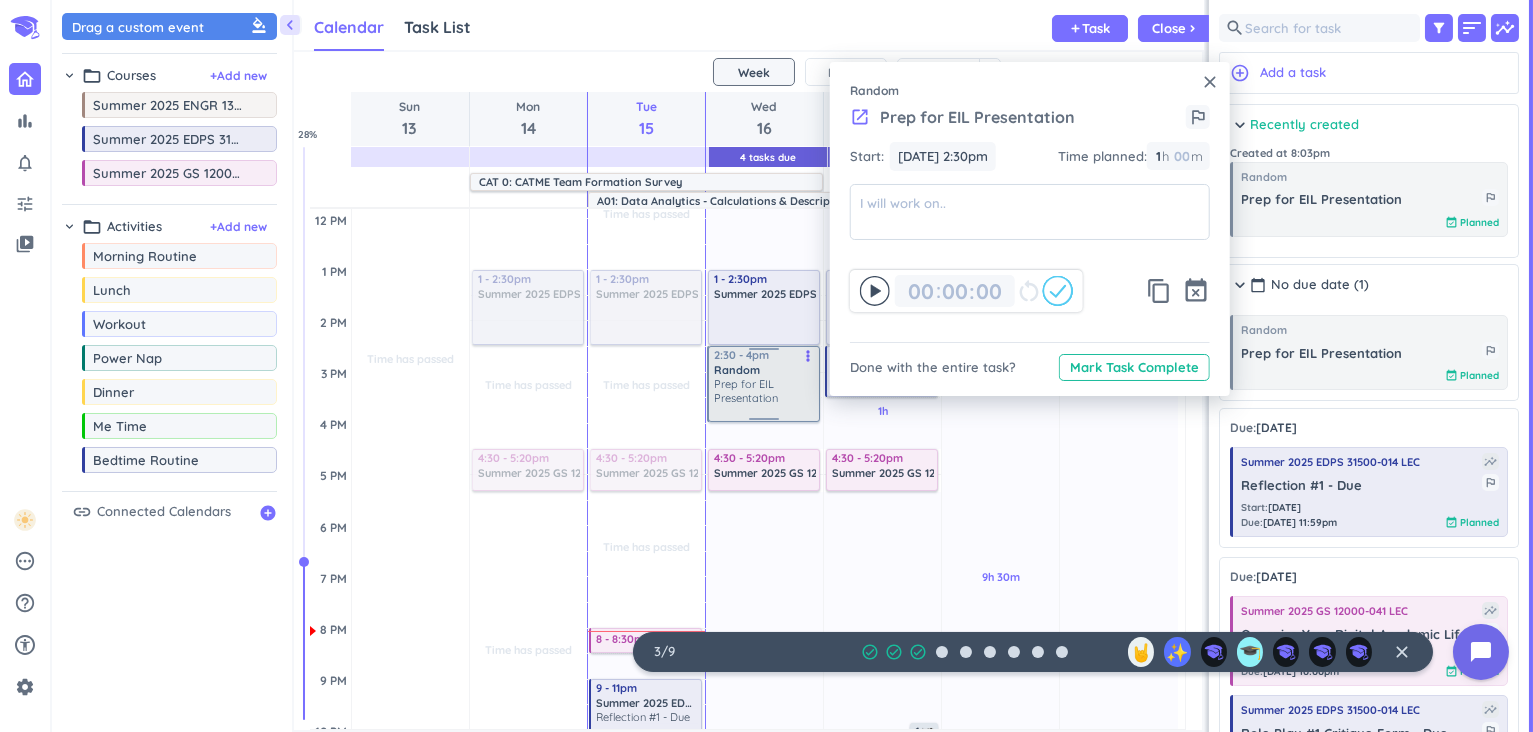 click on "30m Past due Plan 2h 40m Past due Plan 1h  Past due Plan 6h 40m Past due Plan Adjust Awake Time Adjust Awake Time 8:30 - 10:20am Summer 2025 ENGR 13100-001 SD delete_outline 3  6 - 8am Morning Routine delete_outline 1 - 2:30pm Summer 2025 EDPS 31500-014 LEC delete_outline 2:30 - 3:30pm Random Prep for EIL Presentation more_vert 4:30 - 5:20pm Summer 2025 GS 12000-041 LEC delete_outline 1  2:30 - 4pm Random Prep for EIL Presentation more_vert" at bounding box center [764, 423] 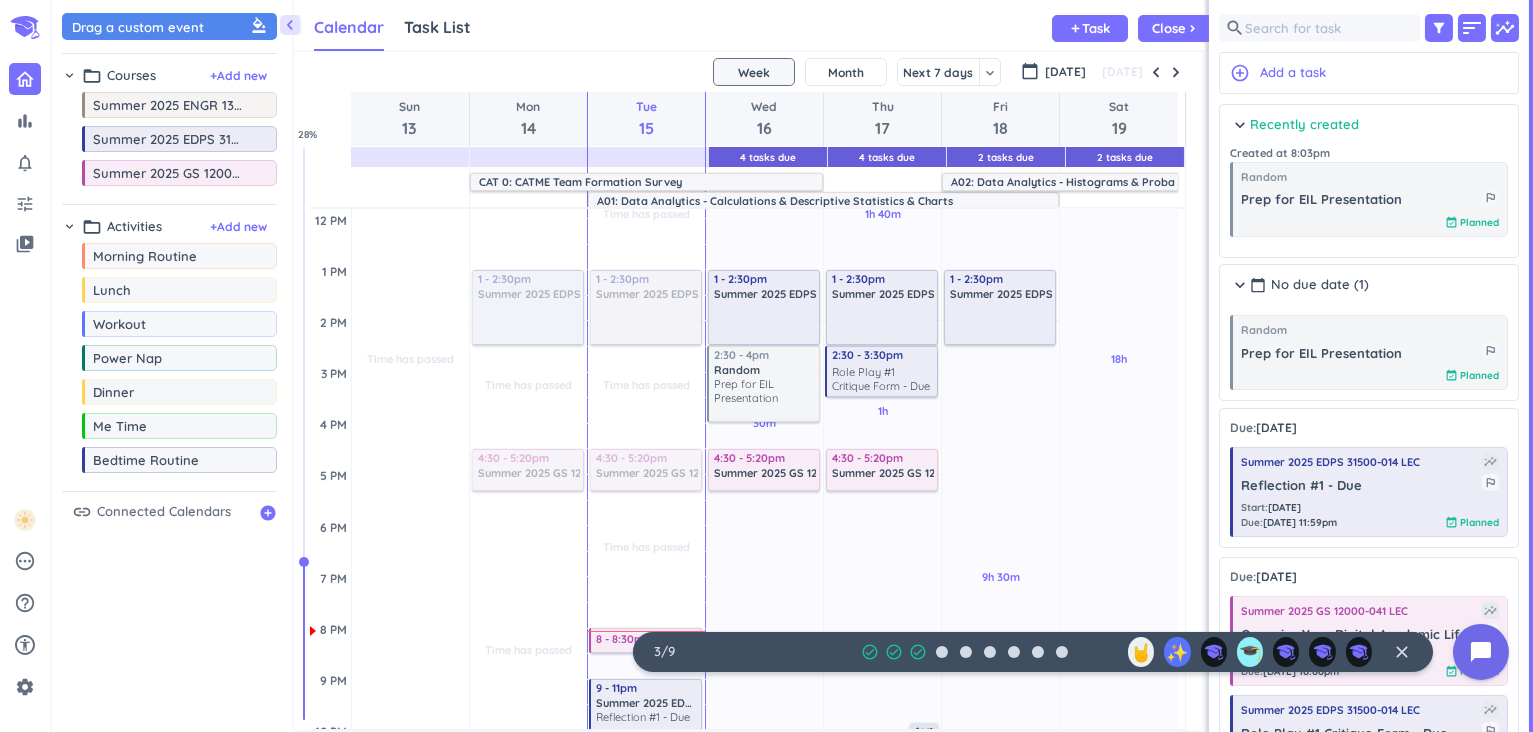 click on "1 - 2:30pm Summer 2025 EDPS 31500-014 LEC delete_outline" at bounding box center [646, 307] 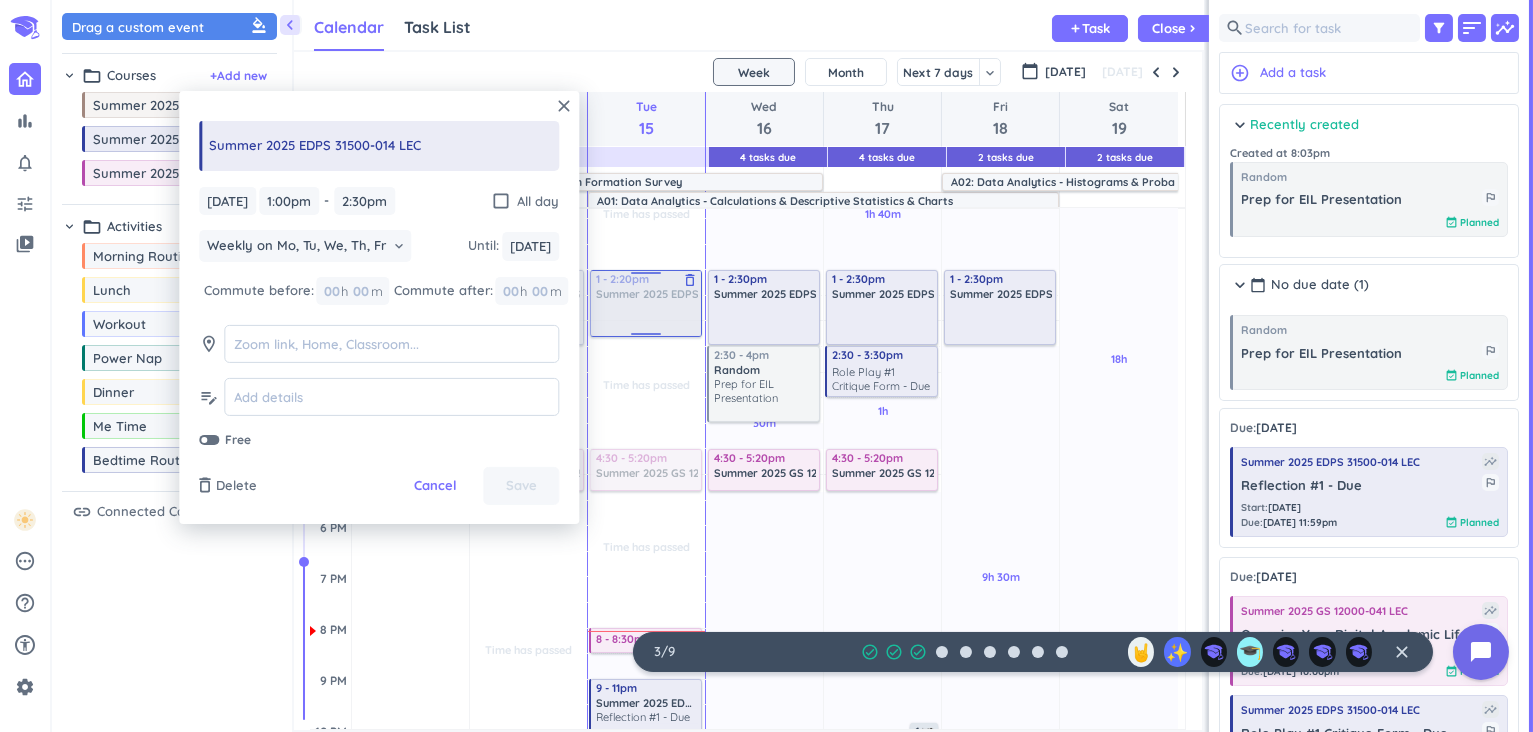 click on "Time has passed Past due Plan Time has passed Past due Plan Time has passed Past due Plan Time has passed Past due Plan 30m Past due Plan 1h  Past due Plan Adjust Awake Time Adjust Awake Time 6 - 8am Morning Routine delete_outline 8:30 - 11:20am Summer 2025 ENGR 13100-001 SD delete_outline 1 - 2:30pm Summer 2025 EDPS 31500-014 LEC delete_outline 4:30 - 5:20pm Summer 2025 GS 12000-041 LEC delete_outline 8 - 8:30pm Organize Your Digital Academic Life - Due more_vert 9 - 11pm Summer 2025 EDPS 31500-014 LEC Reflection #1 - Due more_vert 1 - 2:20pm Summer 2025 EDPS 31500-014 LEC delete_outline" at bounding box center (646, 423) 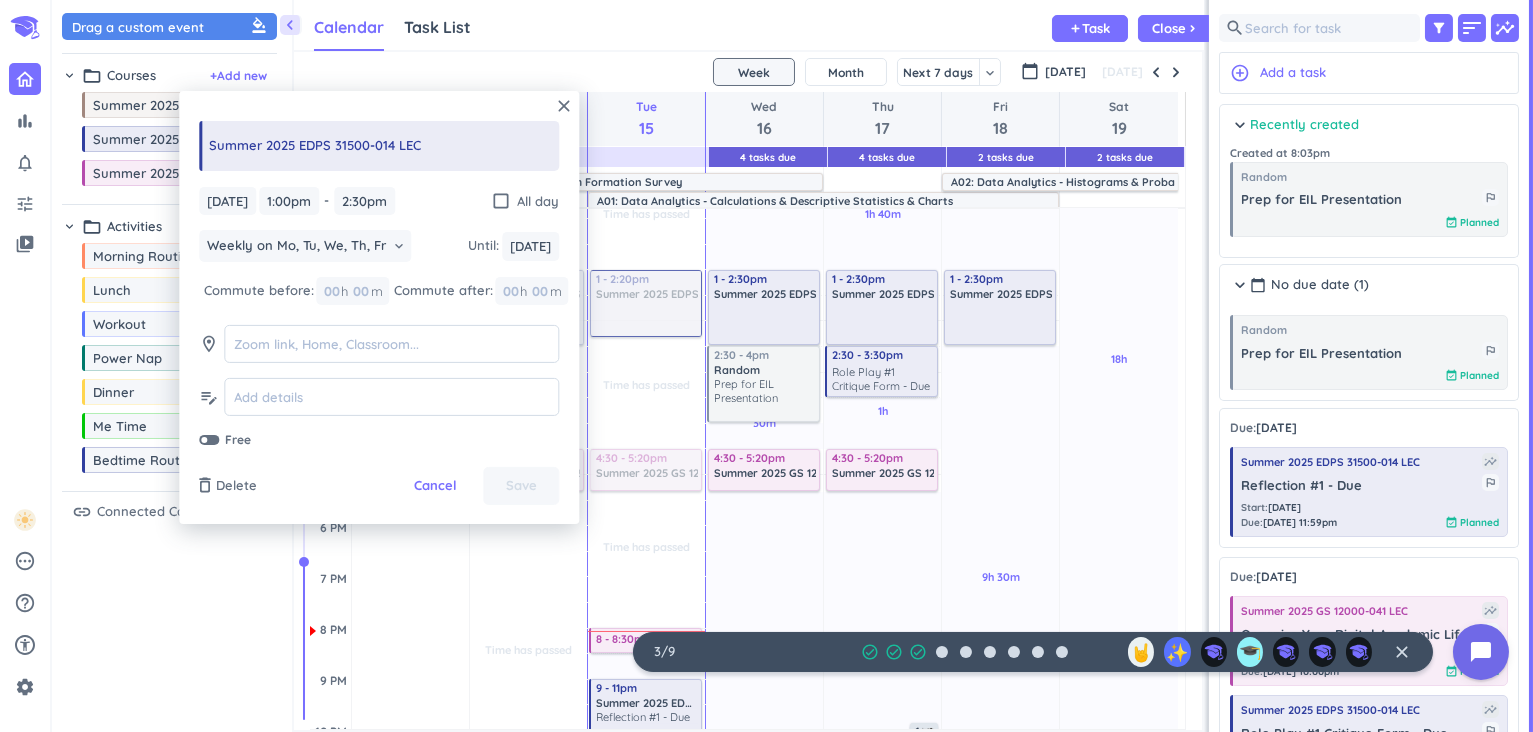 type on "2:20pm" 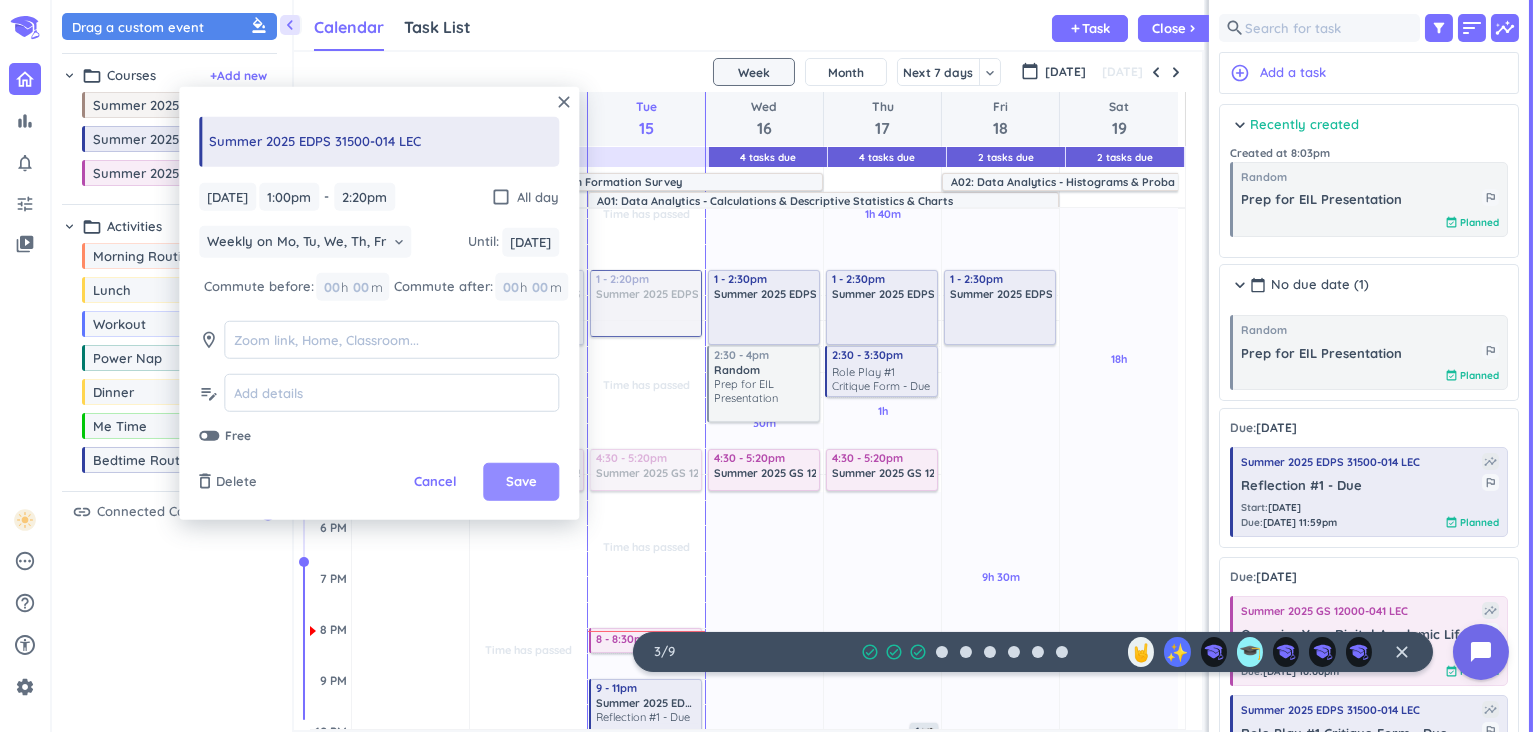 click on "Save" at bounding box center (521, 482) 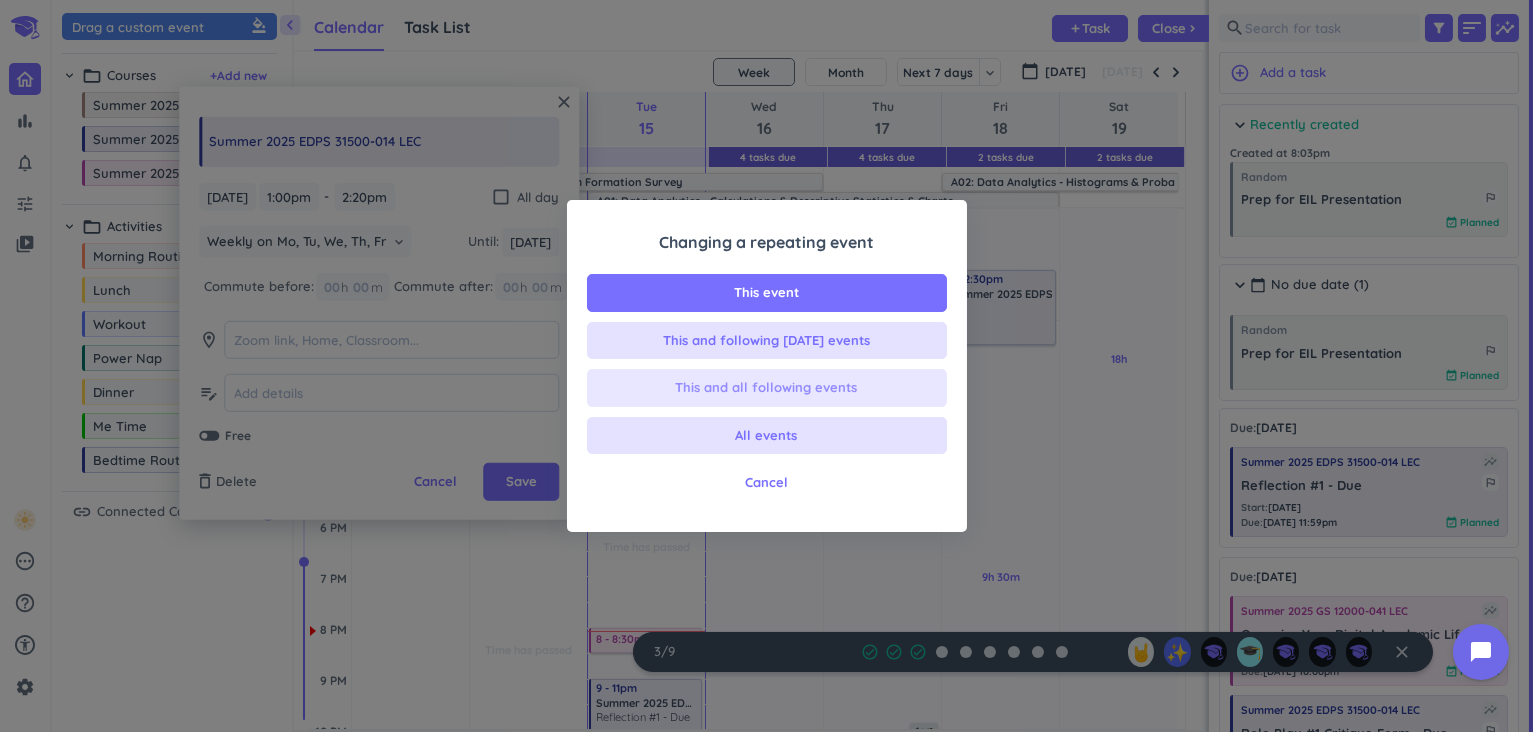 click on "This and all following events" at bounding box center [767, 388] 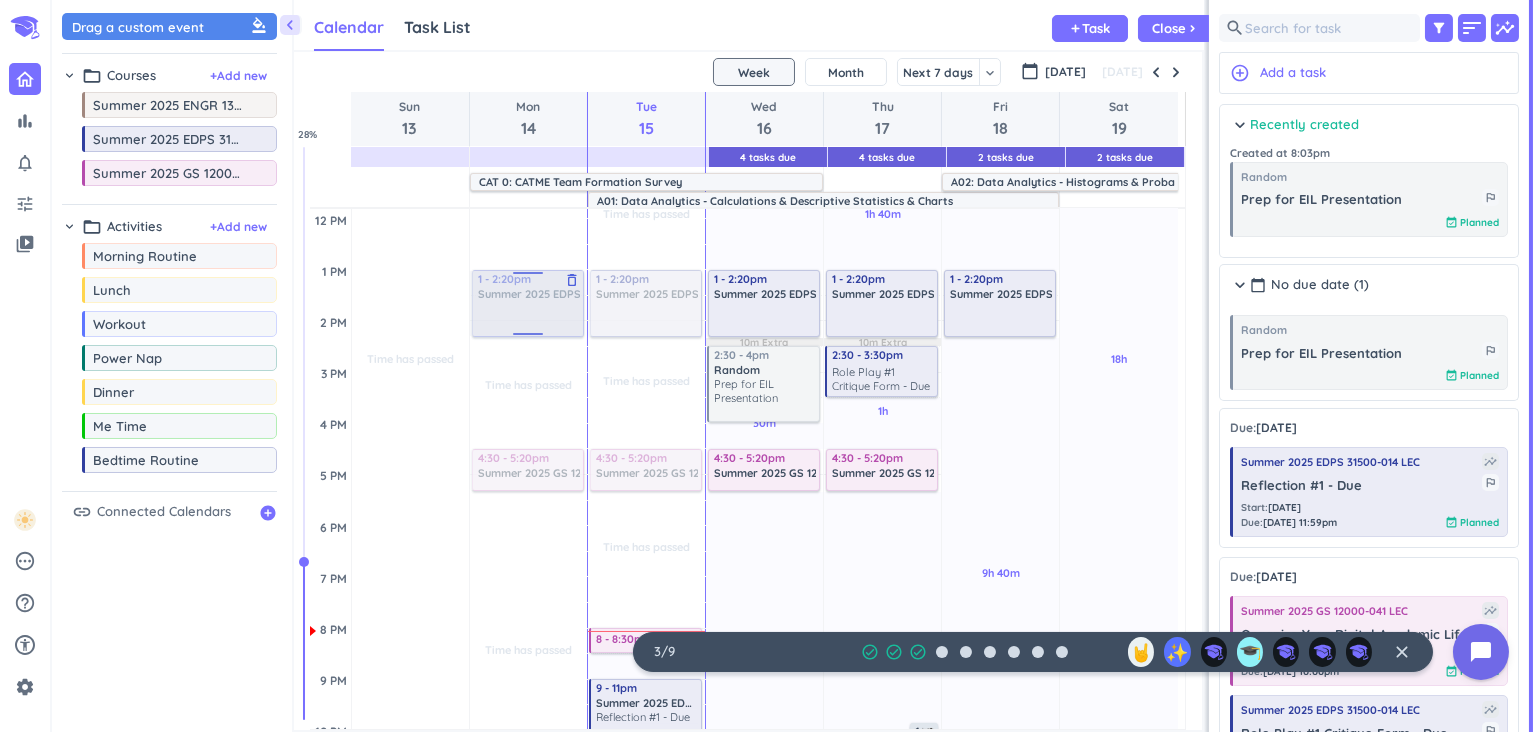 click on "Time has passed Past due Plan Time has passed Past due Plan Time has passed Past due Plan Time has passed Past due Plan Adjust Awake Time Adjust Awake Time 6 - 8am Morning Routine delete_outline 8:30 - 10:20am Summer 2025 ENGR 13100-001 SD delete_outline 1 - 2:30pm Summer 2025 EDPS 31500-014 LEC delete_outline 4:30 - 5:20pm Summer 2025 GS 12000-041 LEC delete_outline 1 - 2:20pm Summer 2025 EDPS 31500-014 LEC delete_outline" at bounding box center (528, 423) 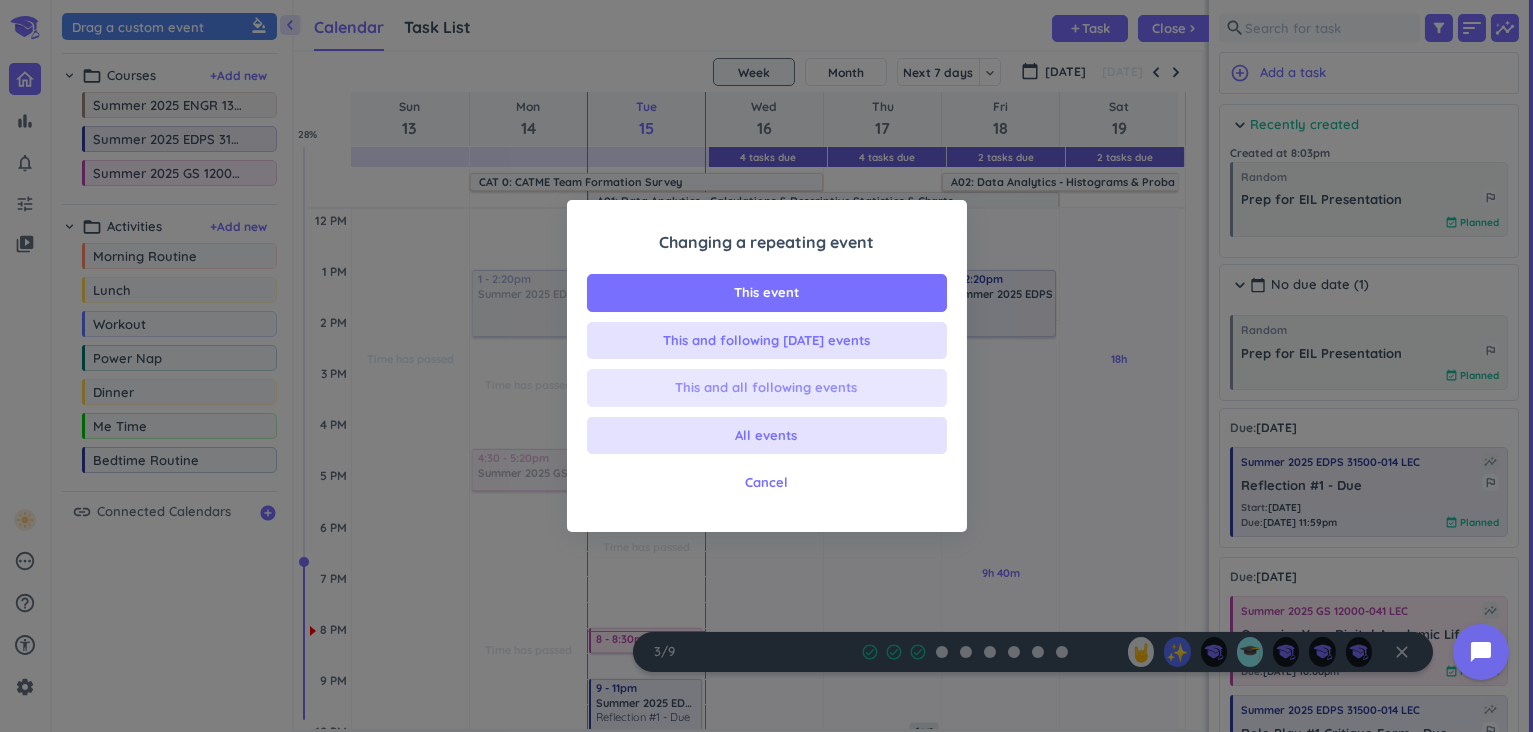 click on "This and all following events" at bounding box center (767, 388) 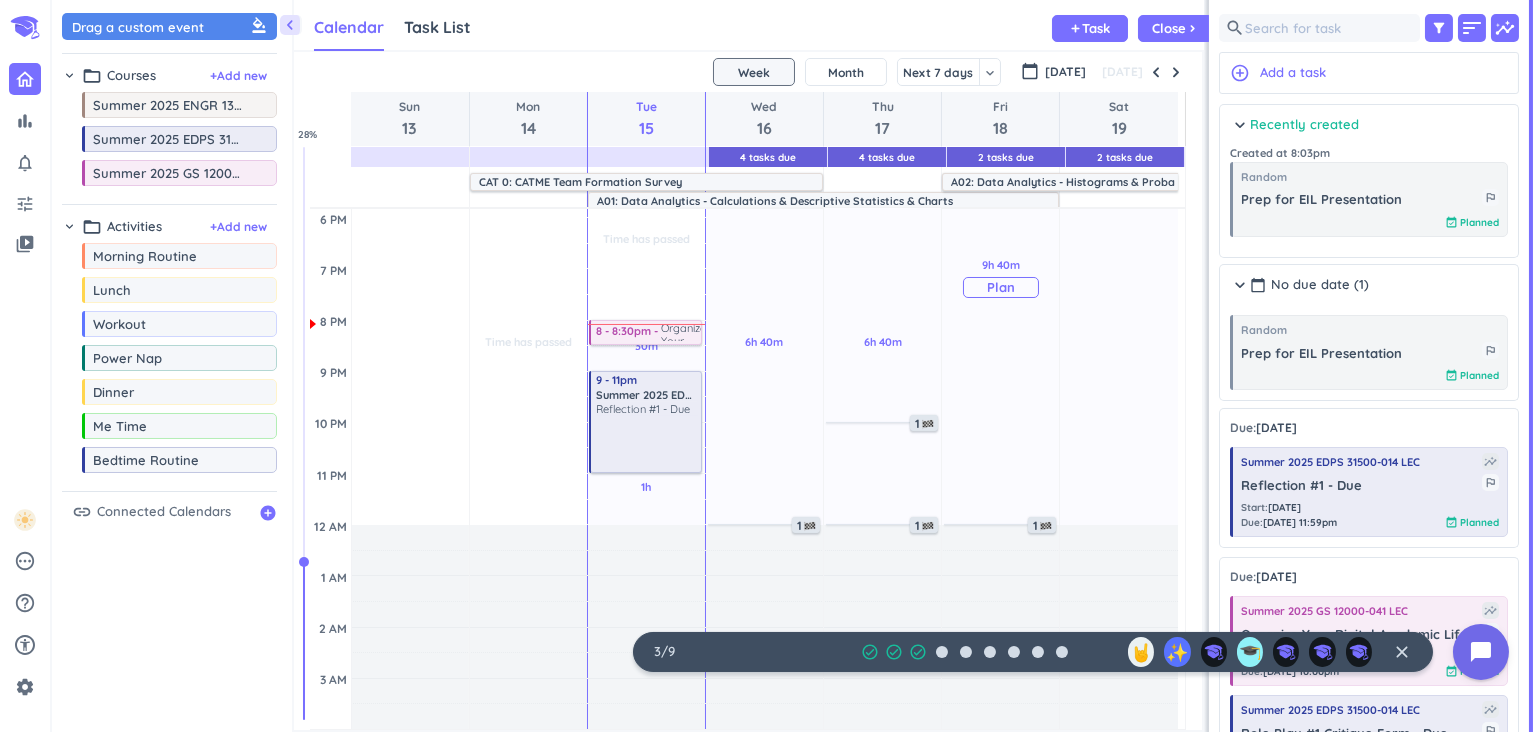 scroll, scrollTop: 561, scrollLeft: 0, axis: vertical 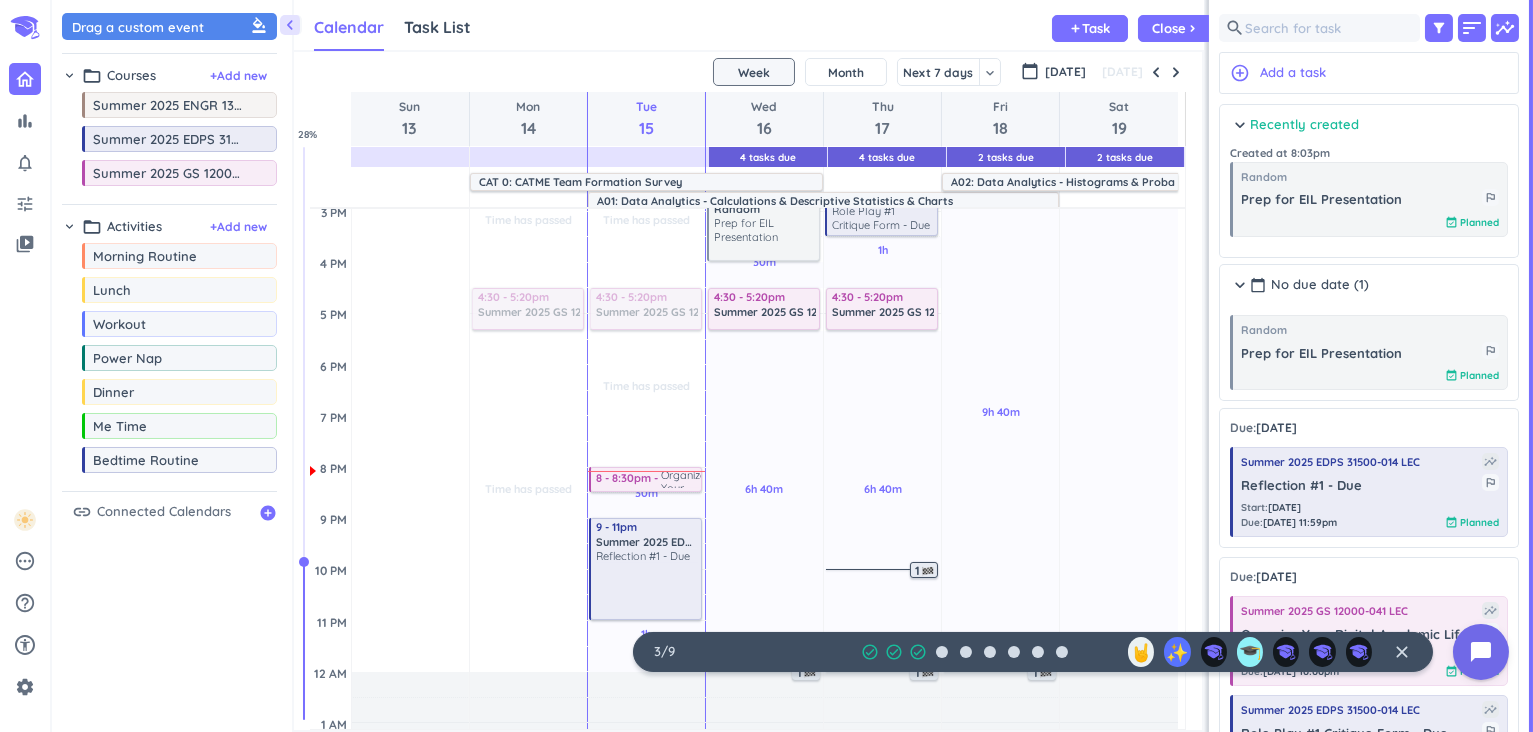 click on "1" at bounding box center [924, 570] 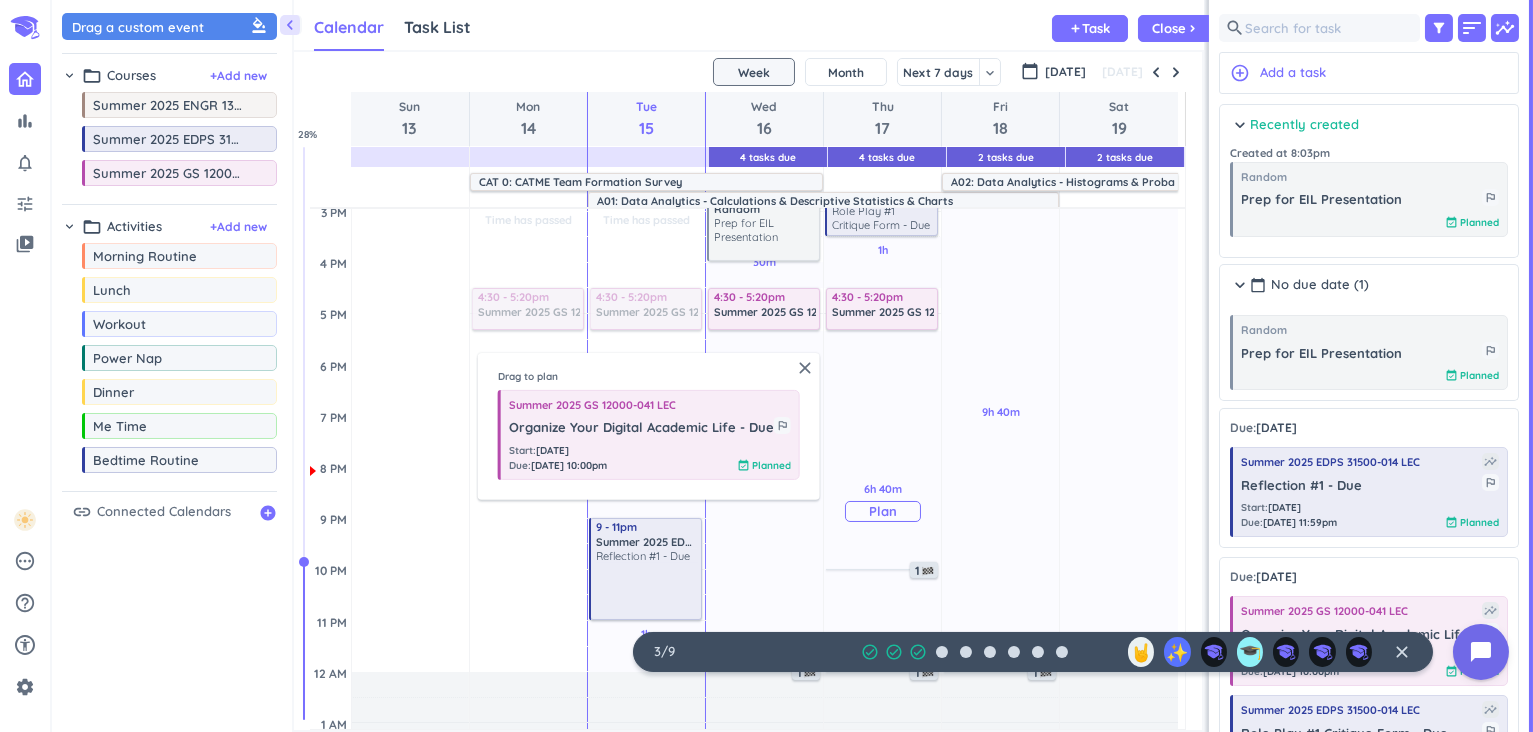 scroll, scrollTop: 708, scrollLeft: 0, axis: vertical 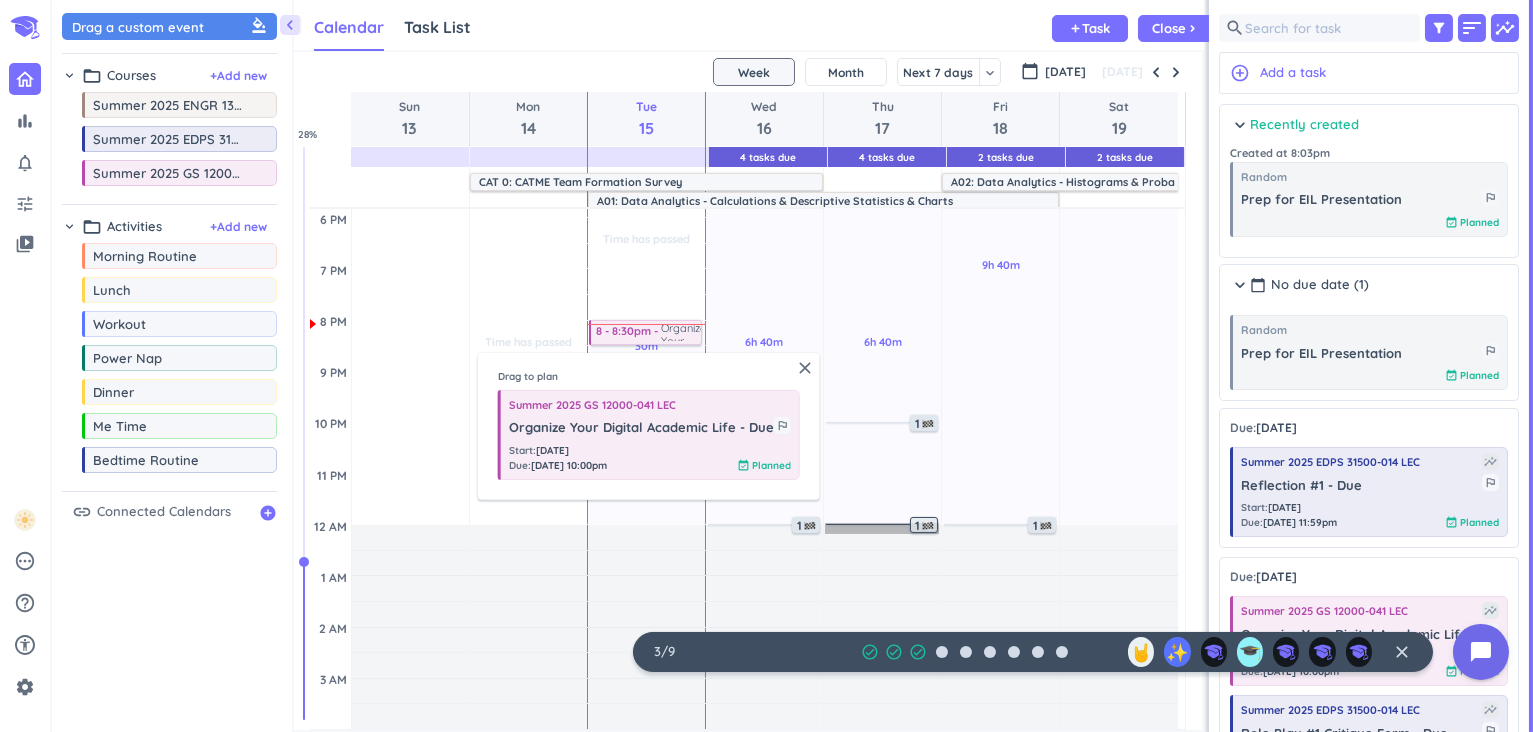 click on "1" at bounding box center [882, 528] 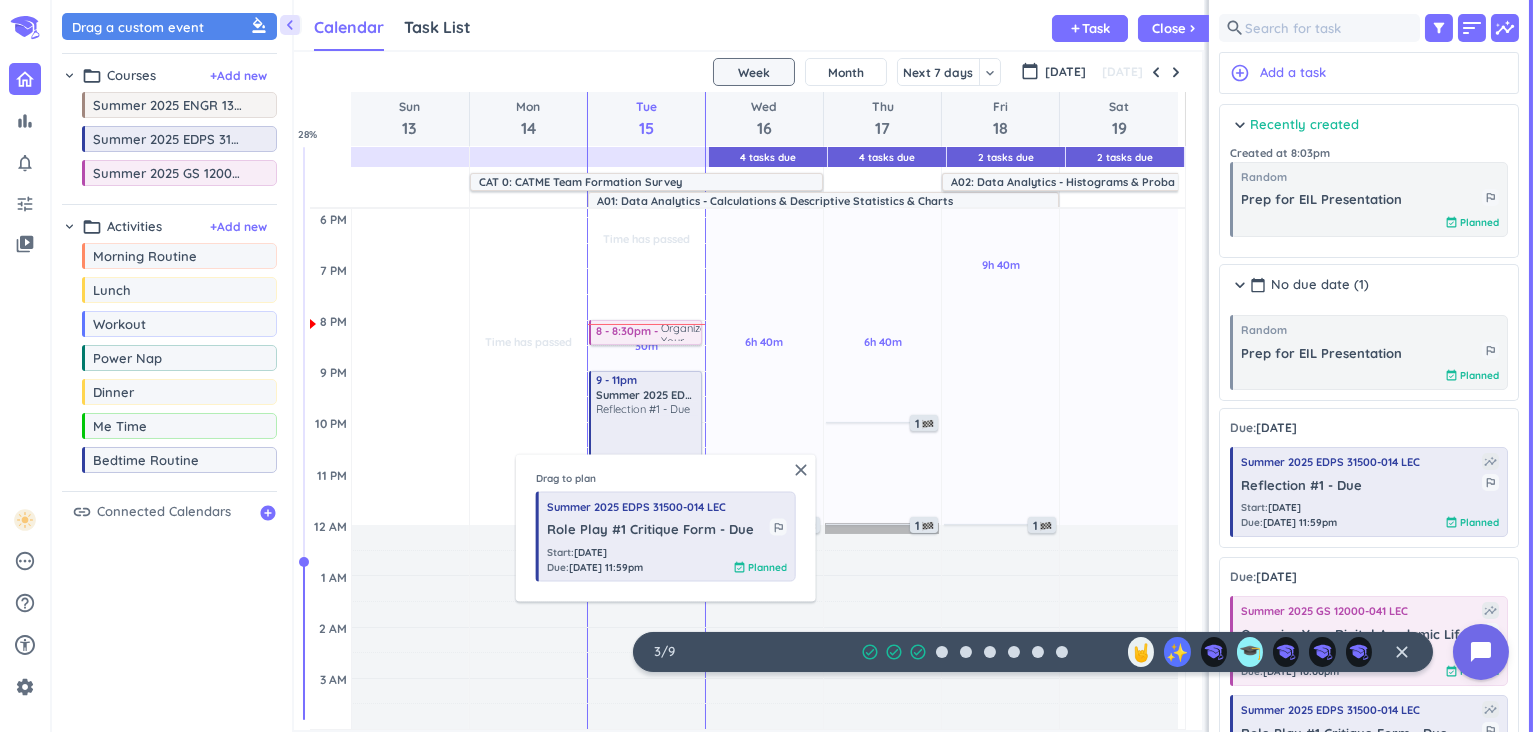 click on "1" at bounding box center (882, 528) 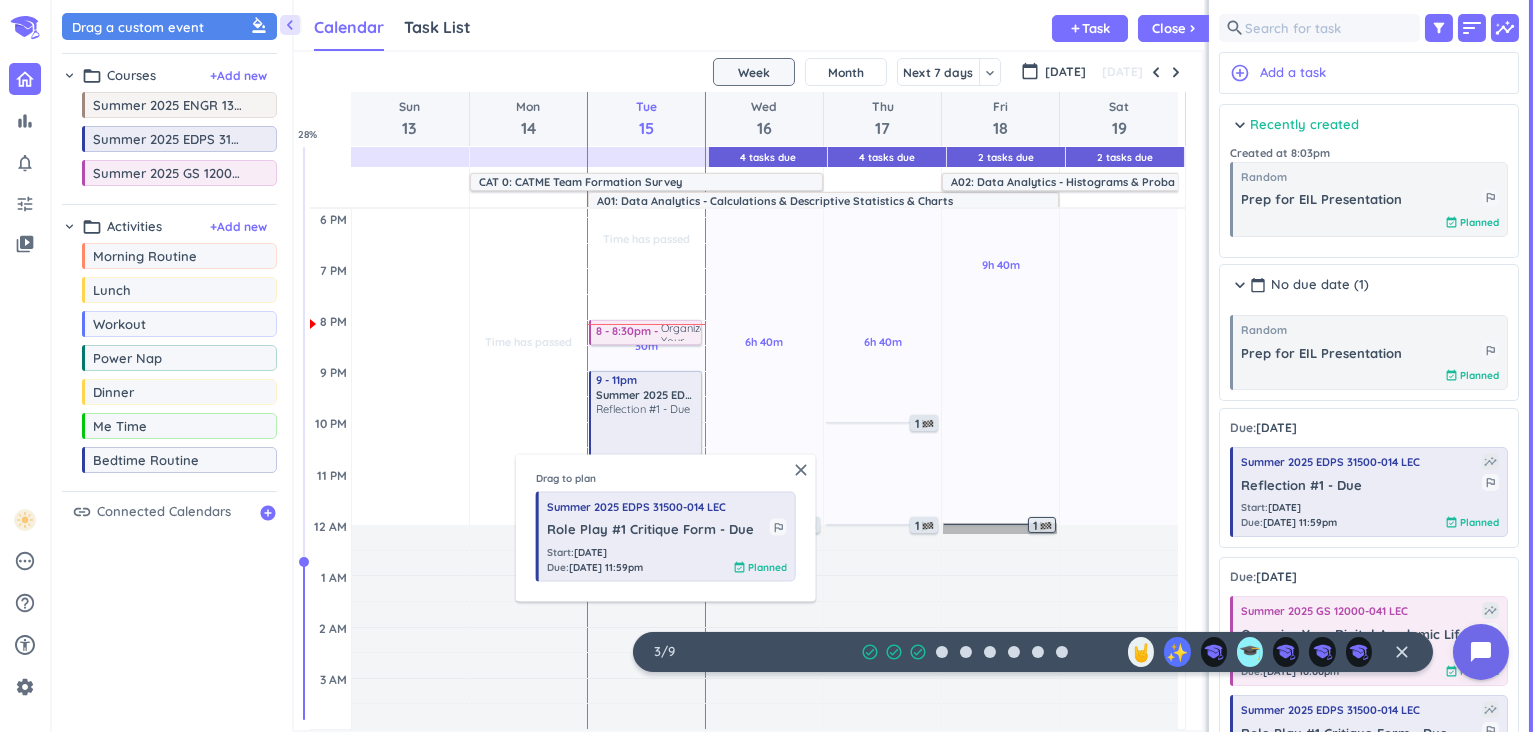 click on "1" at bounding box center [1000, 528] 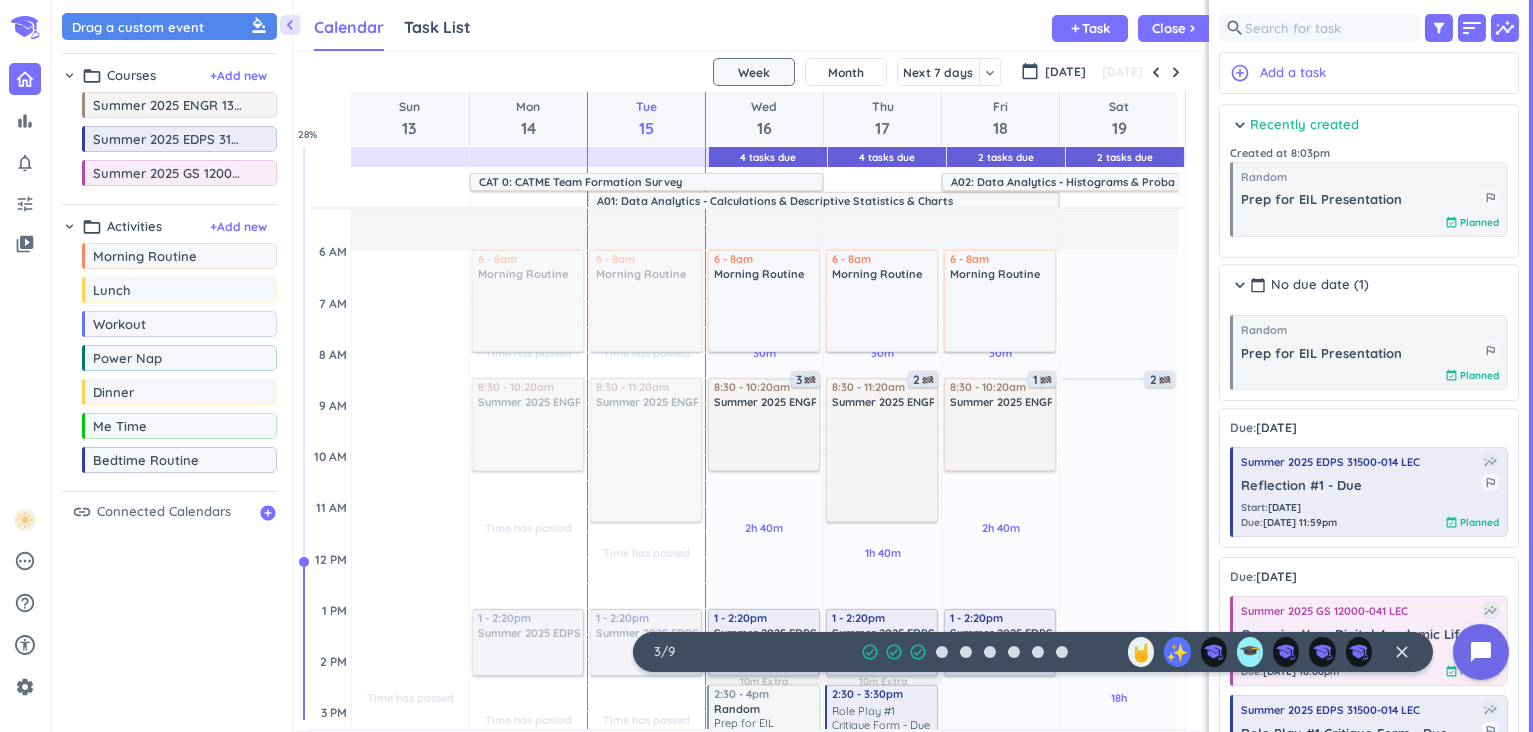 scroll, scrollTop: 3, scrollLeft: 0, axis: vertical 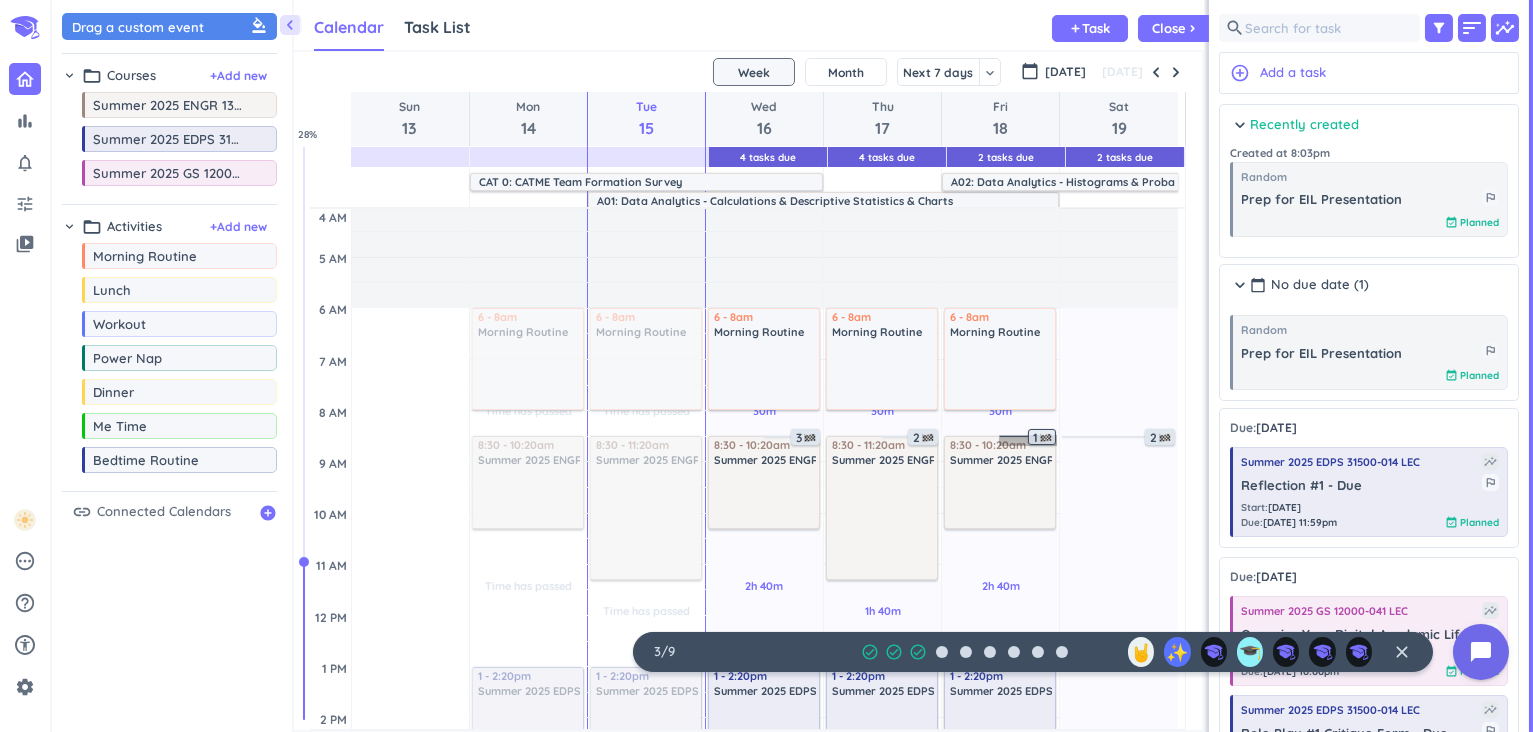 click on "1" at bounding box center [1028, 440] 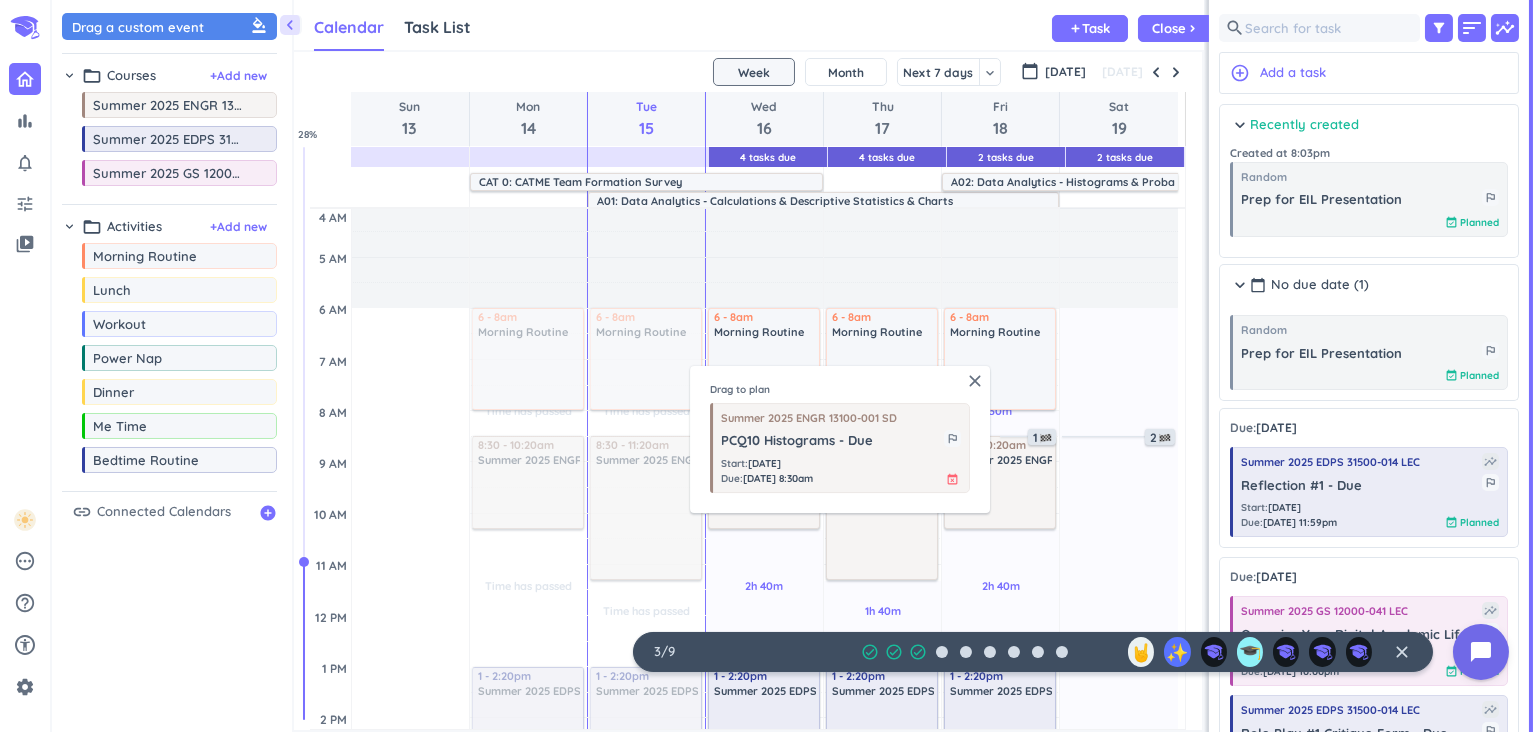 click on "18h  Past due Plan" at bounding box center (1119, 769) 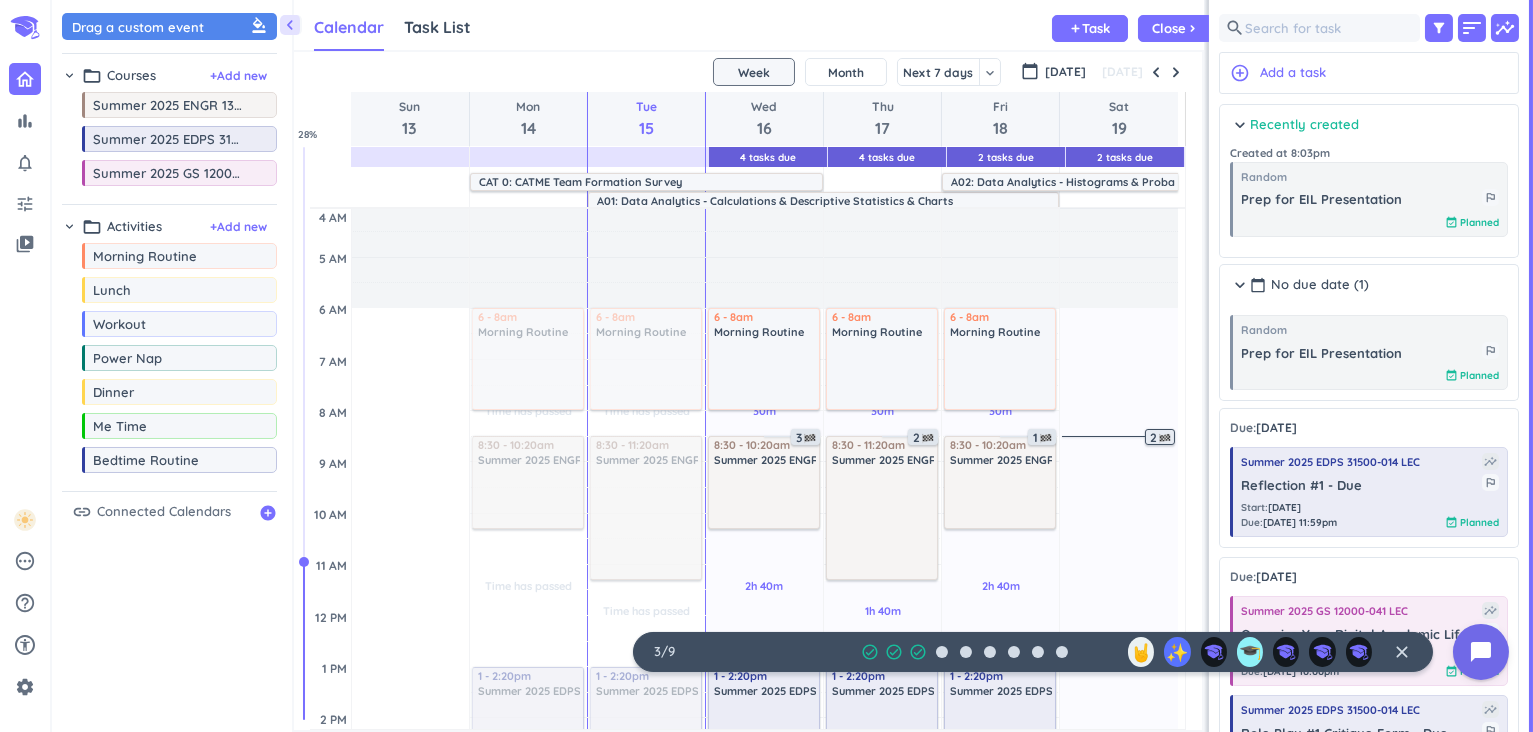 click on "2" at bounding box center [1162, 438] 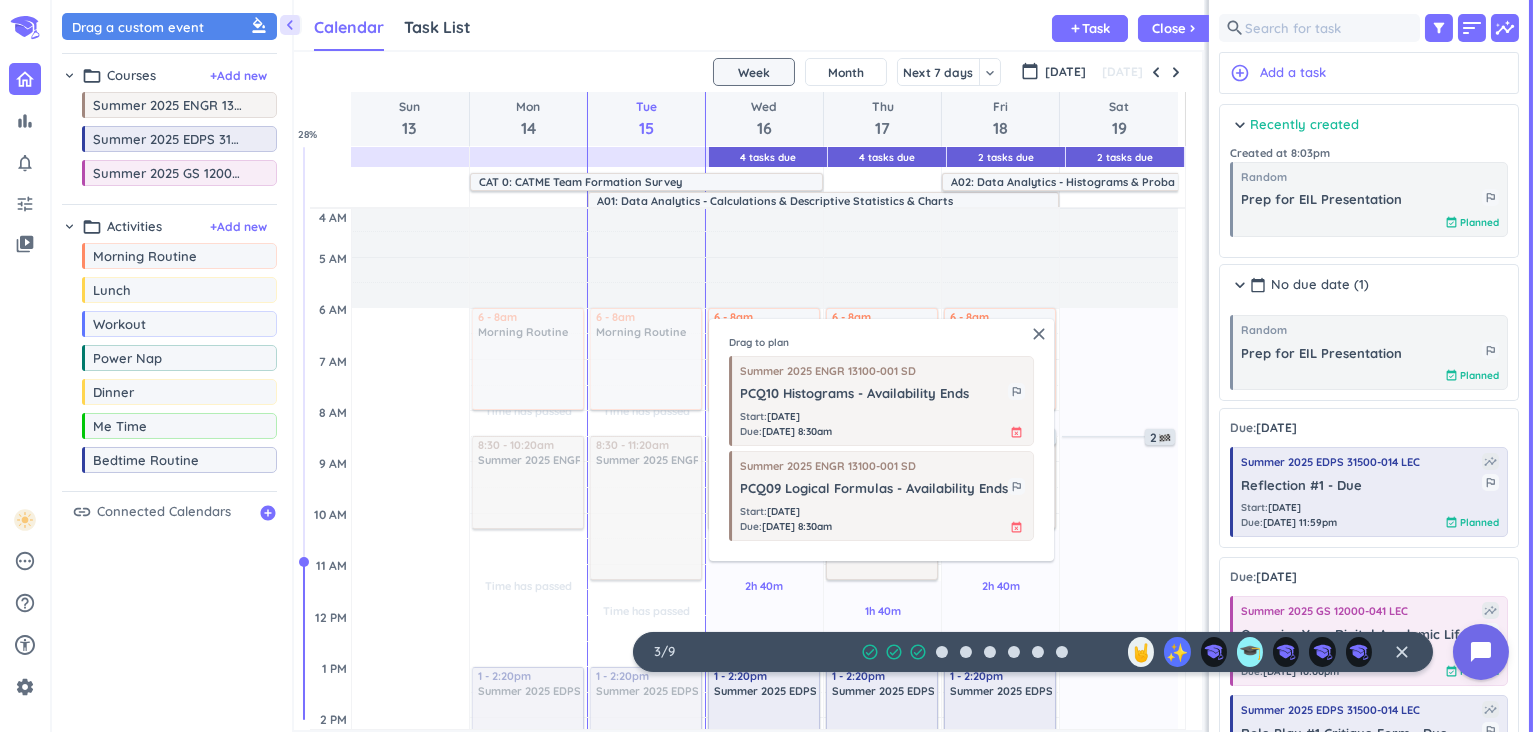 click on "18h  Past due Plan" at bounding box center (1119, 769) 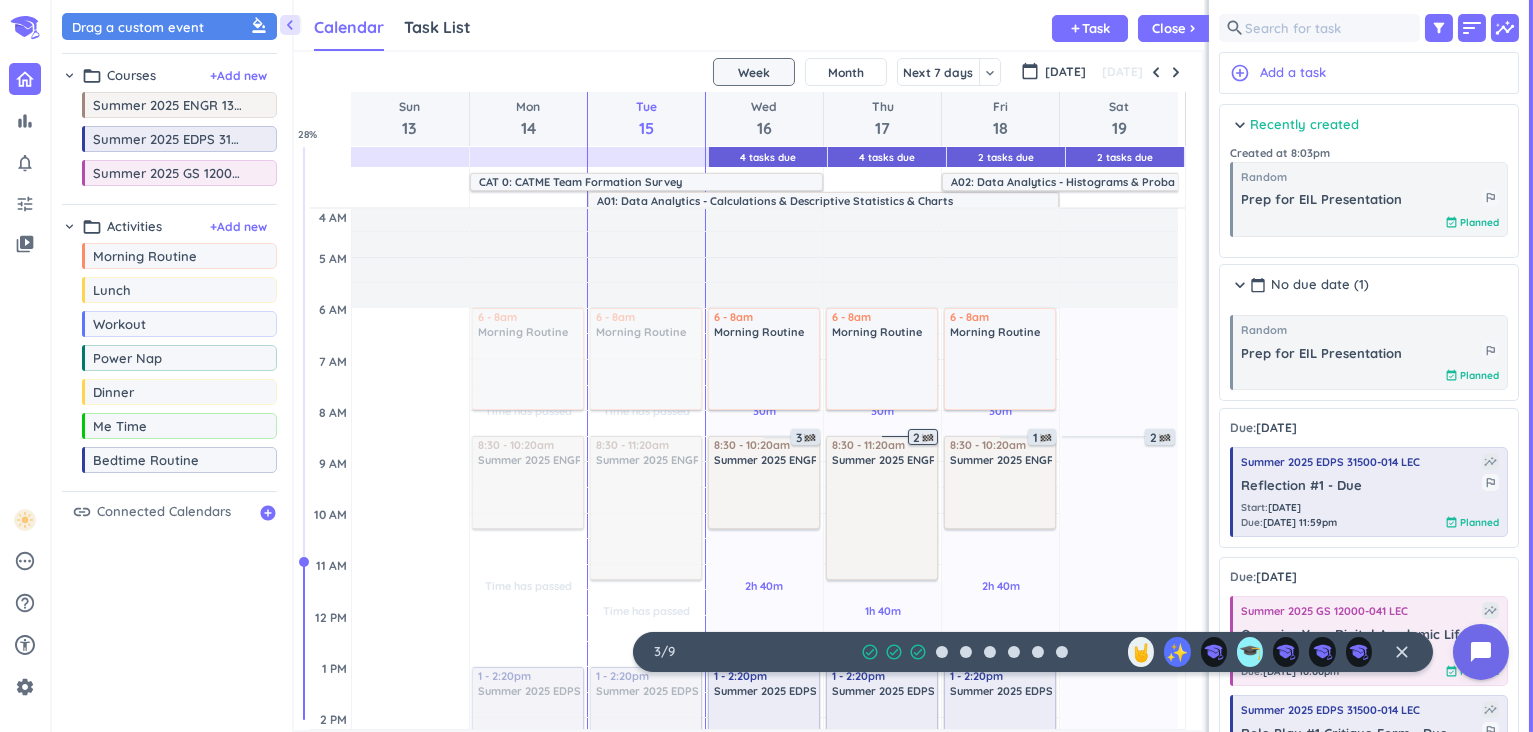 click on "2" at bounding box center (925, 438) 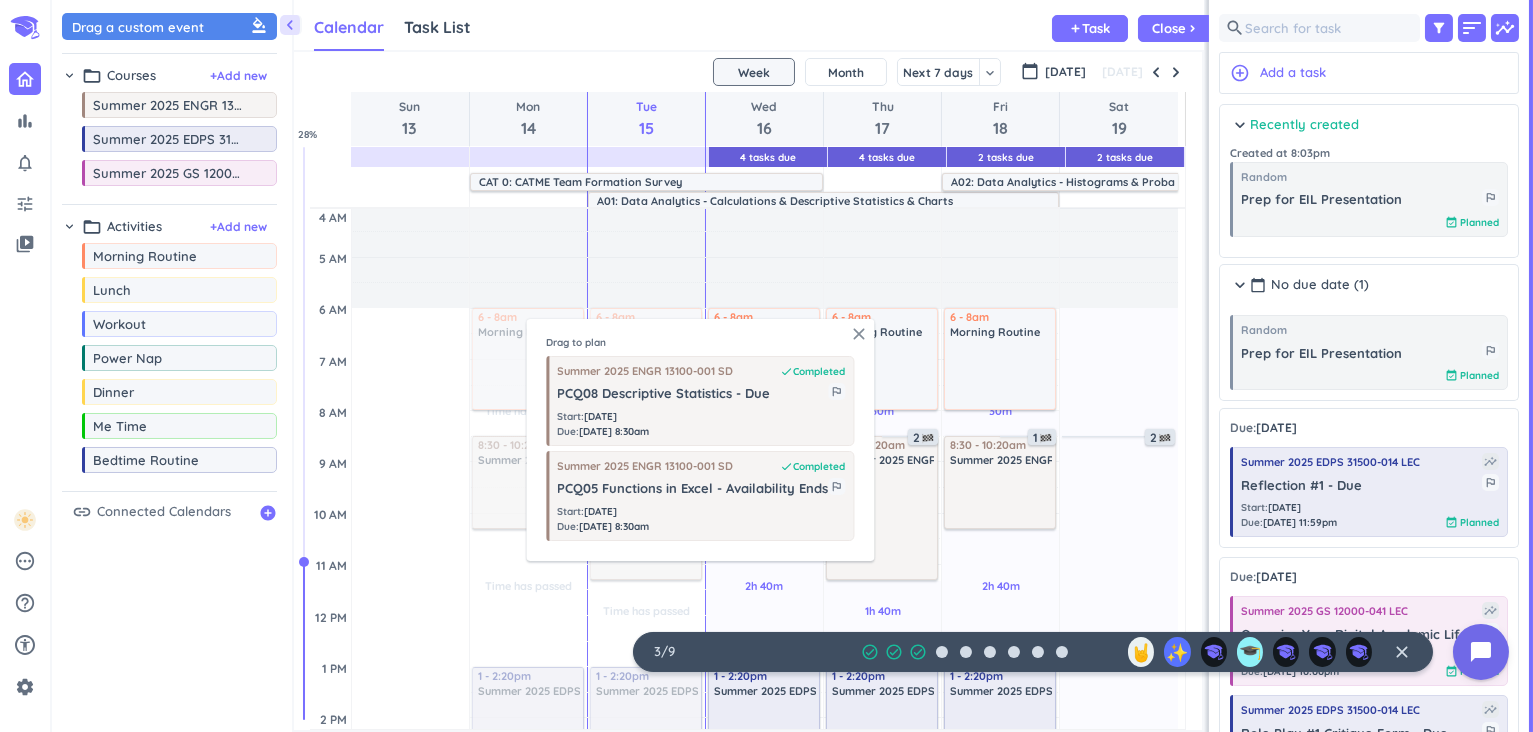 click on "close" at bounding box center (859, 334) 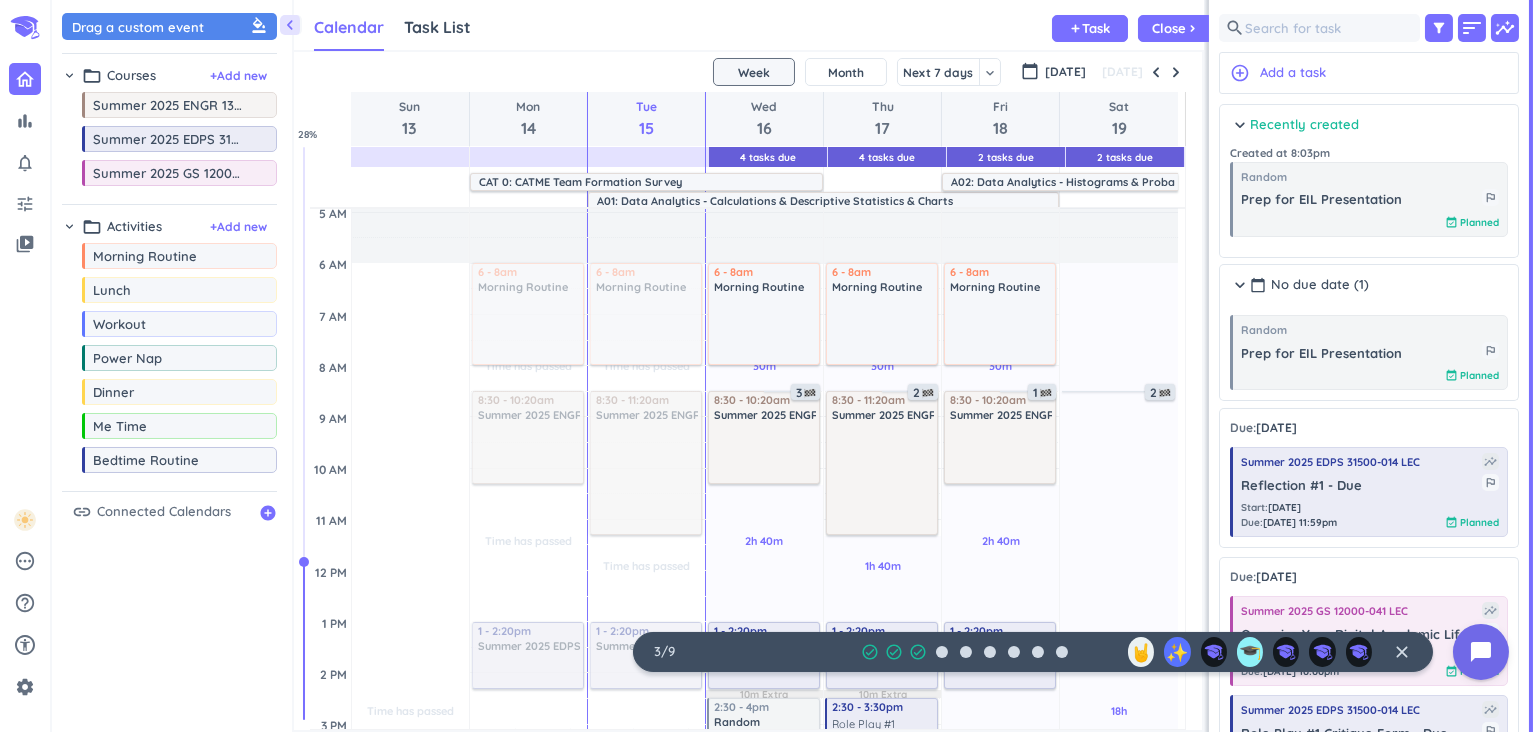 scroll, scrollTop: 0, scrollLeft: 0, axis: both 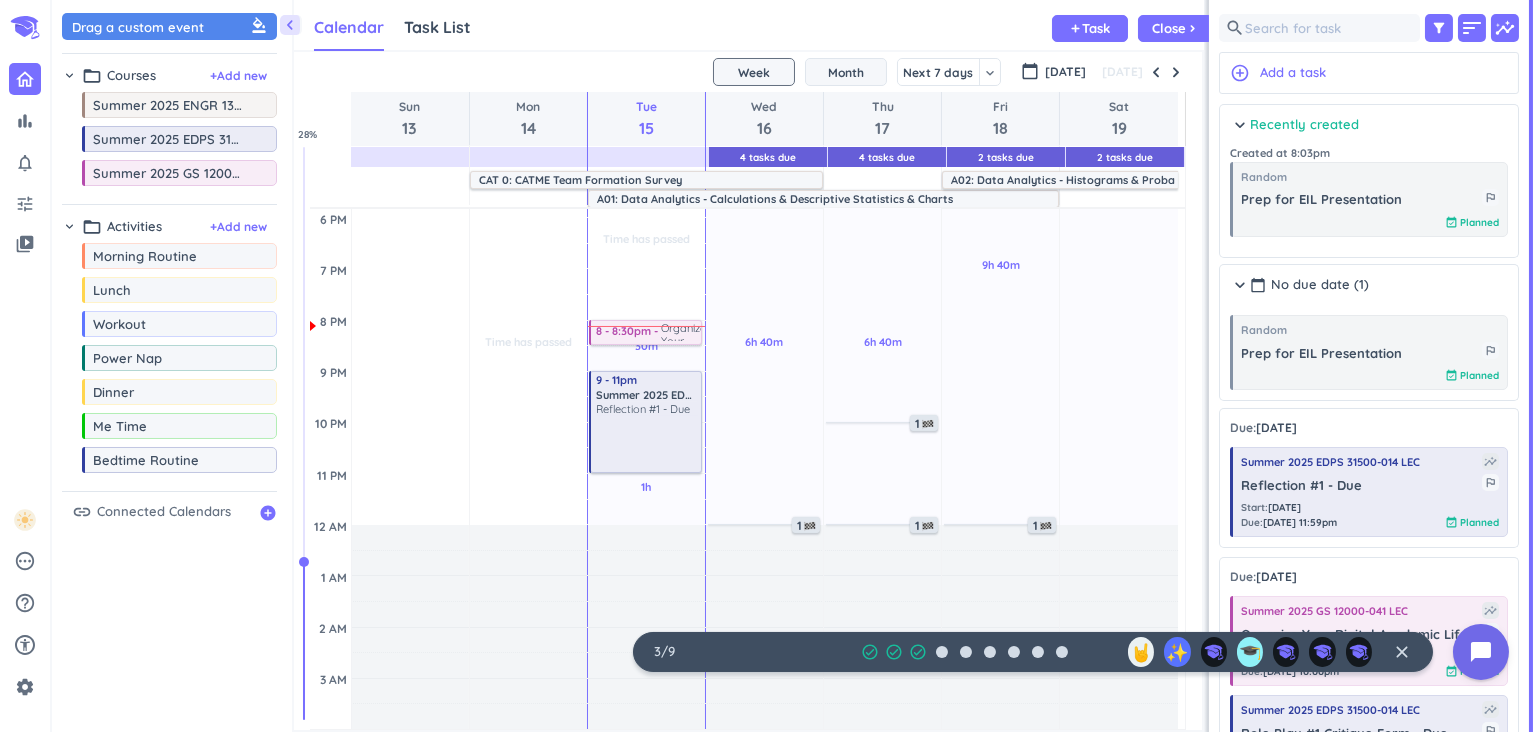 click on "Month" at bounding box center [846, 72] 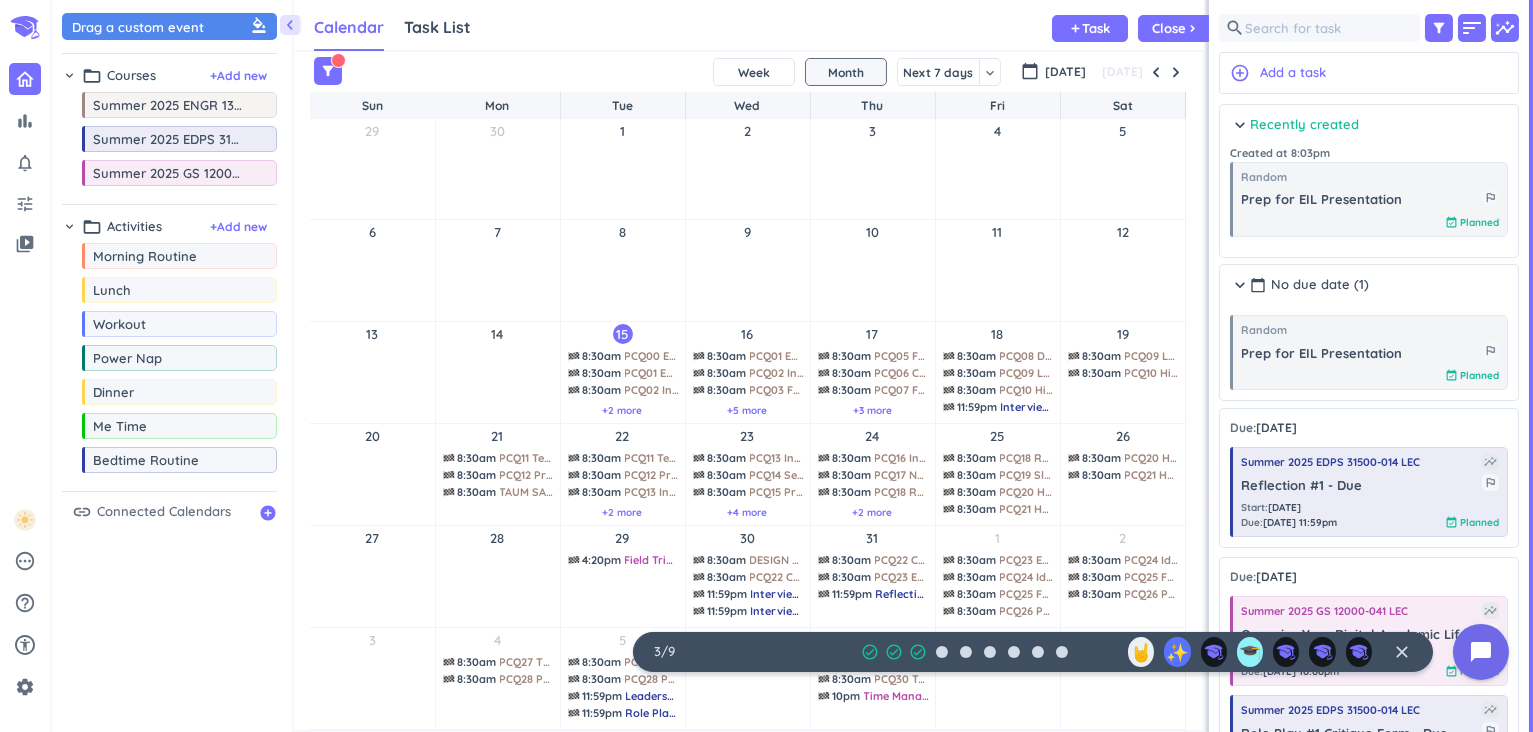 click on "29 4:20pm Field Trip Photo Assignment - Due" at bounding box center (623, 576) 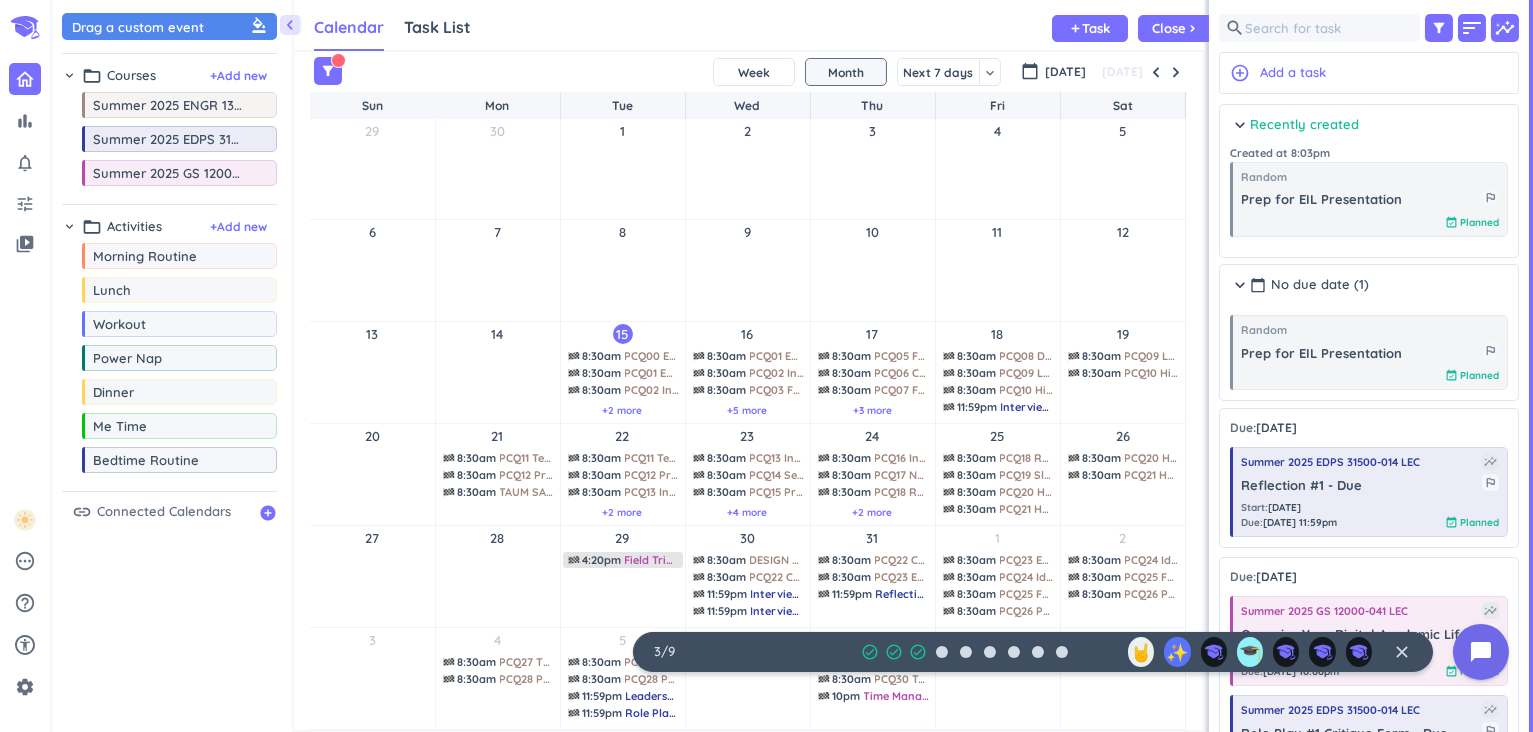 click on "4:20pm" at bounding box center (602, 560) 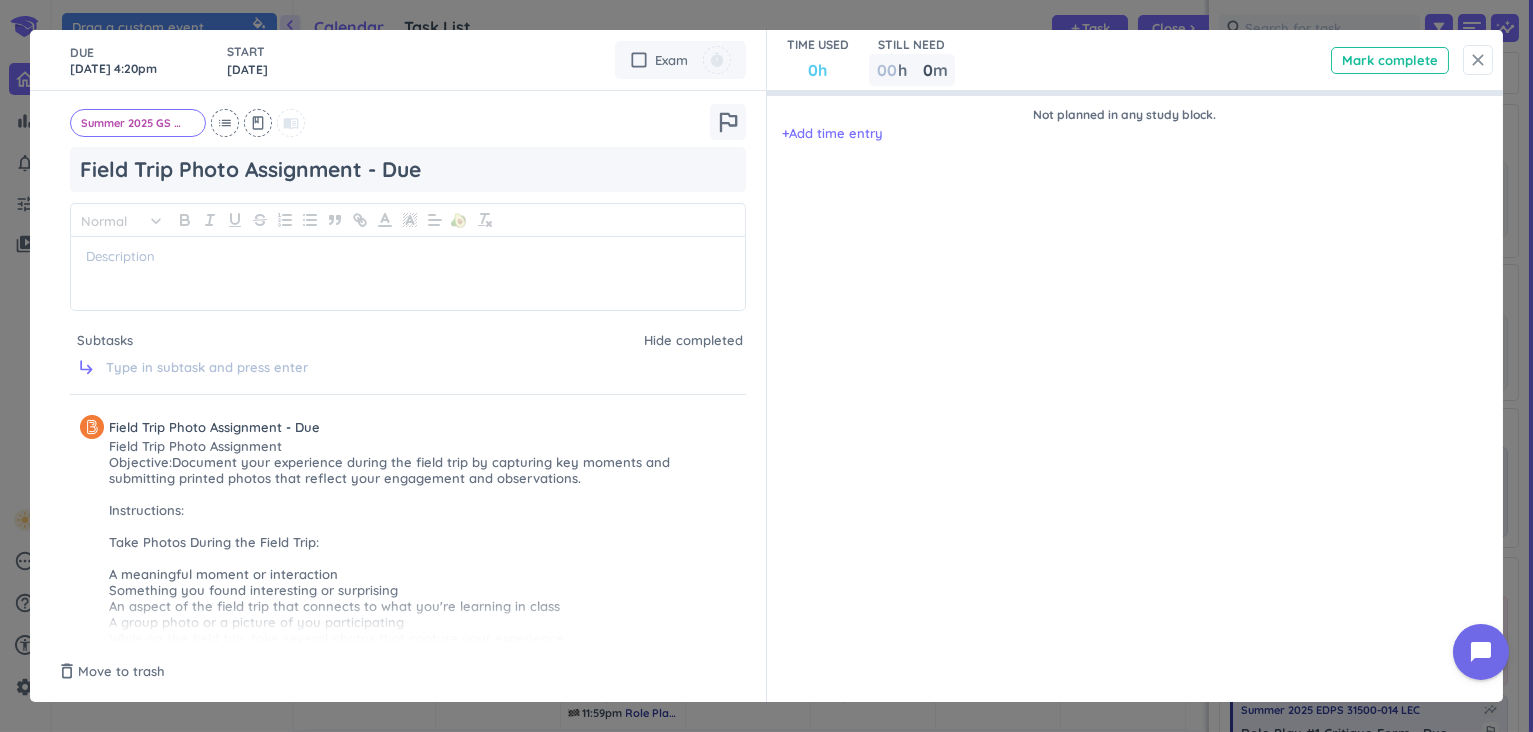 click on "close" at bounding box center (1478, 60) 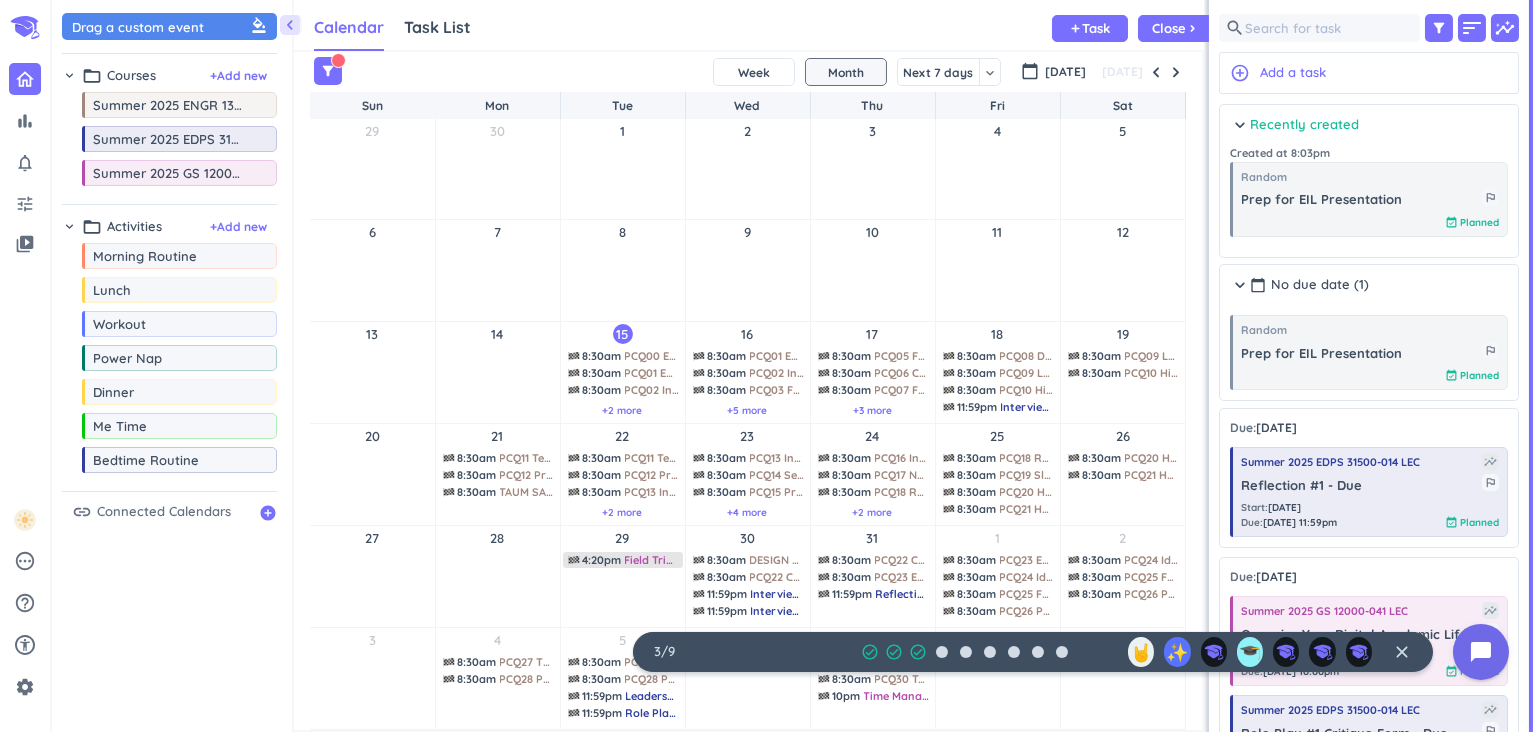 click on "4:20pm" at bounding box center (602, 560) 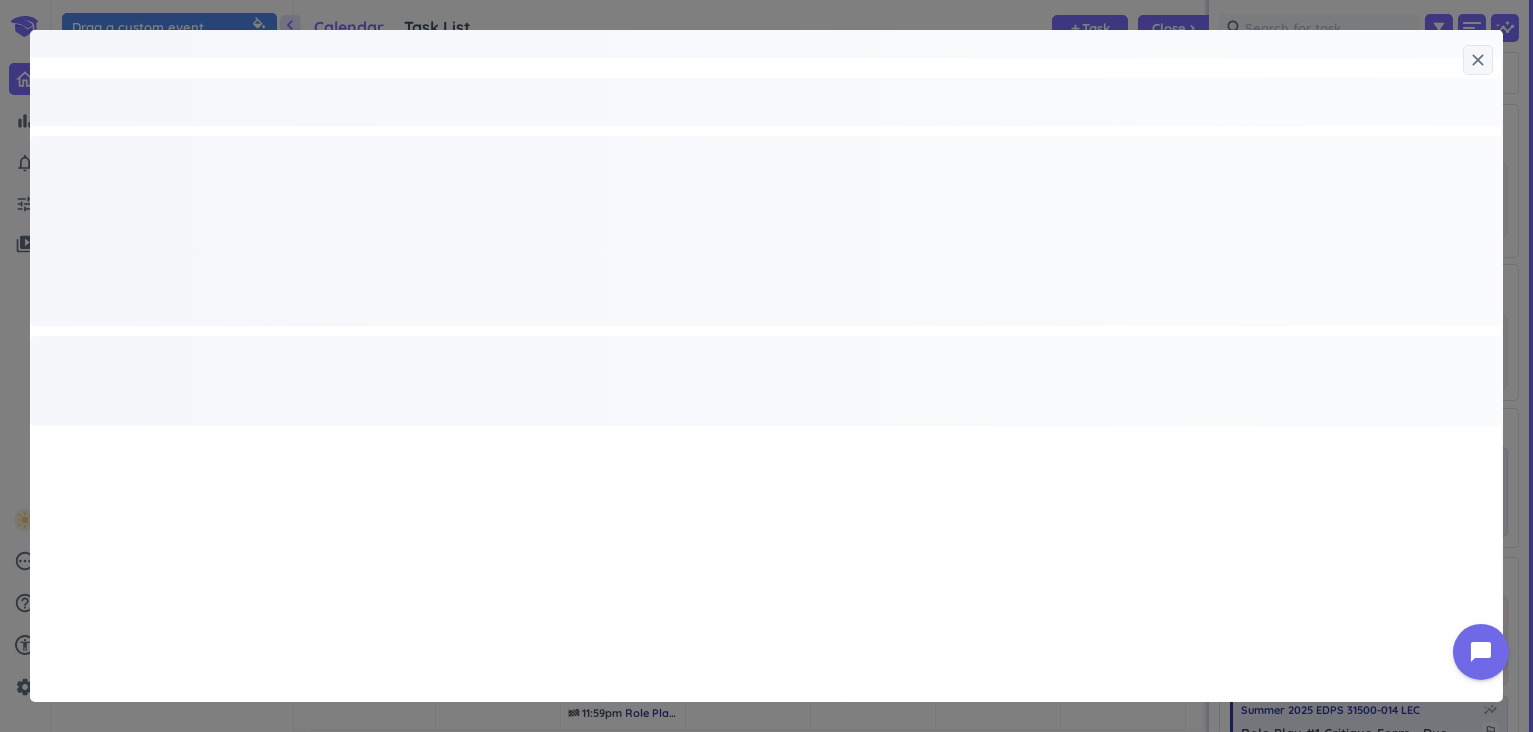 type on "x" 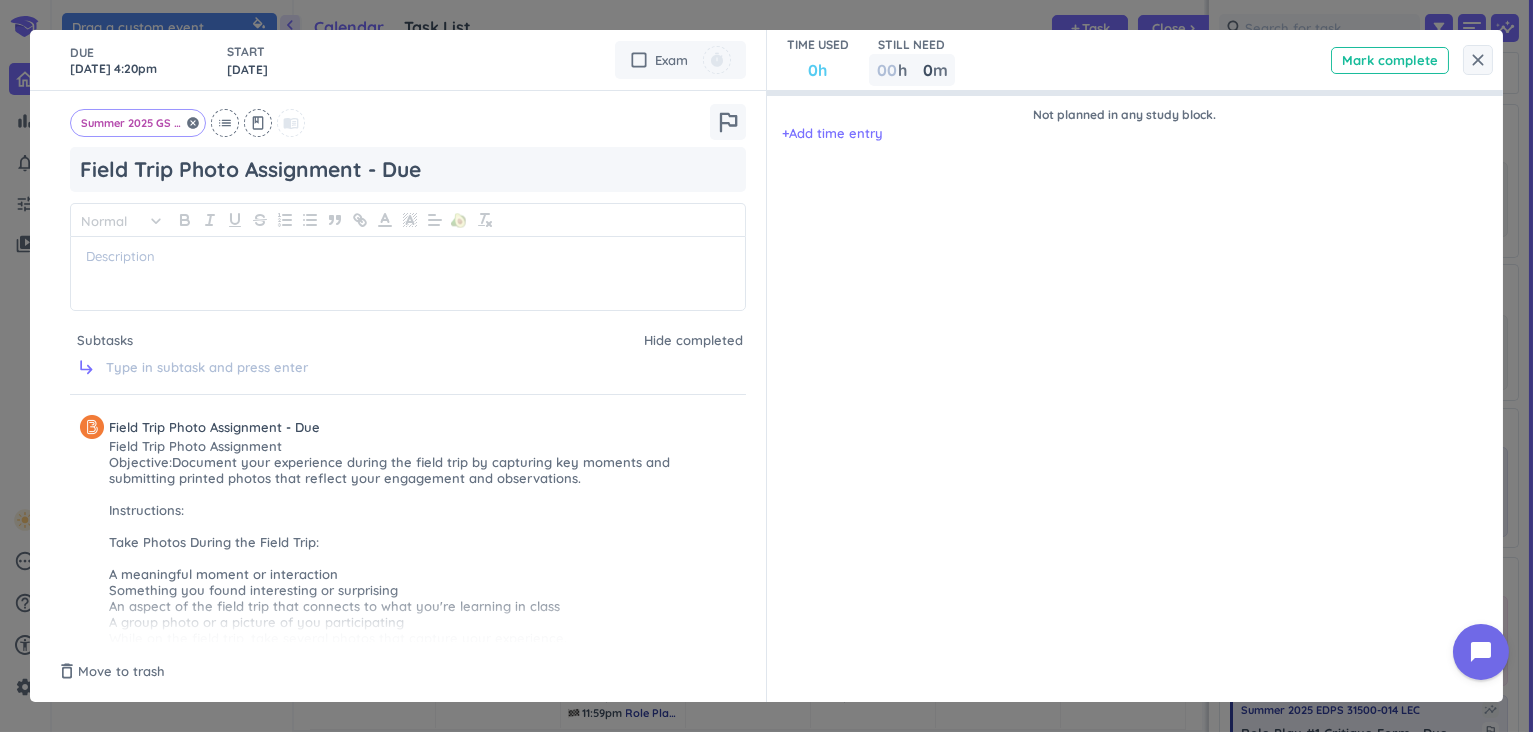 click on "Summer 2025 GS 12000-041 LEC" 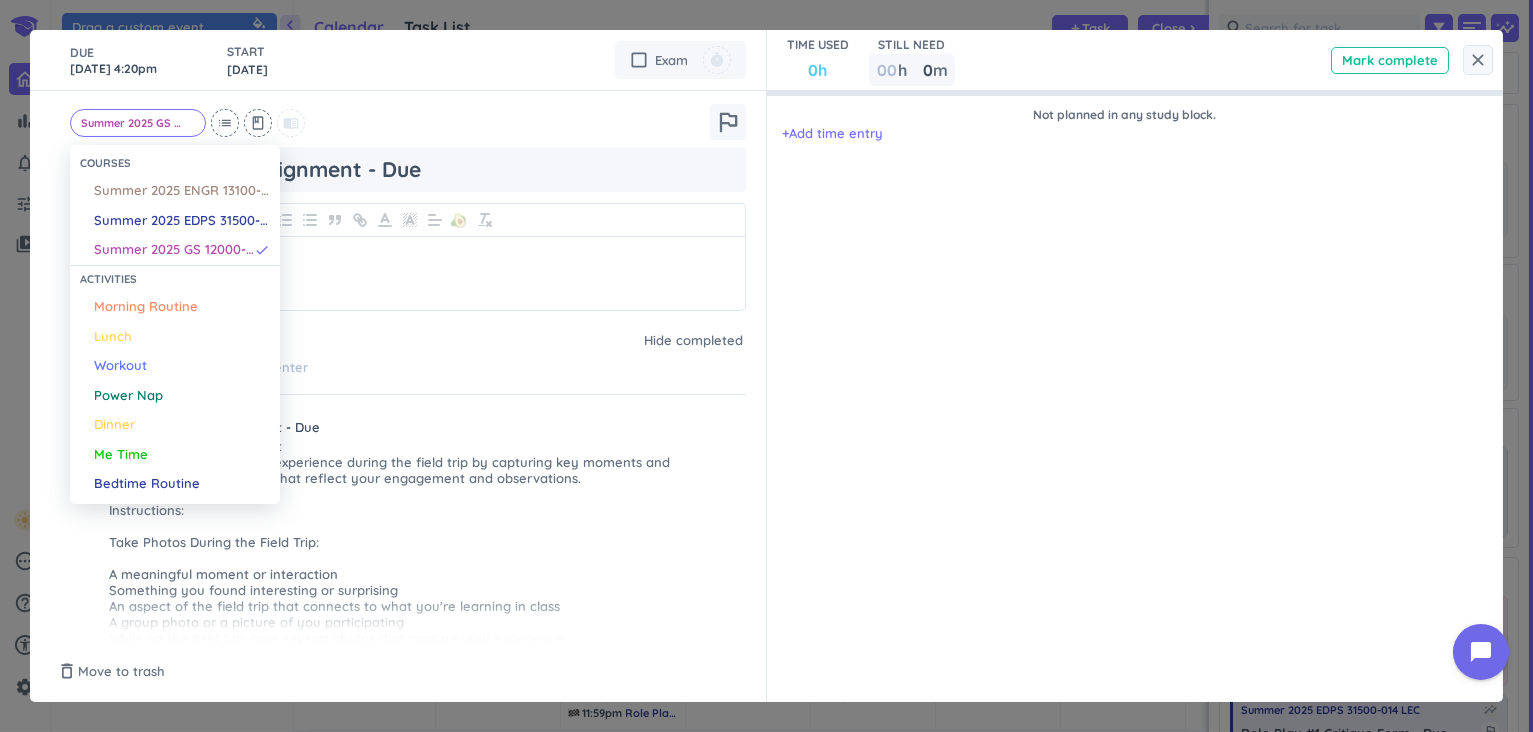 click at bounding box center (766, 366) 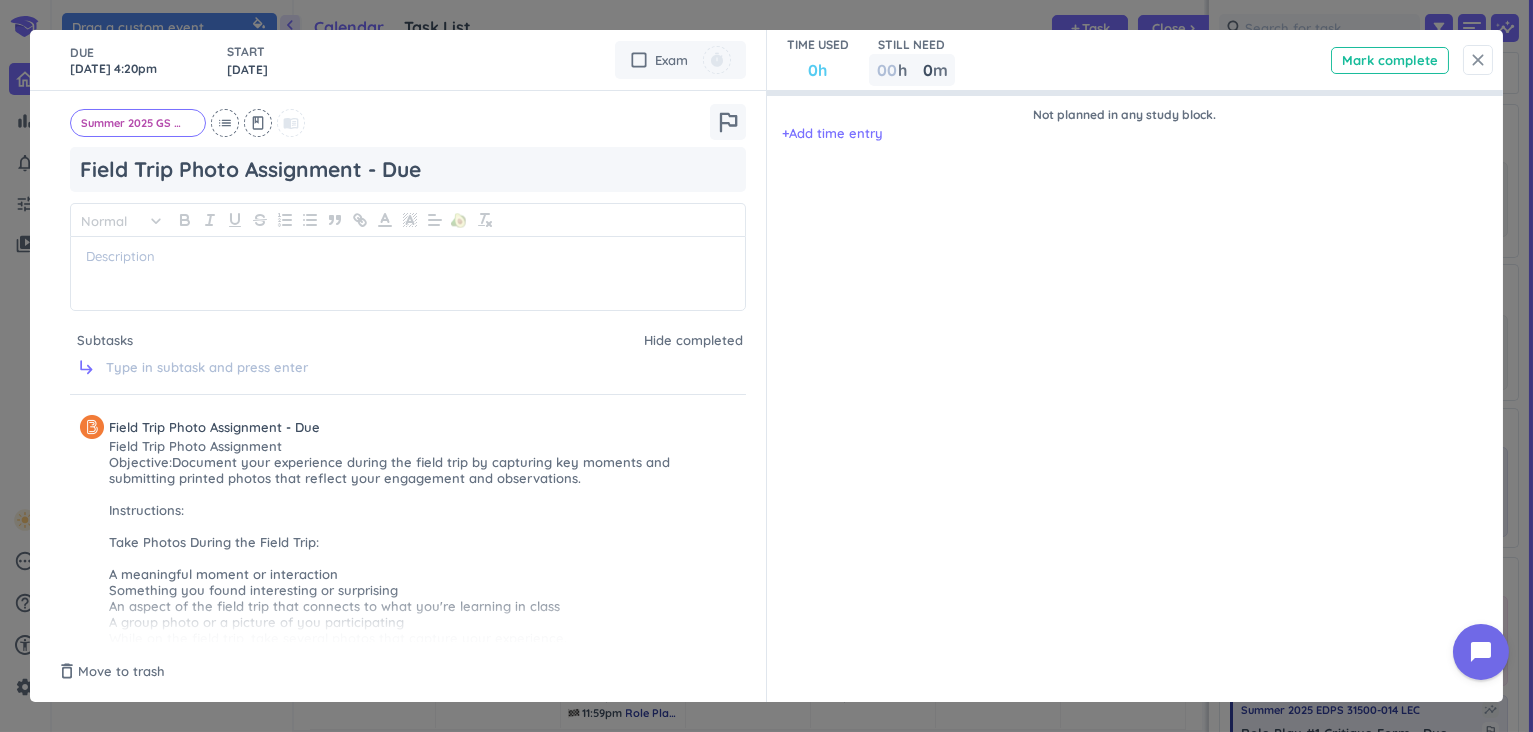 click on "close" at bounding box center [1478, 60] 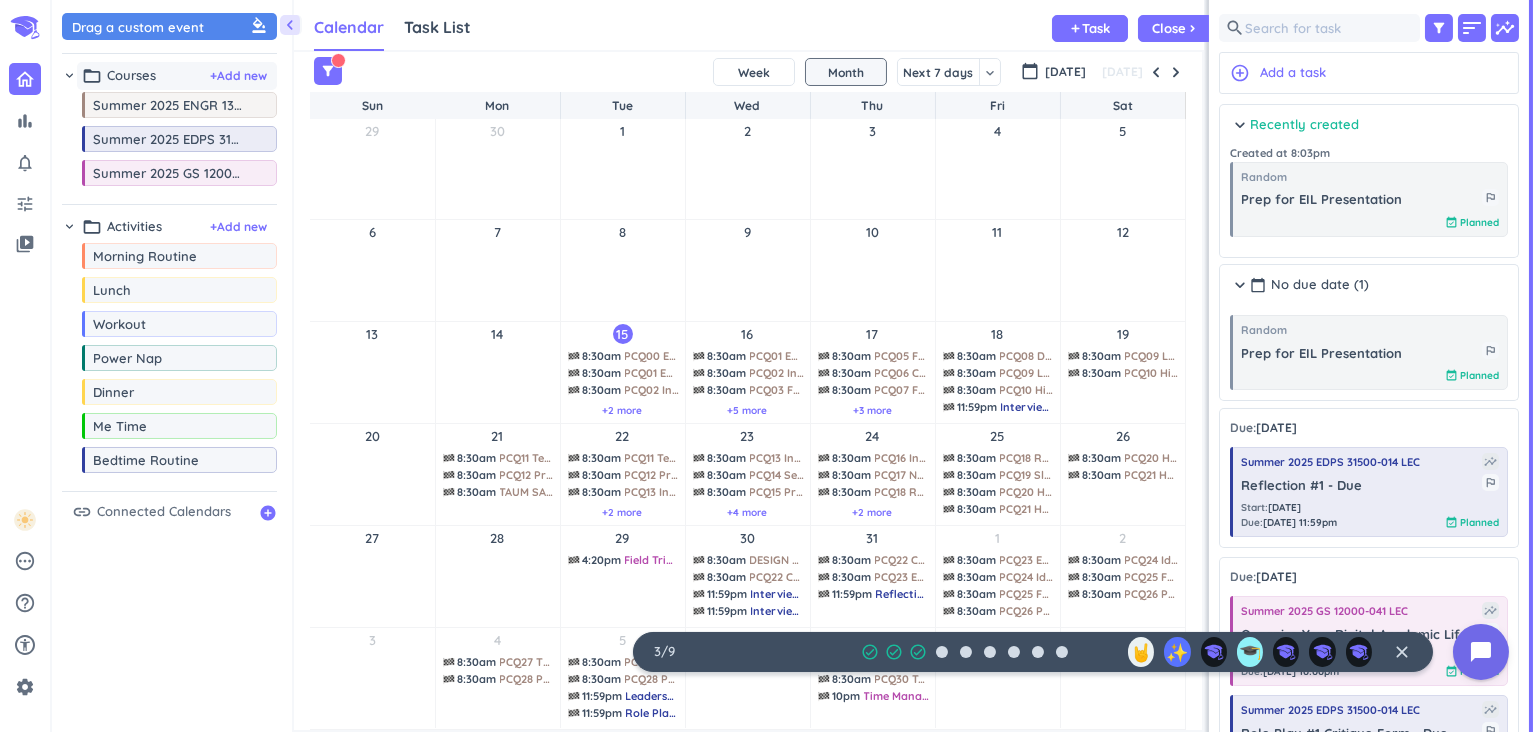 click on "+  Add new" at bounding box center [238, 76] 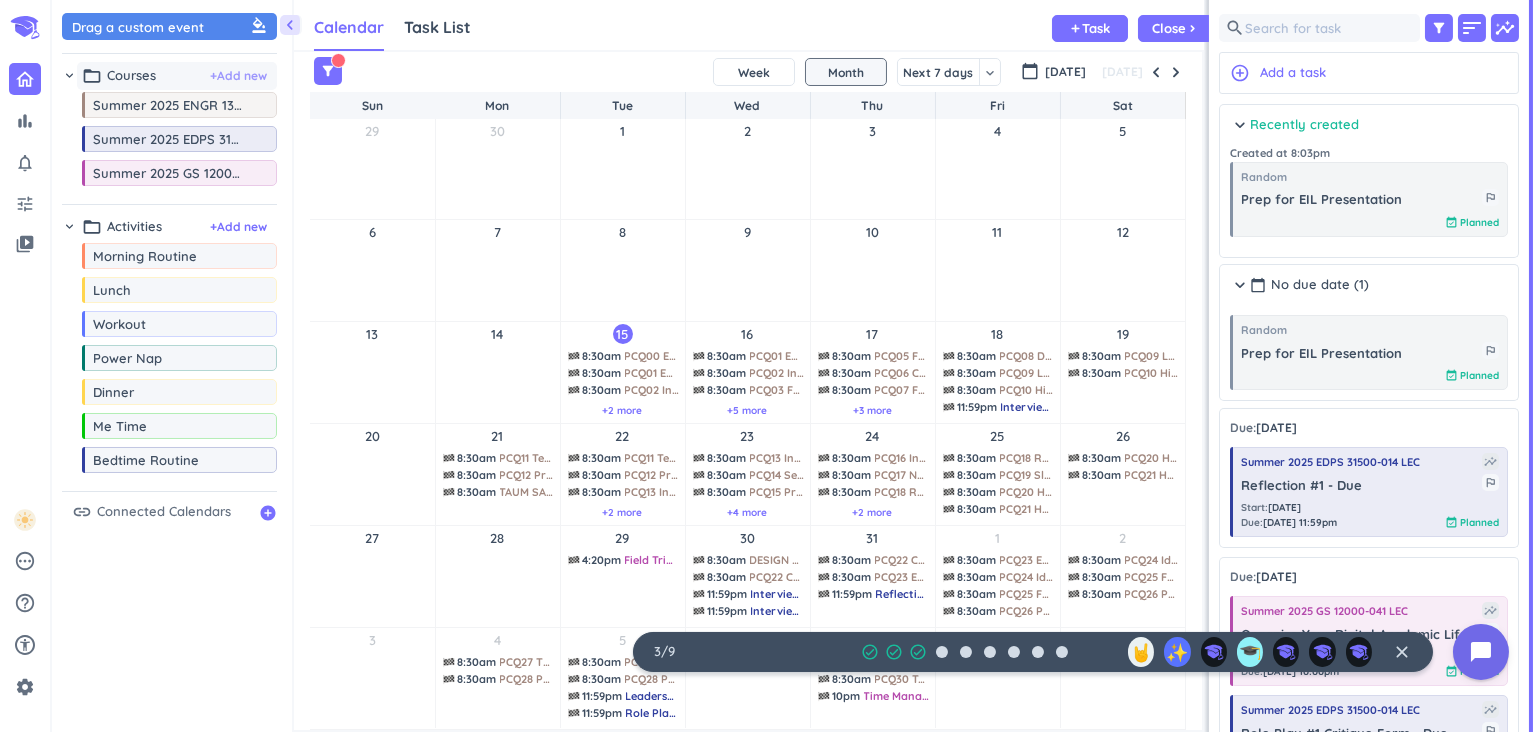click on "+  Add new" at bounding box center [238, 76] 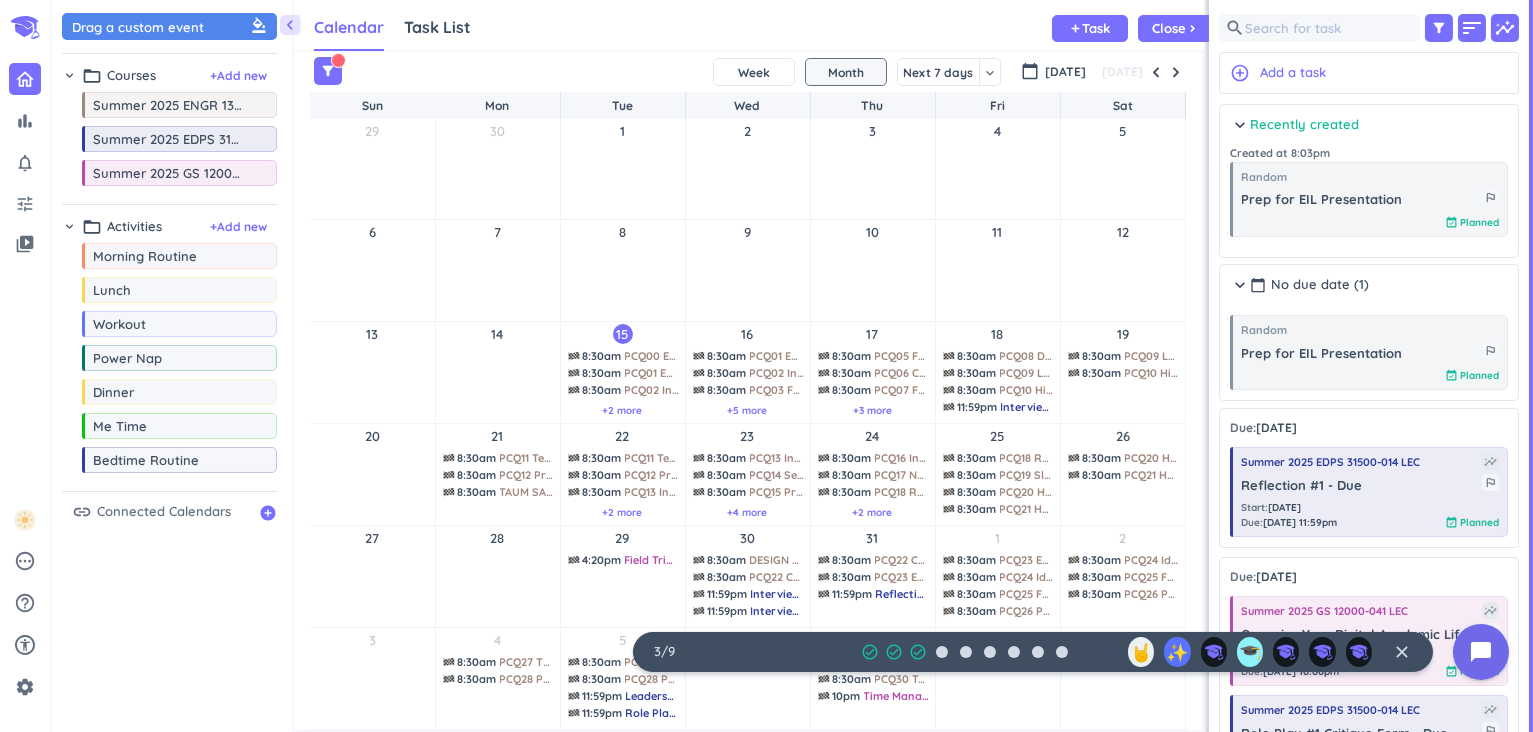 click on "chevron_right folder_open Courses   +  Add new" at bounding box center [169, 73] 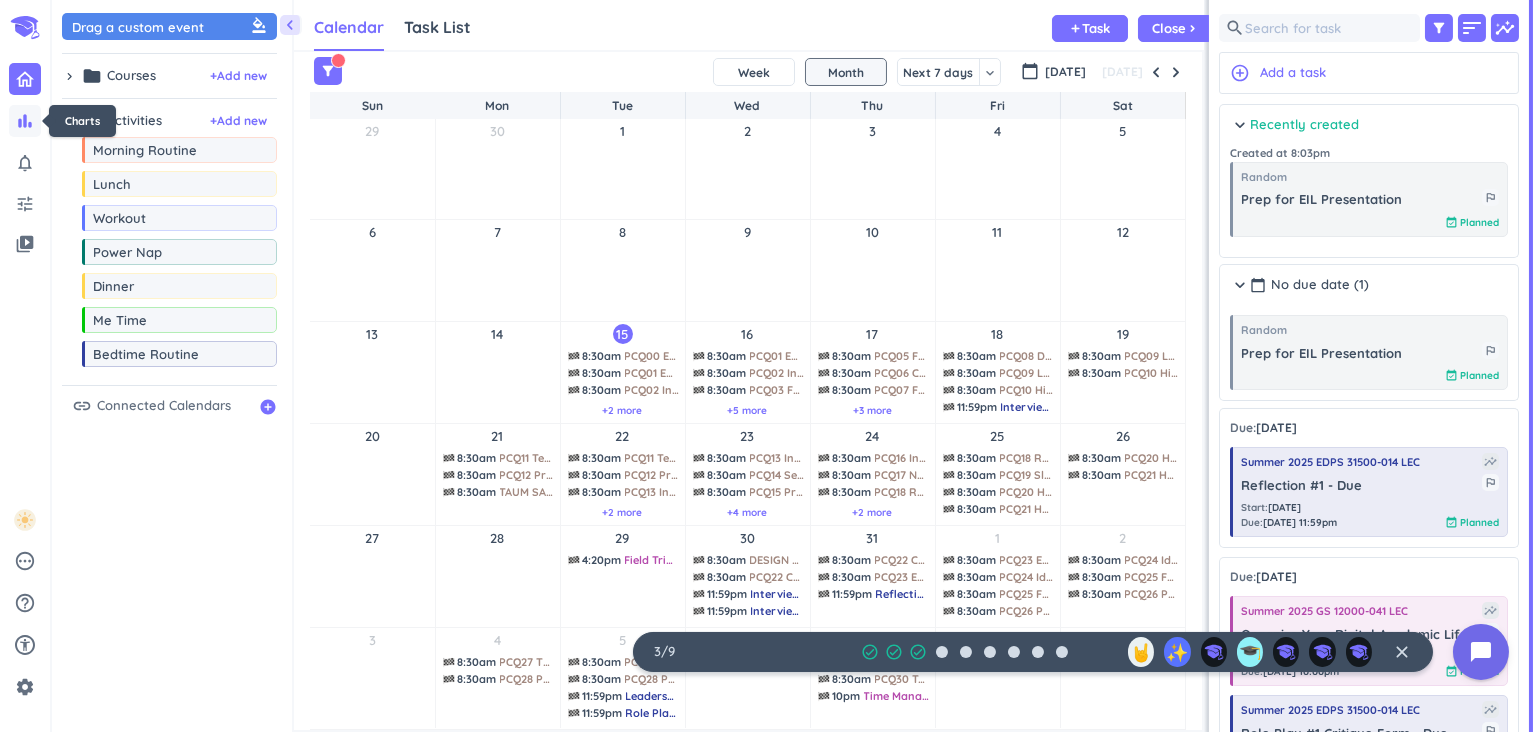 click on "bar_chart" at bounding box center (25, 121) 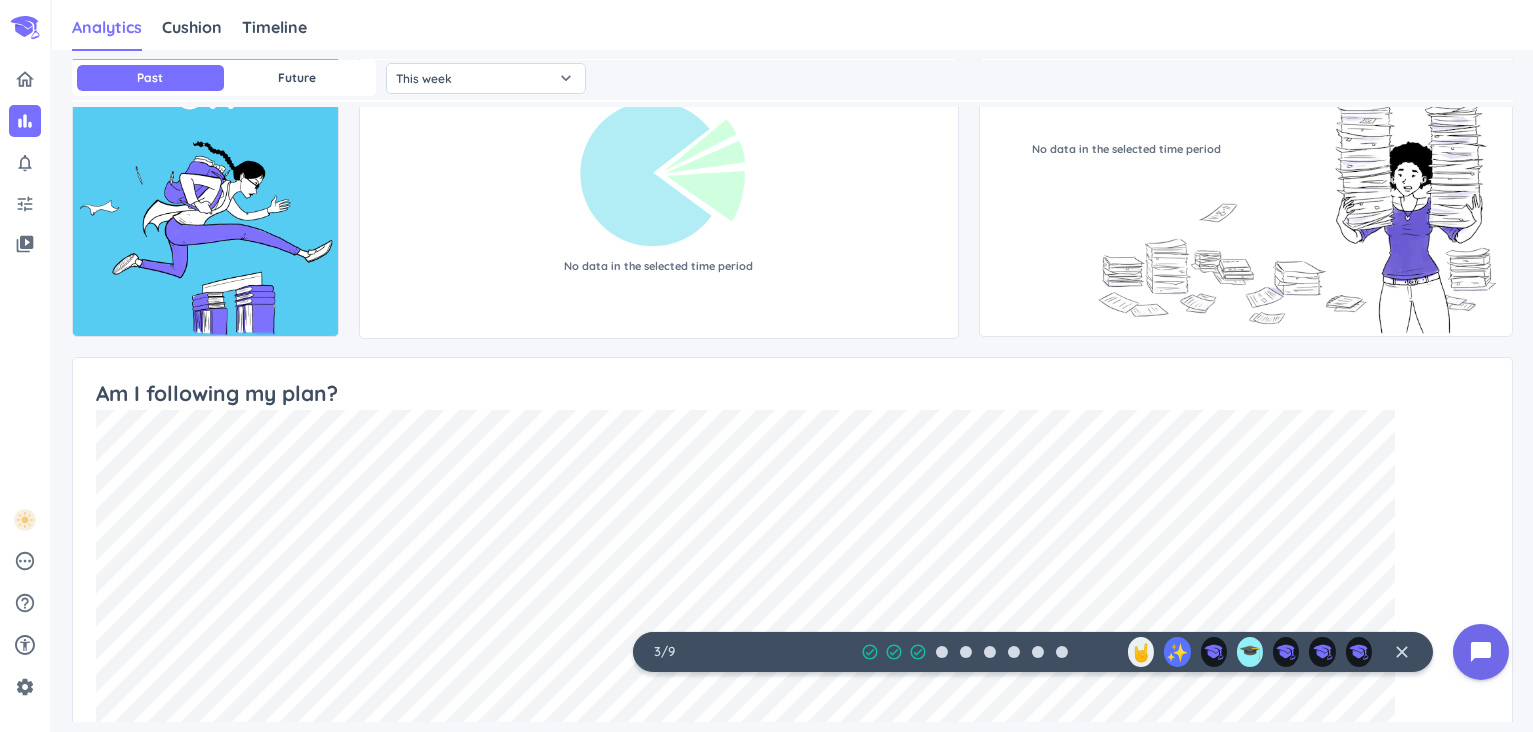 scroll, scrollTop: 499, scrollLeft: 0, axis: vertical 